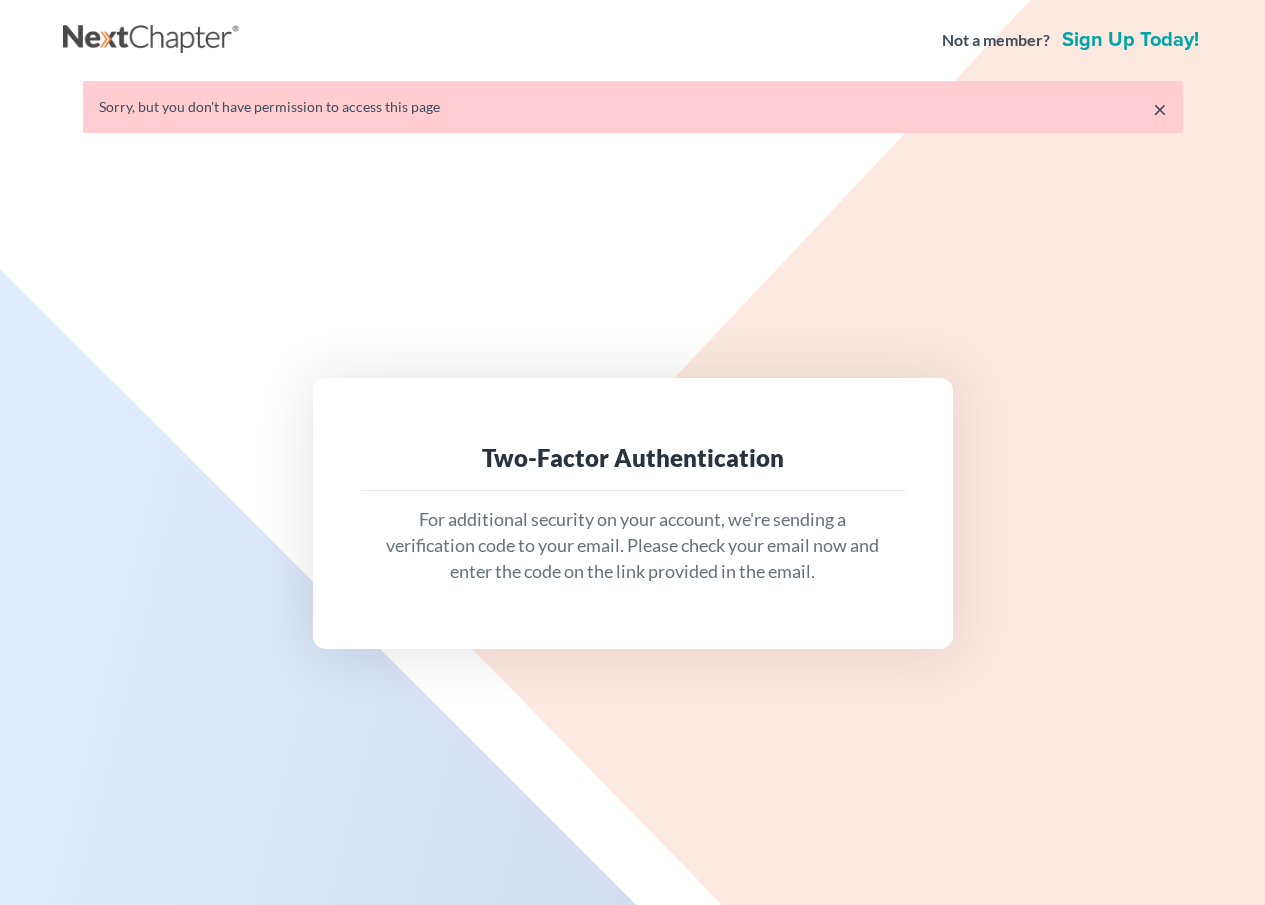 scroll, scrollTop: 0, scrollLeft: 0, axis: both 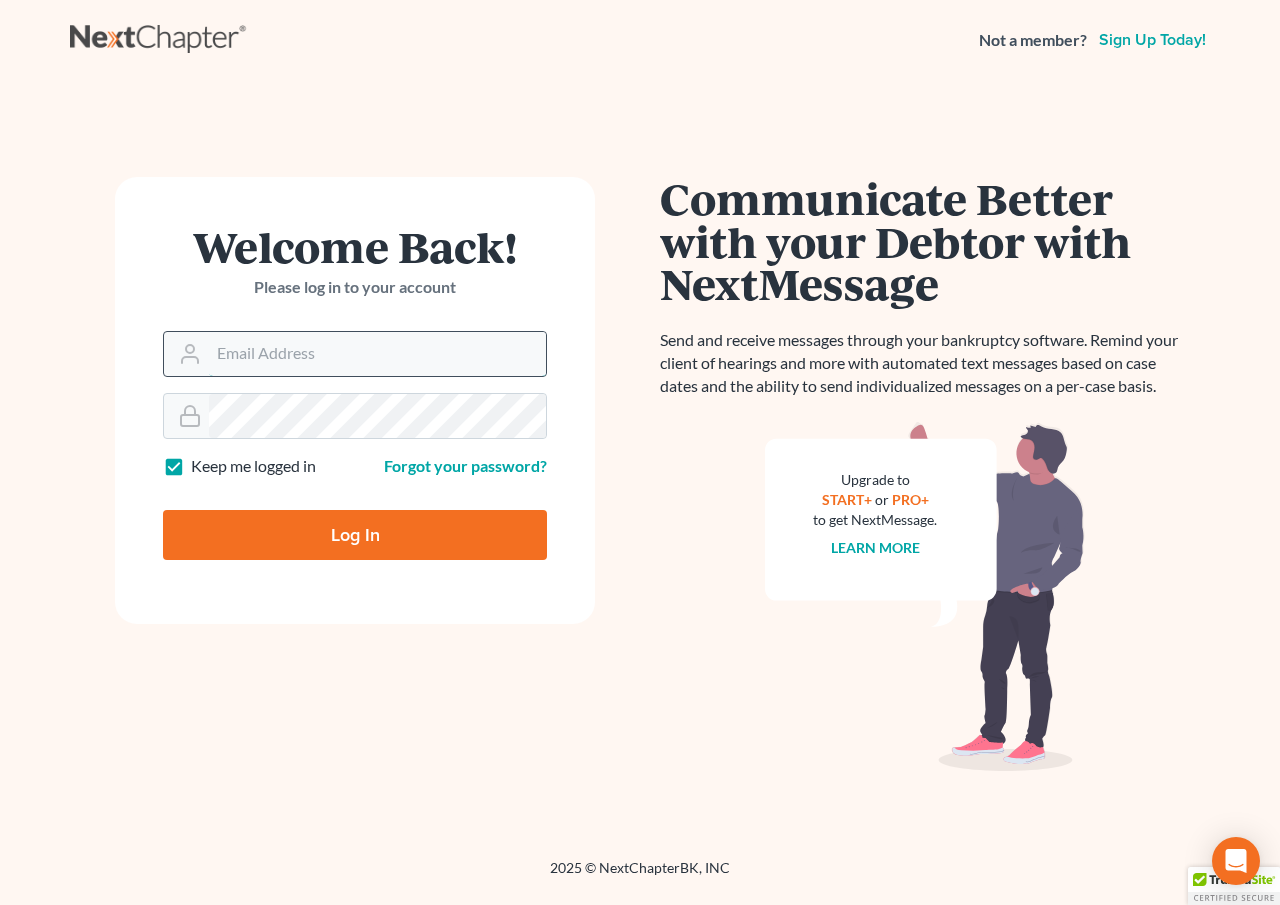 click on "Email Address" at bounding box center (377, 354) 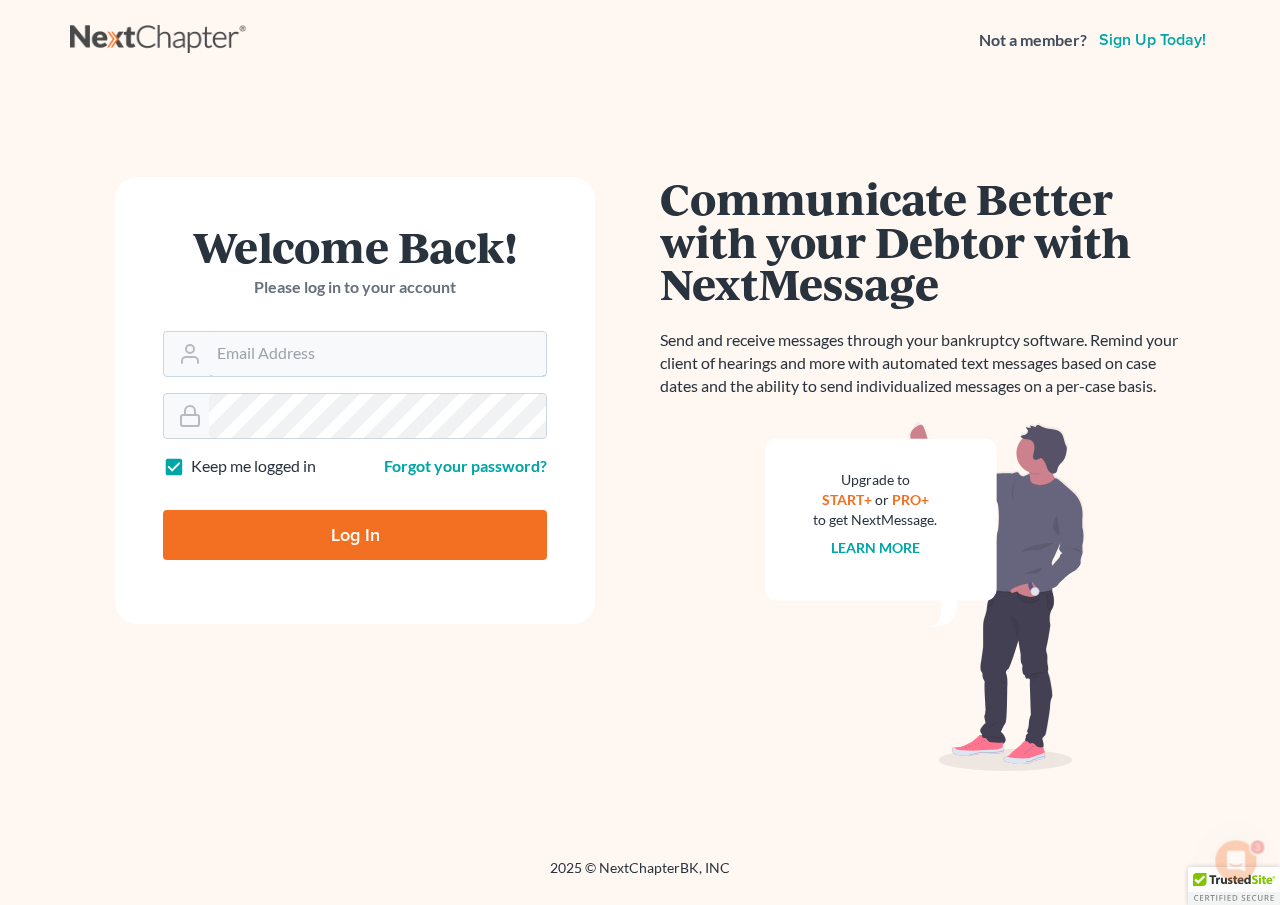 scroll, scrollTop: 0, scrollLeft: 0, axis: both 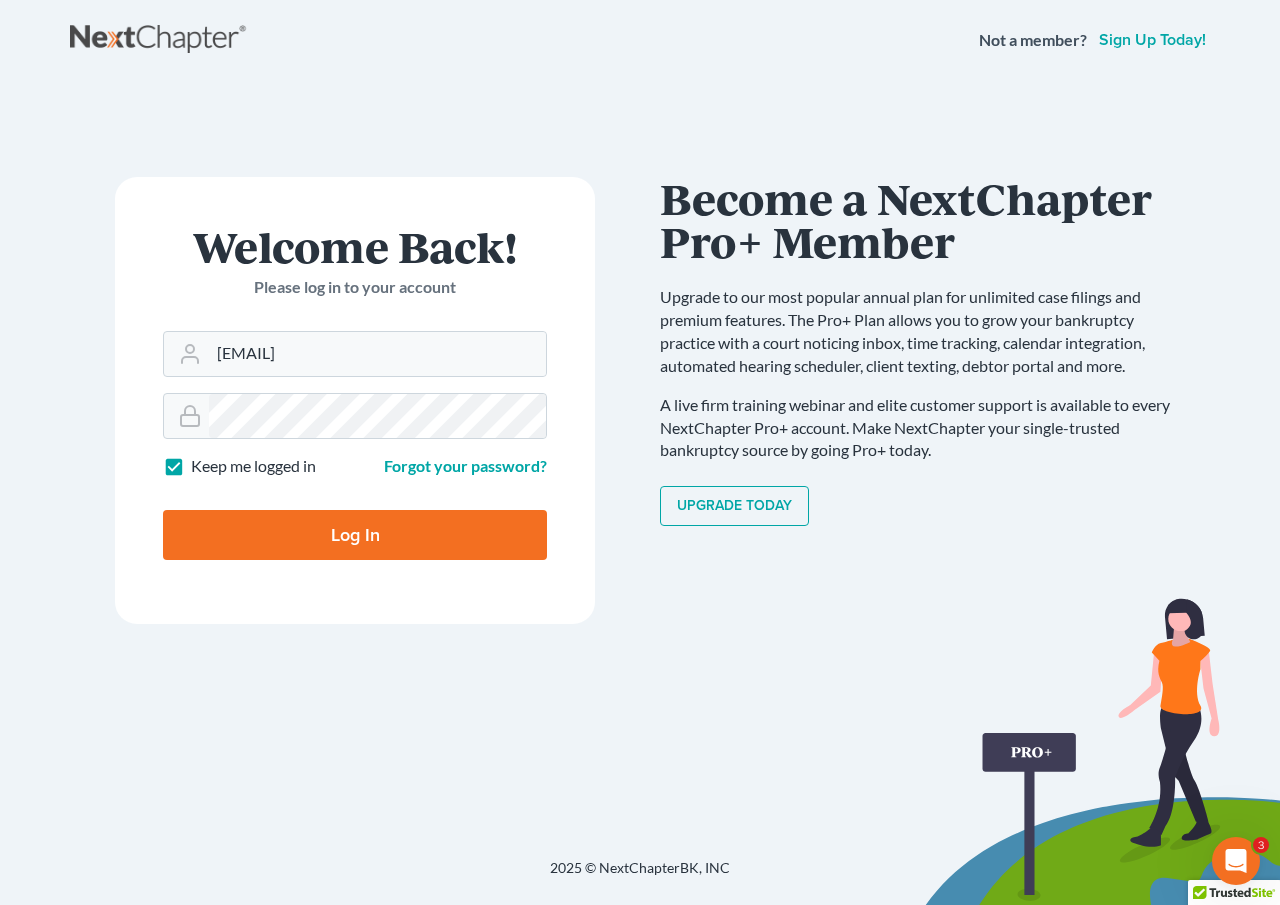 click on "Log In" at bounding box center [355, 535] 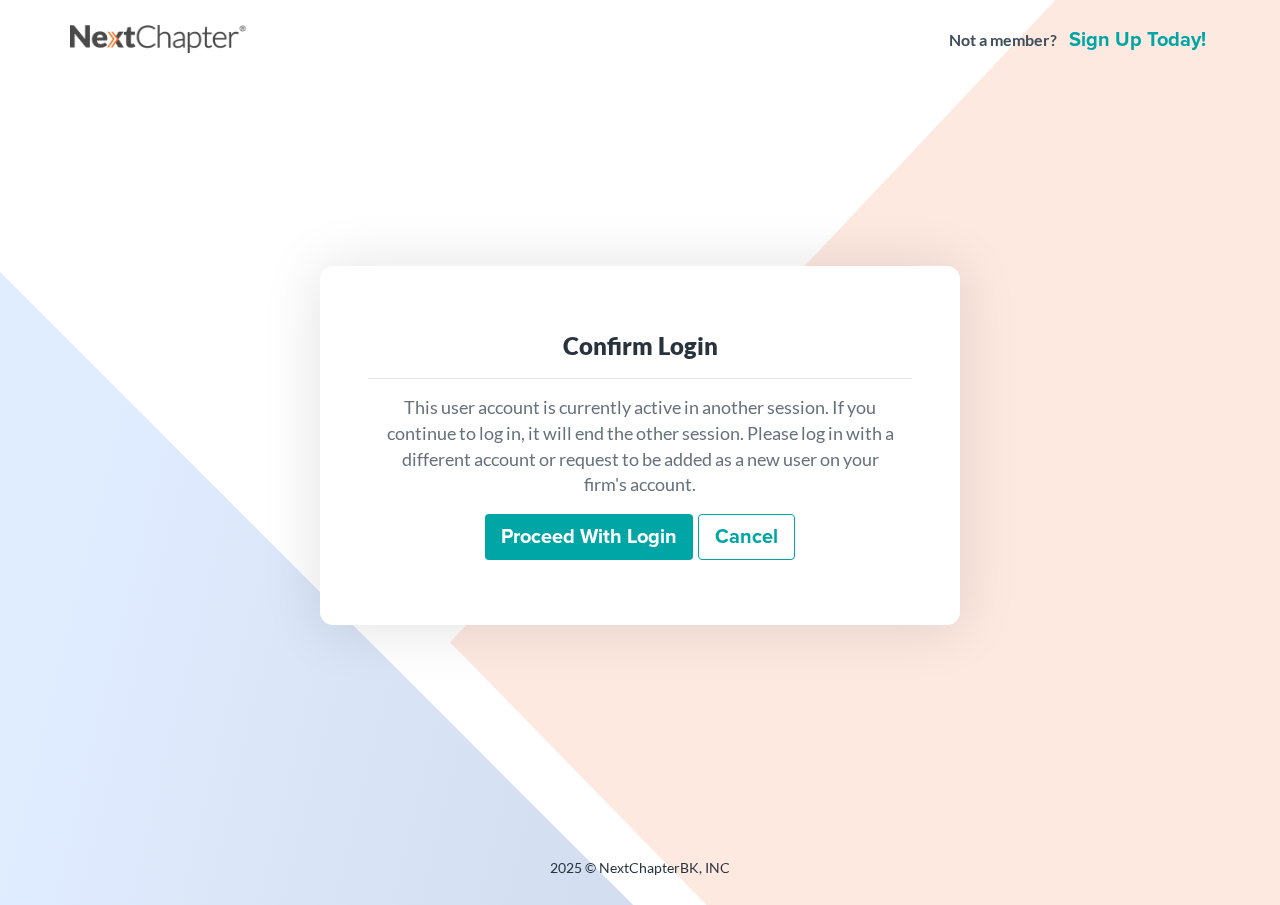 scroll, scrollTop: 0, scrollLeft: 0, axis: both 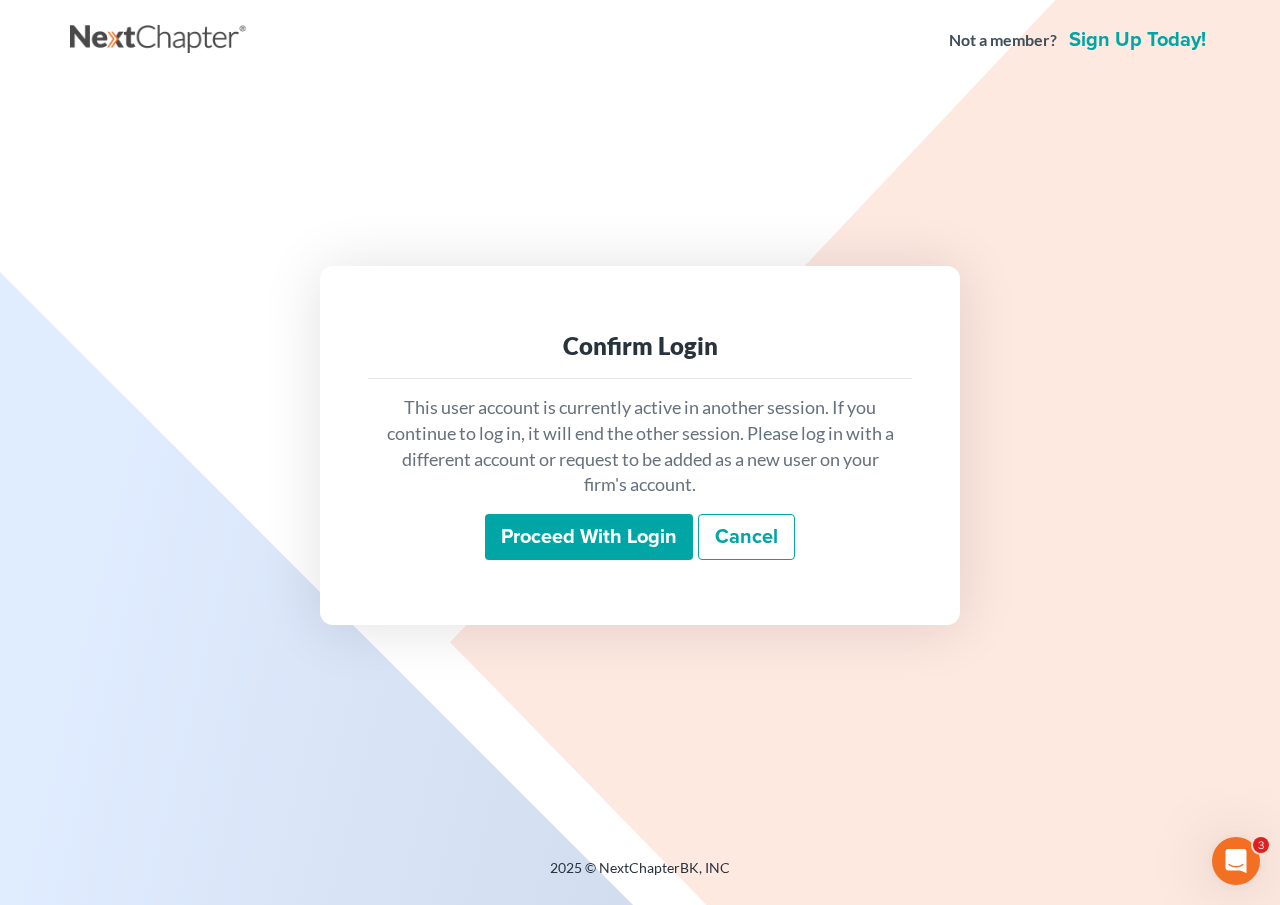 click on "Proceed with login" at bounding box center (589, 537) 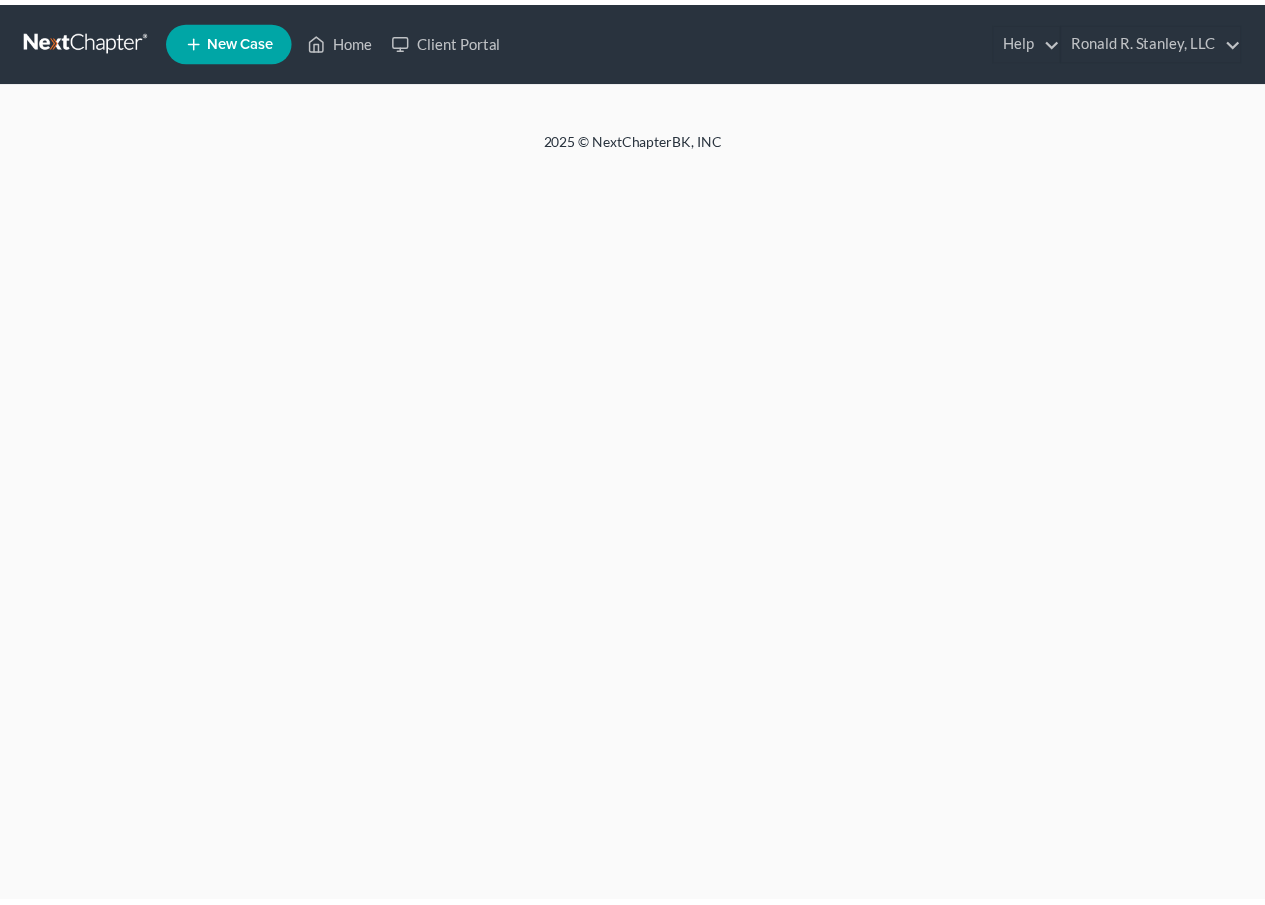 scroll, scrollTop: 0, scrollLeft: 0, axis: both 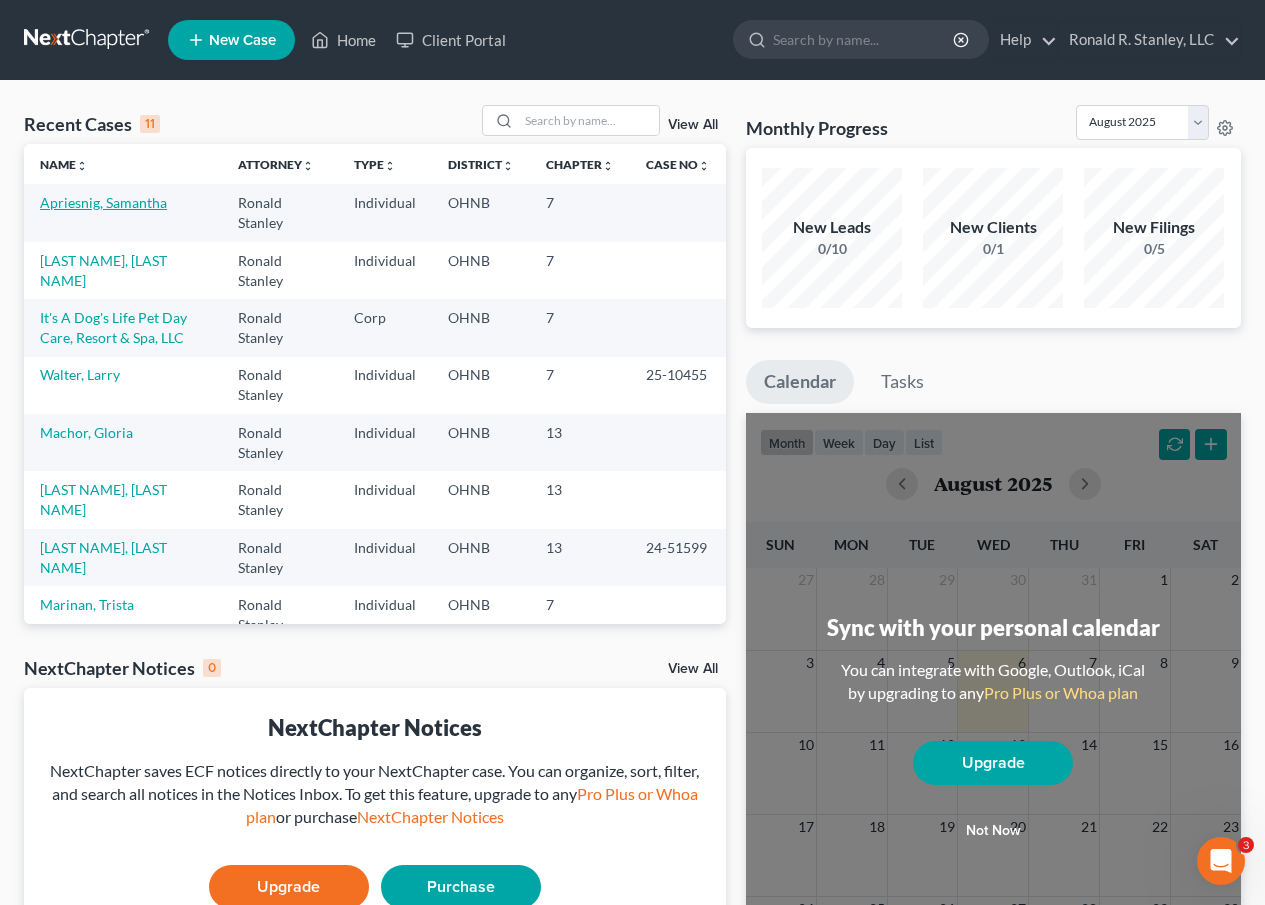 click on "Apriesnig, Samantha" at bounding box center (103, 202) 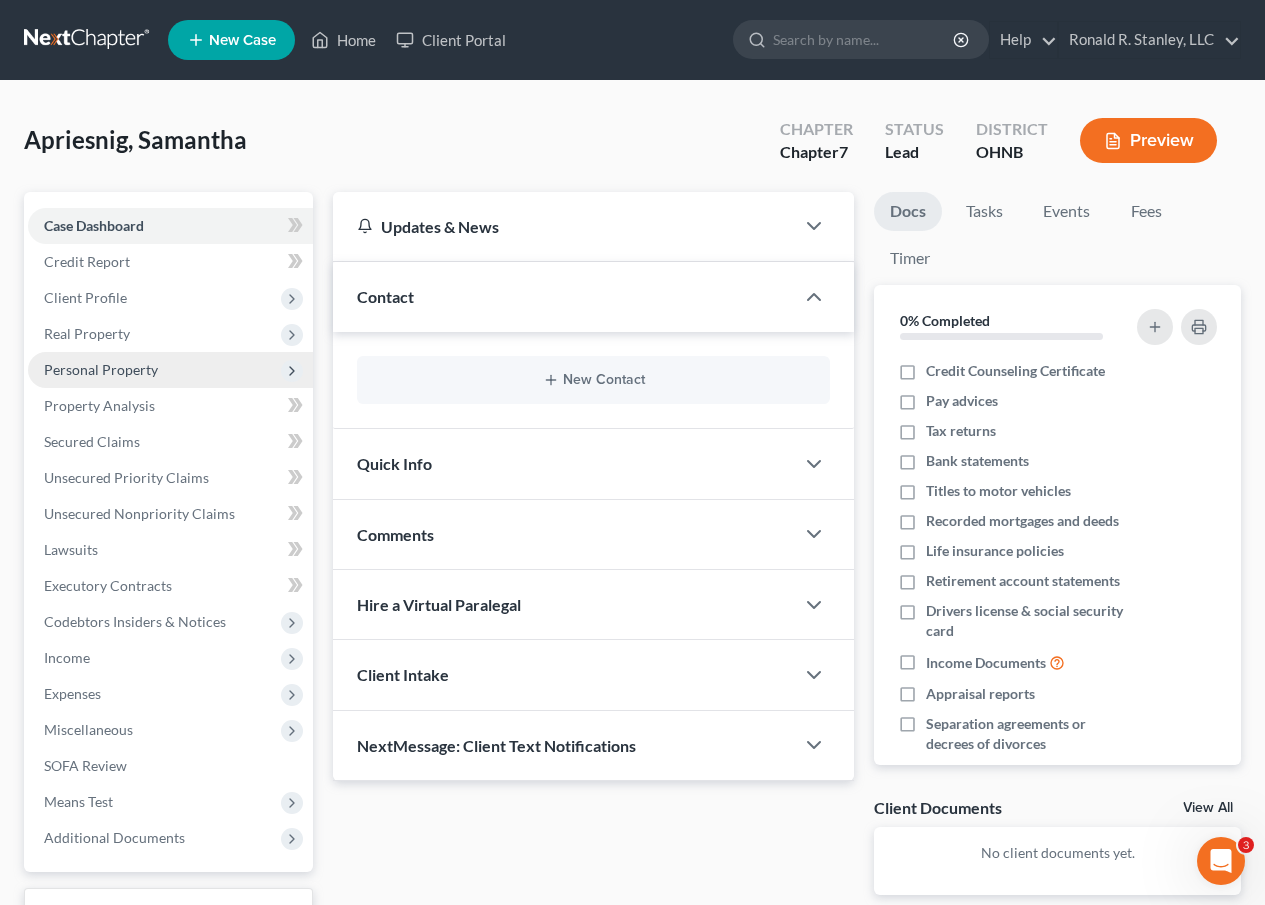click on "Personal Property" at bounding box center (101, 369) 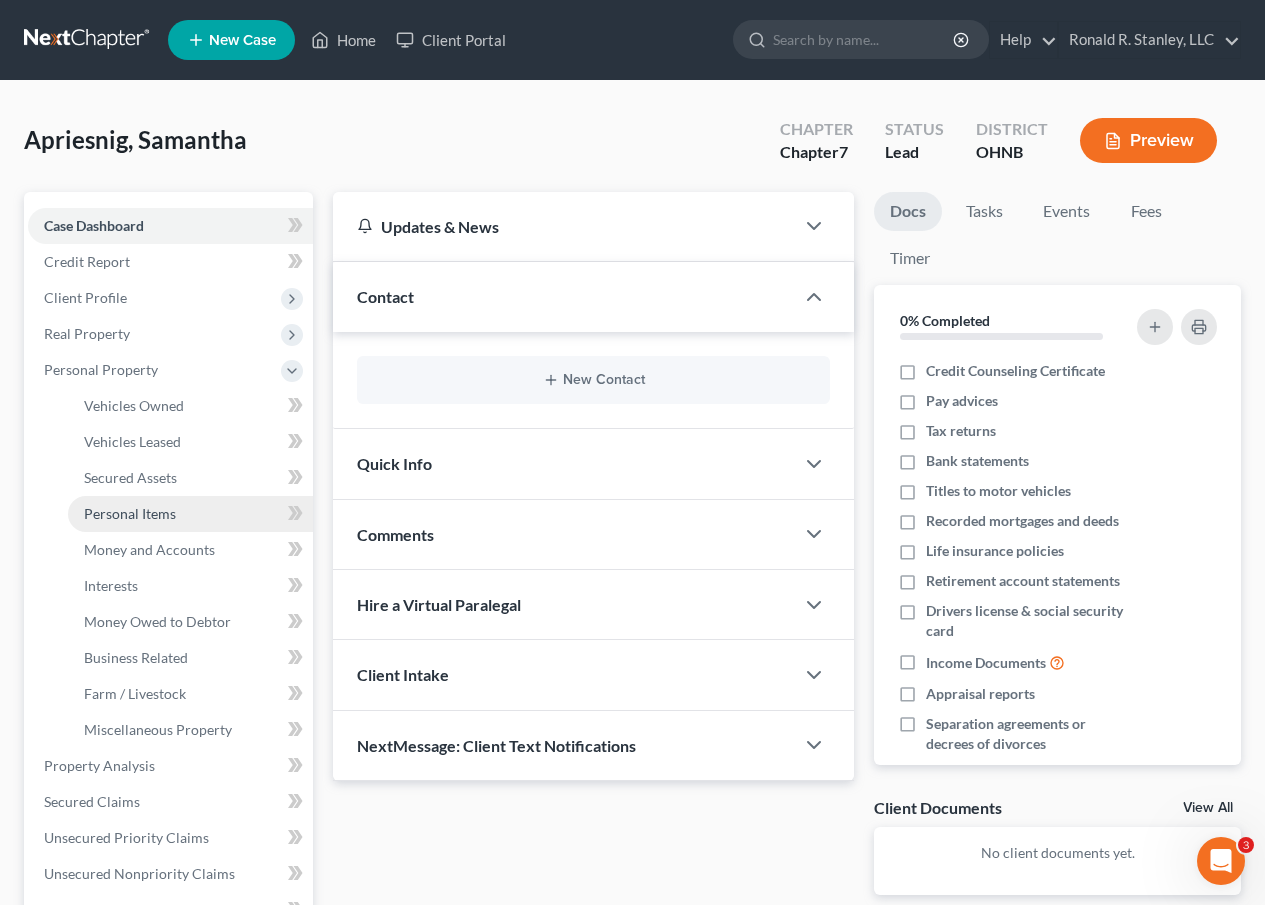 click on "Personal Items" at bounding box center [130, 513] 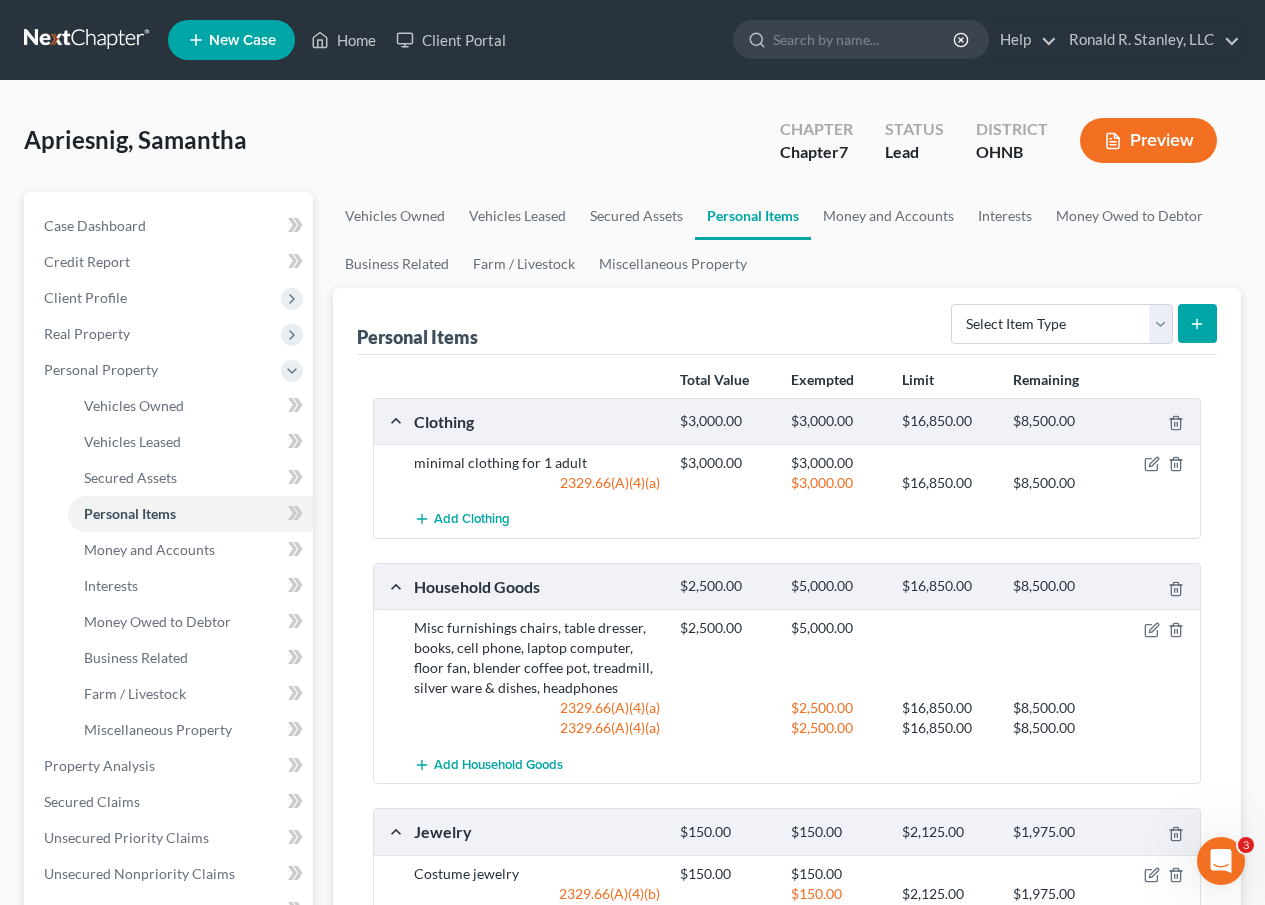 click on "Misc furnishings chairs,  table dresser, books, cell phone, laptop computer, floor fan, blender coffee pot, treadmill, silver ware & dishes, headphones" at bounding box center (537, 658) 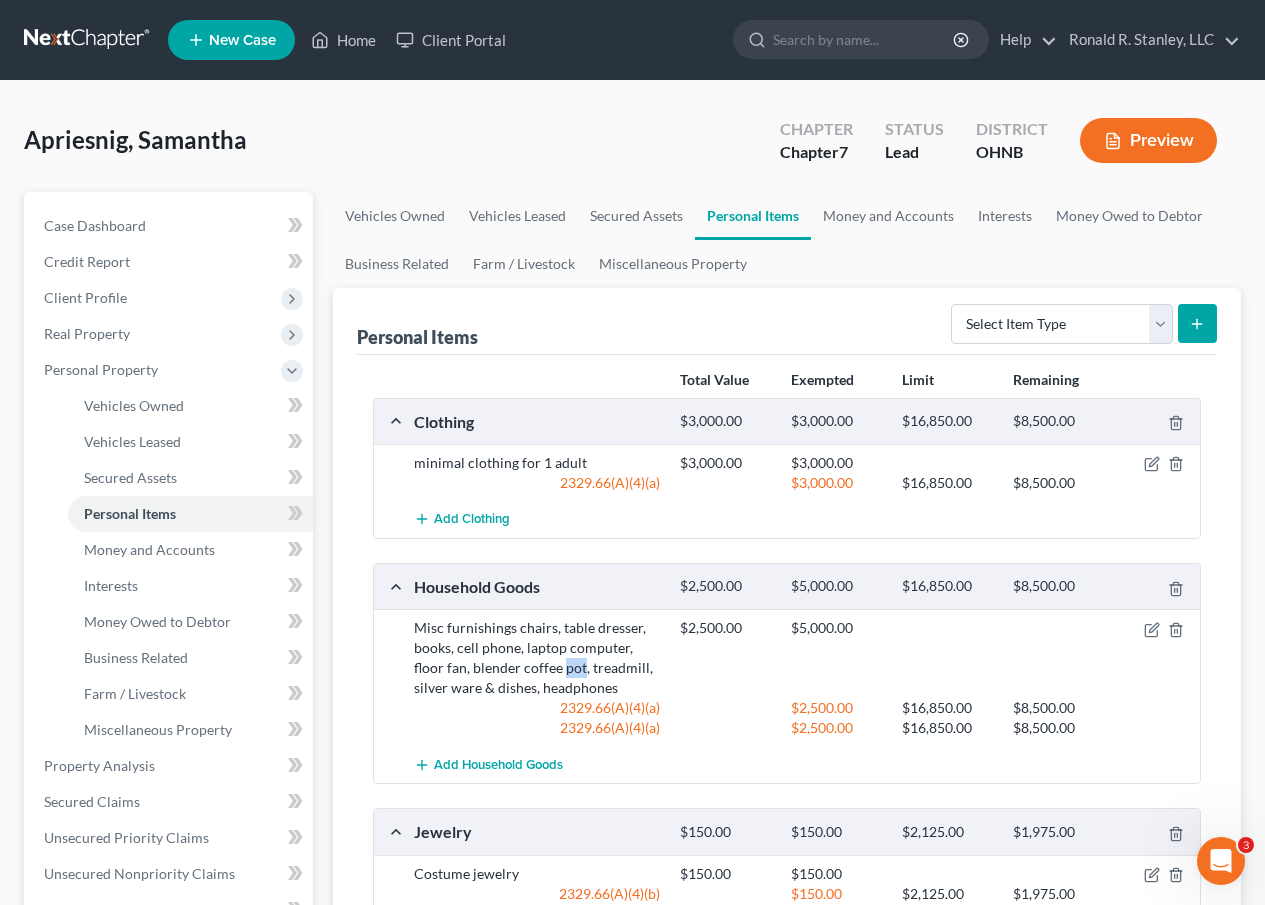 click on "Misc furnishings chairs,  table dresser, books, cell phone, laptop computer, floor fan, blender coffee pot, treadmill, silver ware & dishes, headphones" at bounding box center (537, 658) 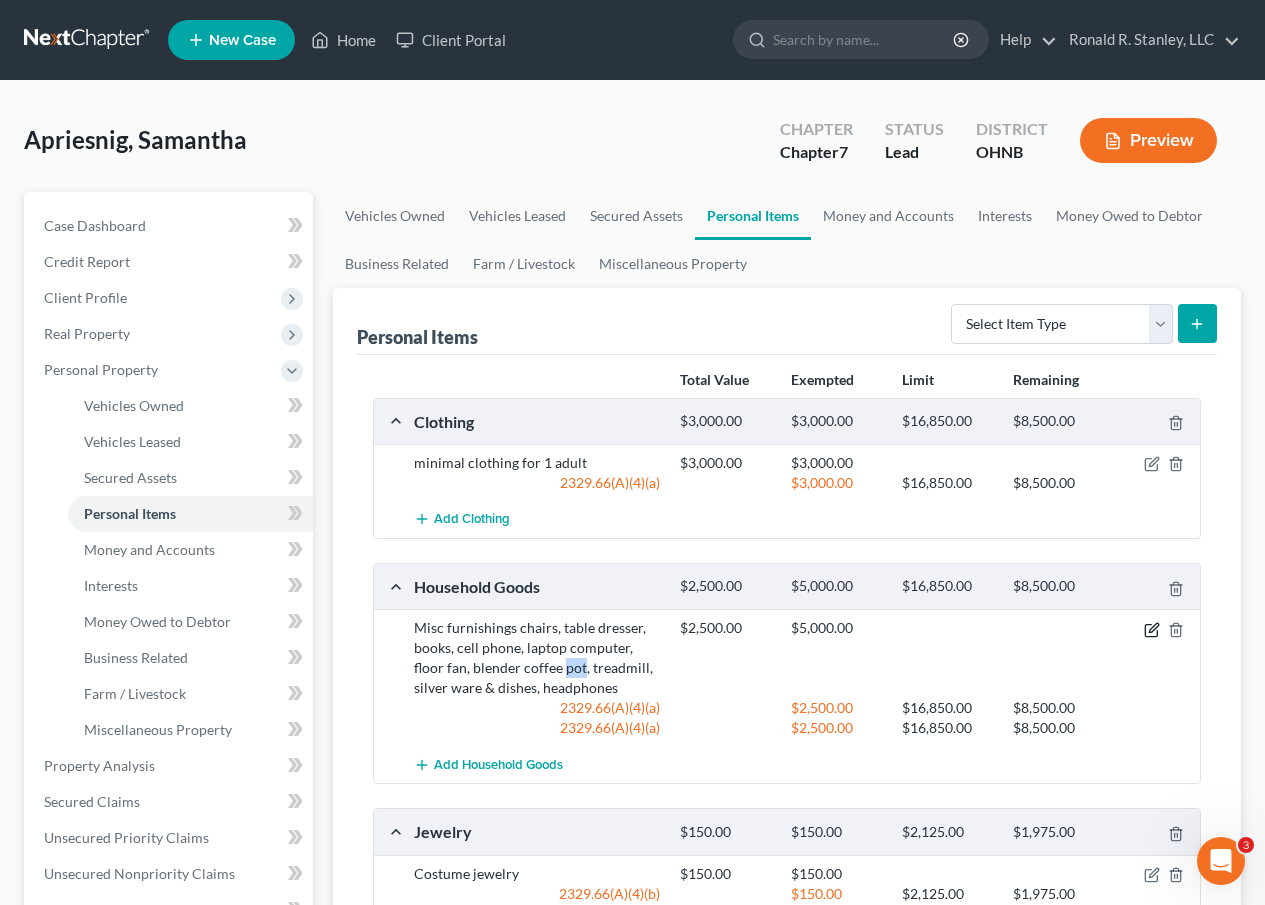 click 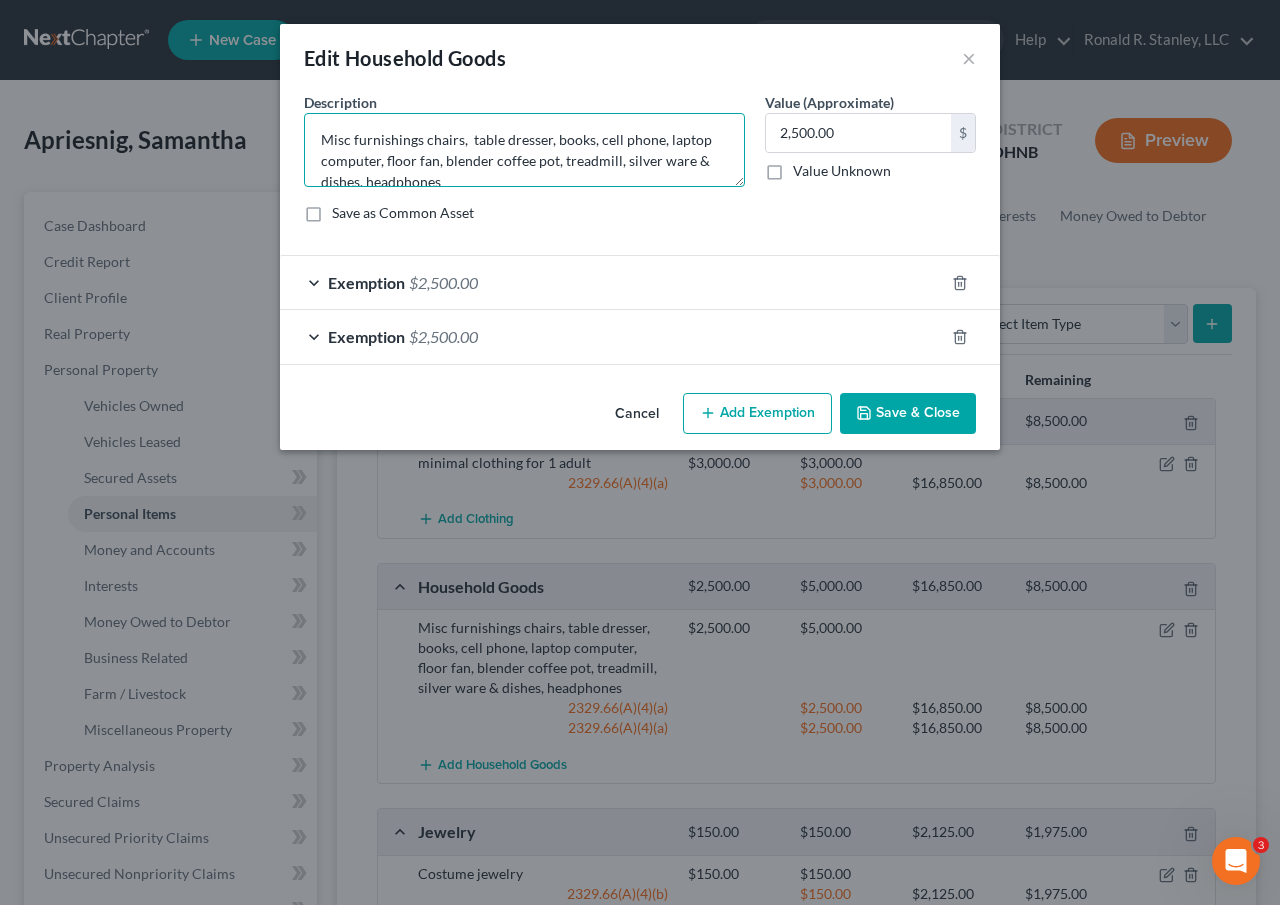 click on "Misc furnishings chairs,  table dresser, books, cell phone, laptop computer, floor fan, blender coffee pot, treadmill, silver ware & dishes, headphones" at bounding box center [524, 150] 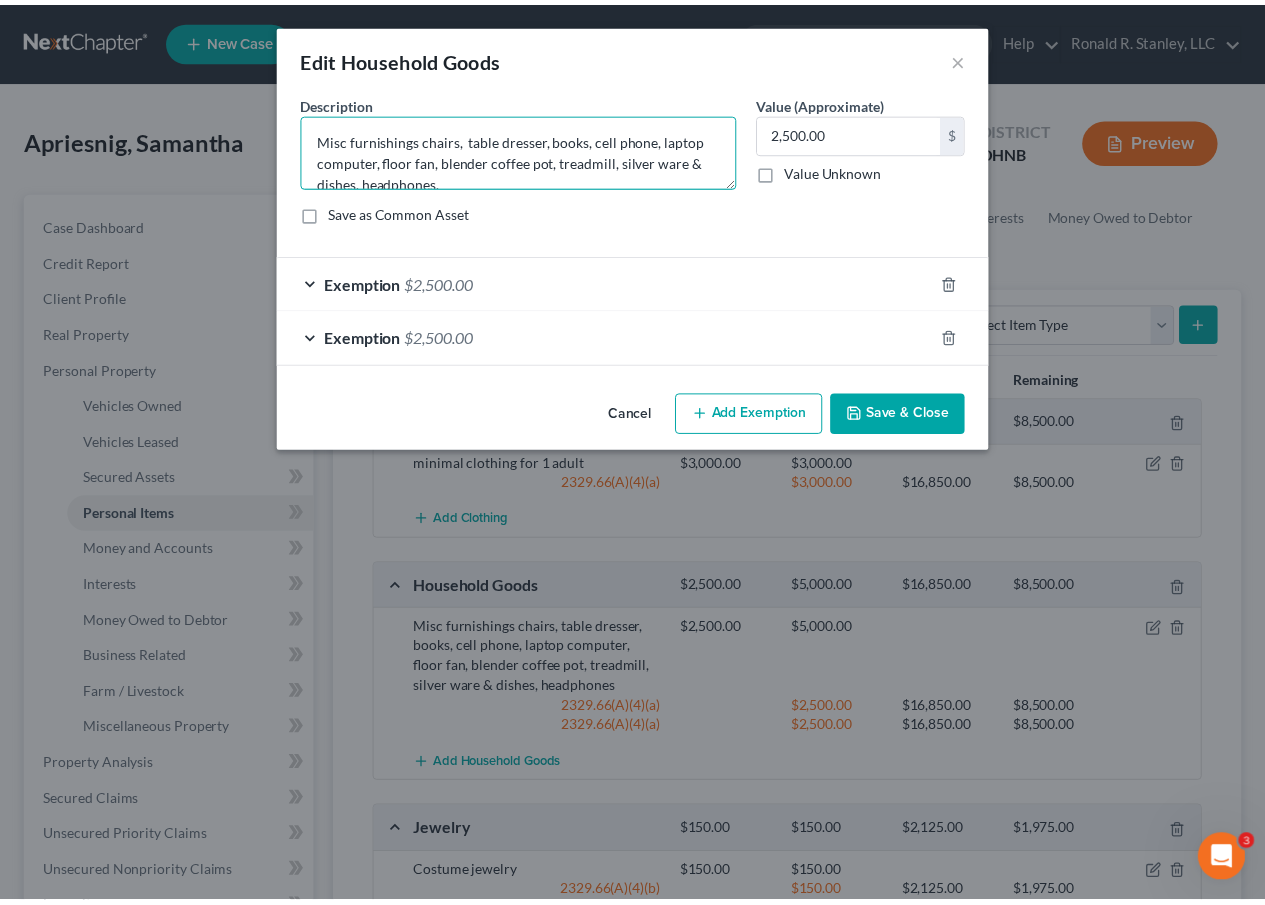 scroll, scrollTop: 4, scrollLeft: 0, axis: vertical 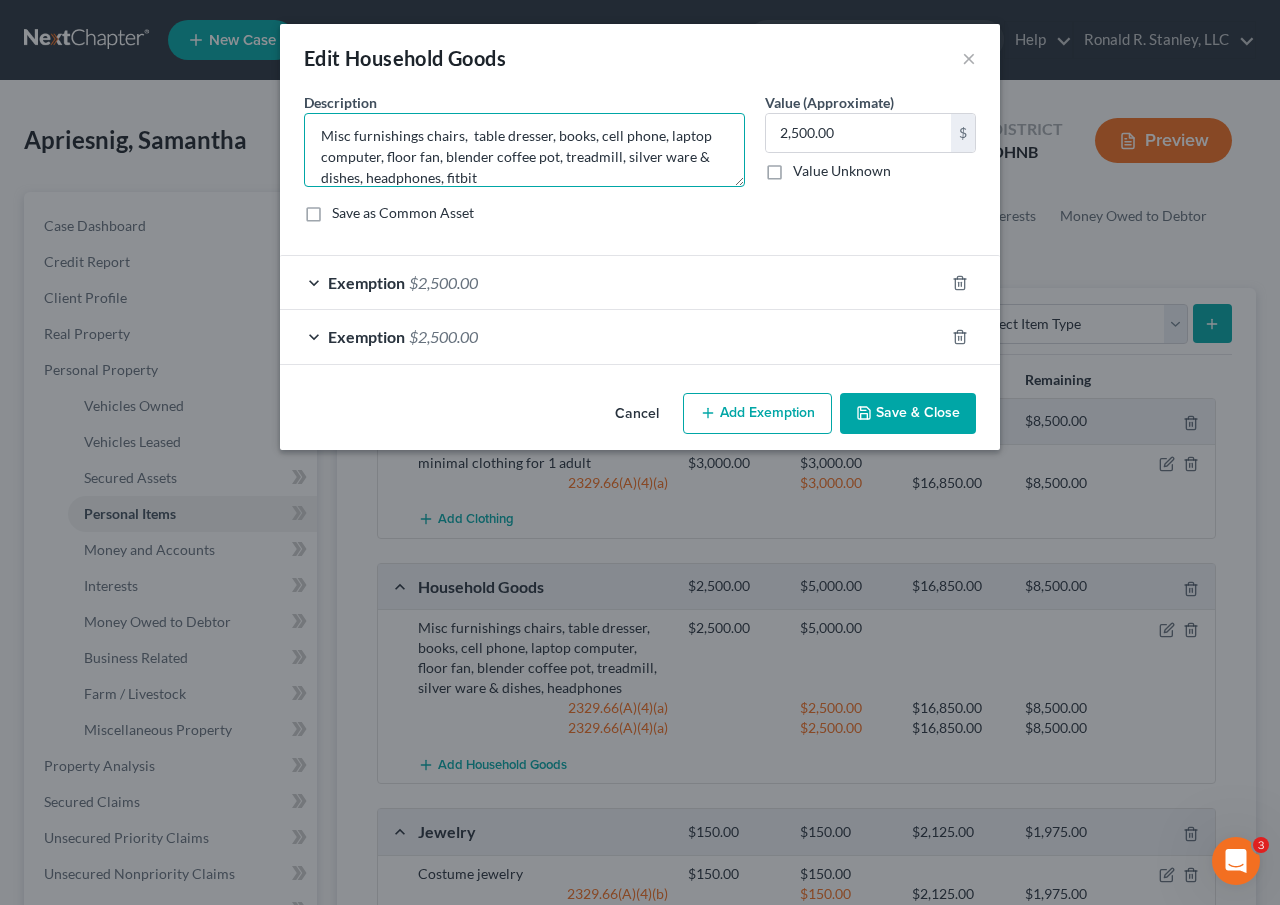 type on "Misc furnishings chairs,  table dresser, books, cell phone, laptop computer, floor fan, blender coffee pot, treadmill, silver ware & dishes, headphones, fitbit" 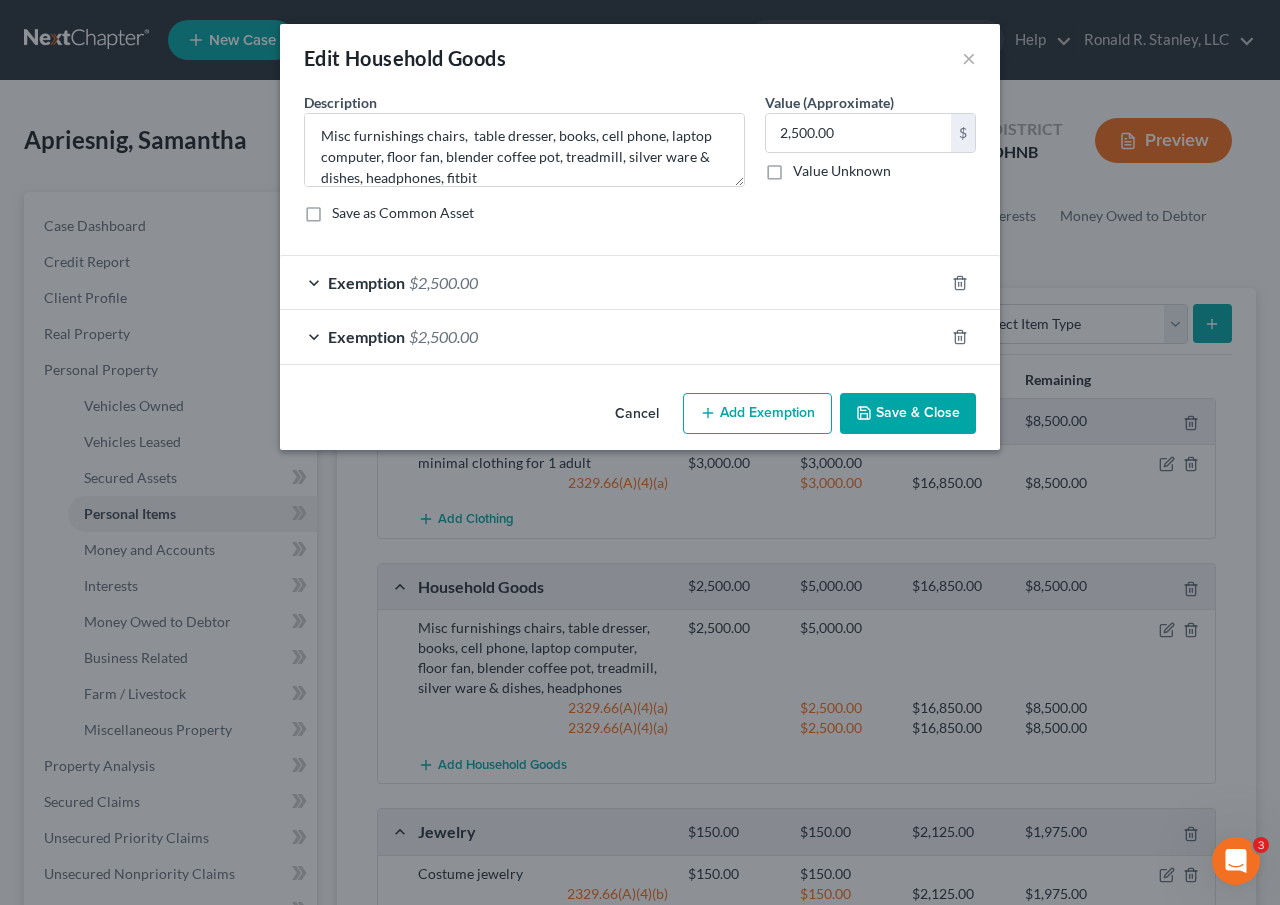 click on "Save & Close" at bounding box center [908, 414] 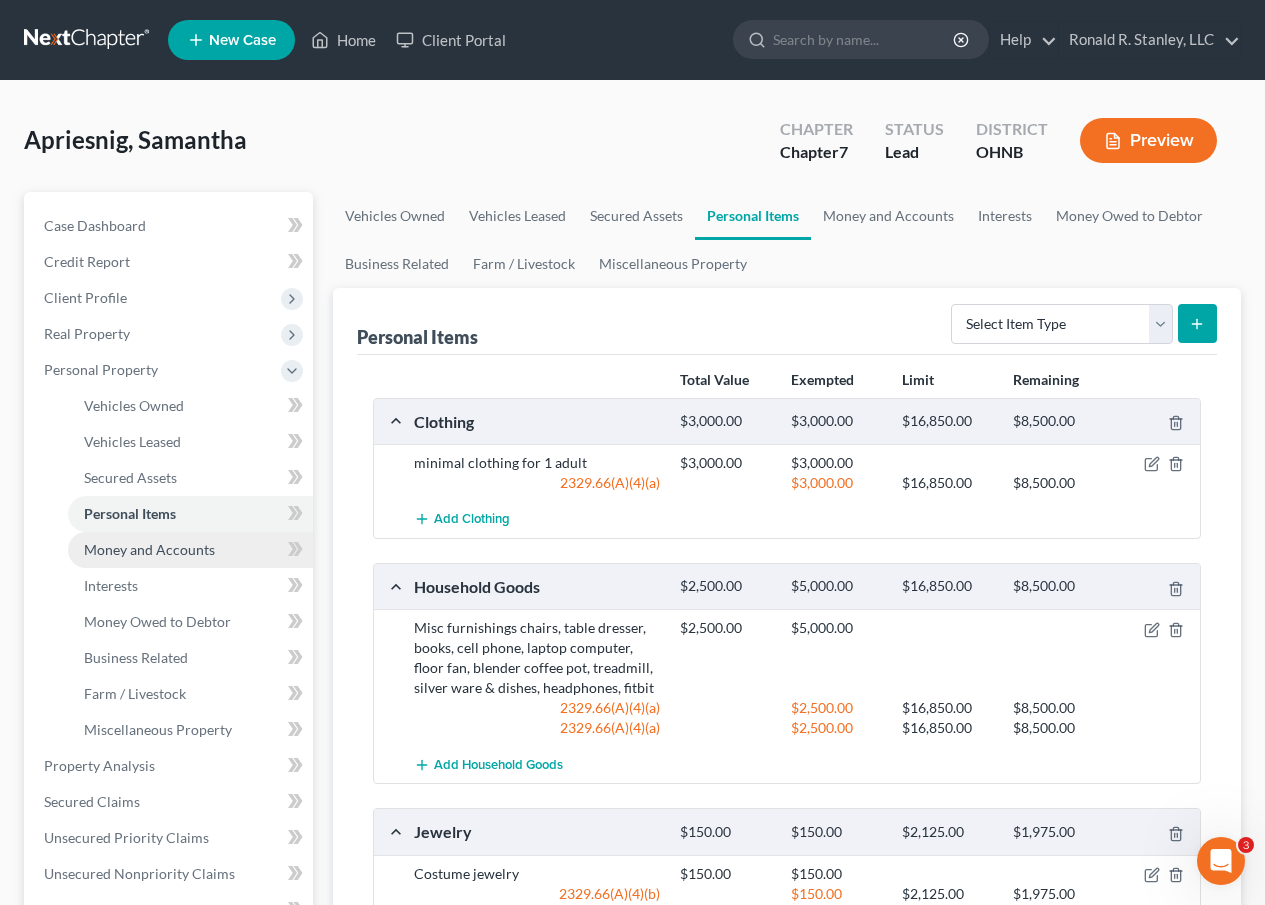 click on "Money and Accounts" at bounding box center (149, 549) 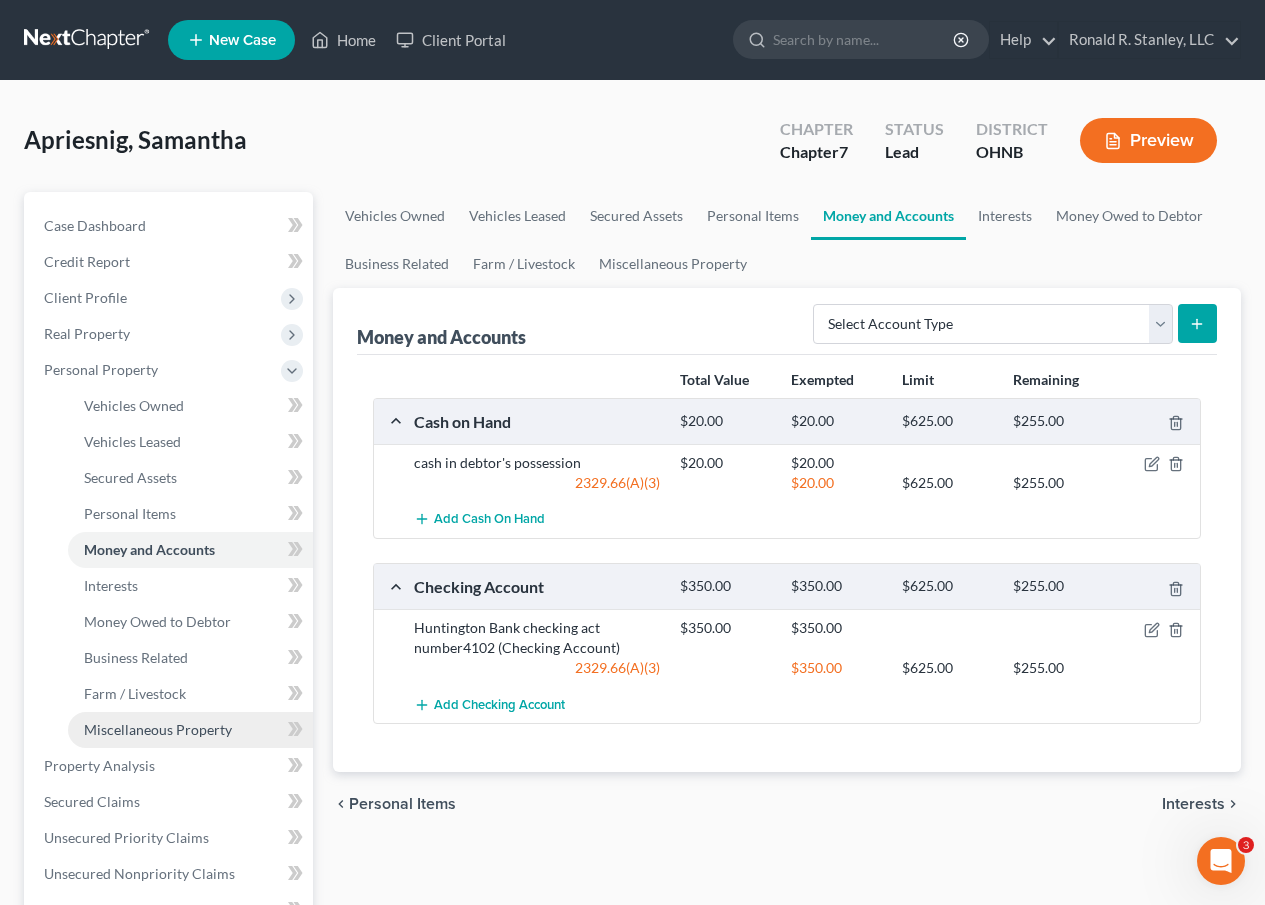 click on "Miscellaneous Property" at bounding box center [158, 729] 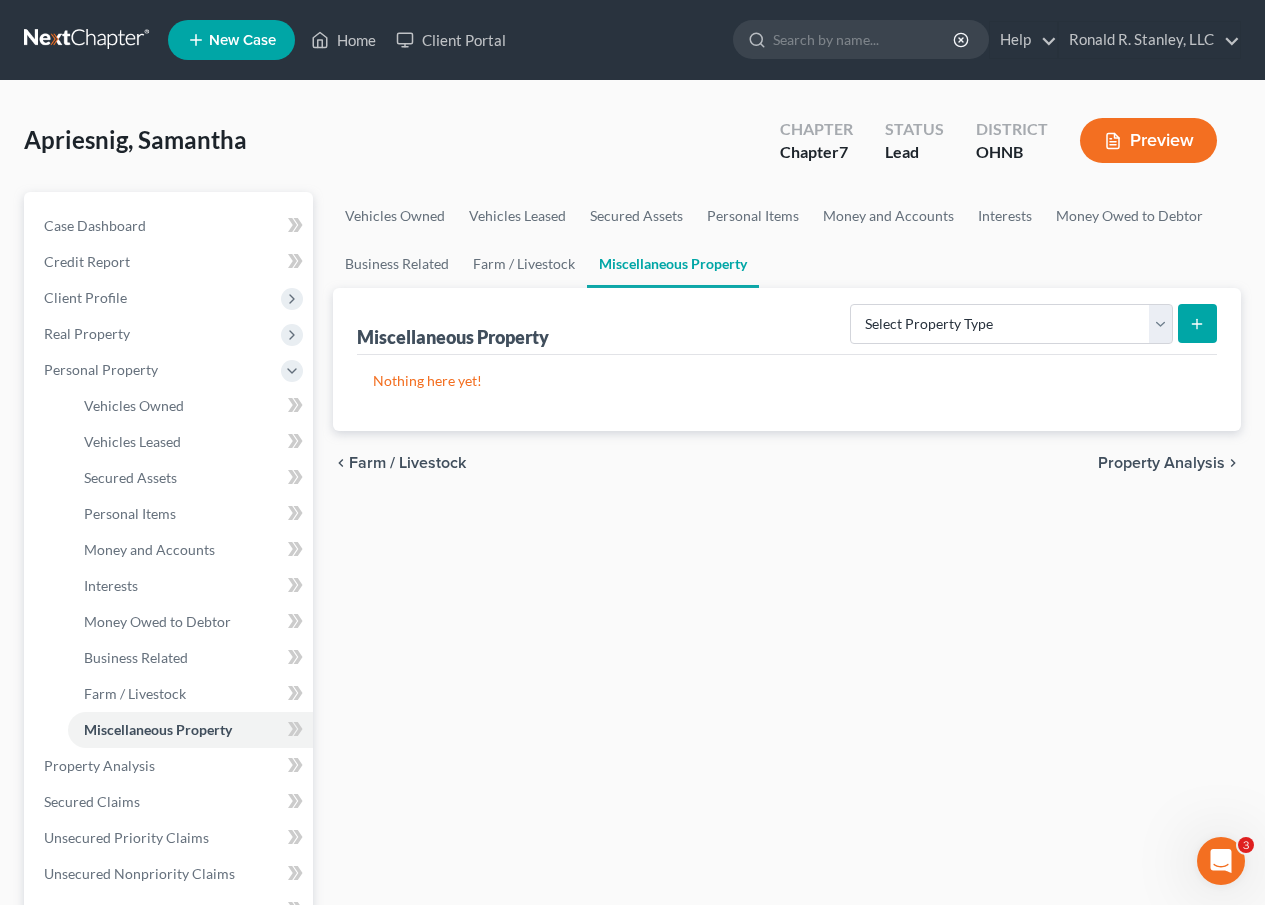 drag, startPoint x: 348, startPoint y: 646, endPoint x: 368, endPoint y: 881, distance: 235.84953 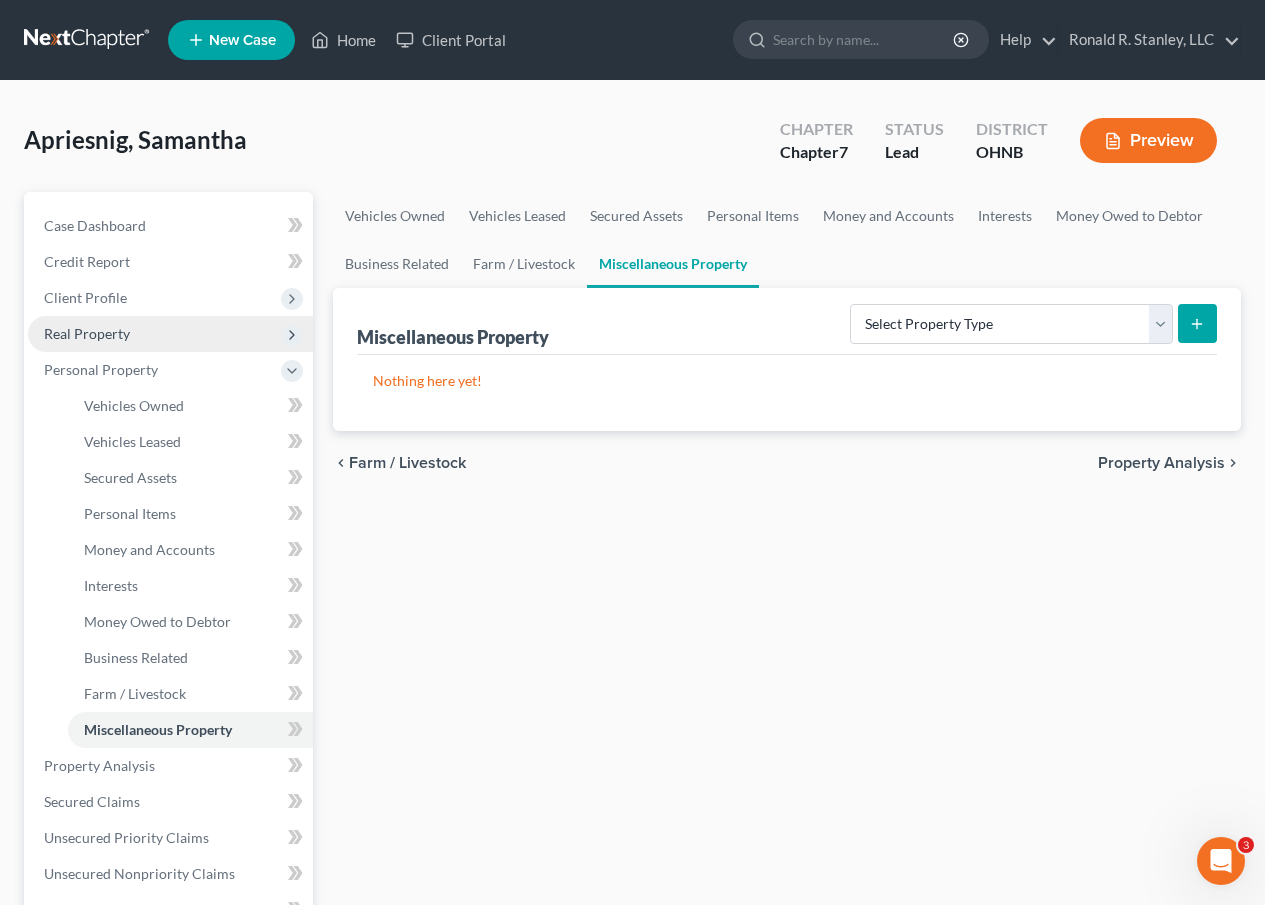 click on "Real Property" at bounding box center (87, 333) 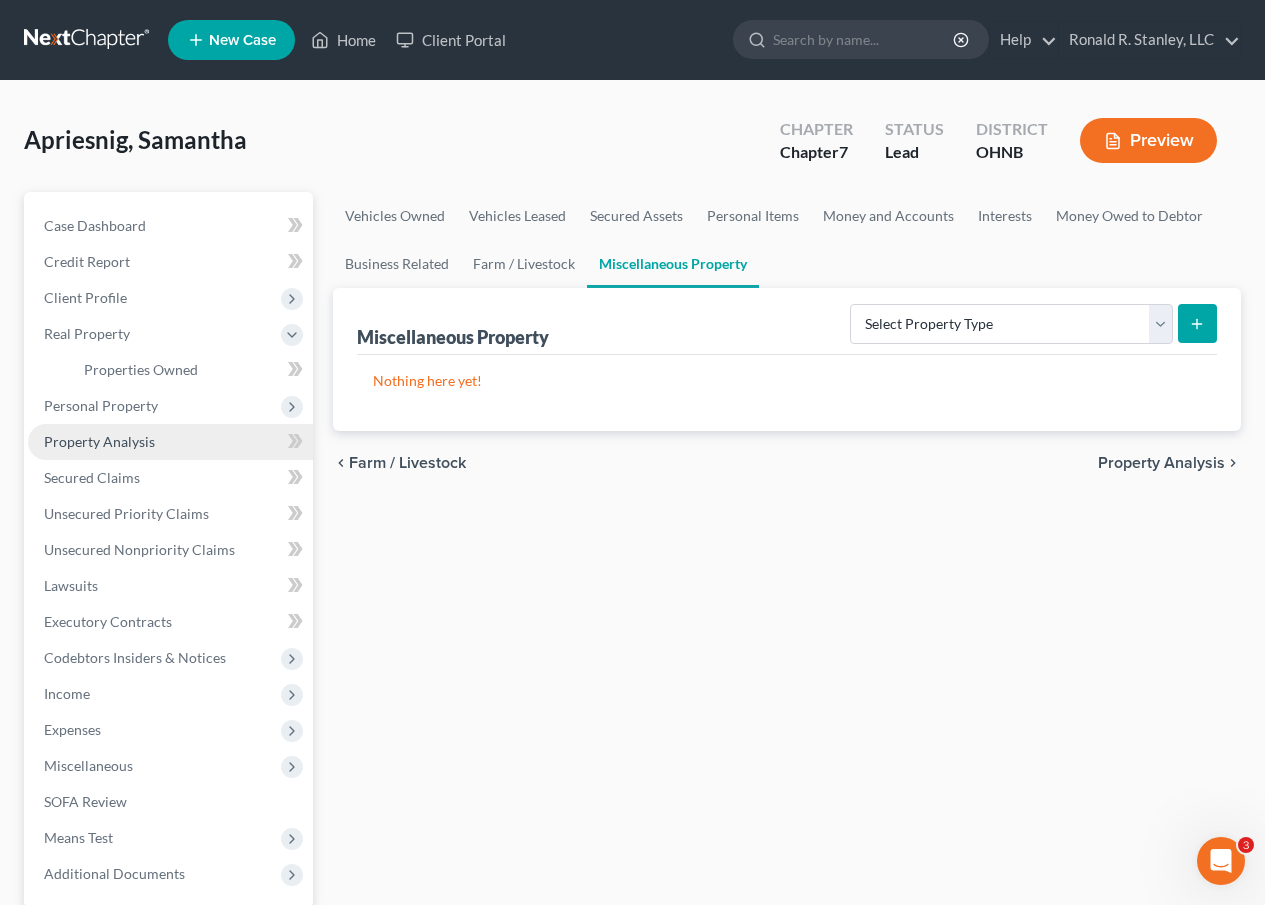 click on "Property Analysis" at bounding box center (99, 441) 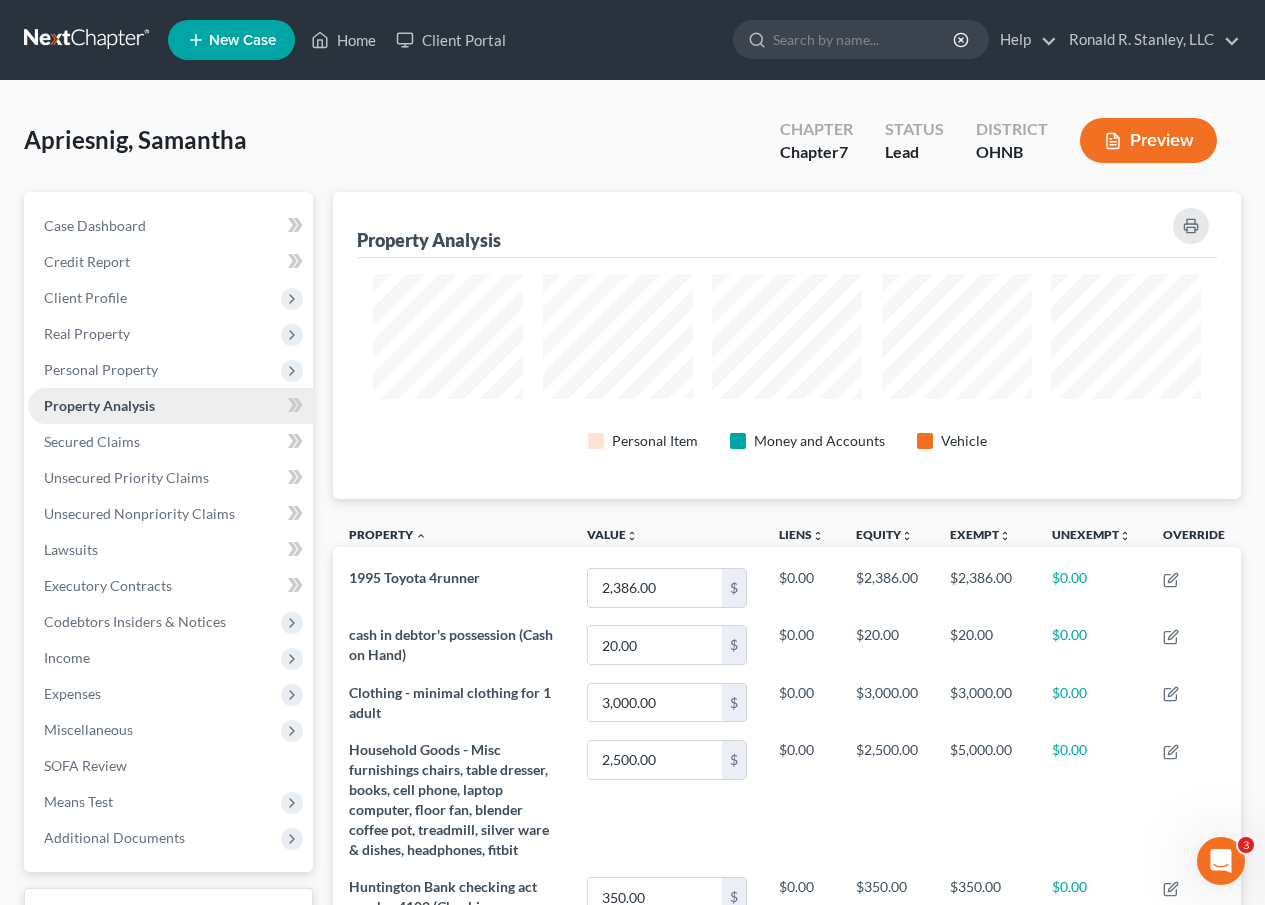 scroll, scrollTop: 999693, scrollLeft: 999092, axis: both 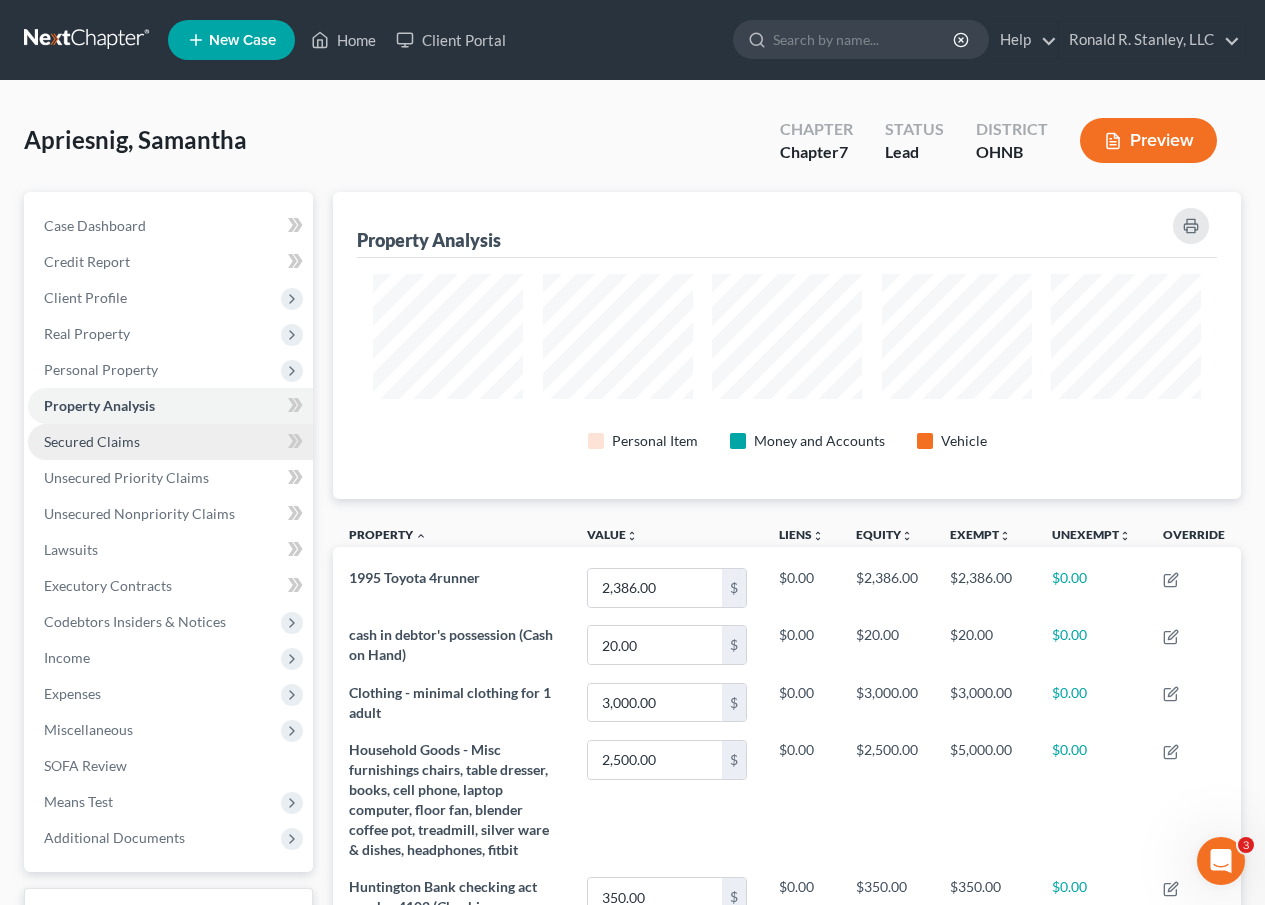 click on "Secured Claims" at bounding box center [92, 441] 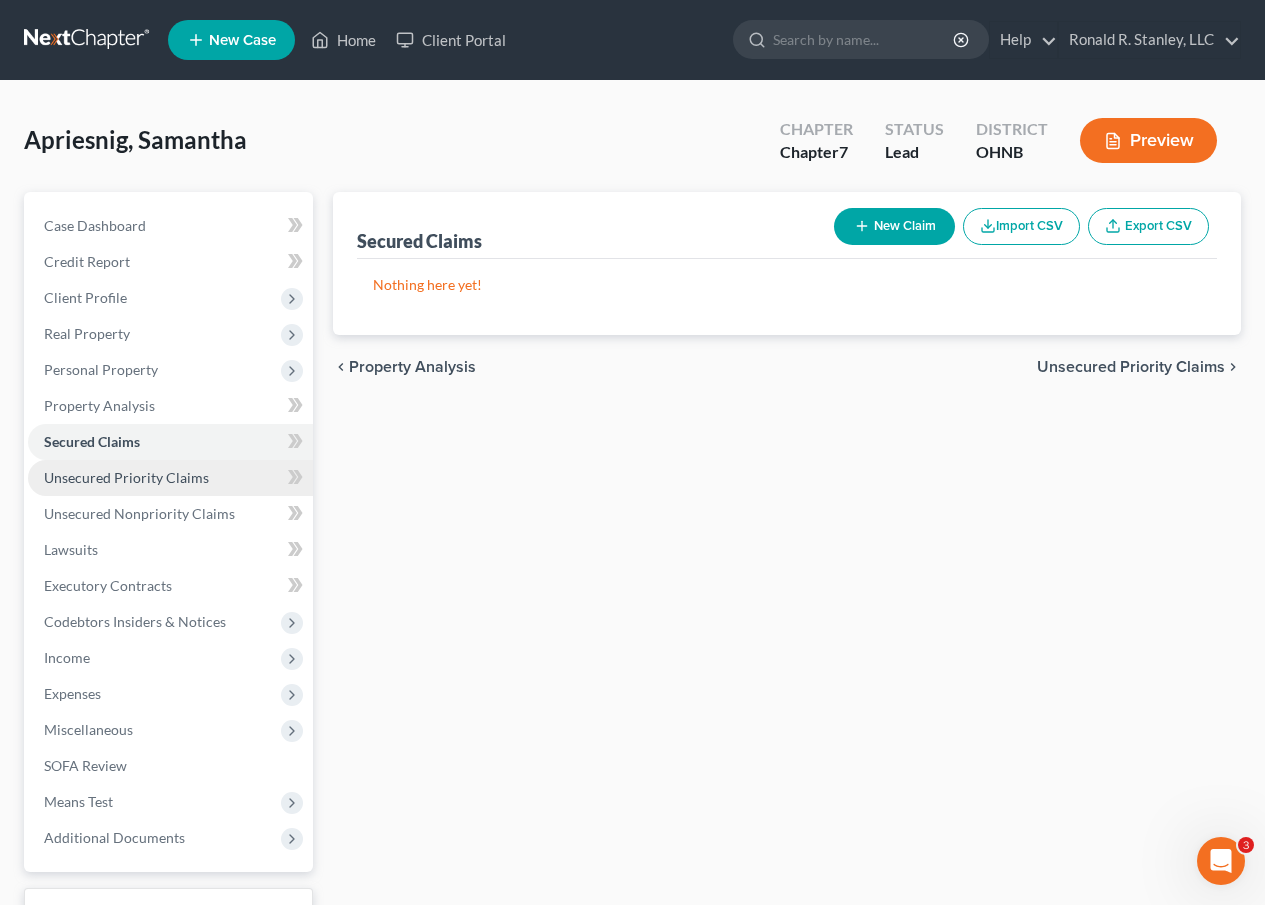 click on "Unsecured Priority Claims" at bounding box center [126, 477] 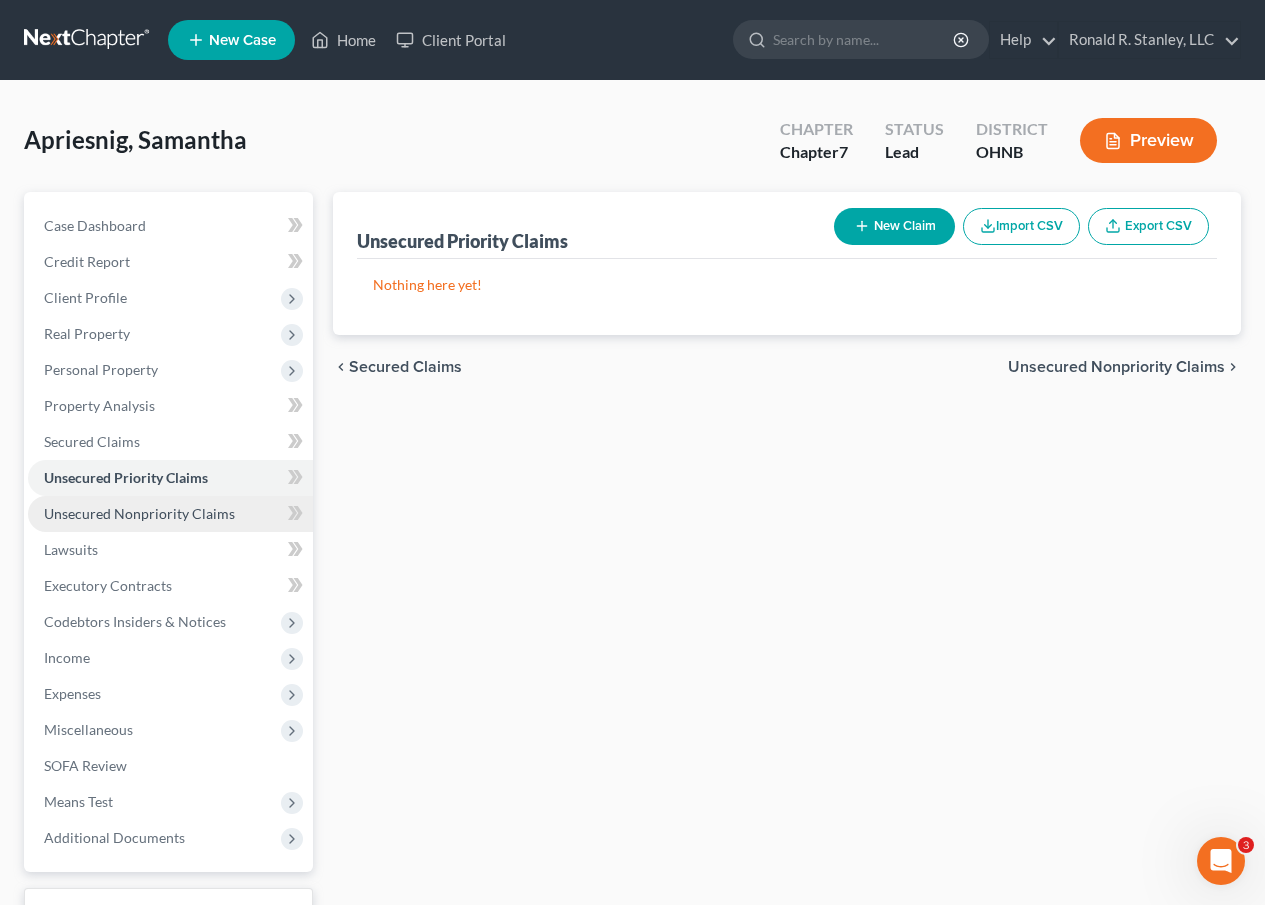 click on "Unsecured Nonpriority Claims" at bounding box center (139, 513) 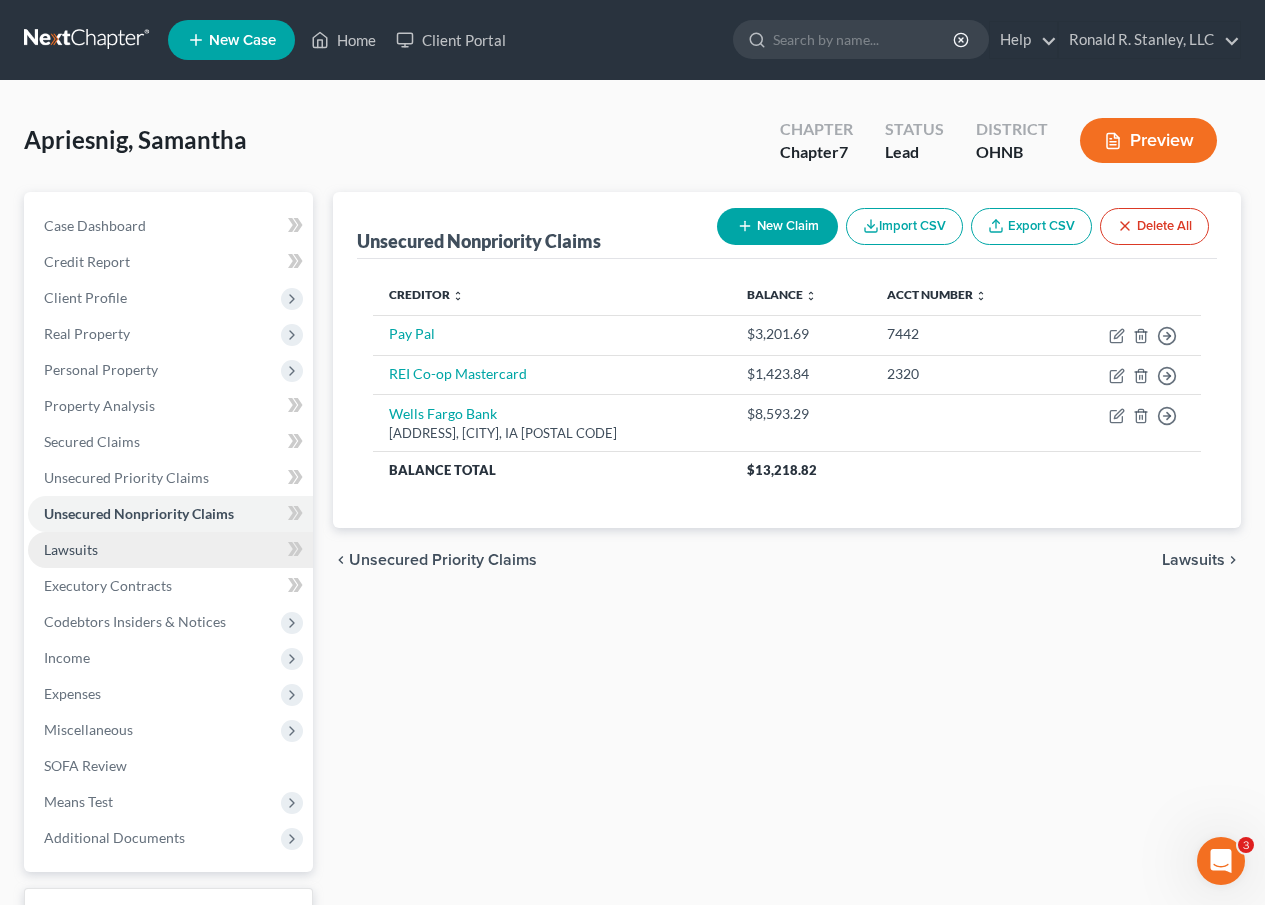 click on "Lawsuits" at bounding box center [71, 549] 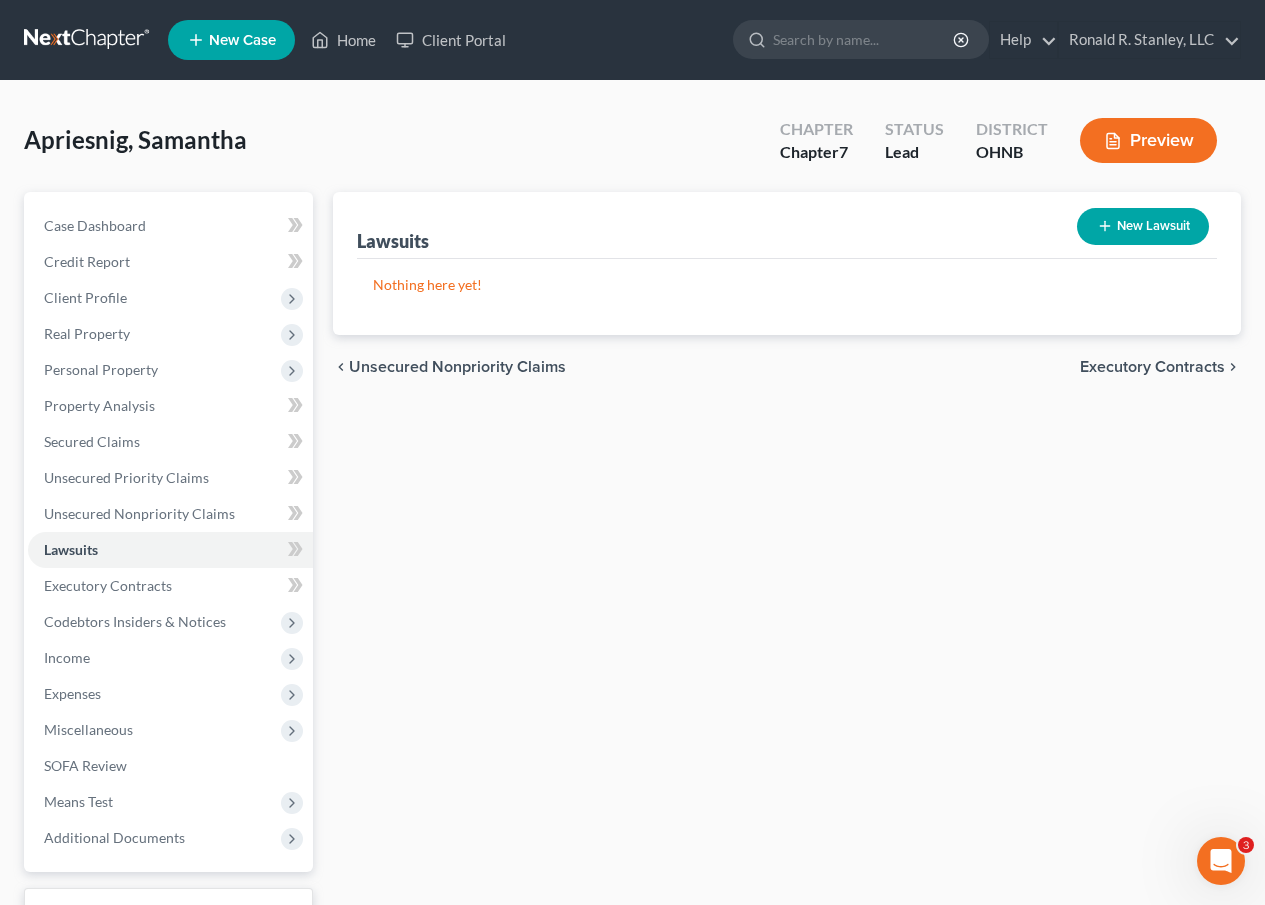 click on "New Lawsuit" at bounding box center [1143, 226] 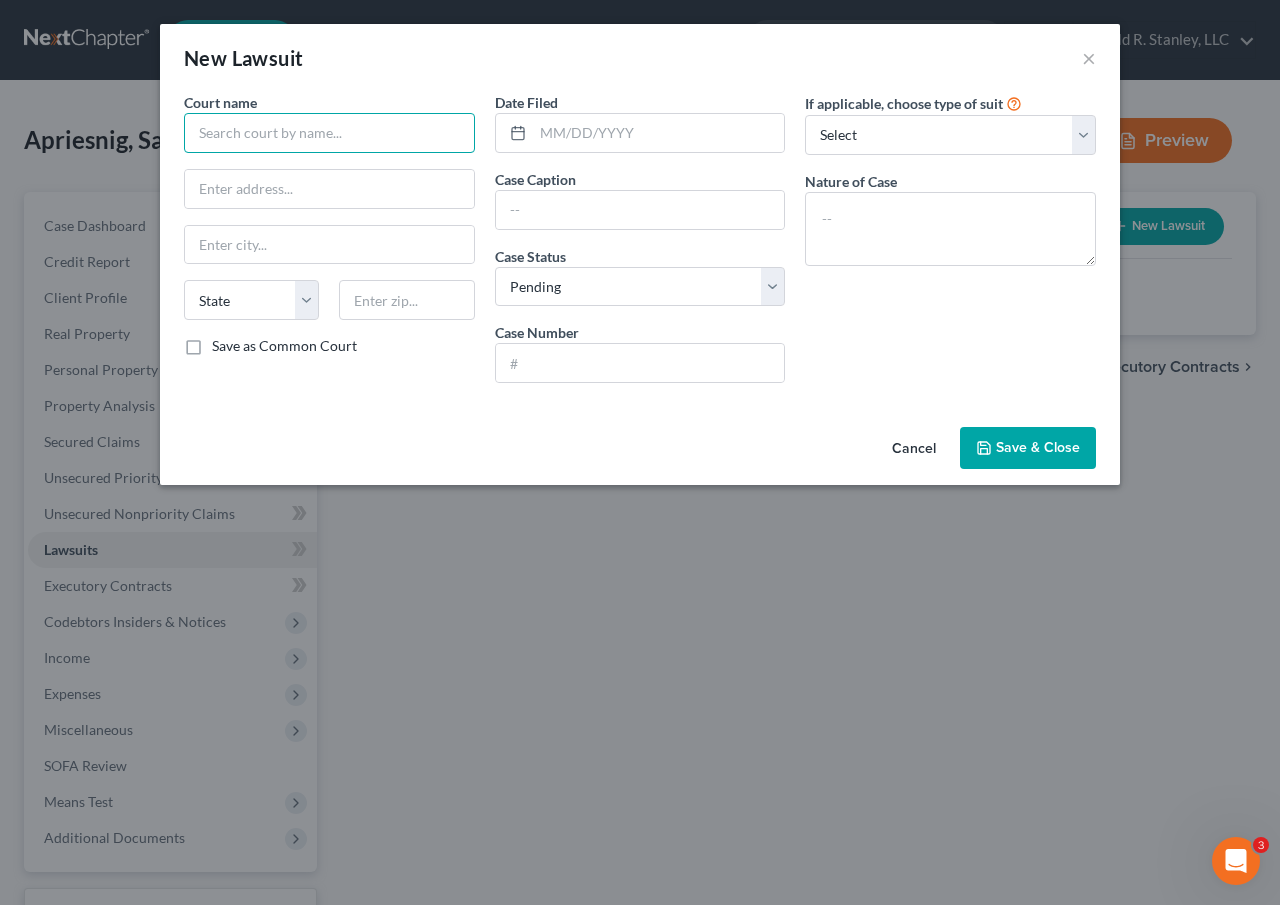 click at bounding box center (329, 133) 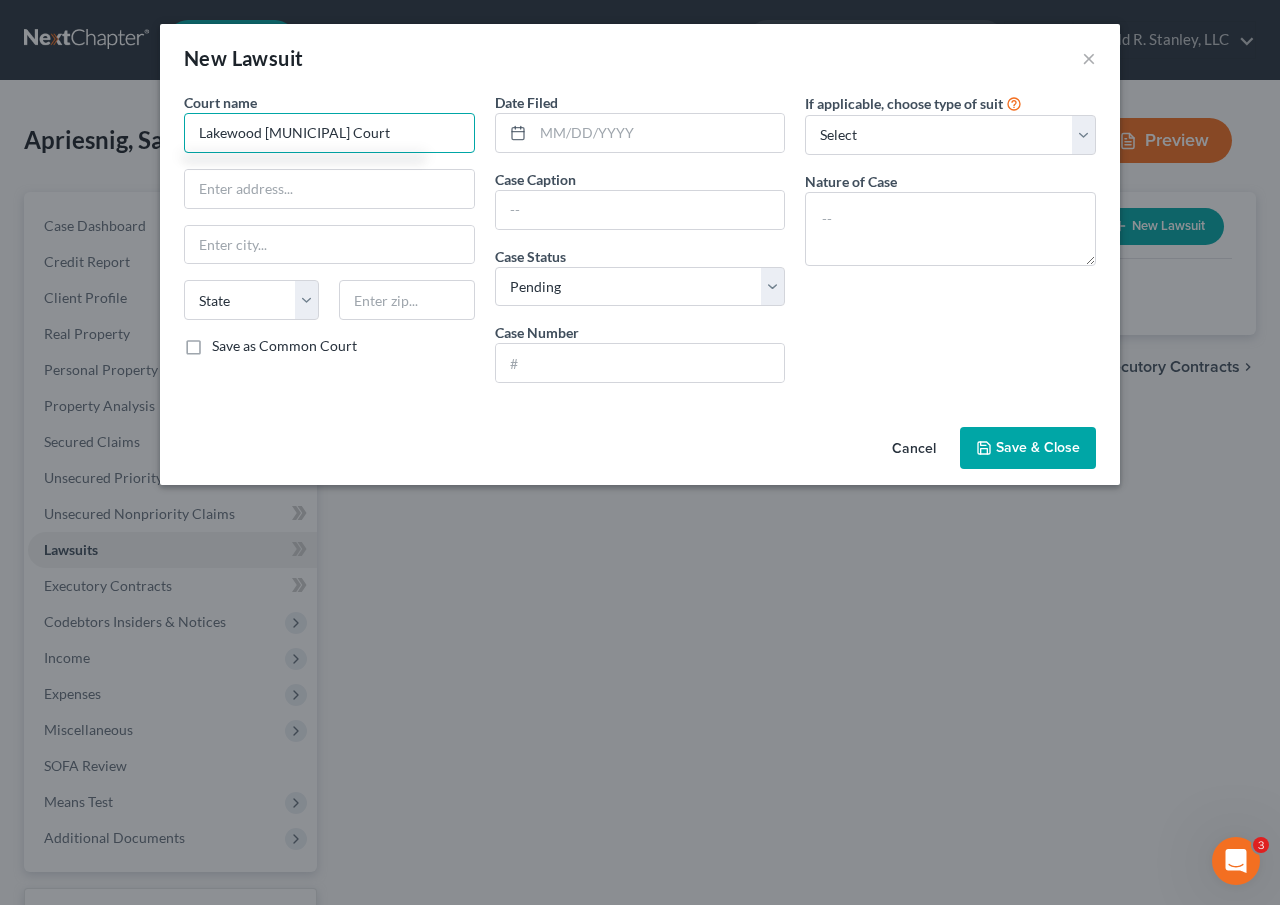 click on "Lakewood MUnicipal Court" at bounding box center (329, 133) 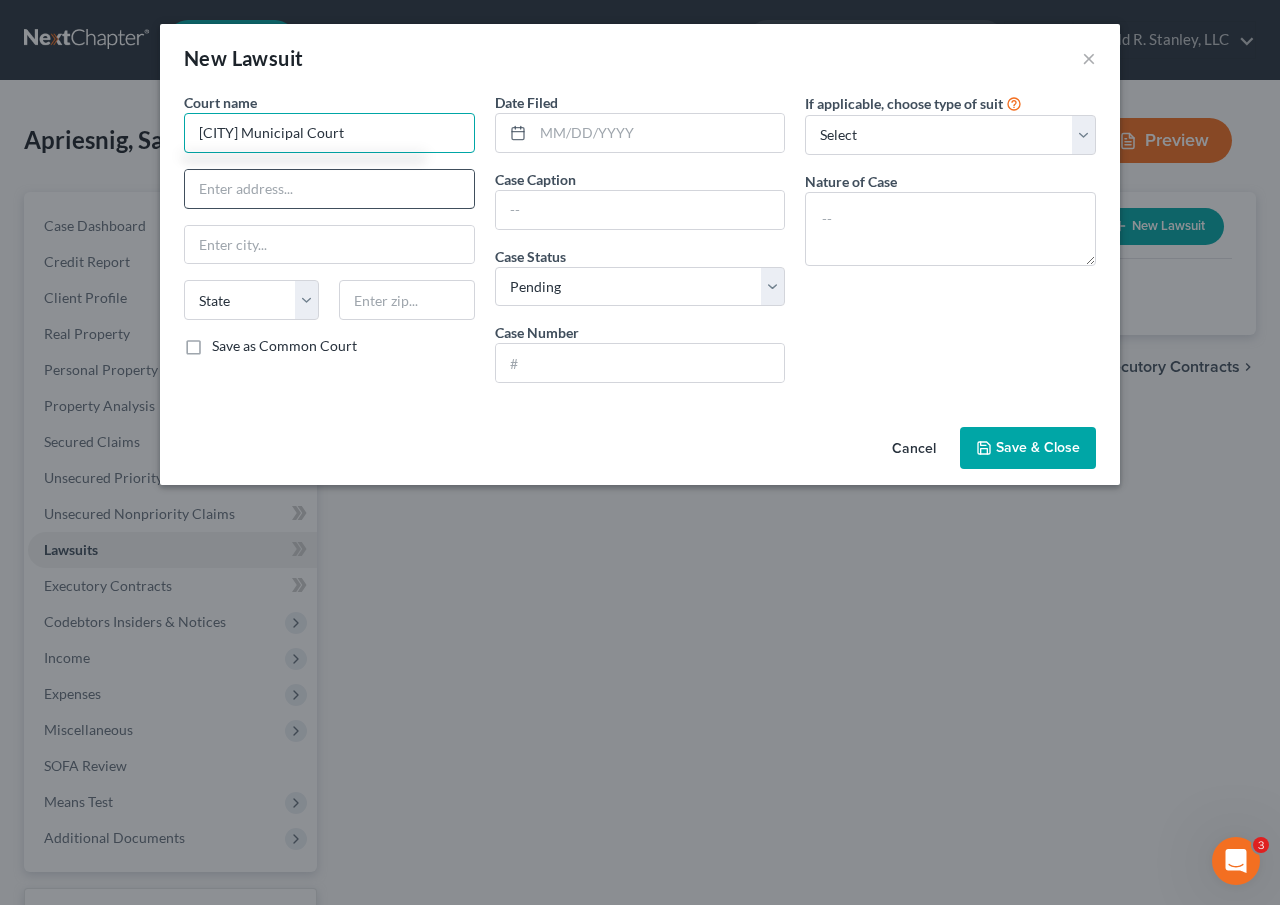 type on "Lakewood Municipal Court" 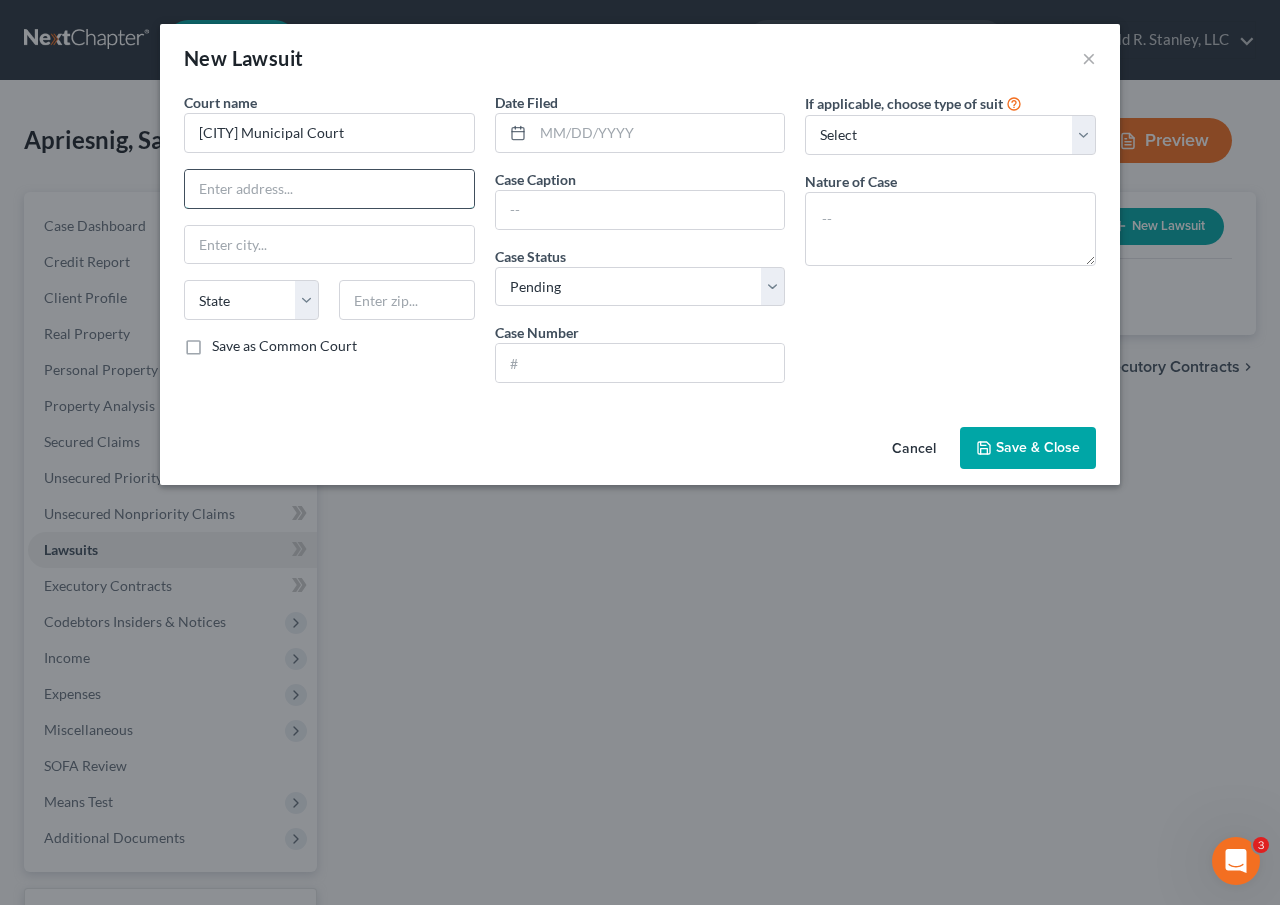 click at bounding box center (329, 189) 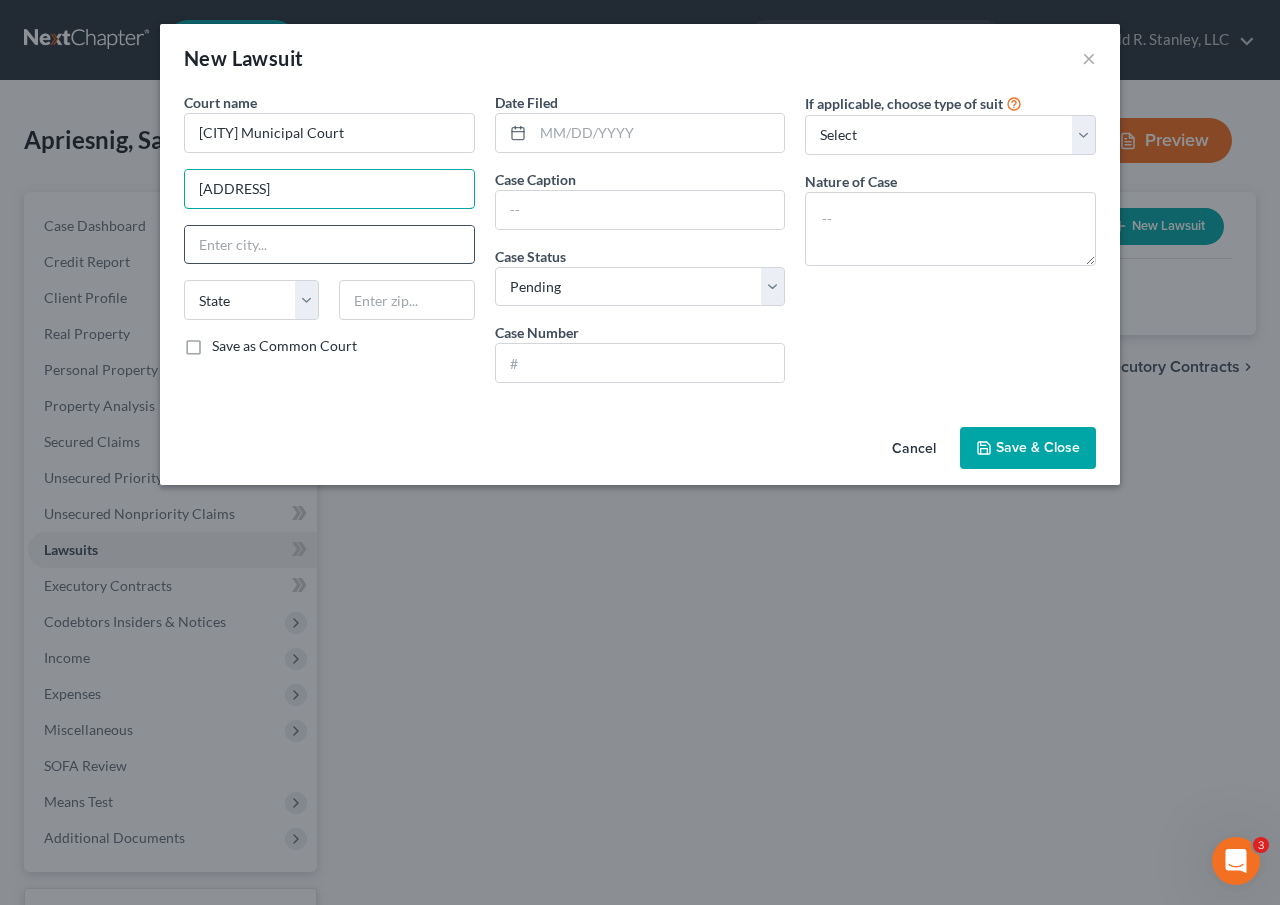 type on "12650 Detroit Avenue" 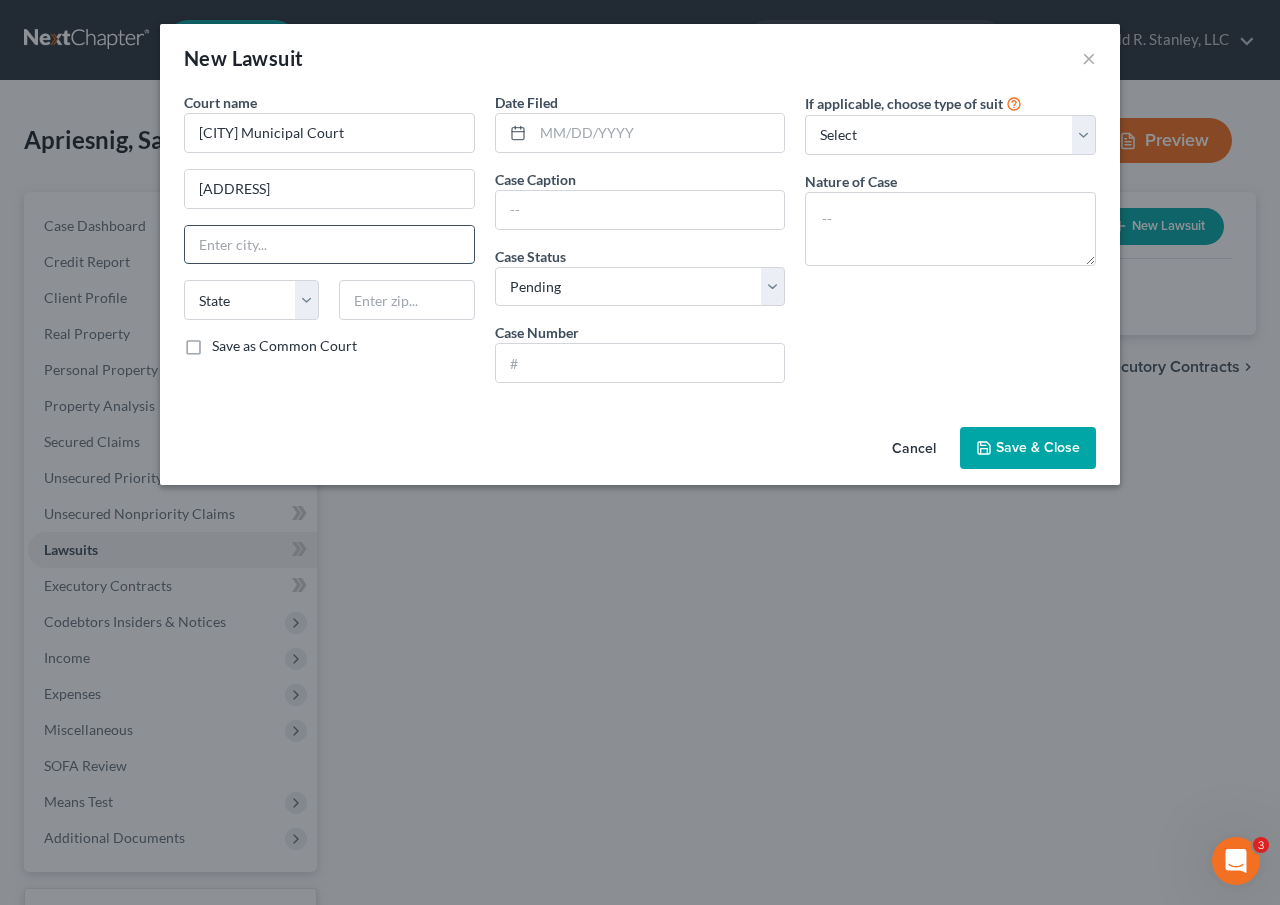 click at bounding box center (329, 245) 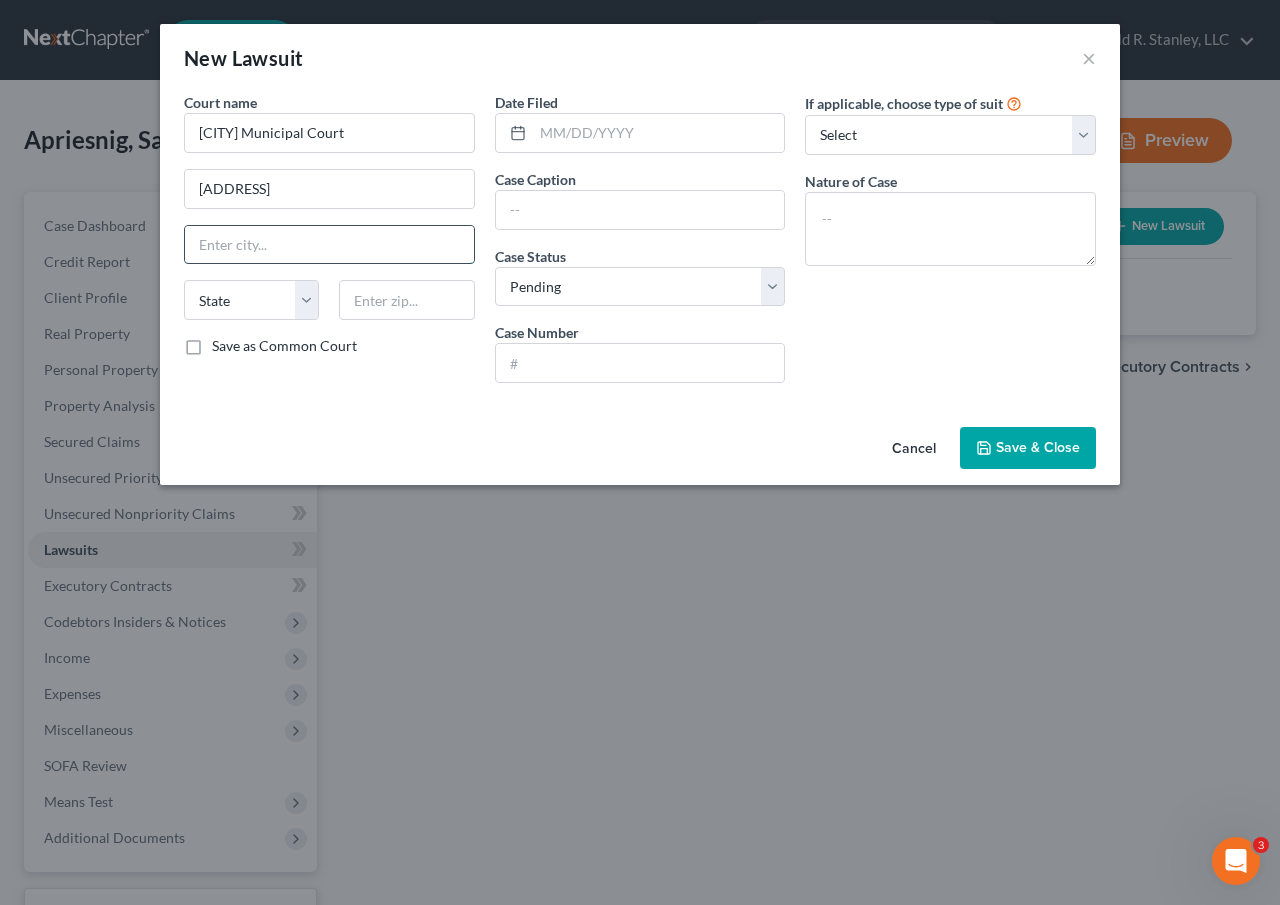 type on "Lakewood" 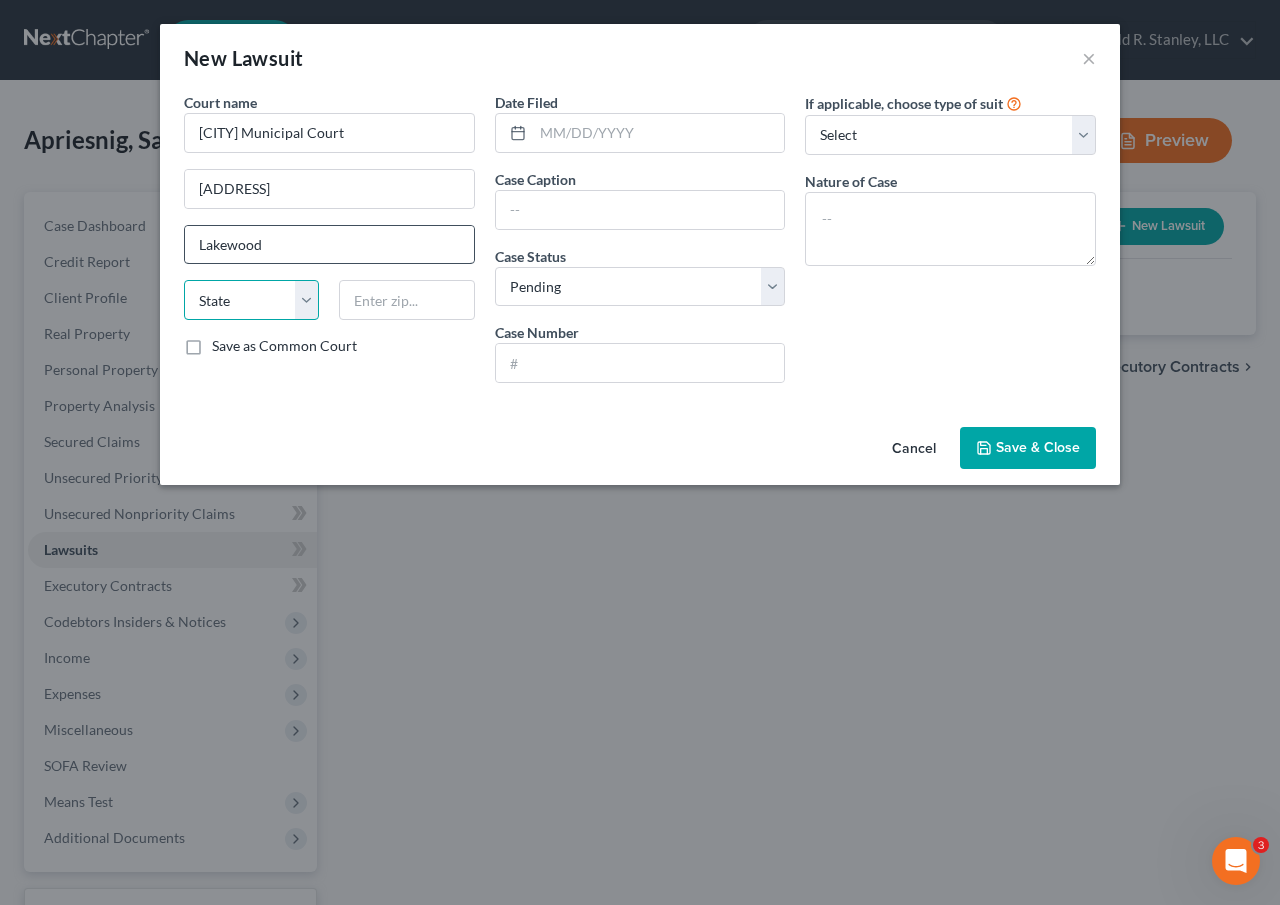 select on "36" 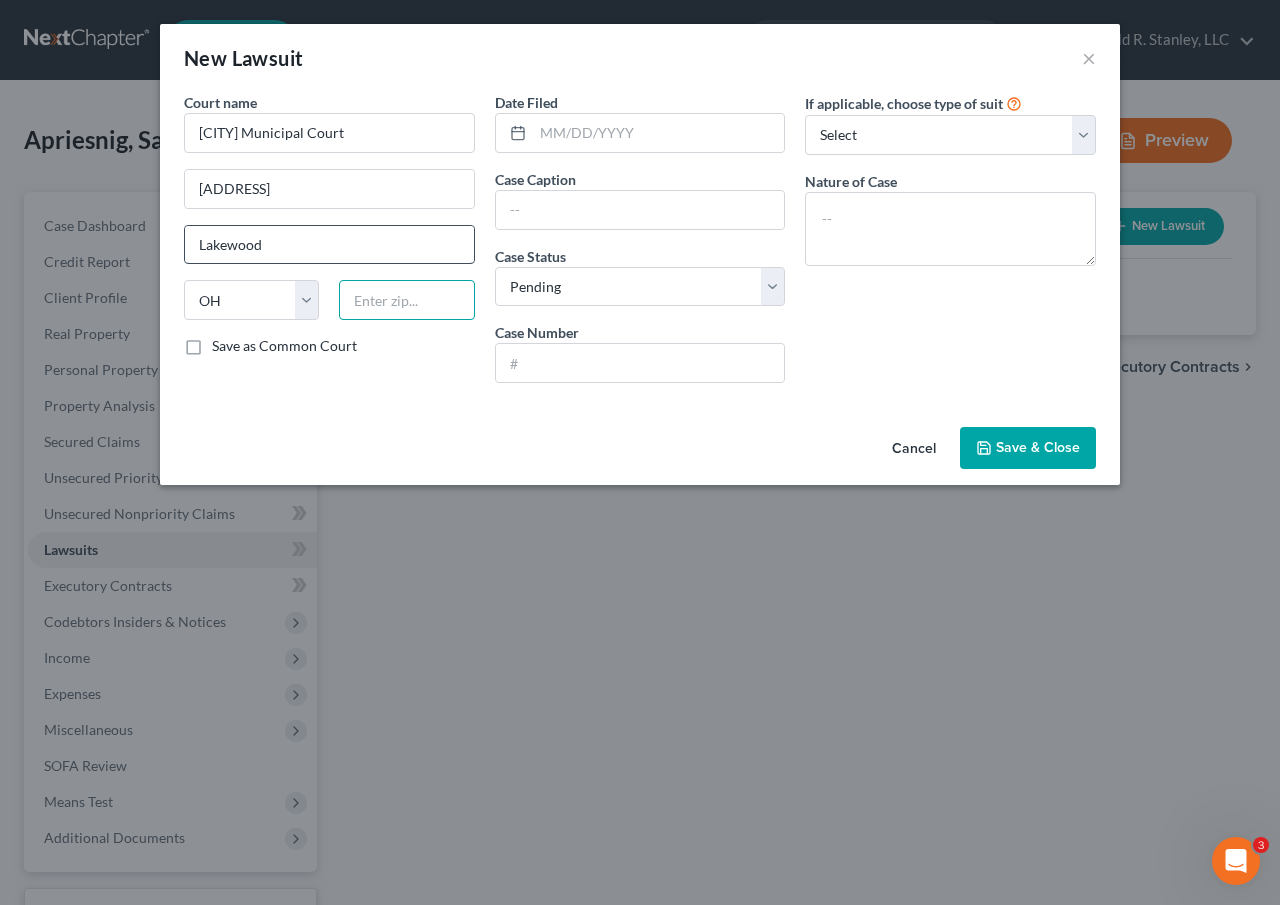 type on "44107" 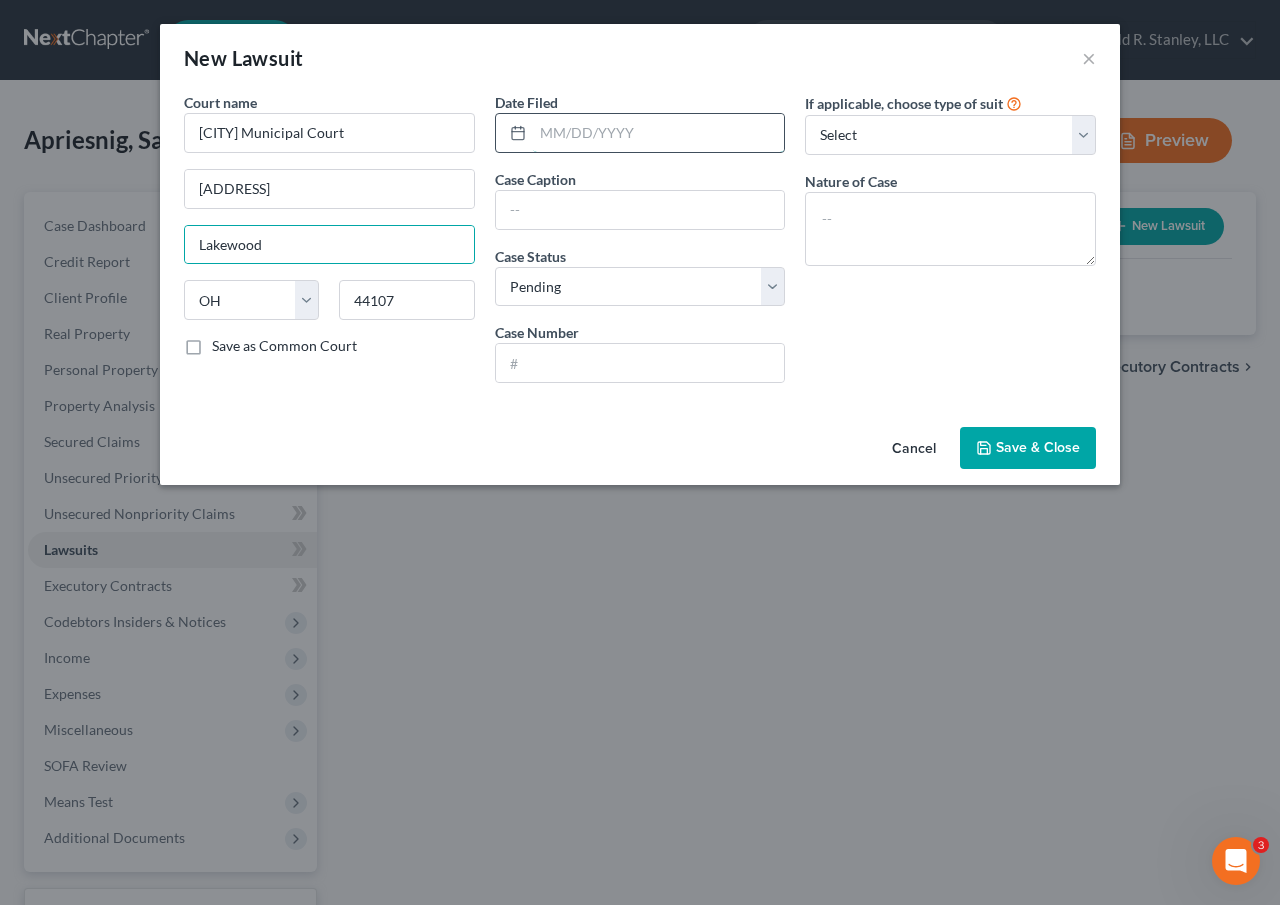 click at bounding box center (659, 133) 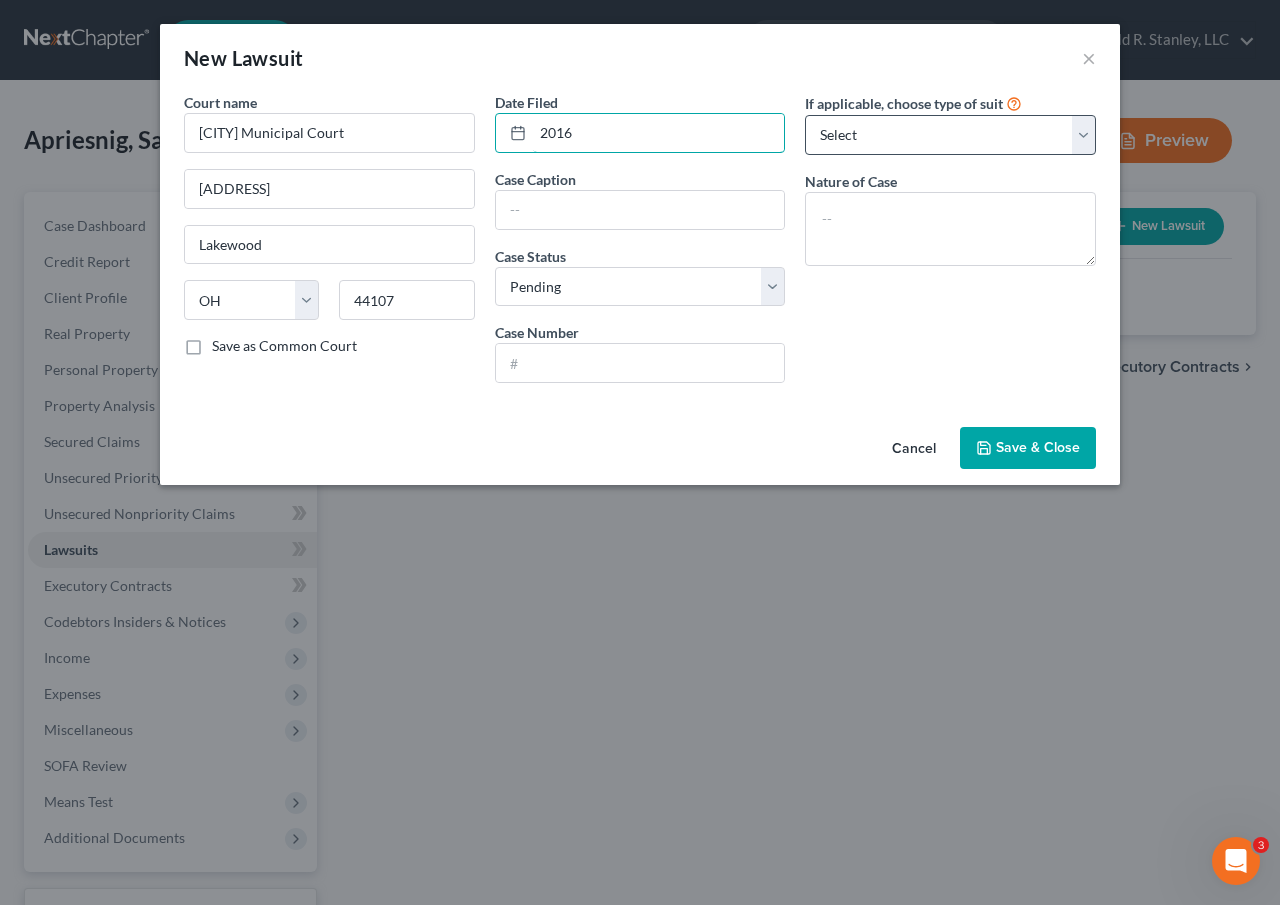 type on "2016" 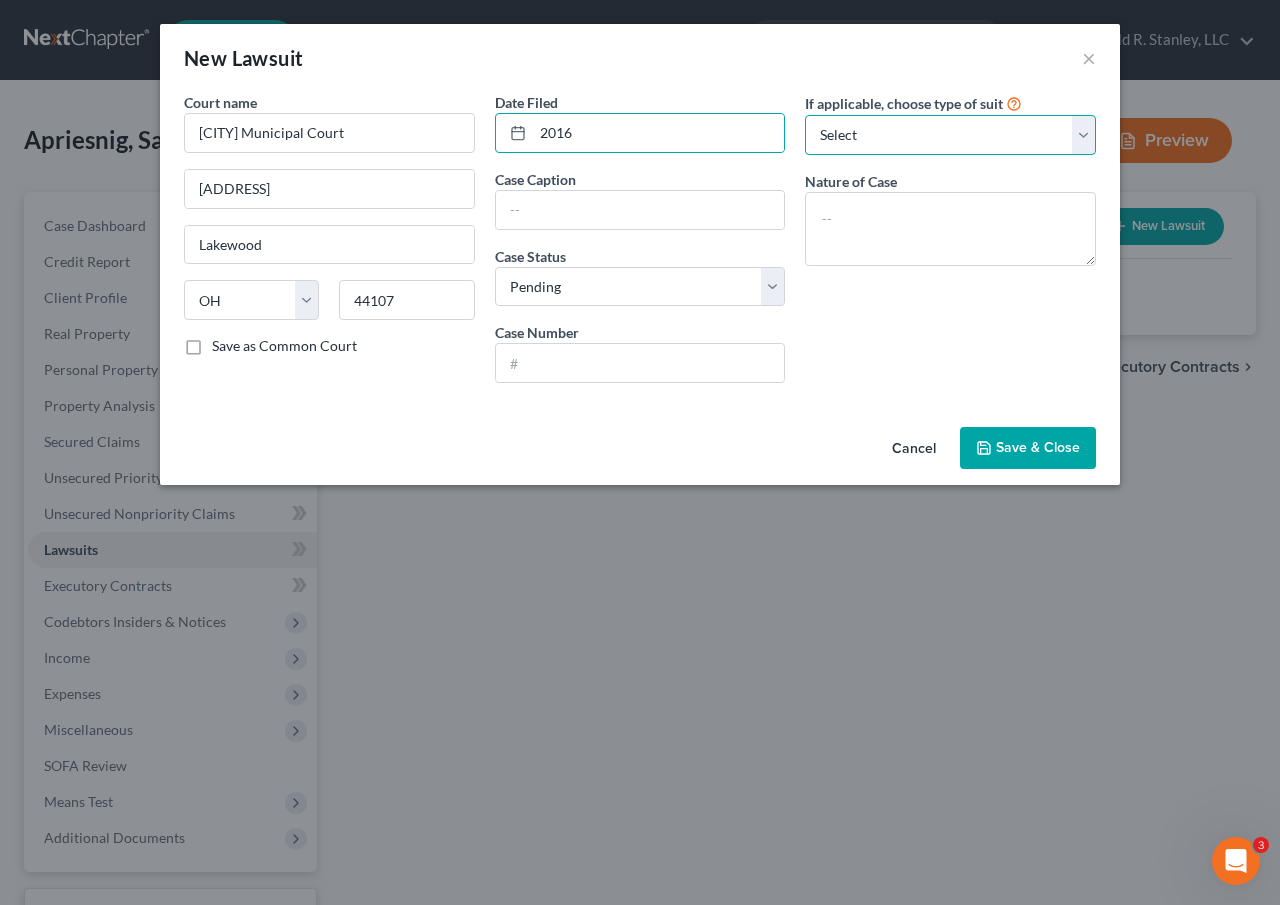 click on "Select Repossession Garnishment Foreclosure Attached, Seized, Or Levied Other" at bounding box center [950, 135] 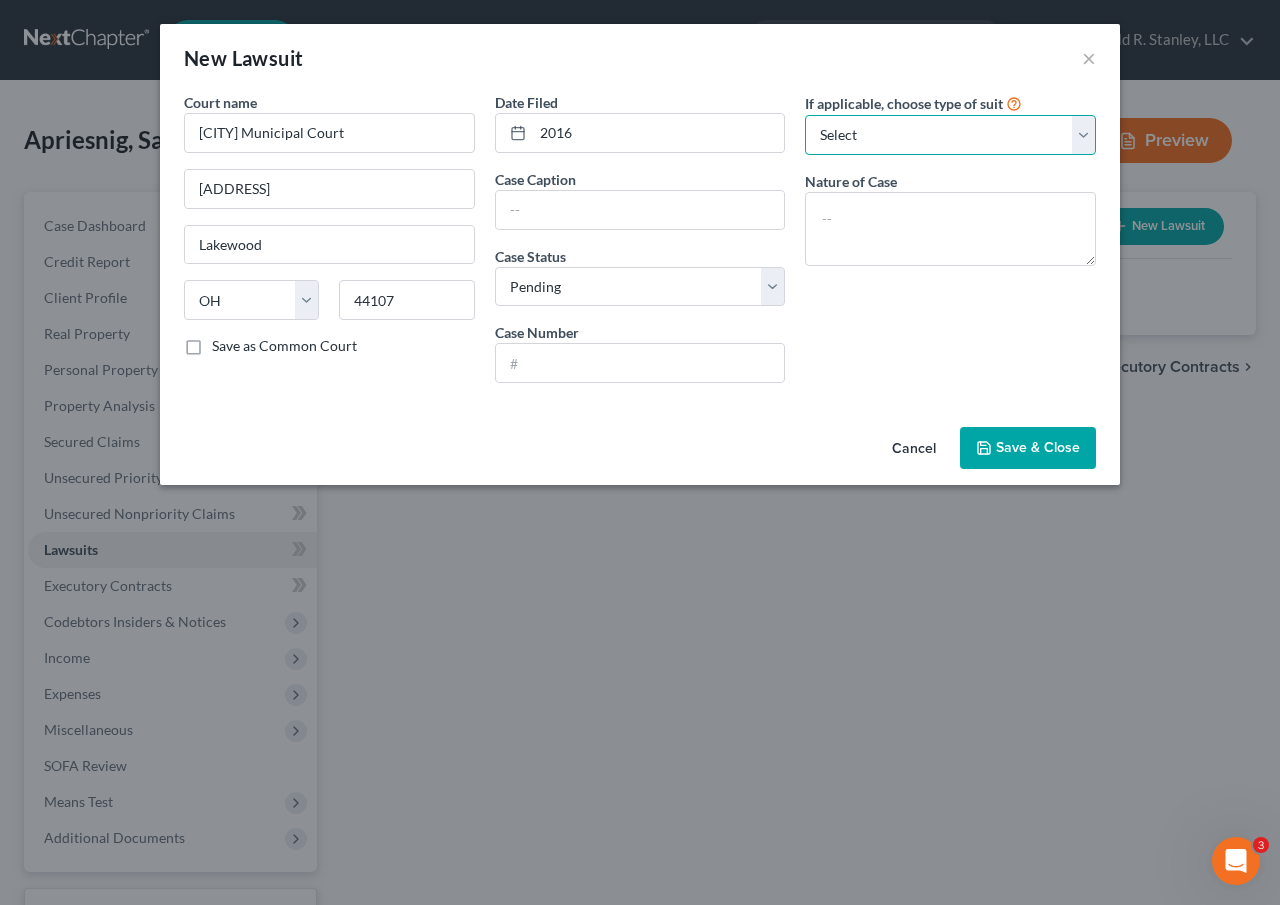 select on "1" 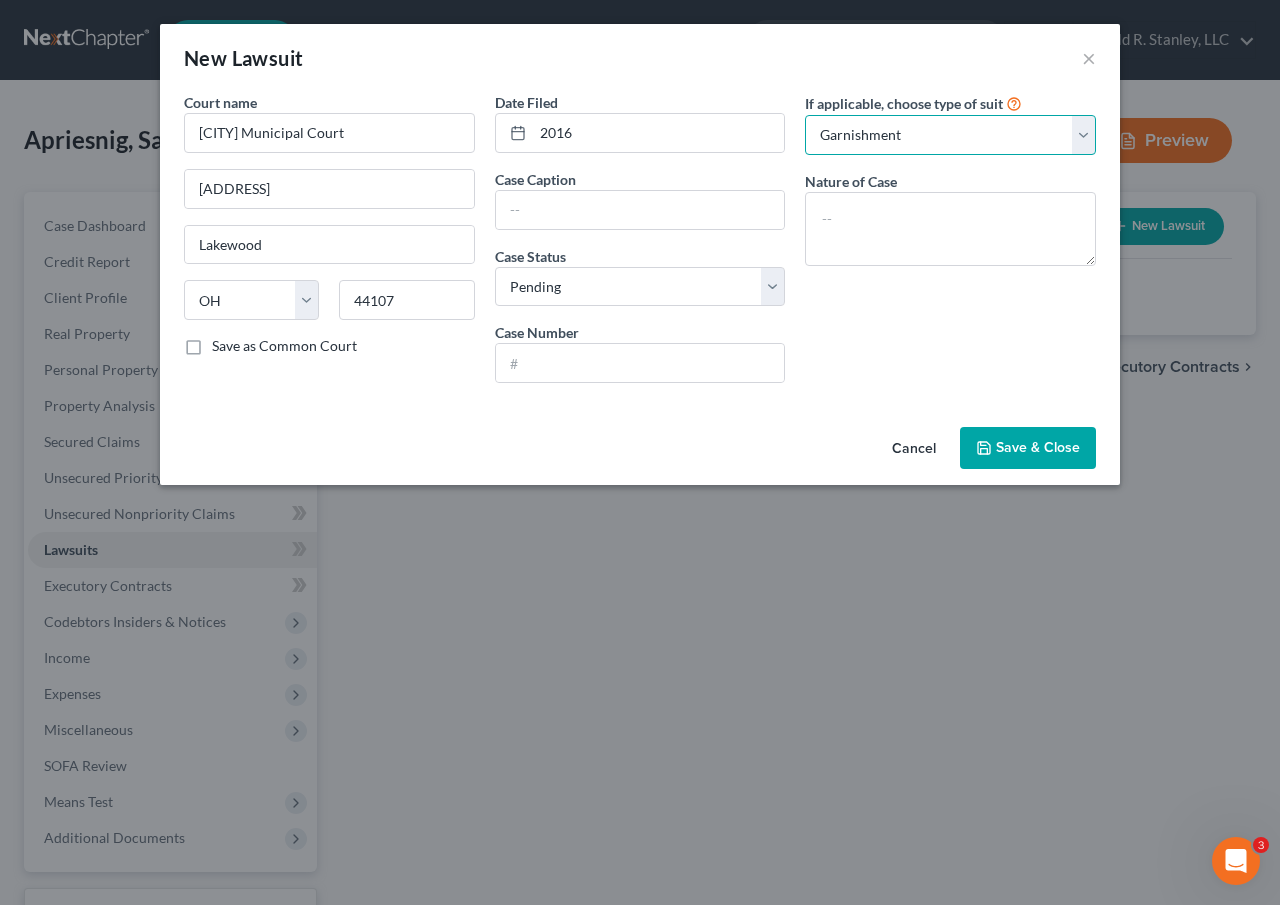 click on "Select Repossession Garnishment Foreclosure Attached, Seized, Or Levied Other" at bounding box center (950, 135) 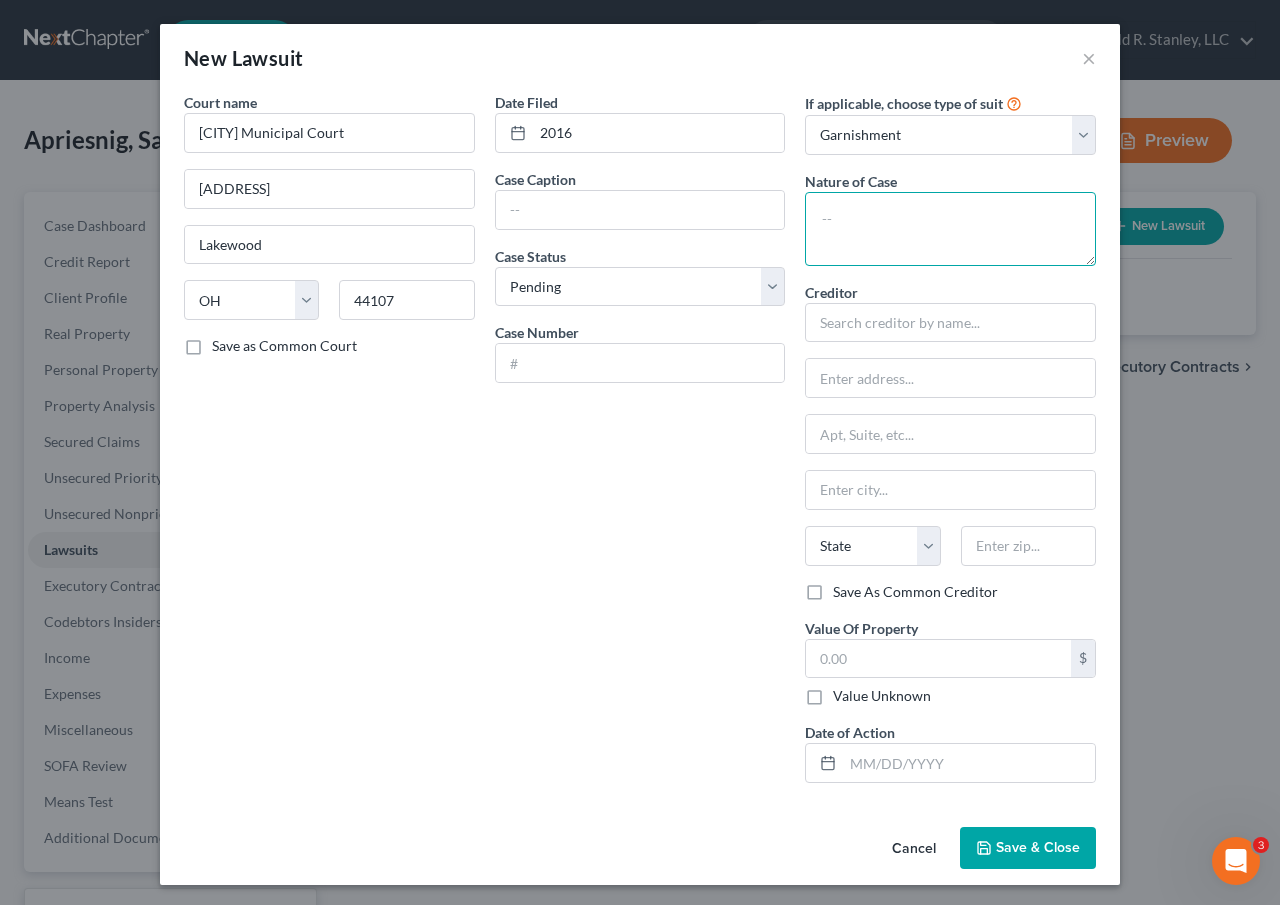 click at bounding box center [950, 229] 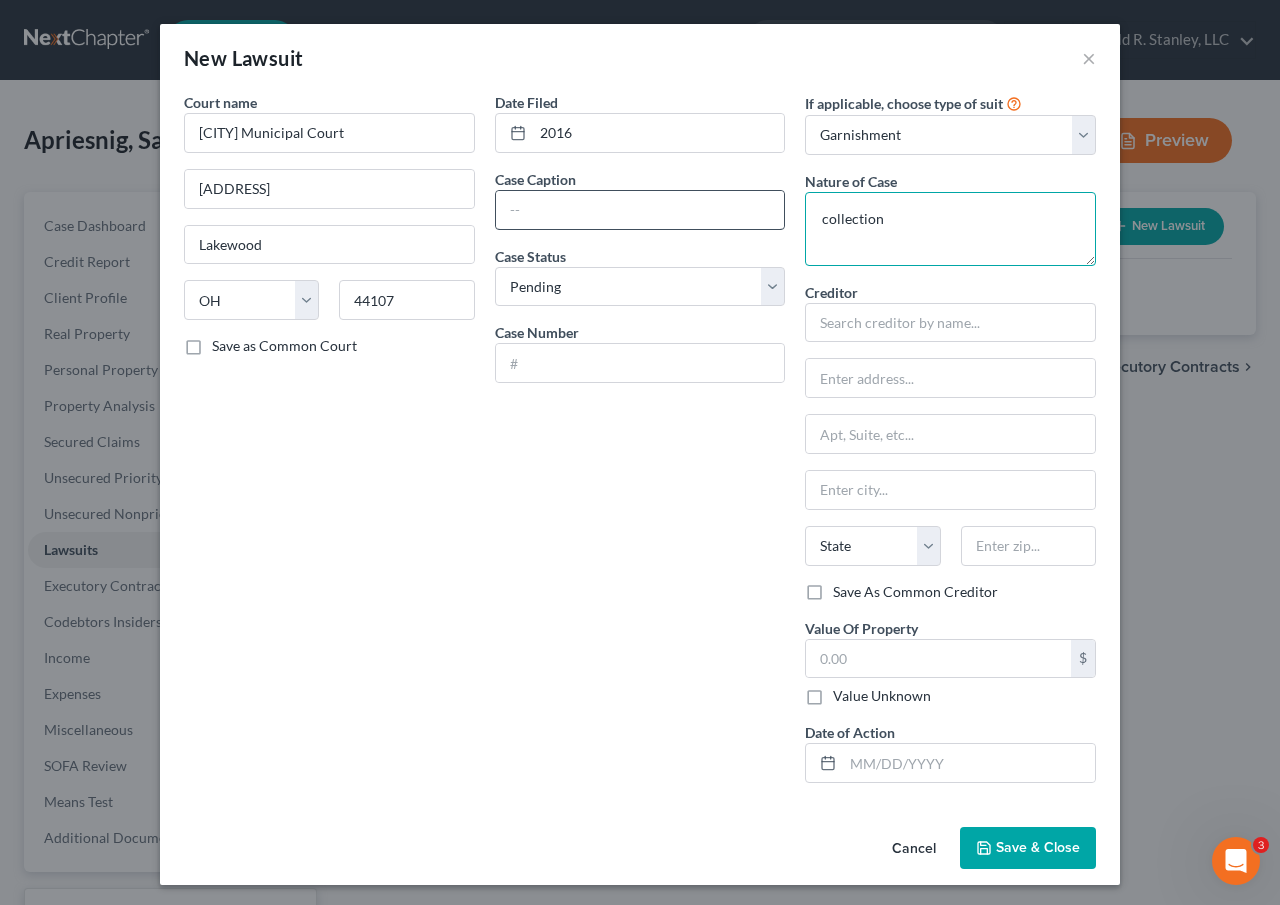 type on "collection" 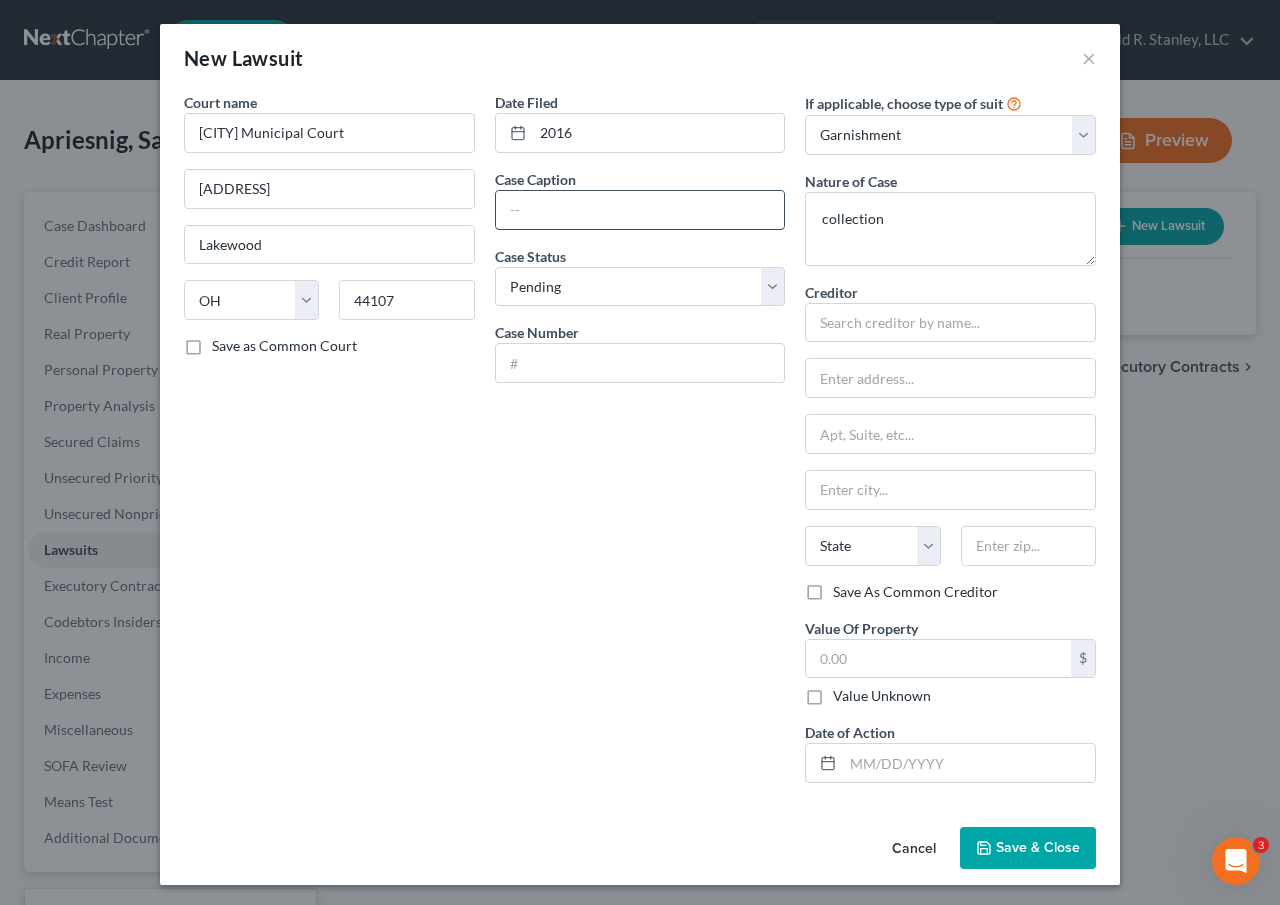 click at bounding box center (640, 210) 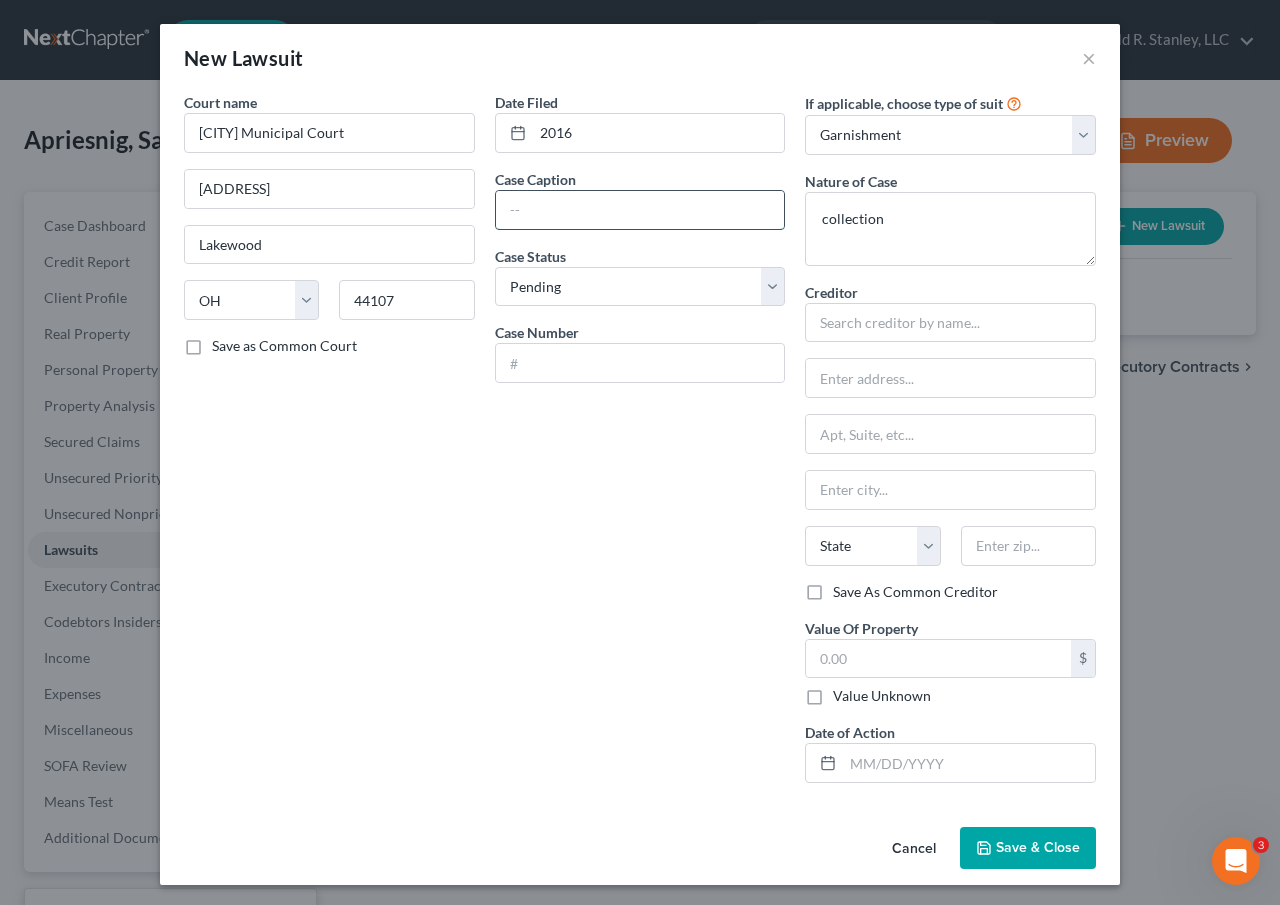 type on "Wells Fargo vs Apriesnig" 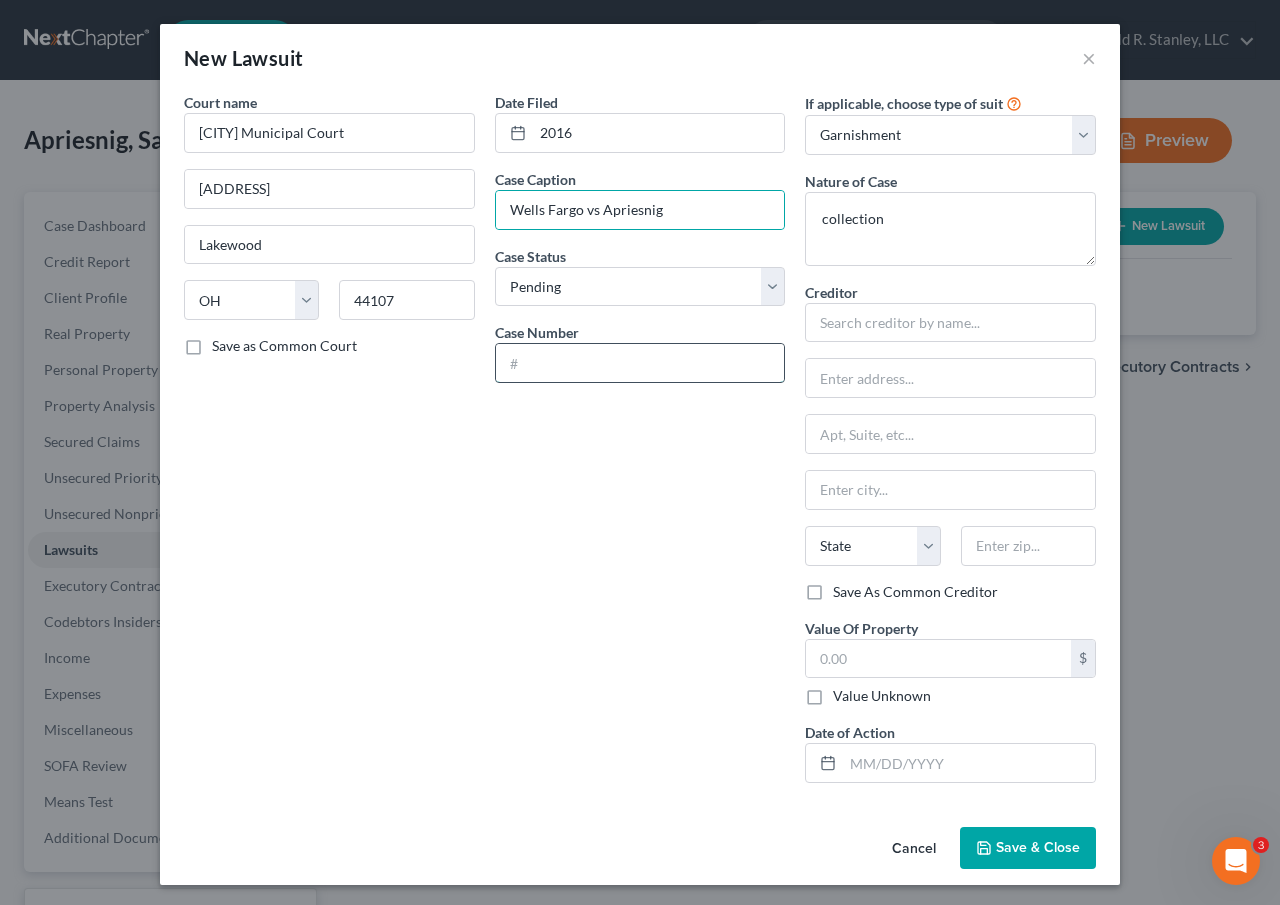 click at bounding box center [640, 363] 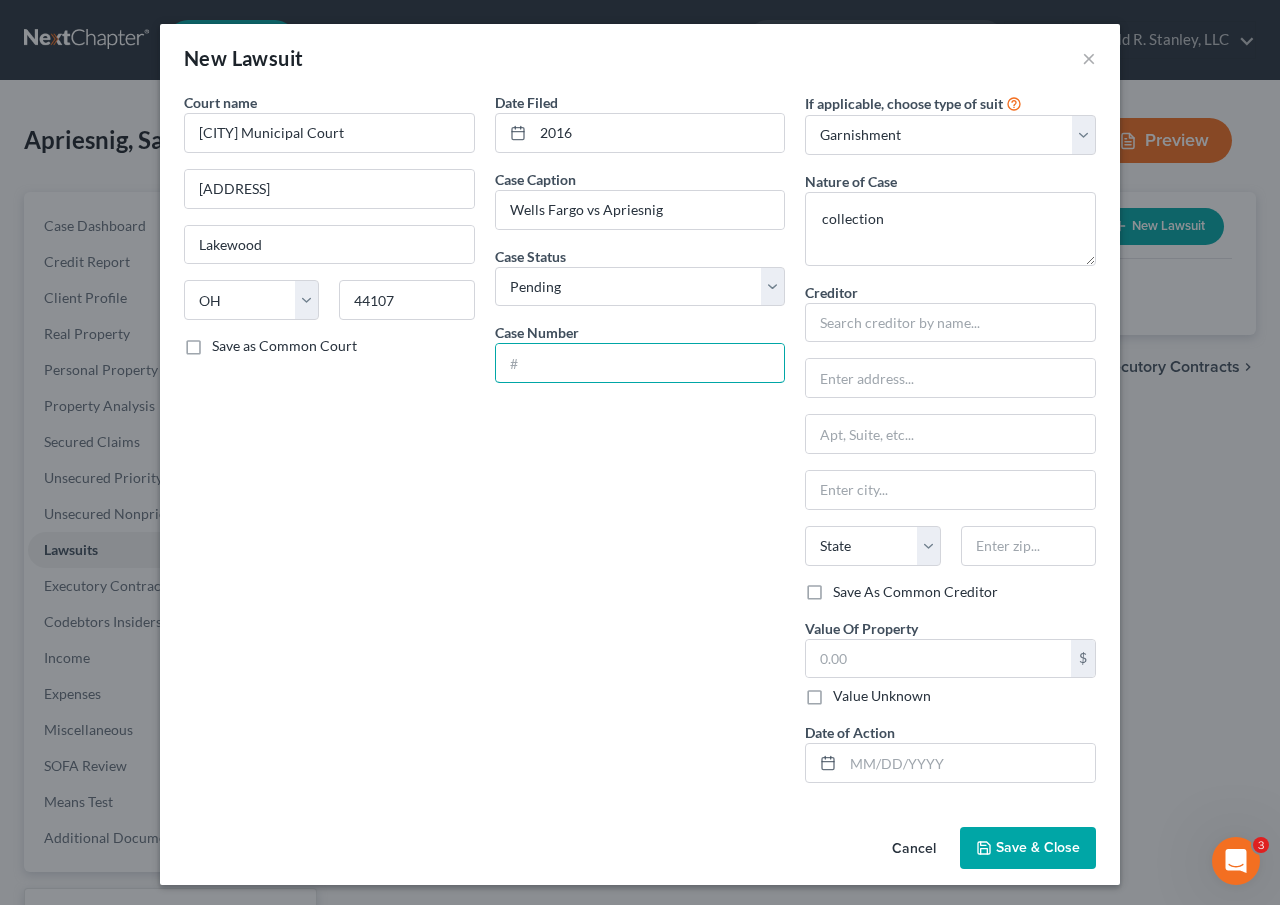 type on "2016CVF624" 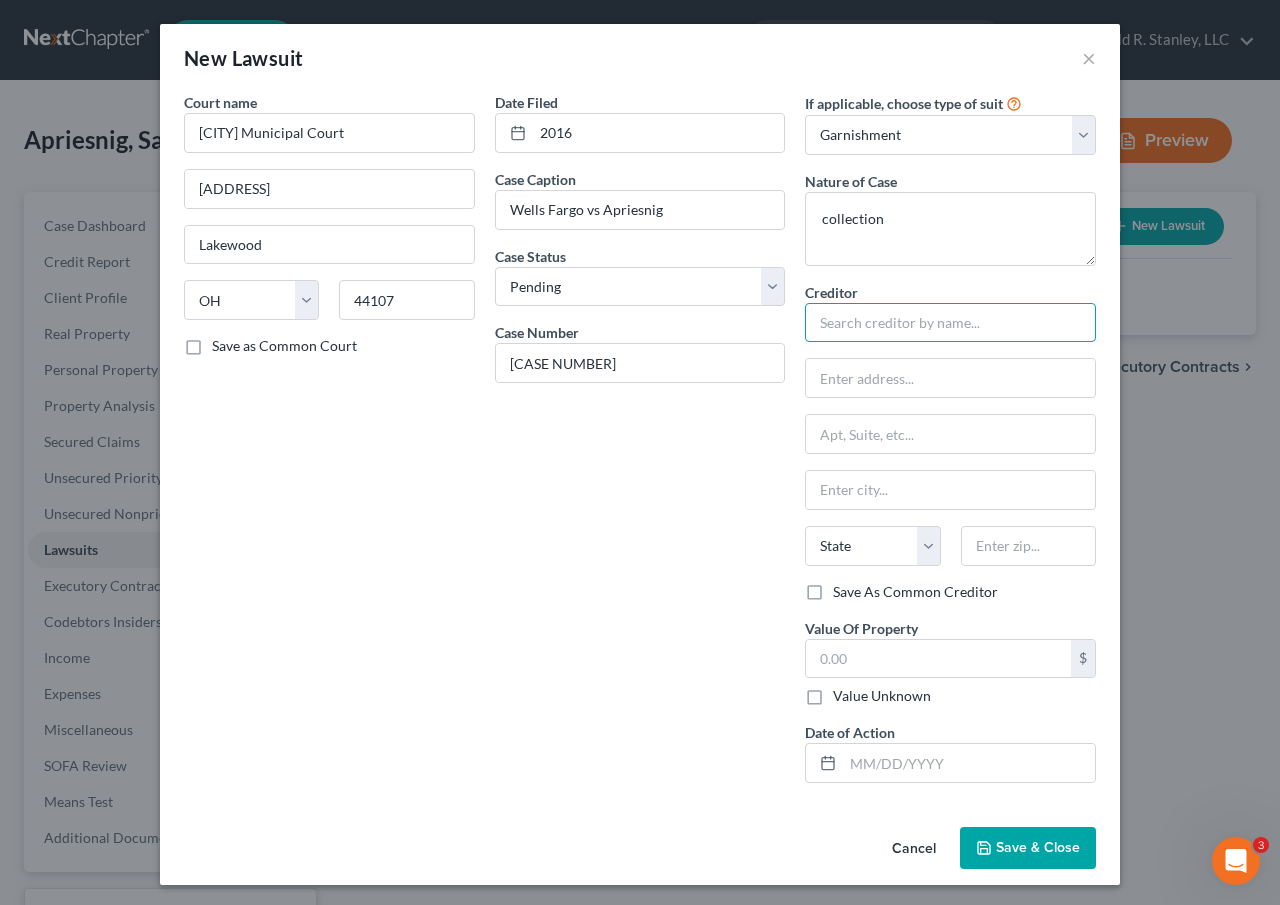 click at bounding box center [950, 323] 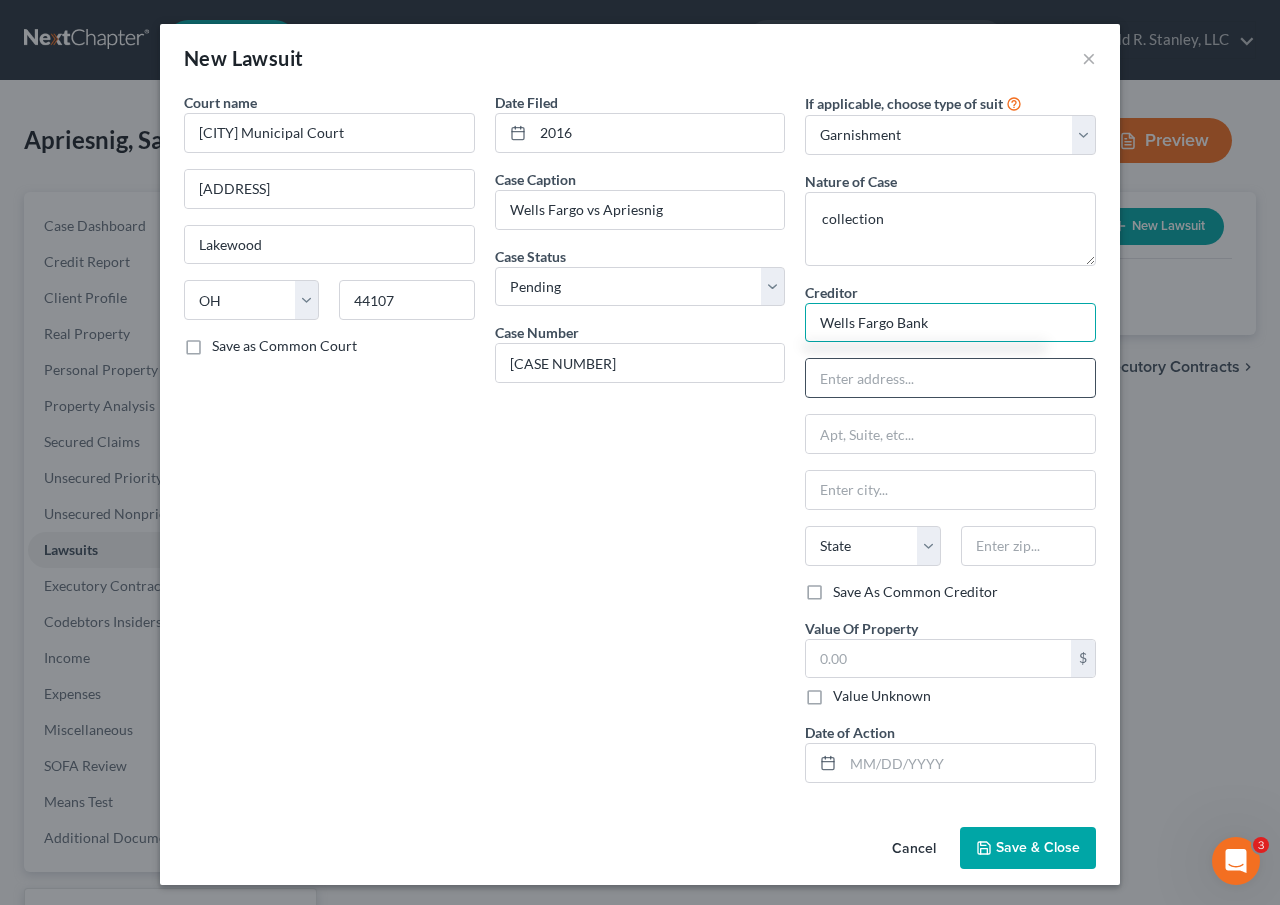 type on "Wells Fargo Bank" 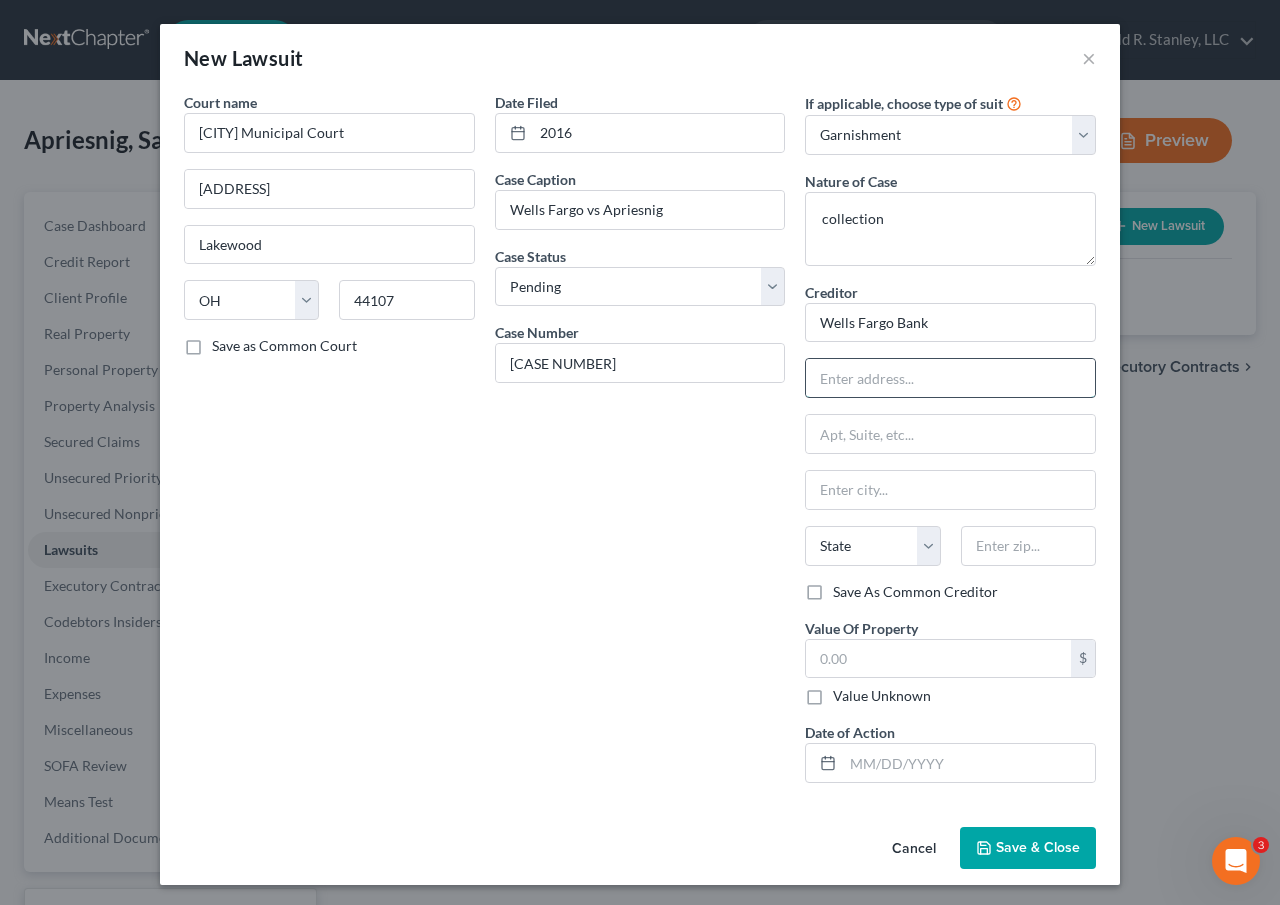 click at bounding box center [950, 378] 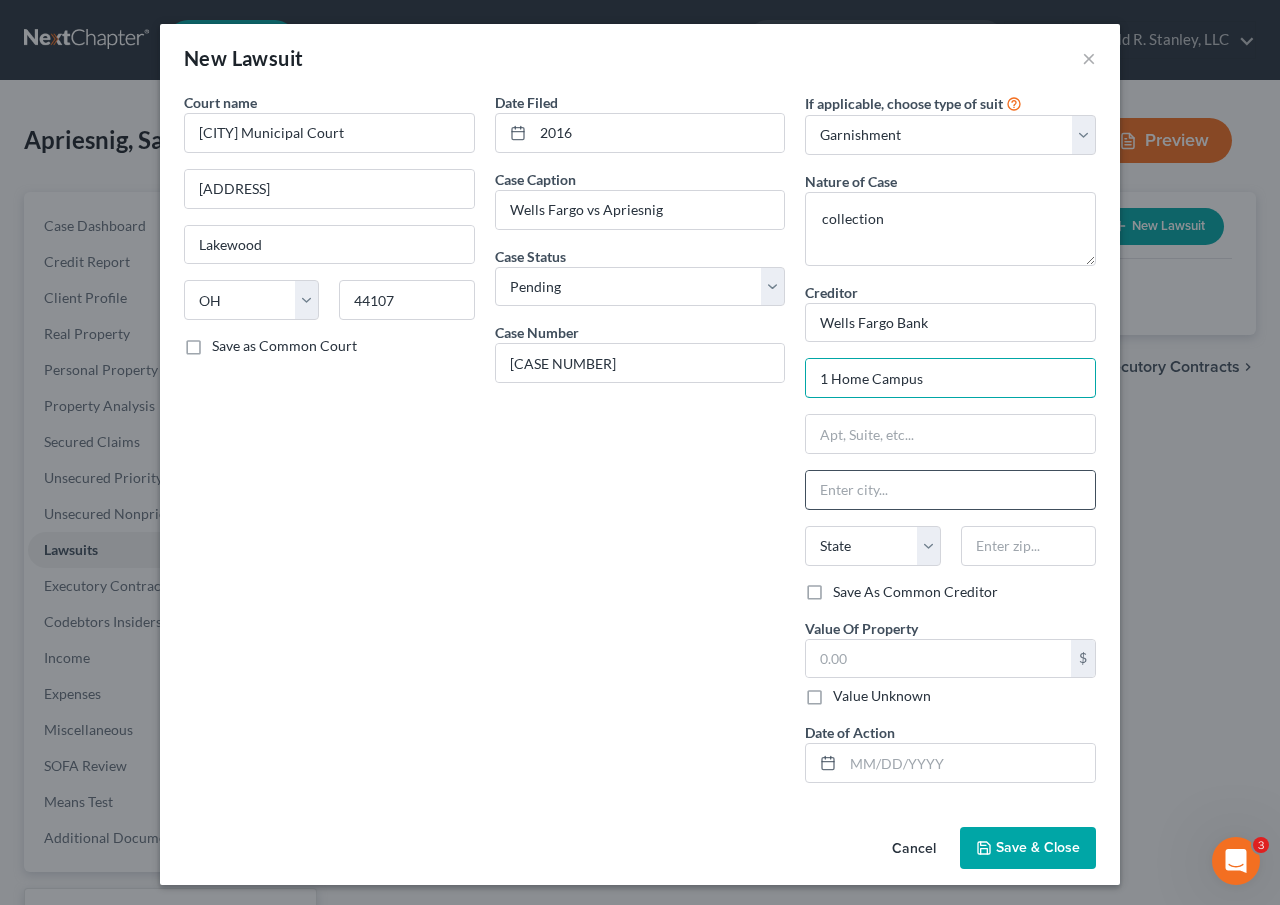 type on "1 Home Campus" 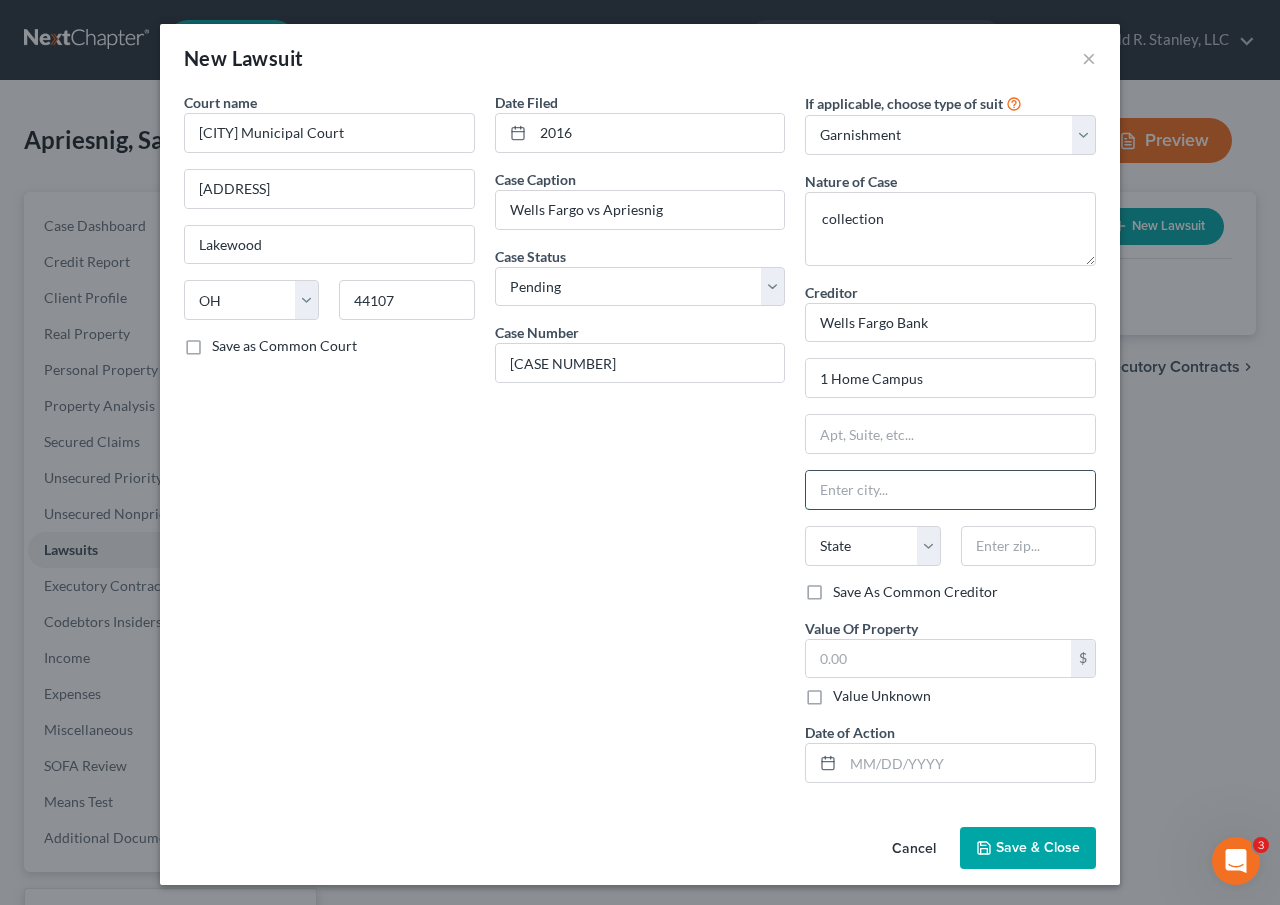click at bounding box center [950, 490] 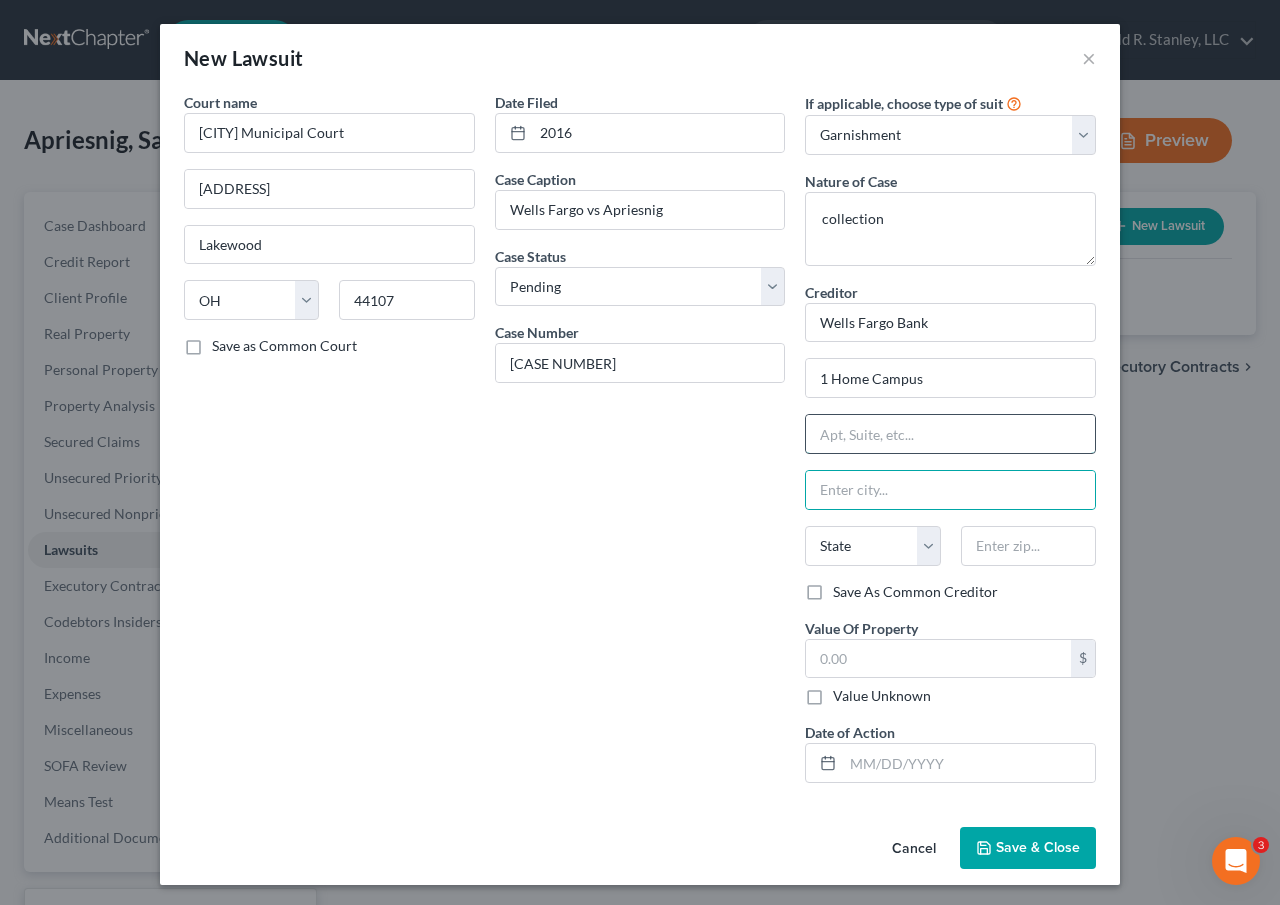 click at bounding box center (950, 434) 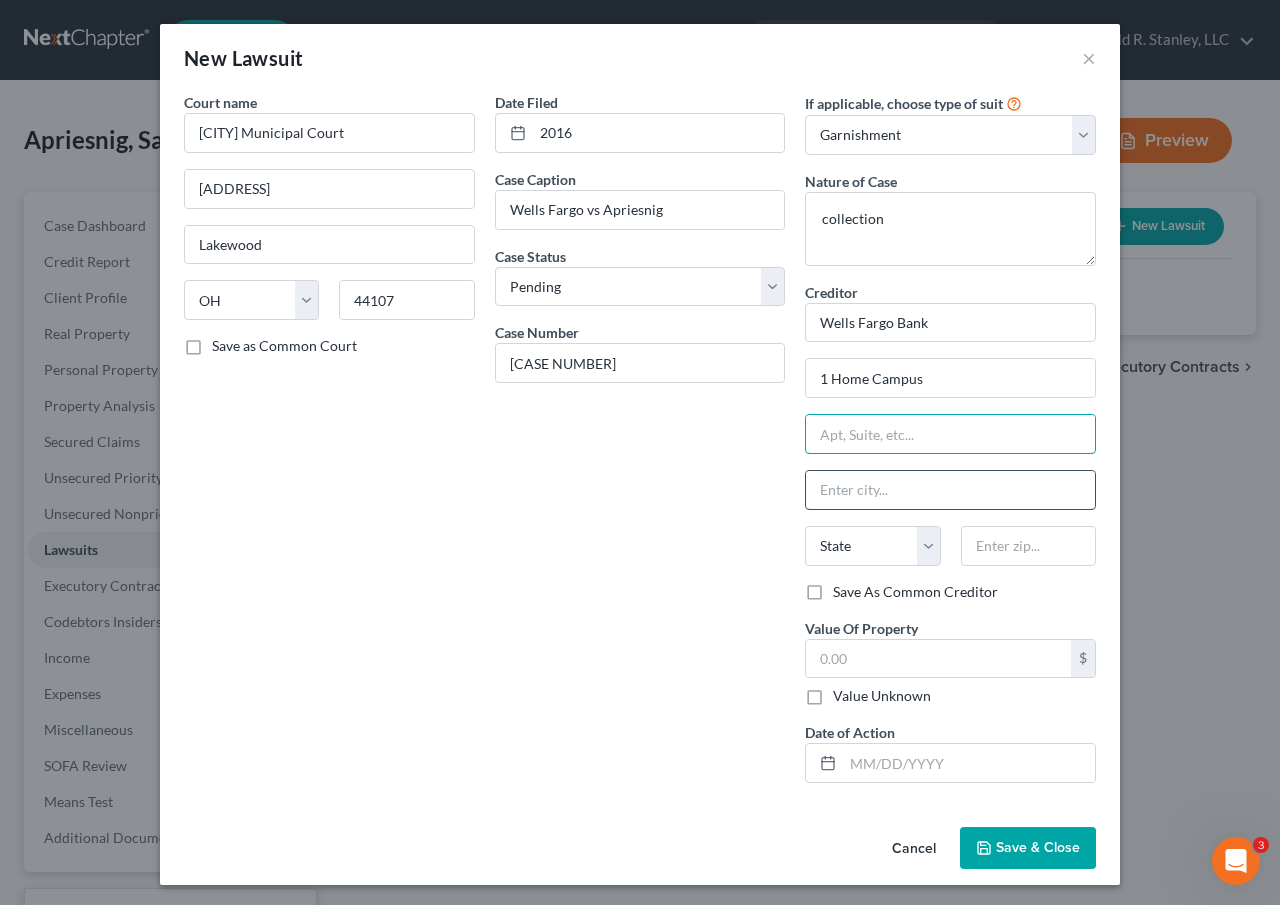 type on "MAC F2303-033" 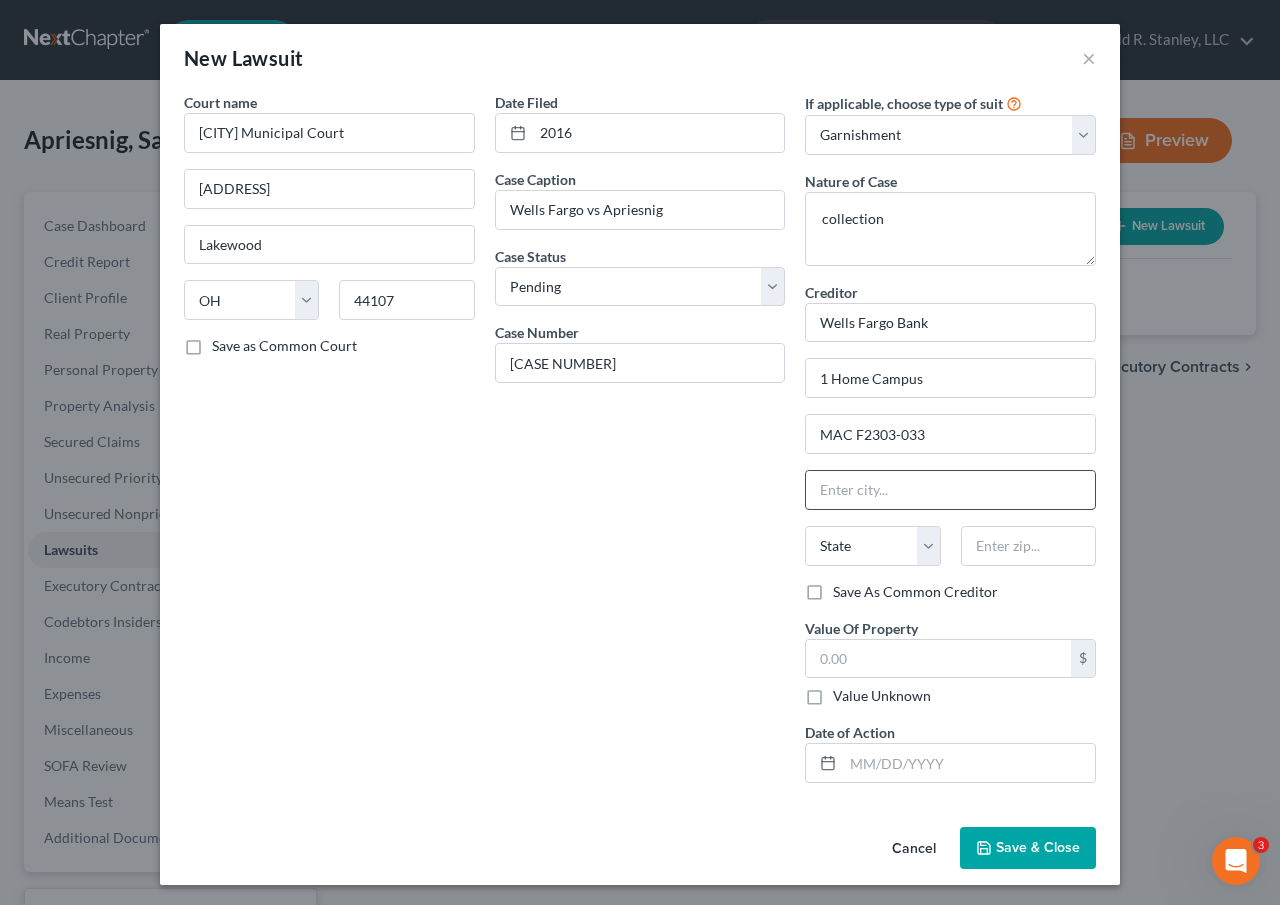 click at bounding box center (950, 490) 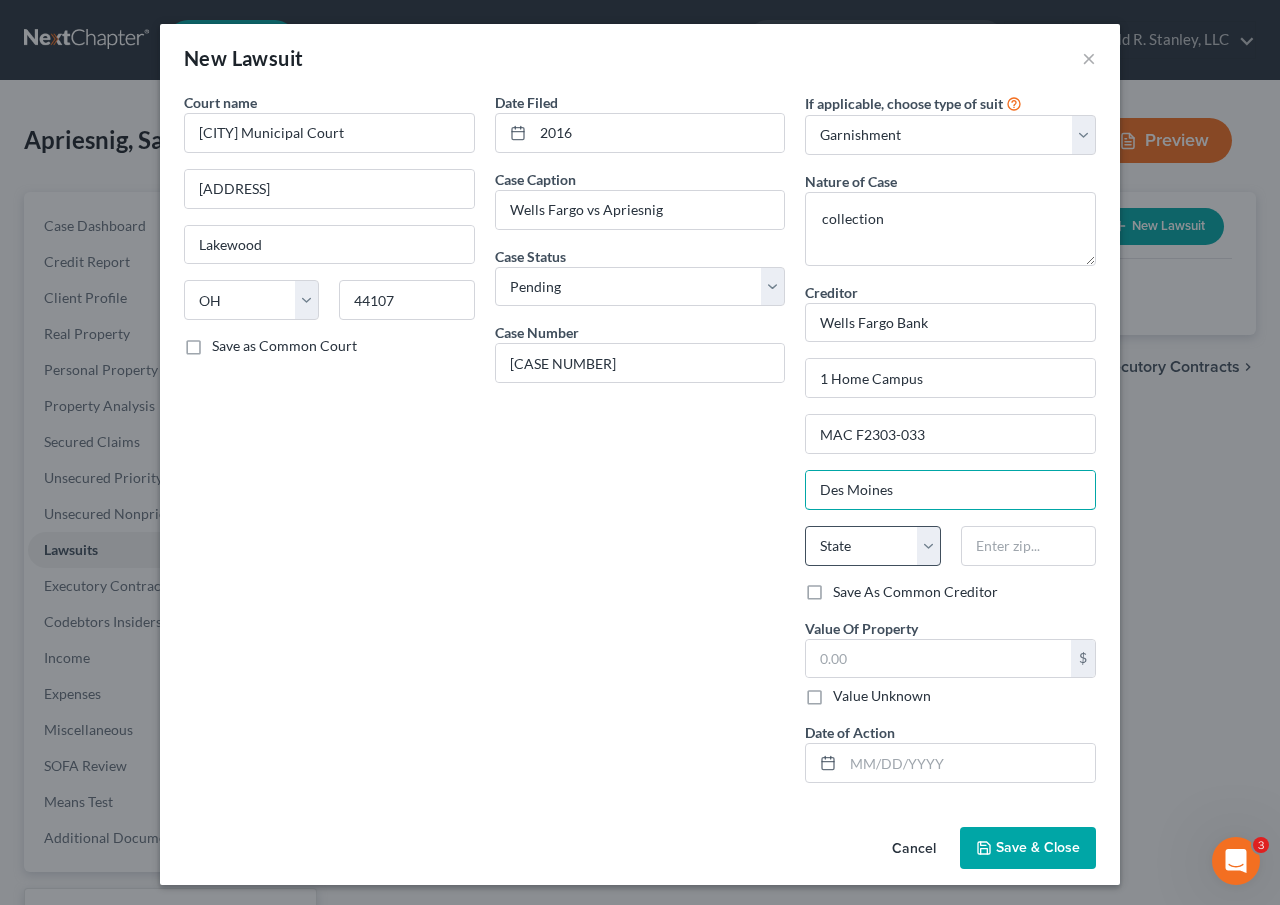 type on "Des Moines" 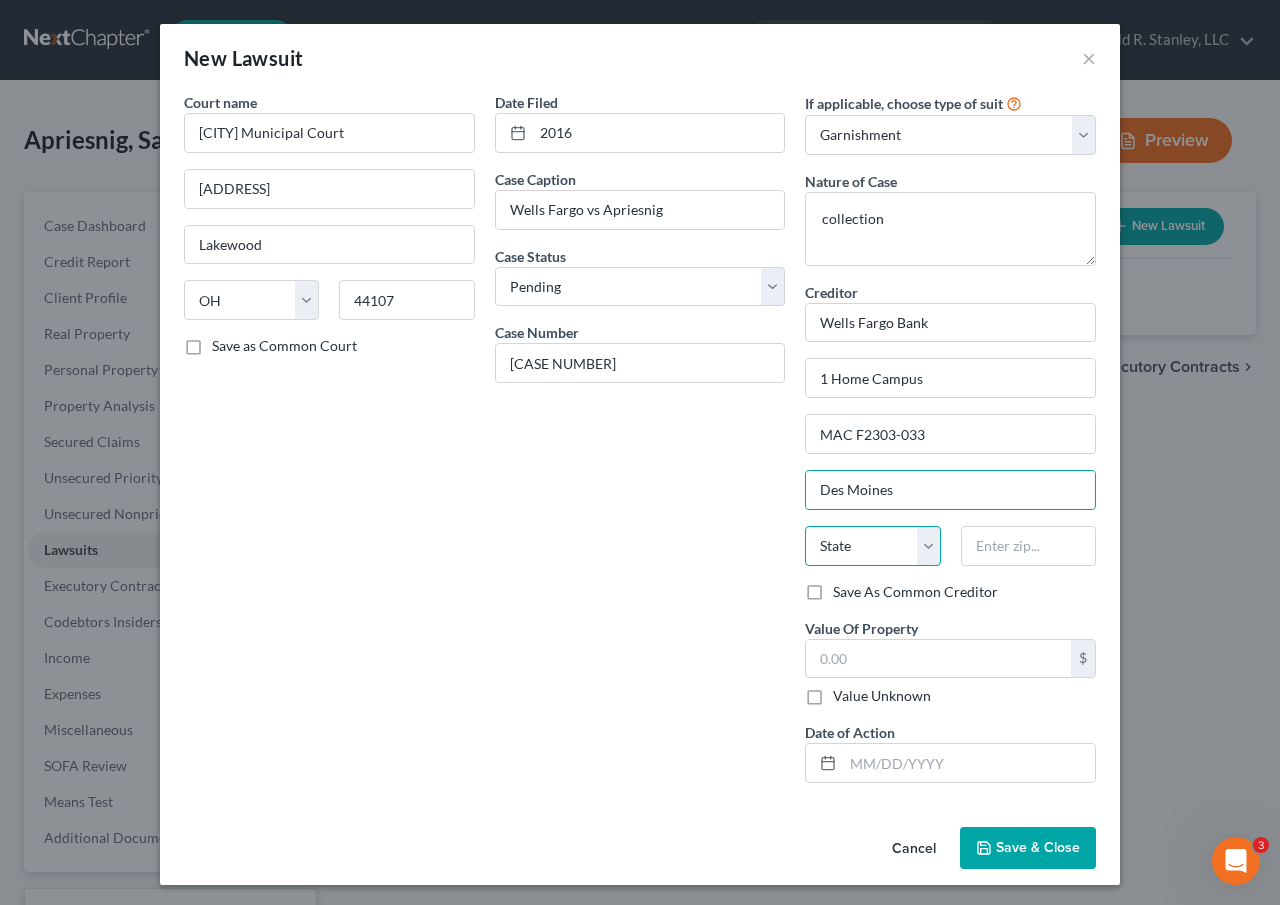 click on "State AL AK AR AZ CA CO CT DE DC FL GA GU HI ID IL IN IA KS KY LA ME MD MA MI MN MS MO MT NC ND NE NV NH NJ NM NY OH OK OR PA PR RI SC SD TN TX UT VI VA VT WA WV WI WY" at bounding box center [872, 546] 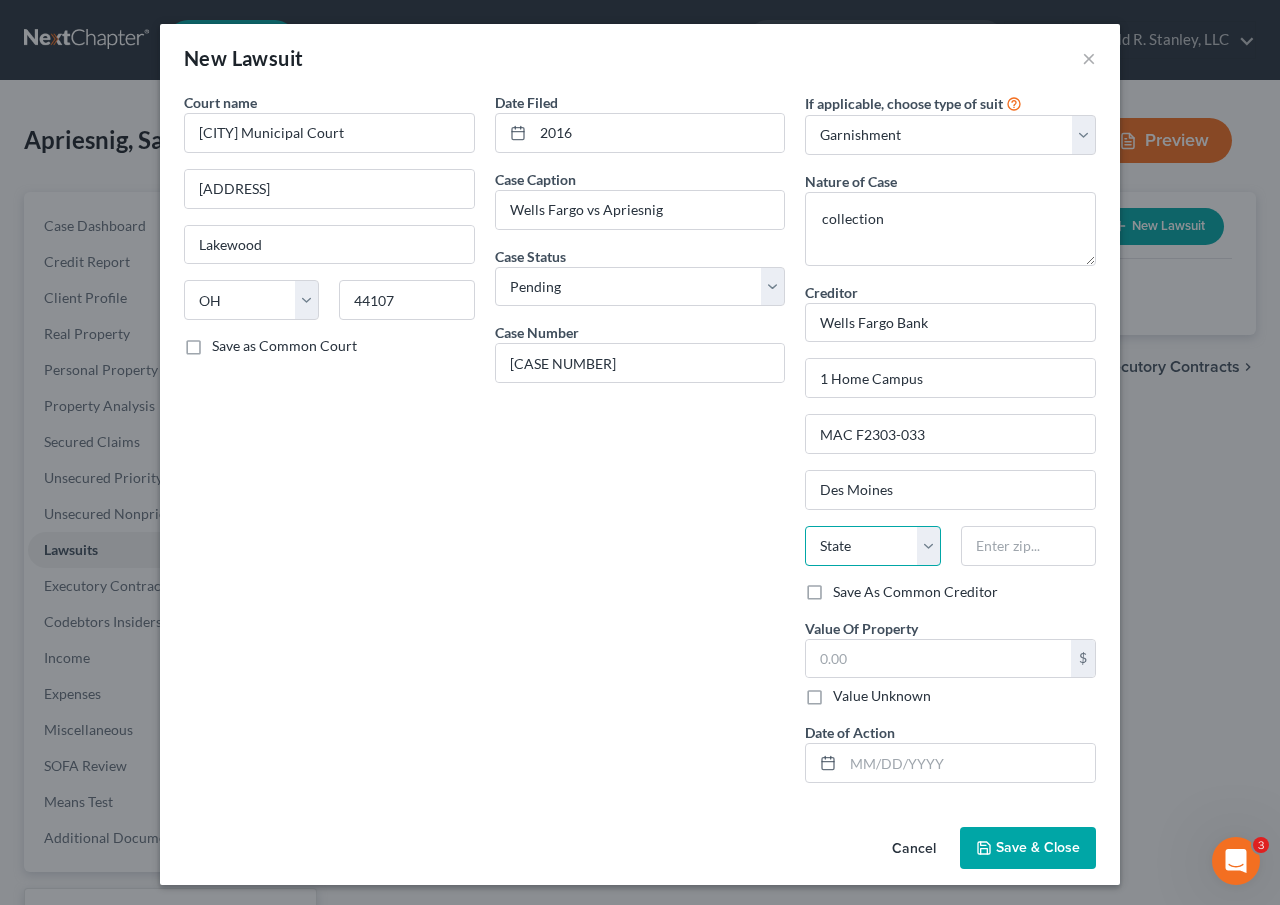 select on "16" 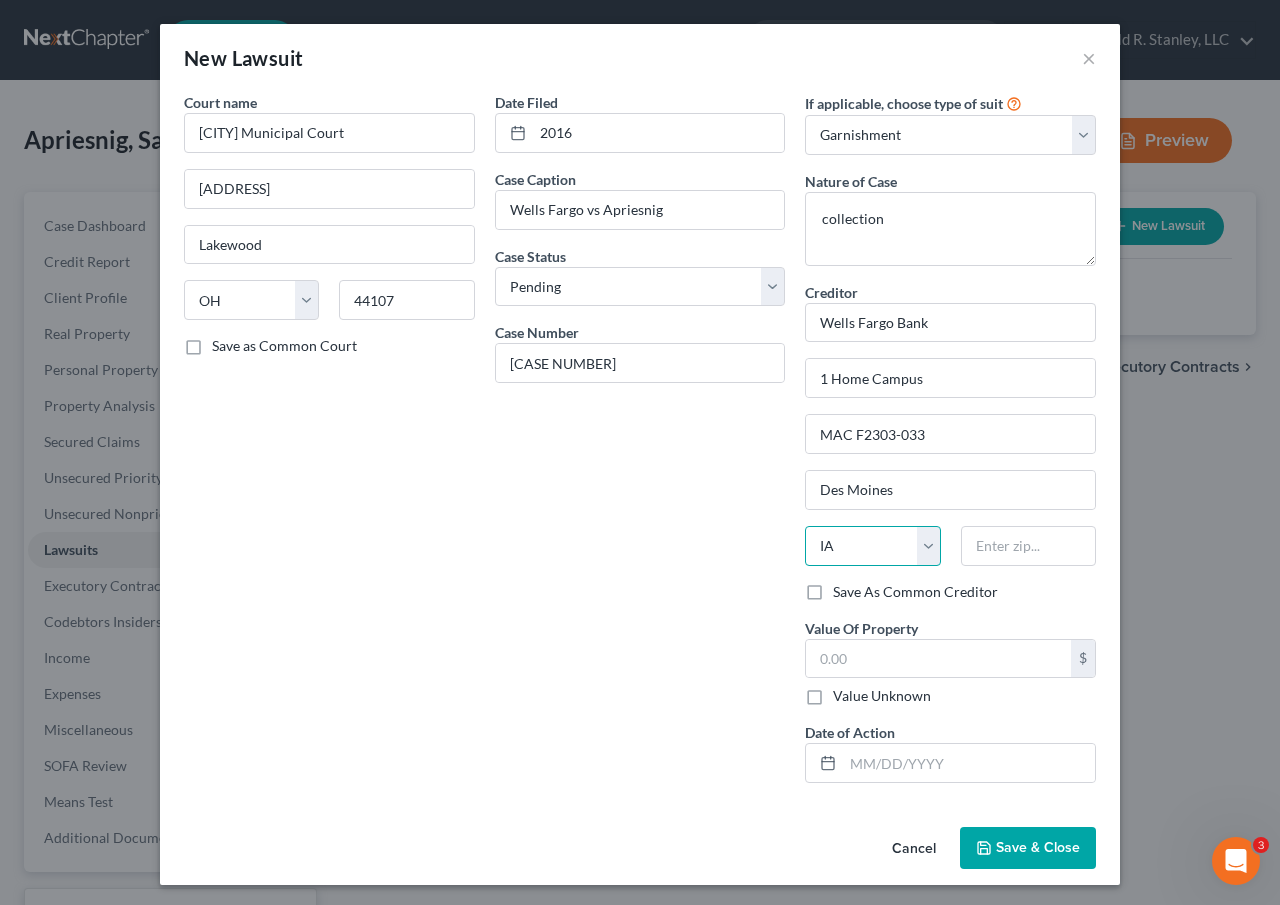 click on "State AL AK AR AZ CA CO CT DE DC FL GA GU HI ID IL IN IA KS KY LA ME MD MA MI MN MS MO MT NC ND NE NV NH NJ NM NY OH OK OR PA PR RI SC SD TN TX UT VI VA VT WA WV WI WY" at bounding box center (872, 546) 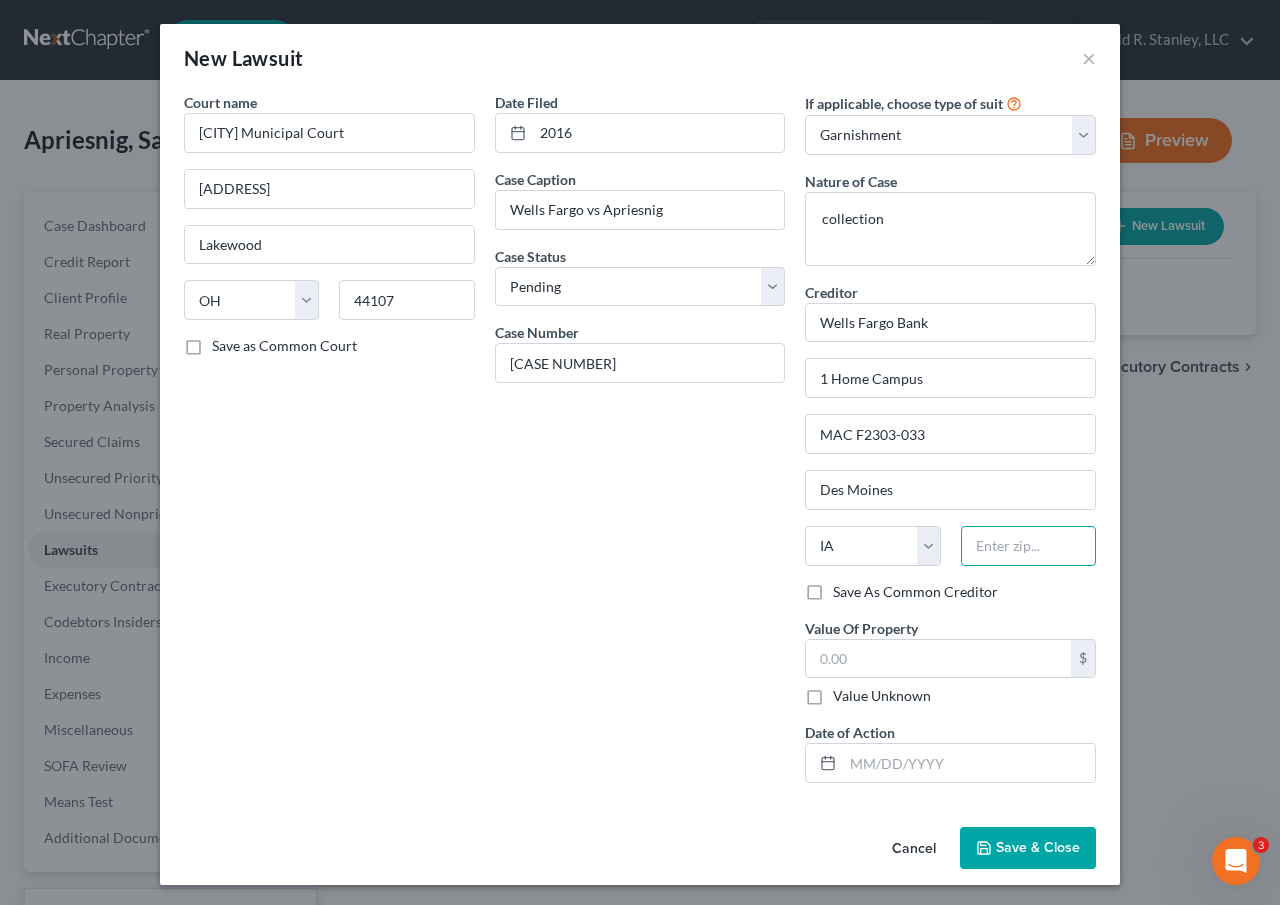 click at bounding box center [1028, 546] 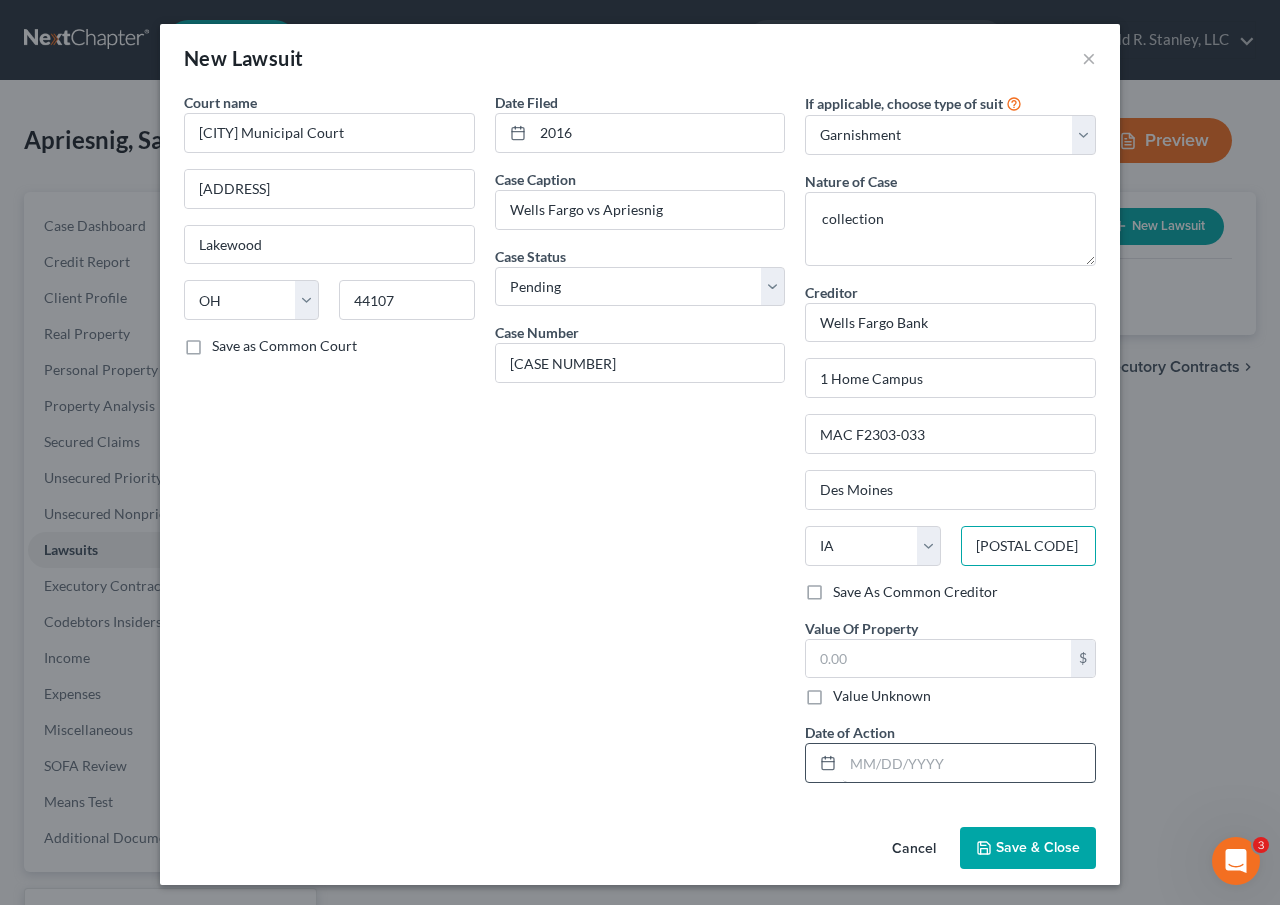 type on "50328" 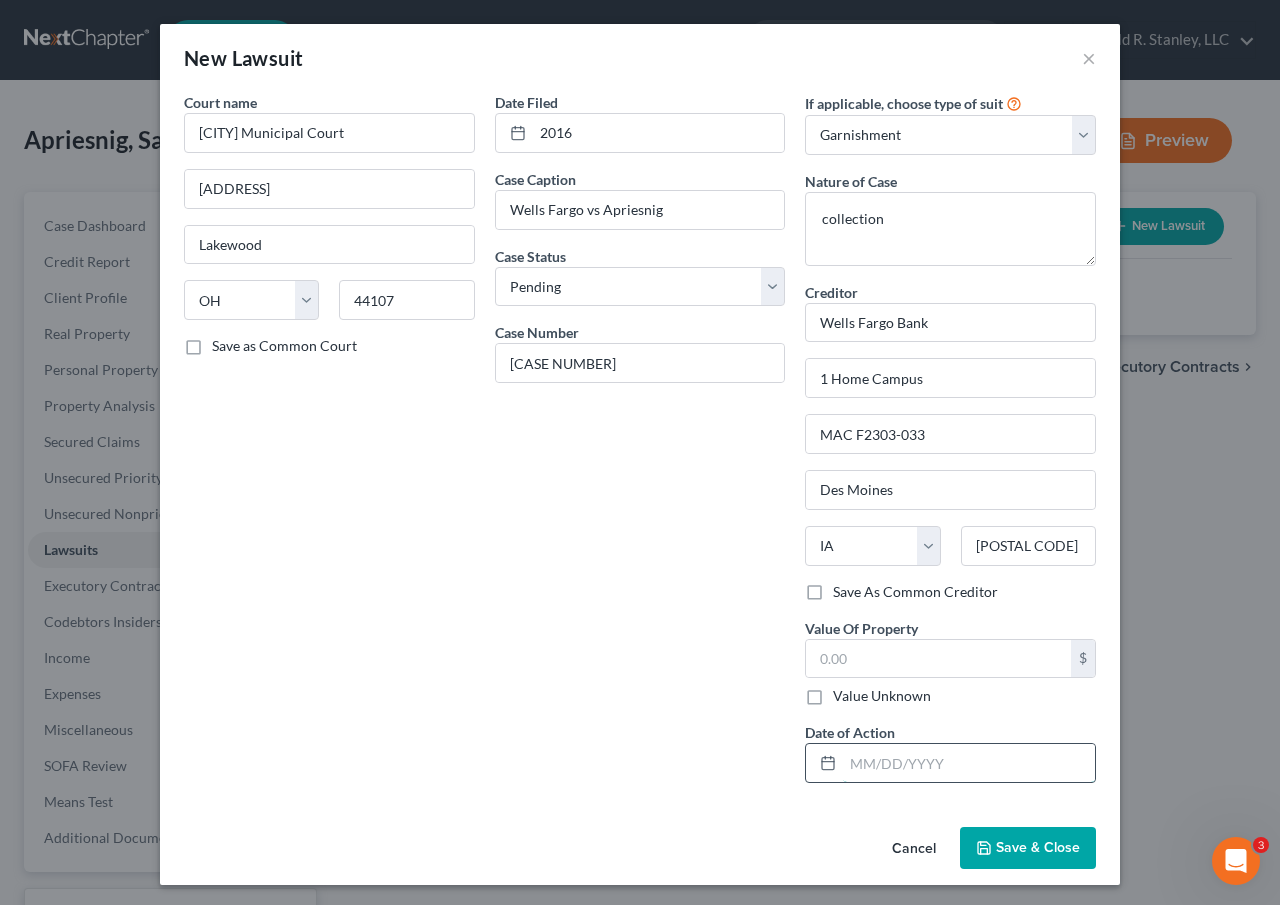 click at bounding box center [969, 763] 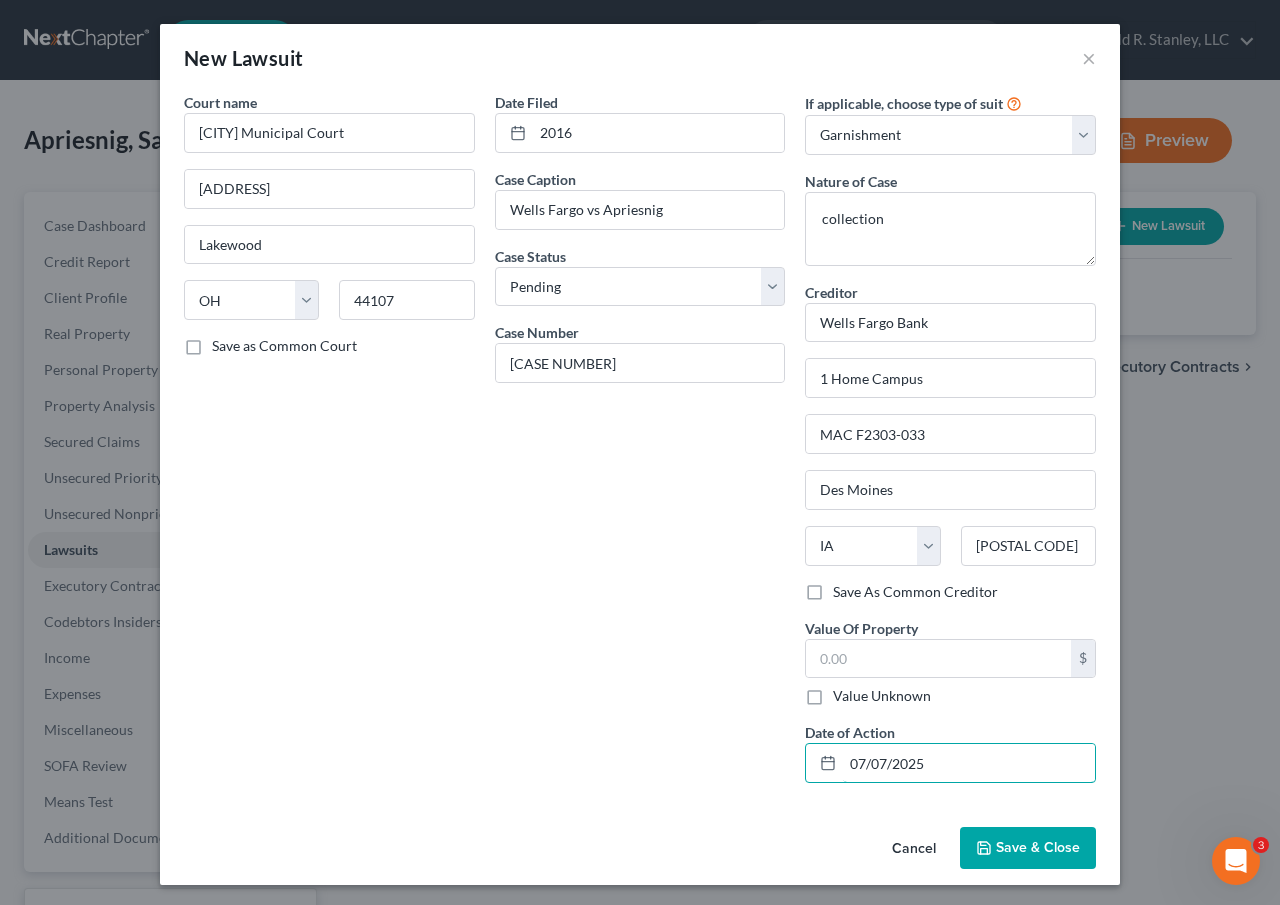 type on "07/07/2025" 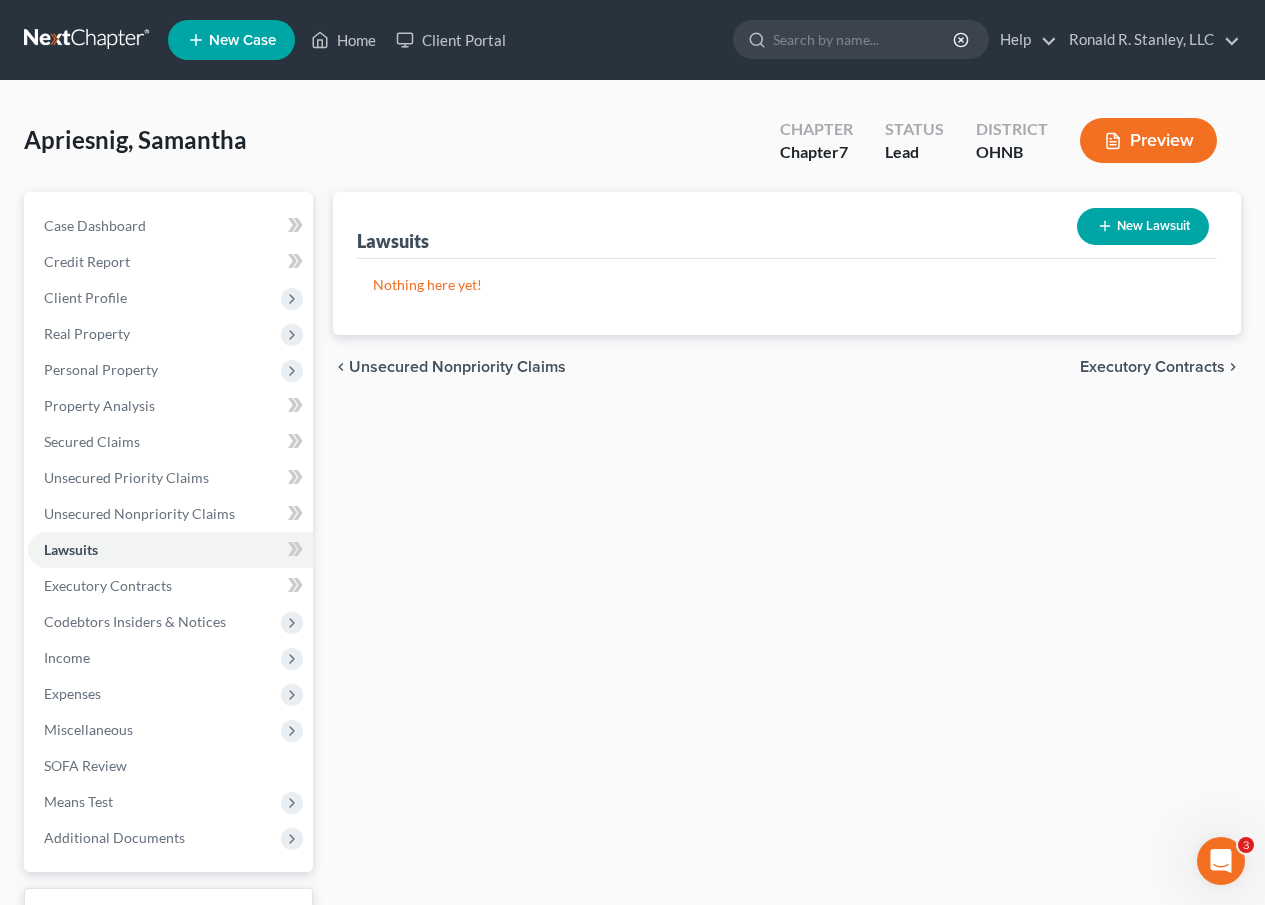 drag, startPoint x: 1160, startPoint y: 477, endPoint x: 1162, endPoint y: 512, distance: 35.057095 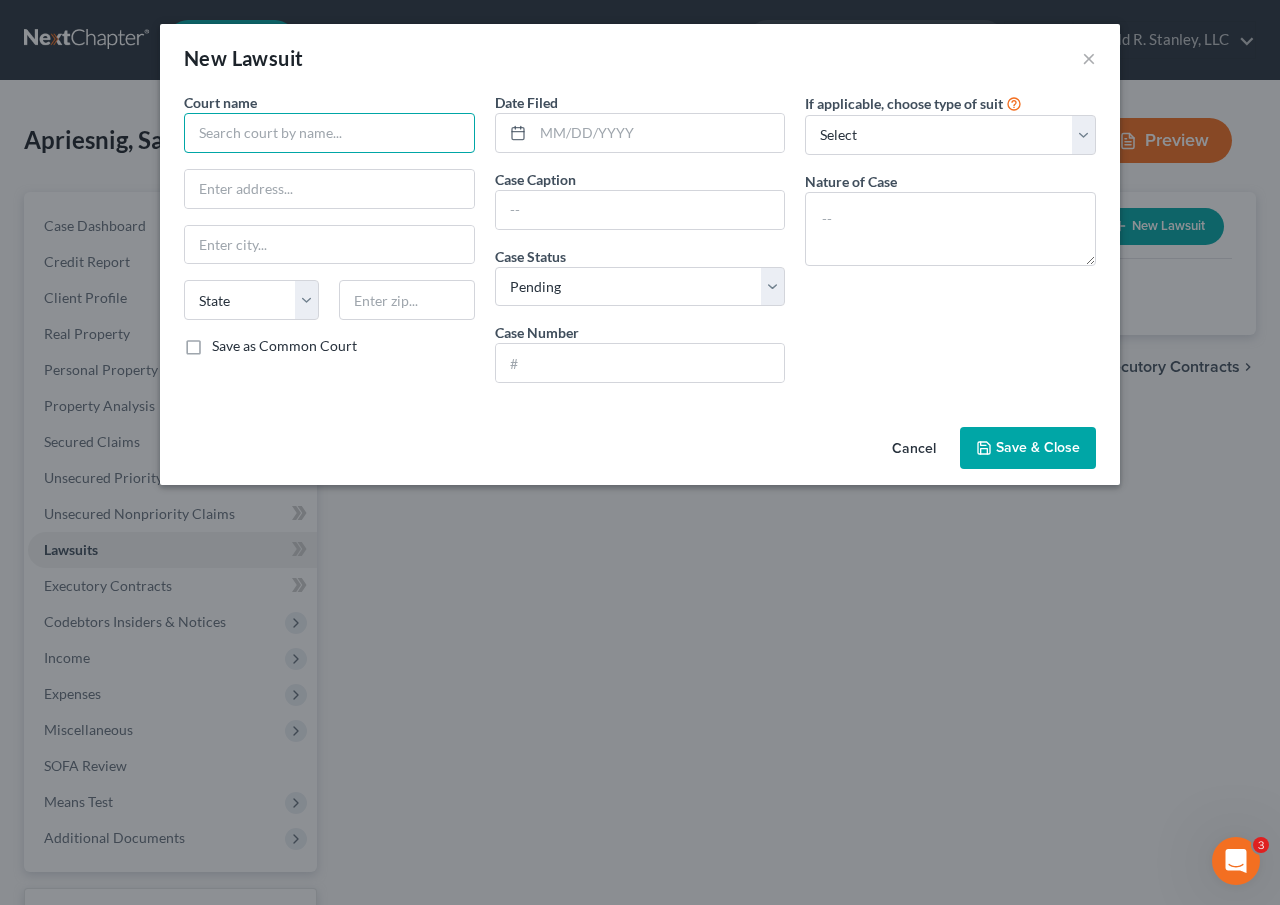 click at bounding box center [329, 133] 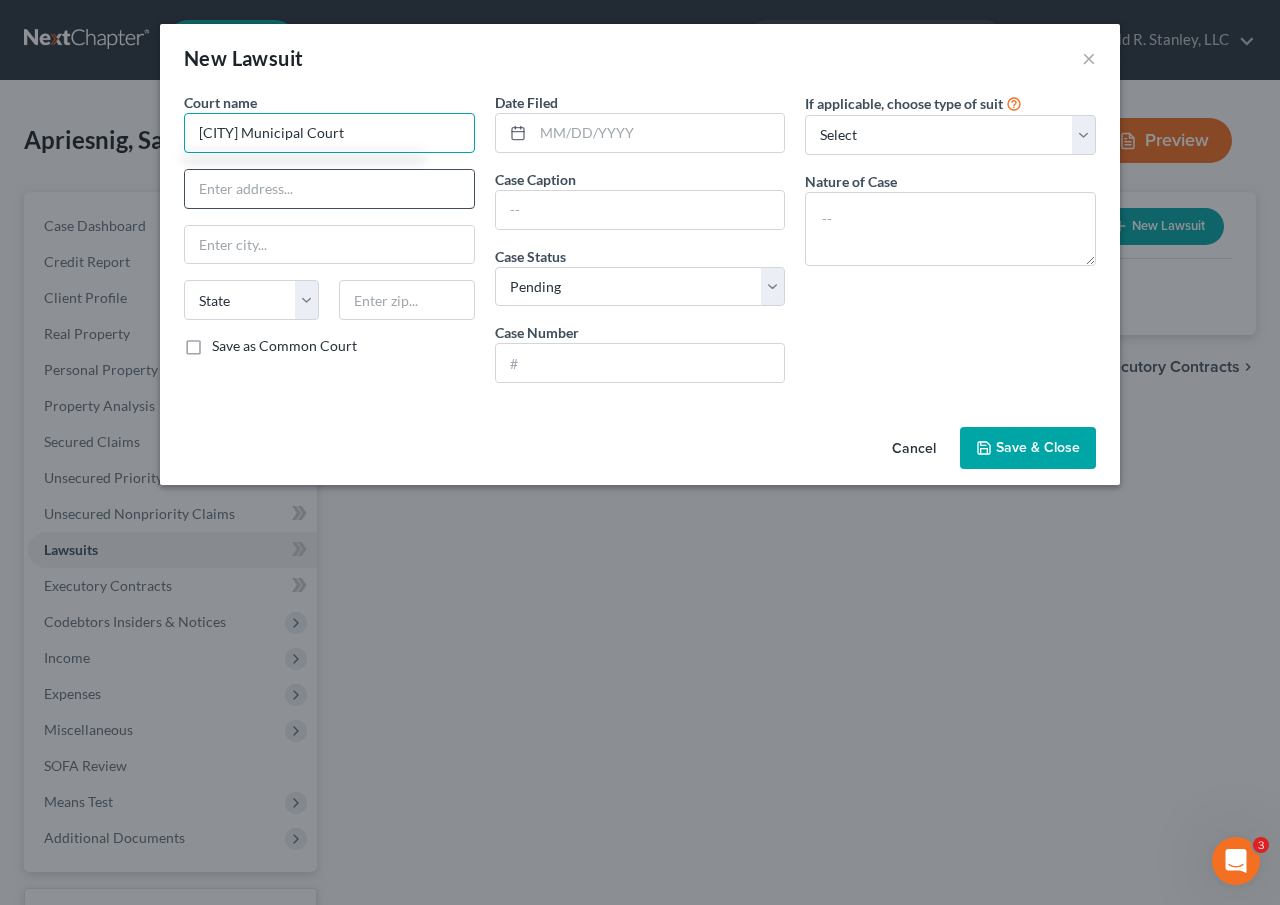 type on "Lakewood Municipal Court" 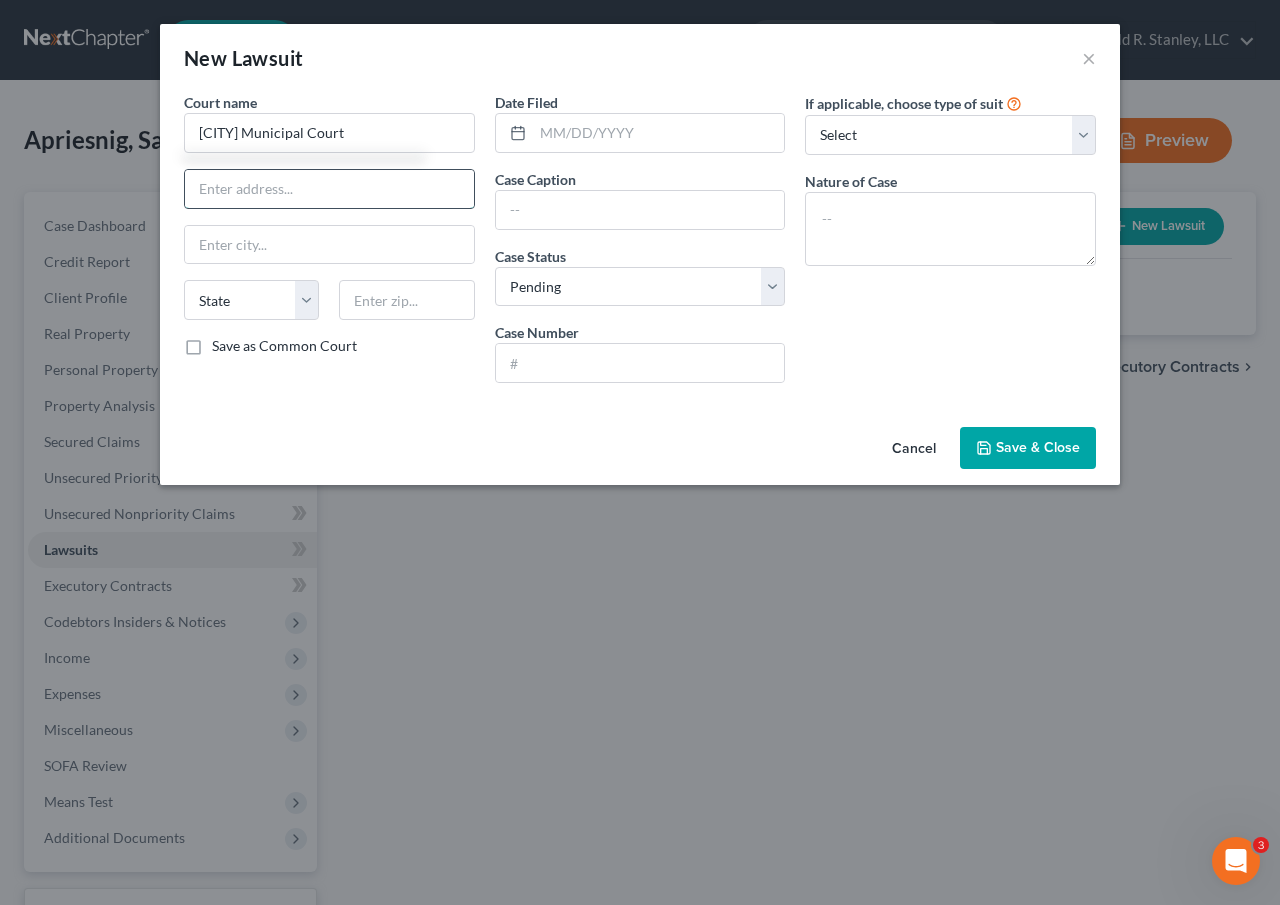 click at bounding box center [329, 189] 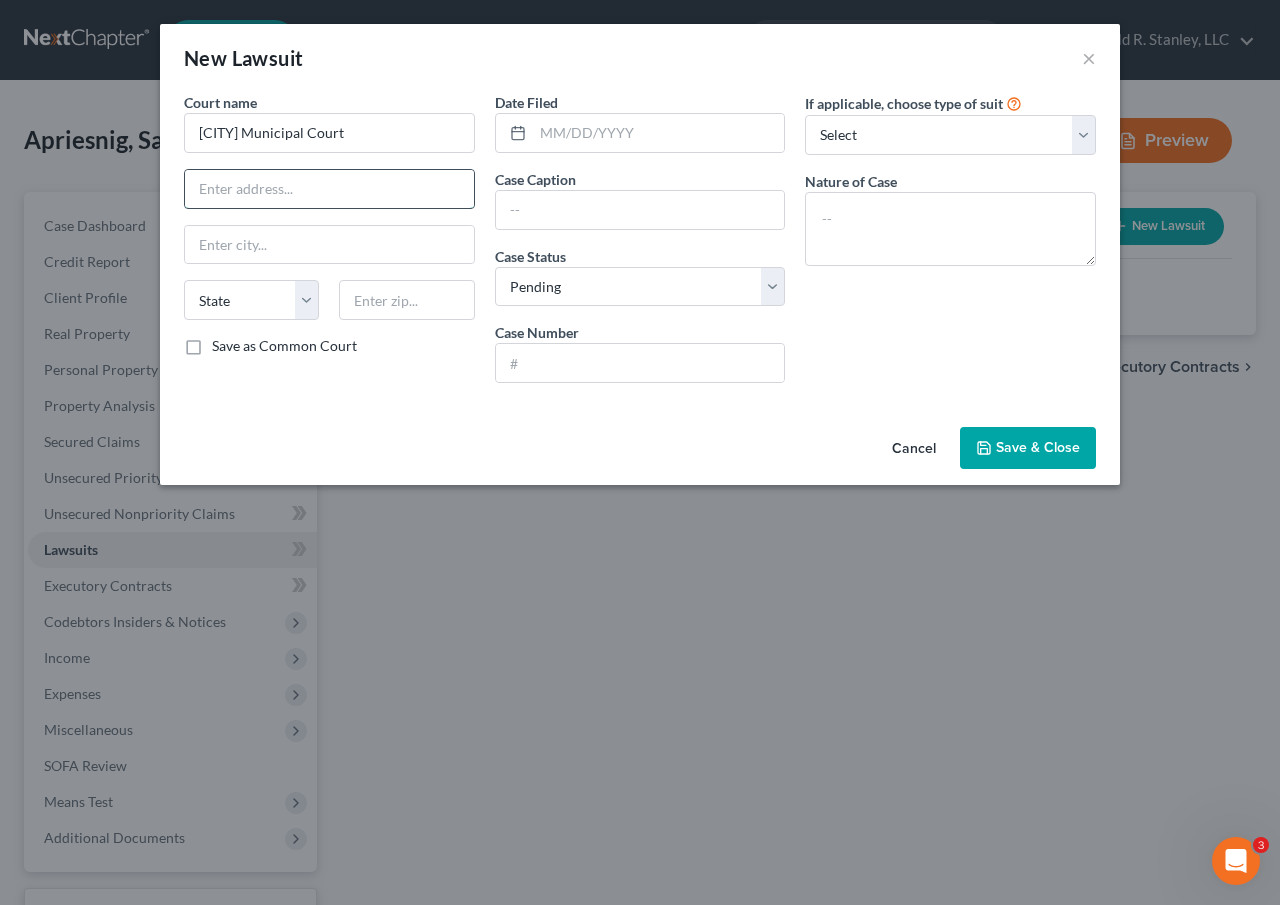 type on "12650 Detroit Avenue" 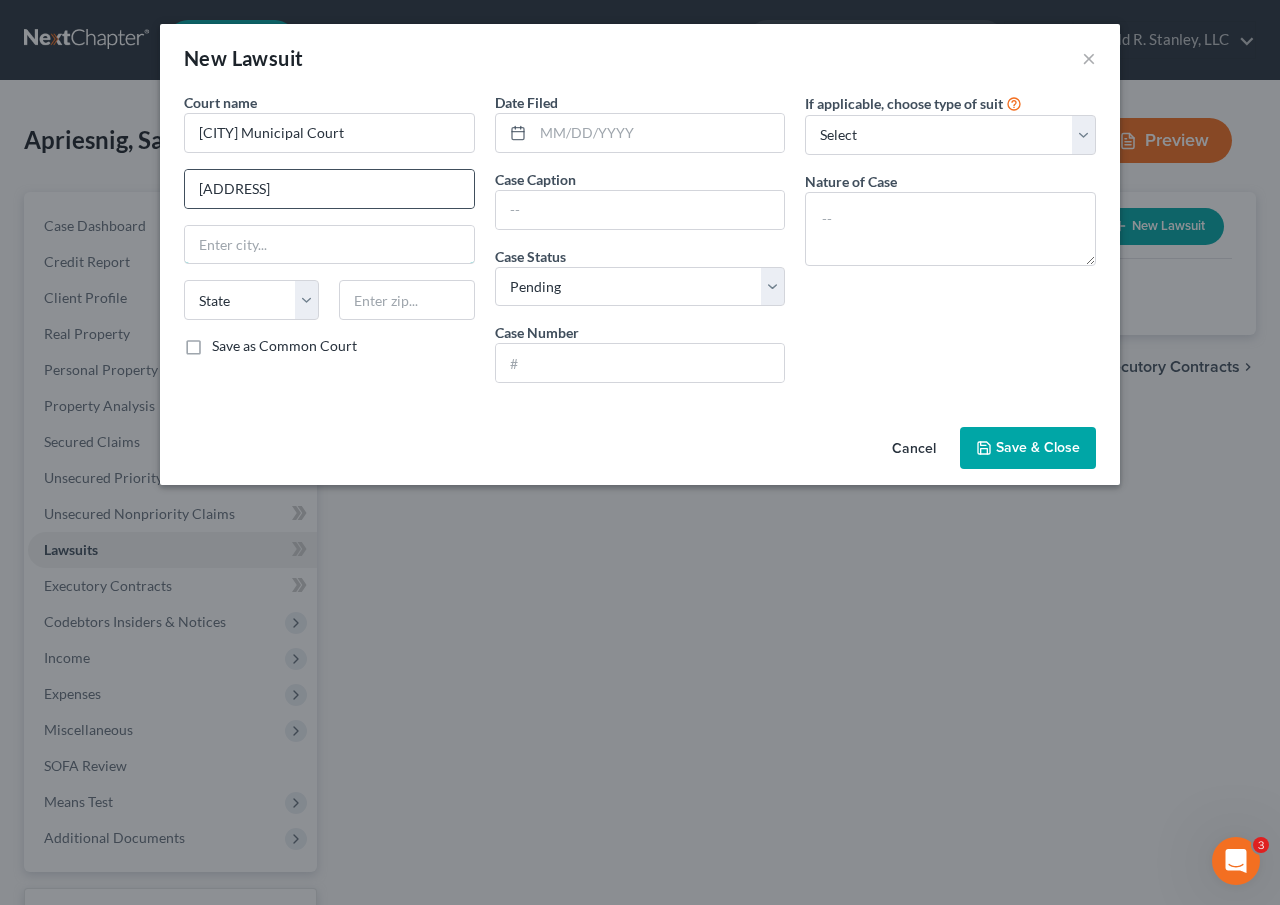 type on "Lakewood" 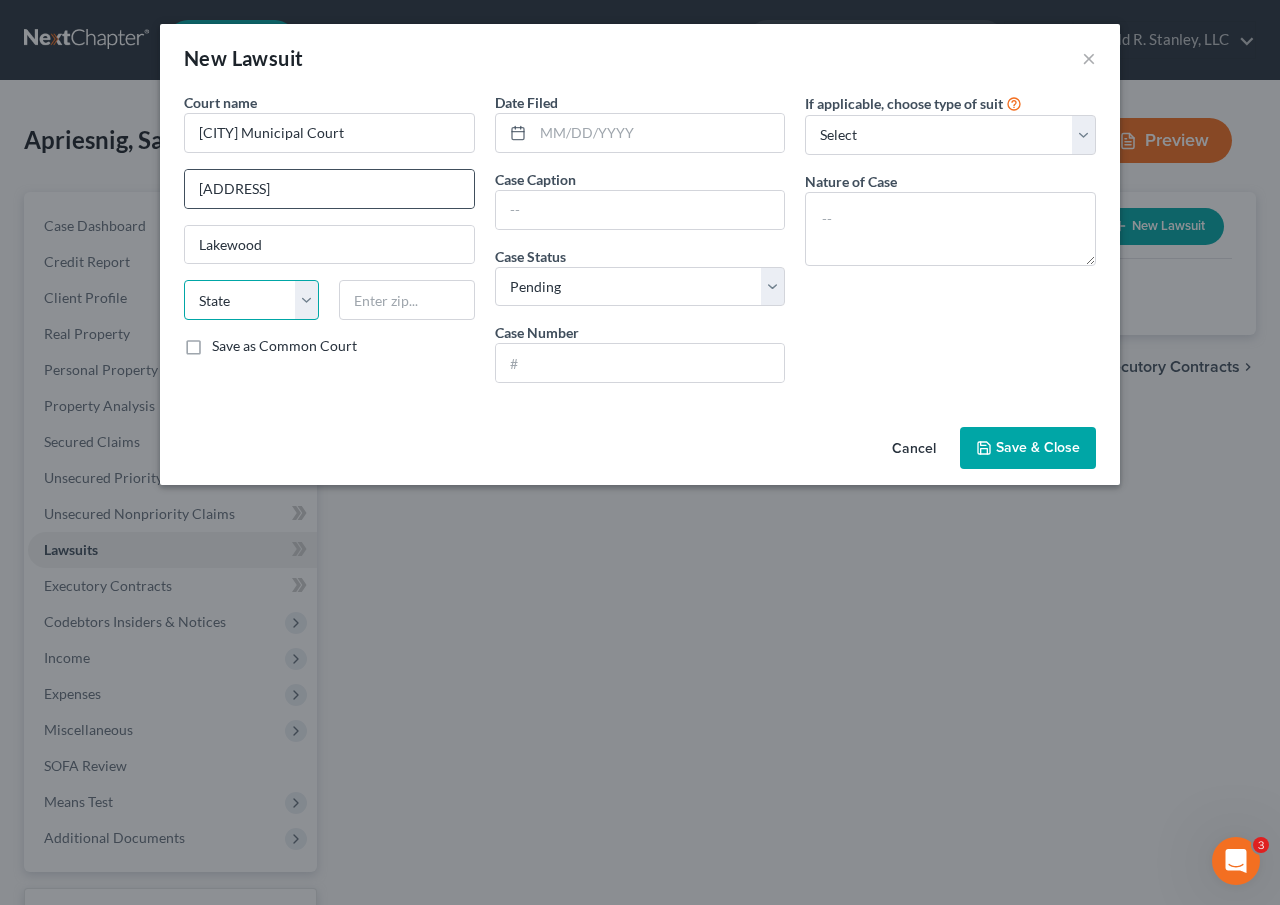select on "36" 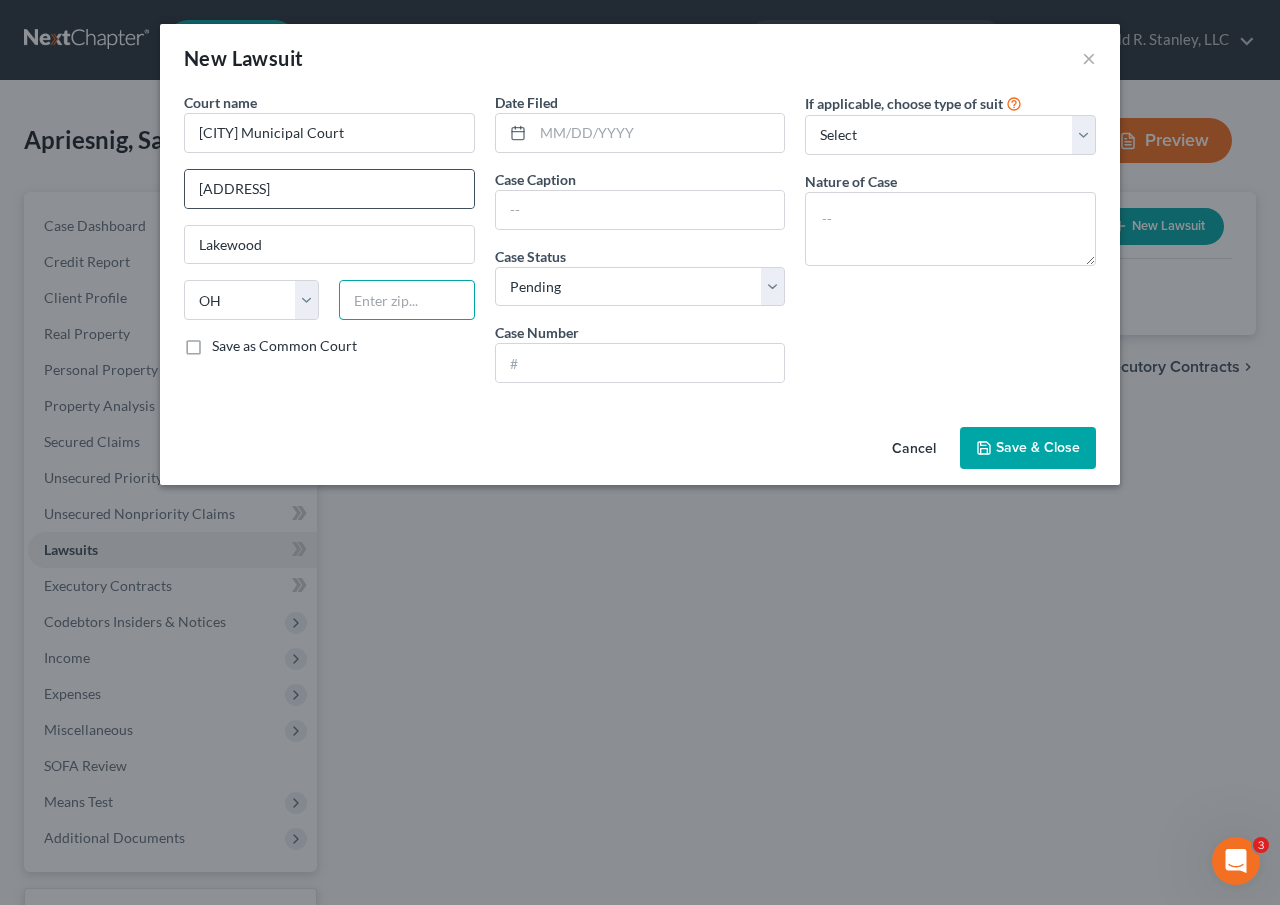 type on "44107" 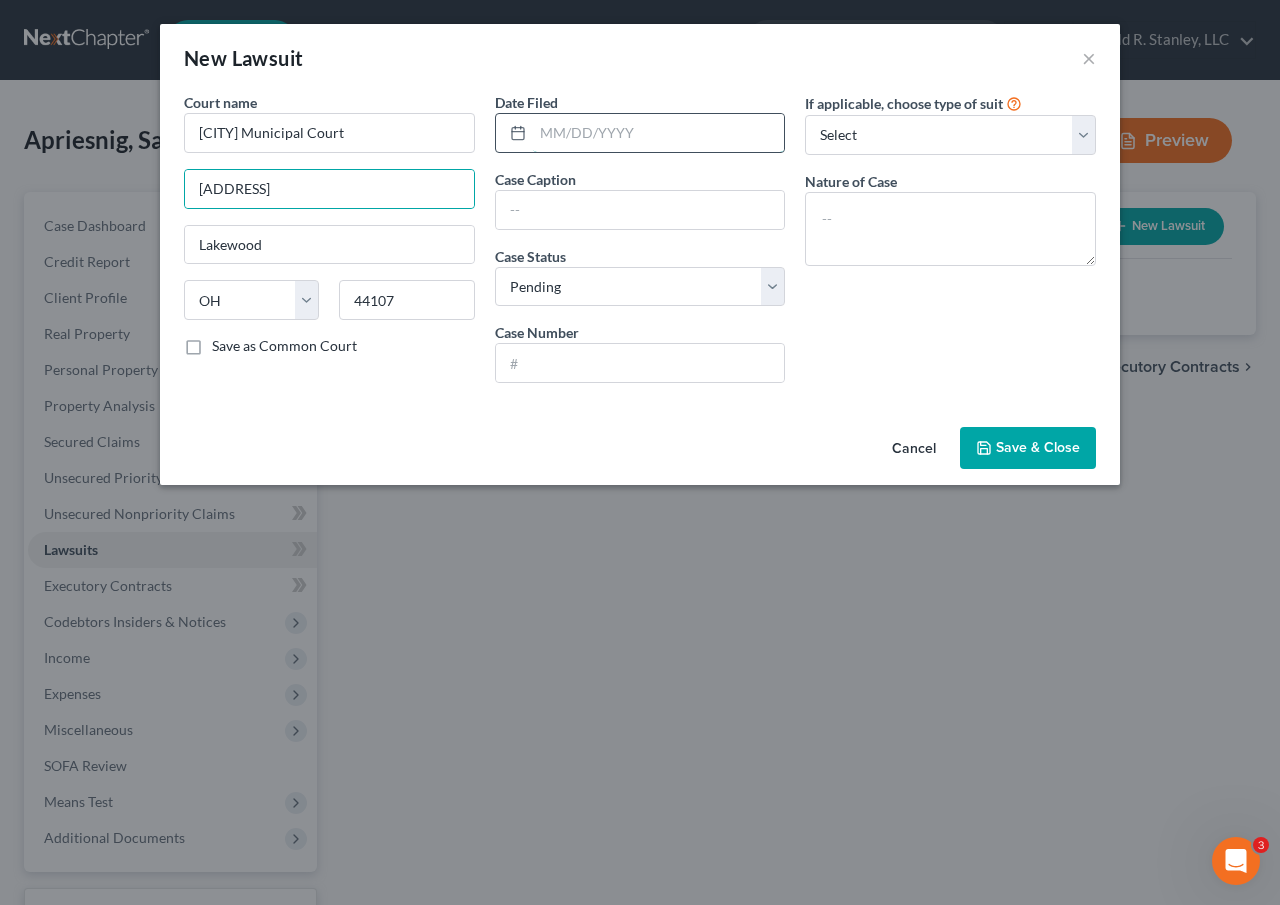 click at bounding box center [659, 133] 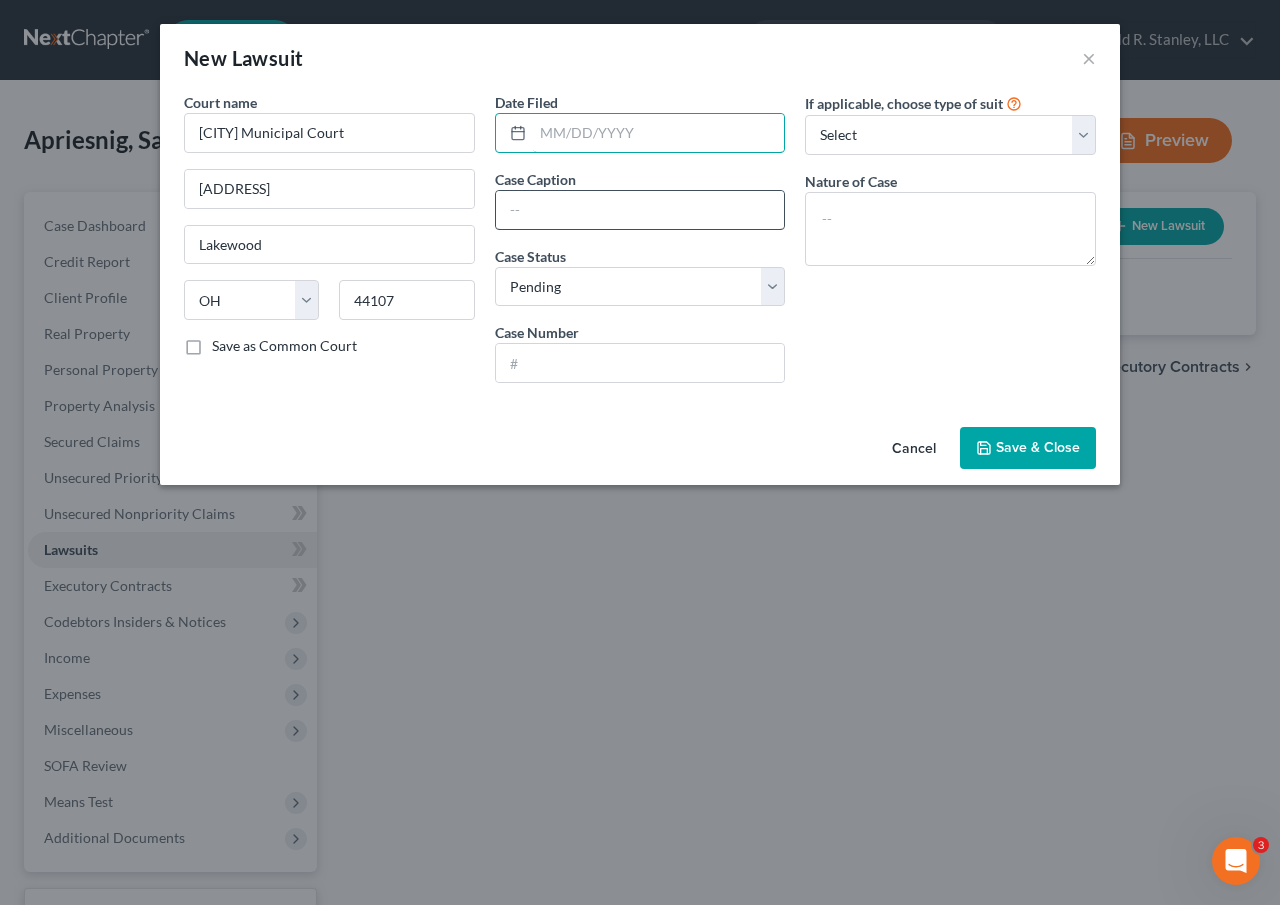 type on "2016" 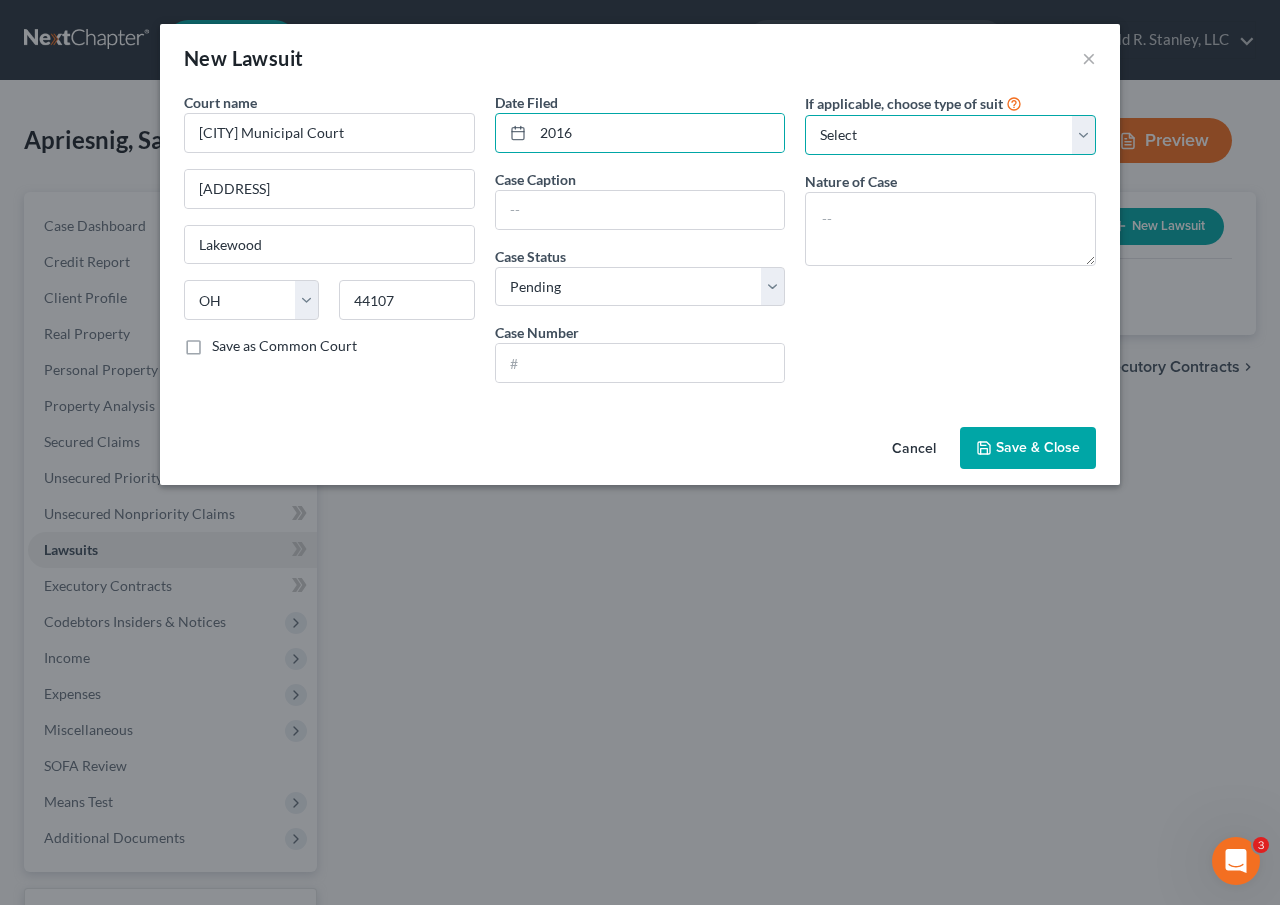 click on "Select Repossession Garnishment Foreclosure Attached, Seized, Or Levied Other" at bounding box center (950, 135) 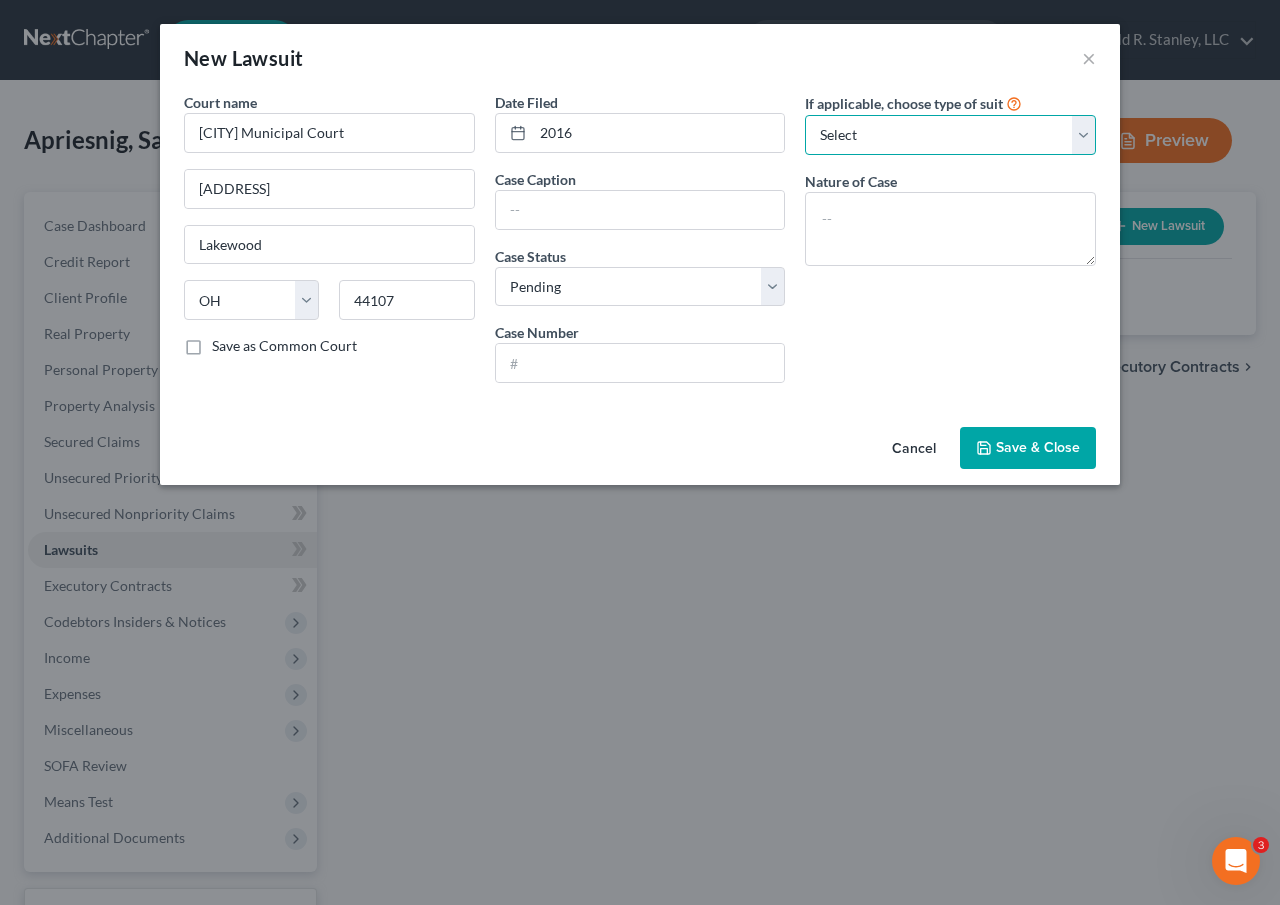 select on "1" 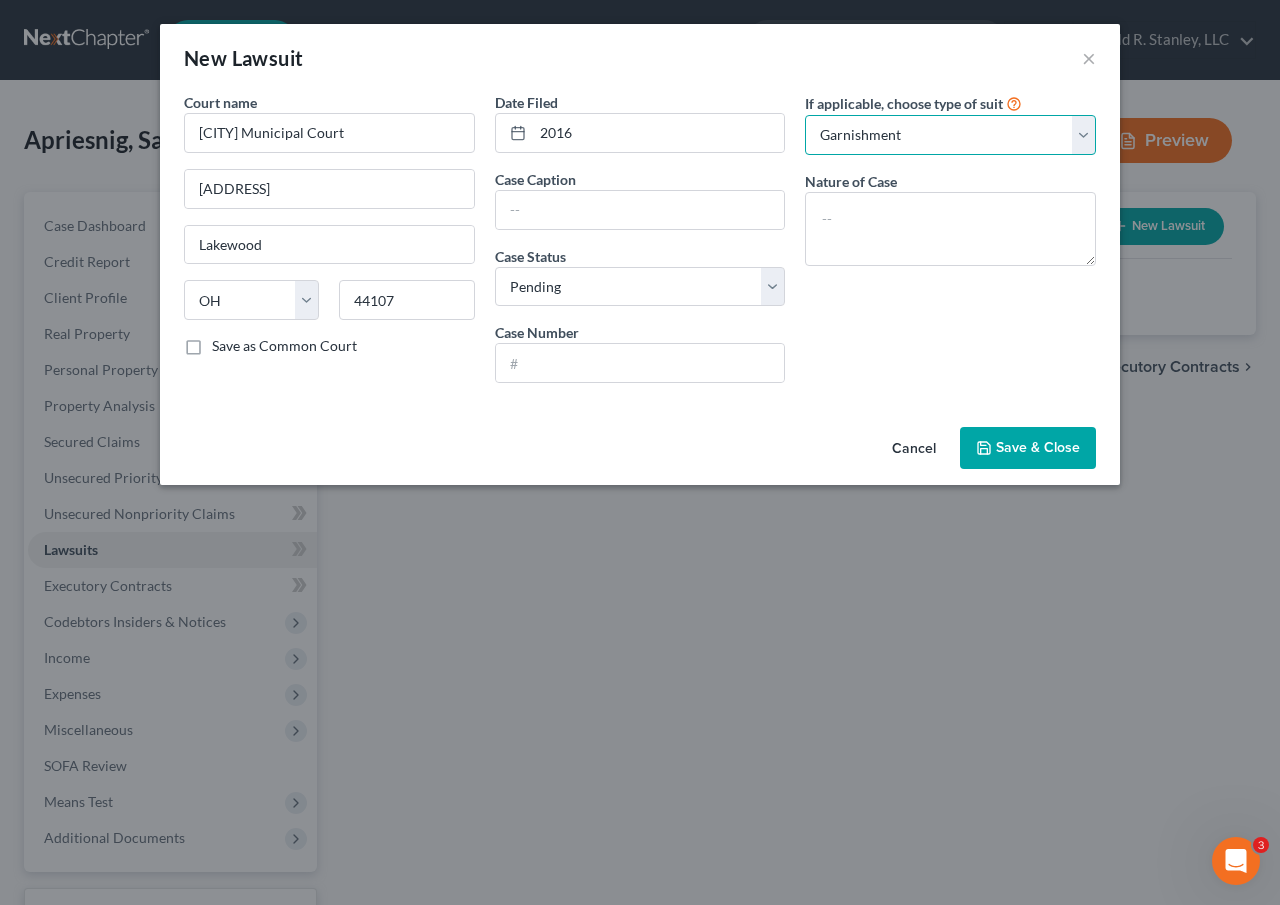 click on "Select Repossession Garnishment Foreclosure Attached, Seized, Or Levied Other" at bounding box center [950, 135] 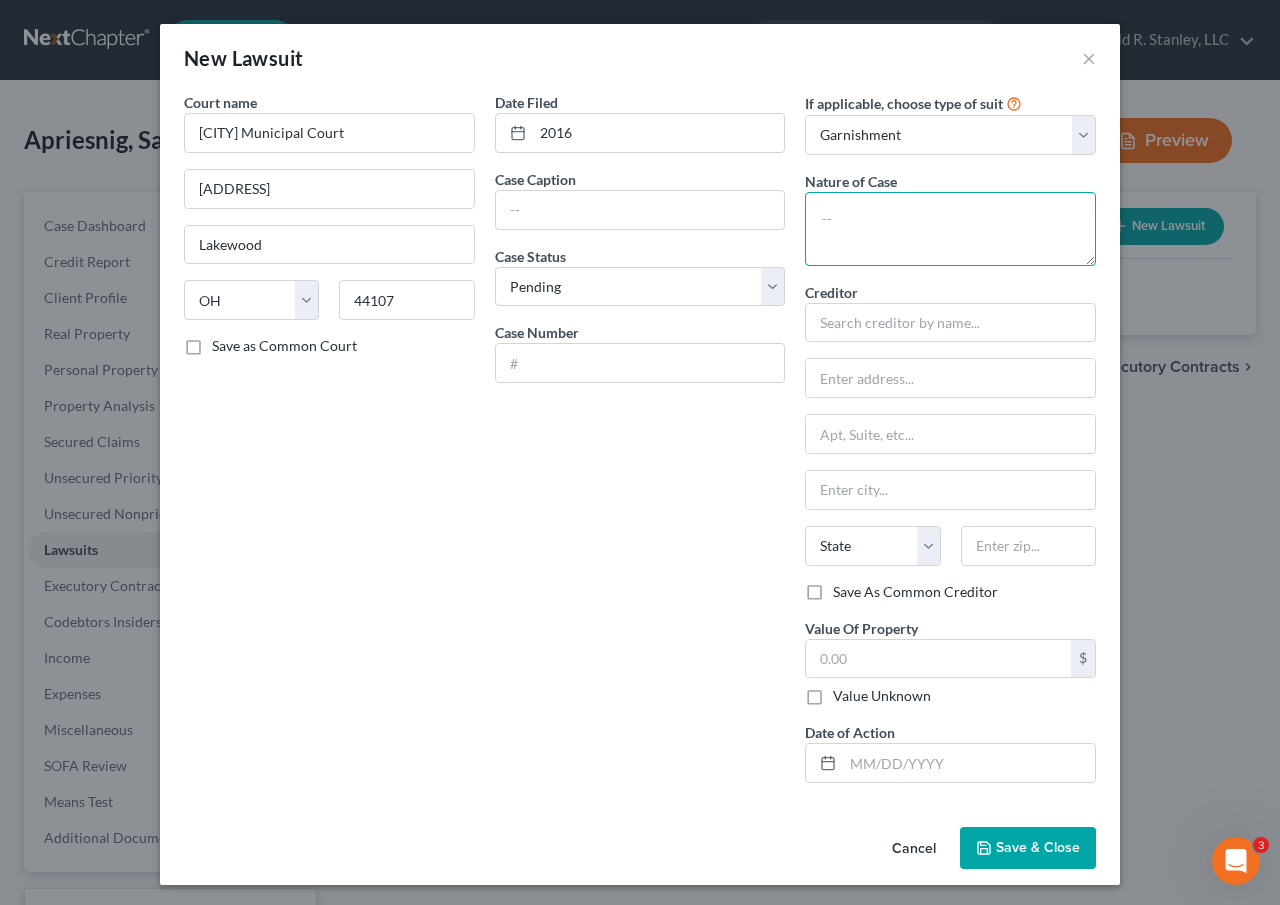 click at bounding box center [950, 229] 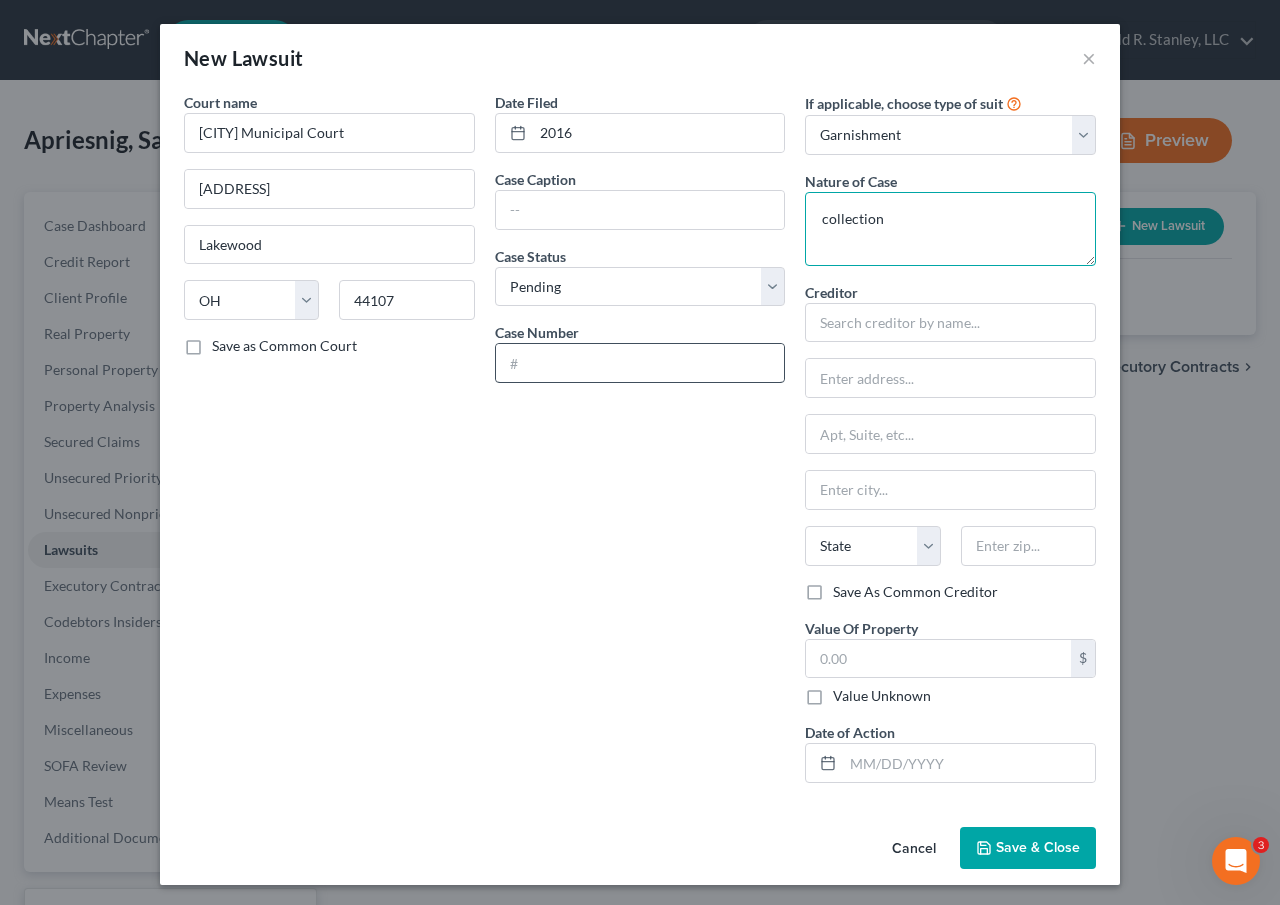 type on "collection" 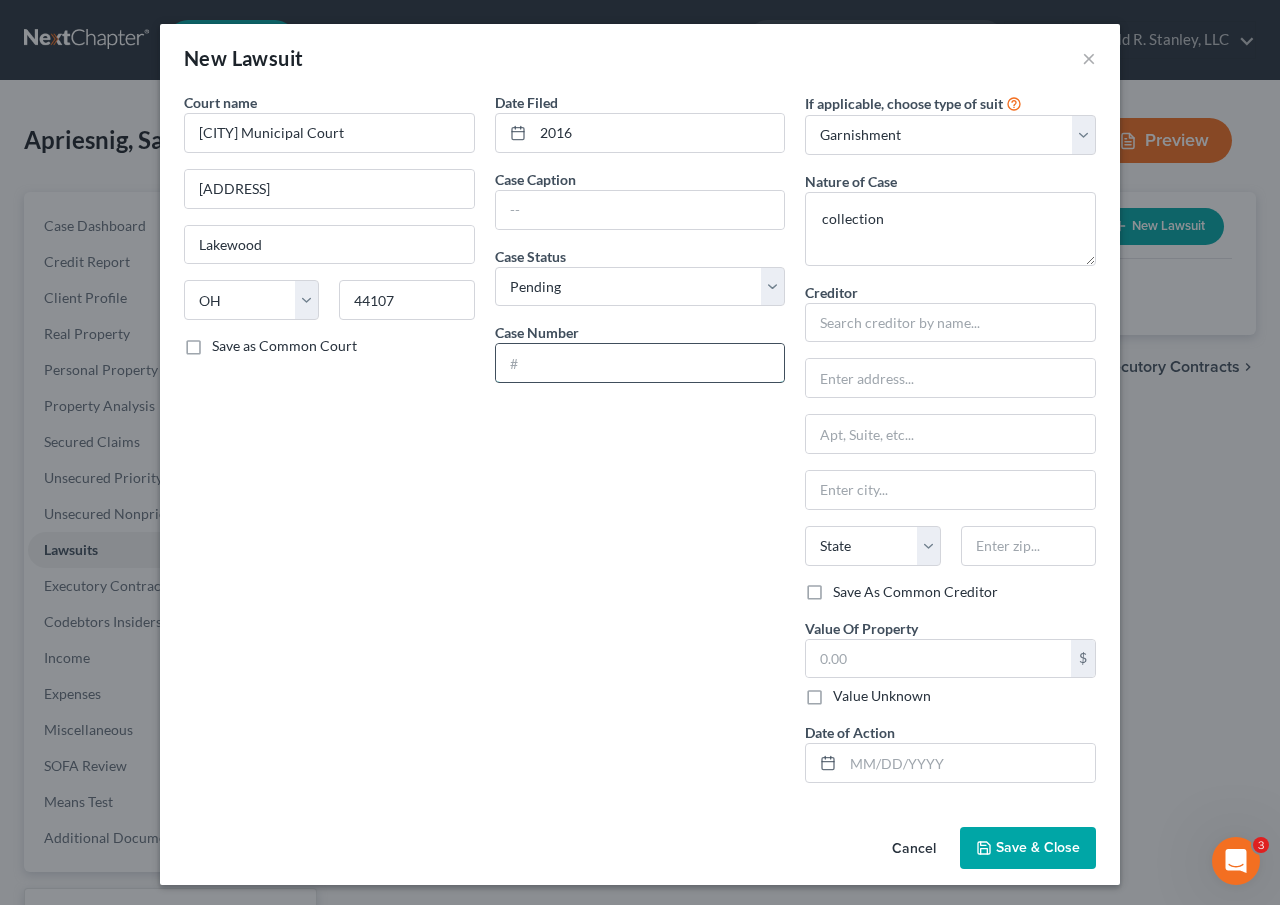 click at bounding box center [640, 363] 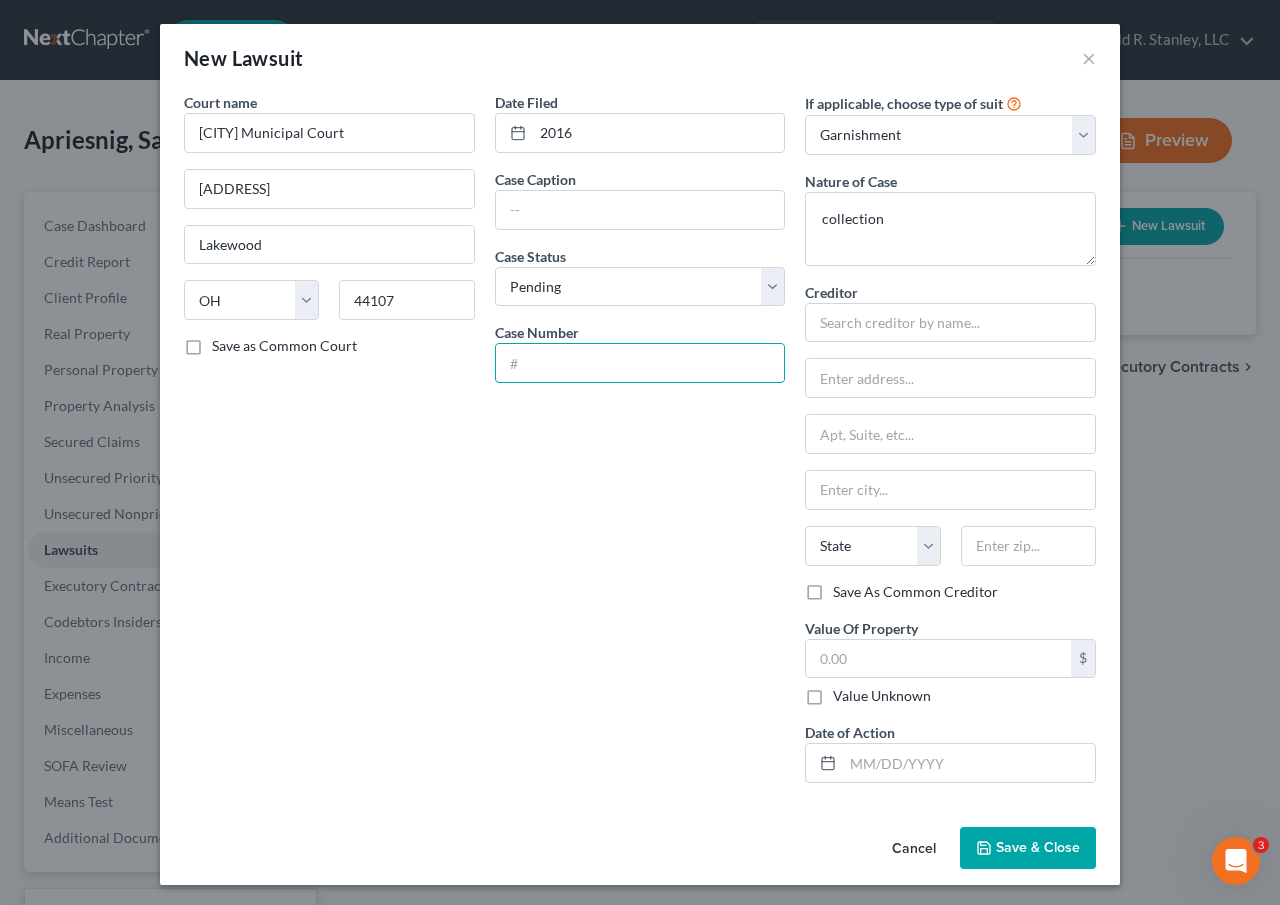 type on "2016CVF624" 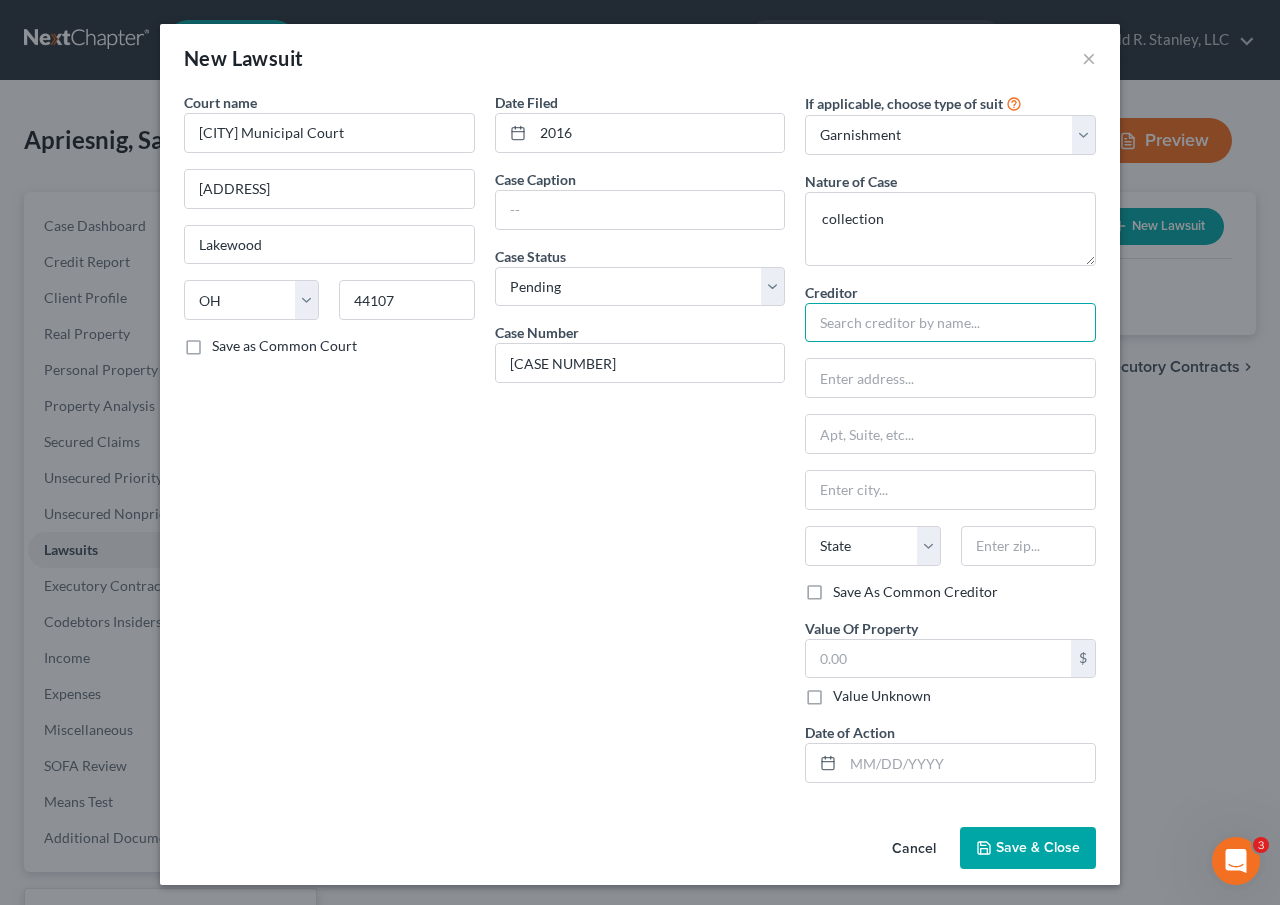 click at bounding box center (950, 323) 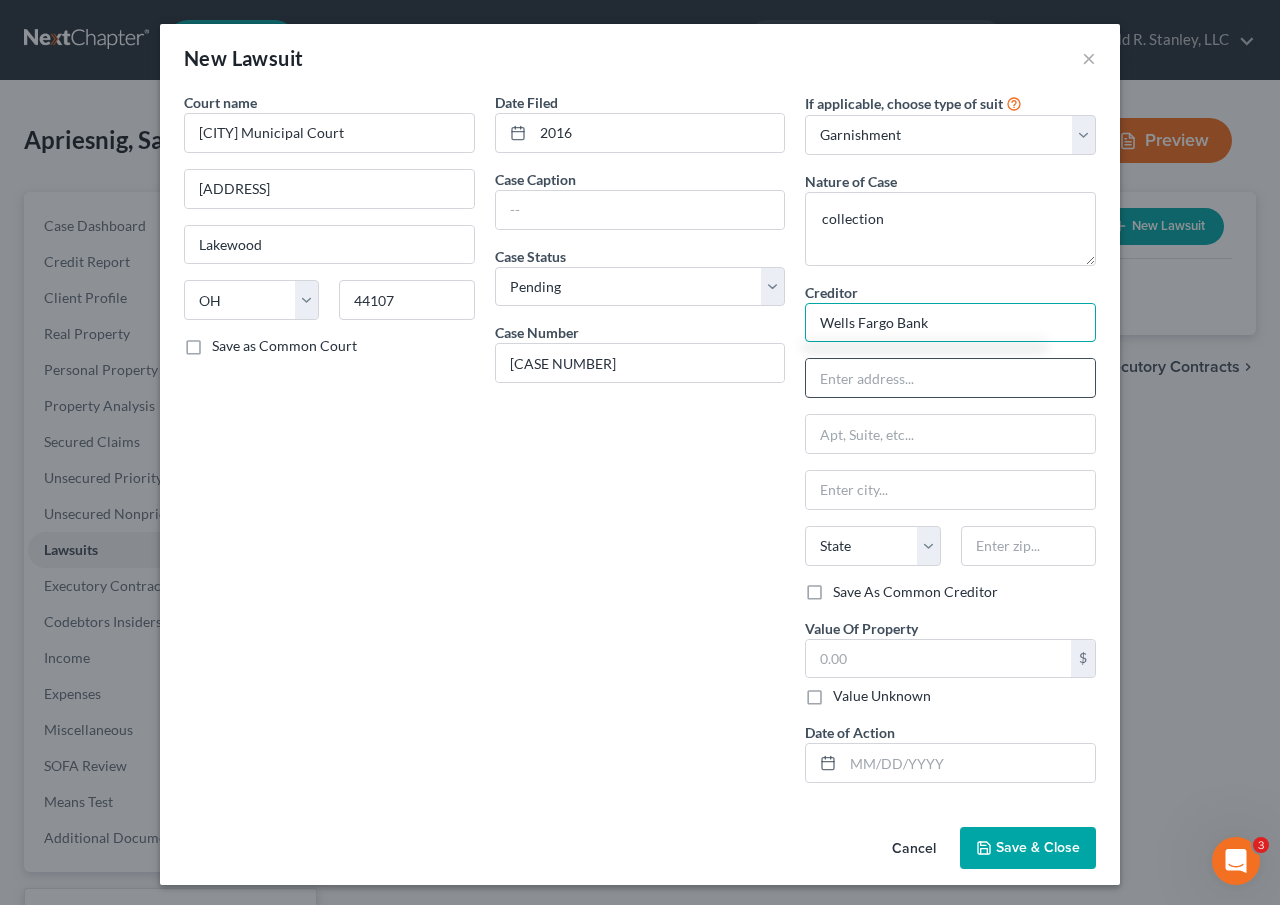 type on "Wells Fargo Bank" 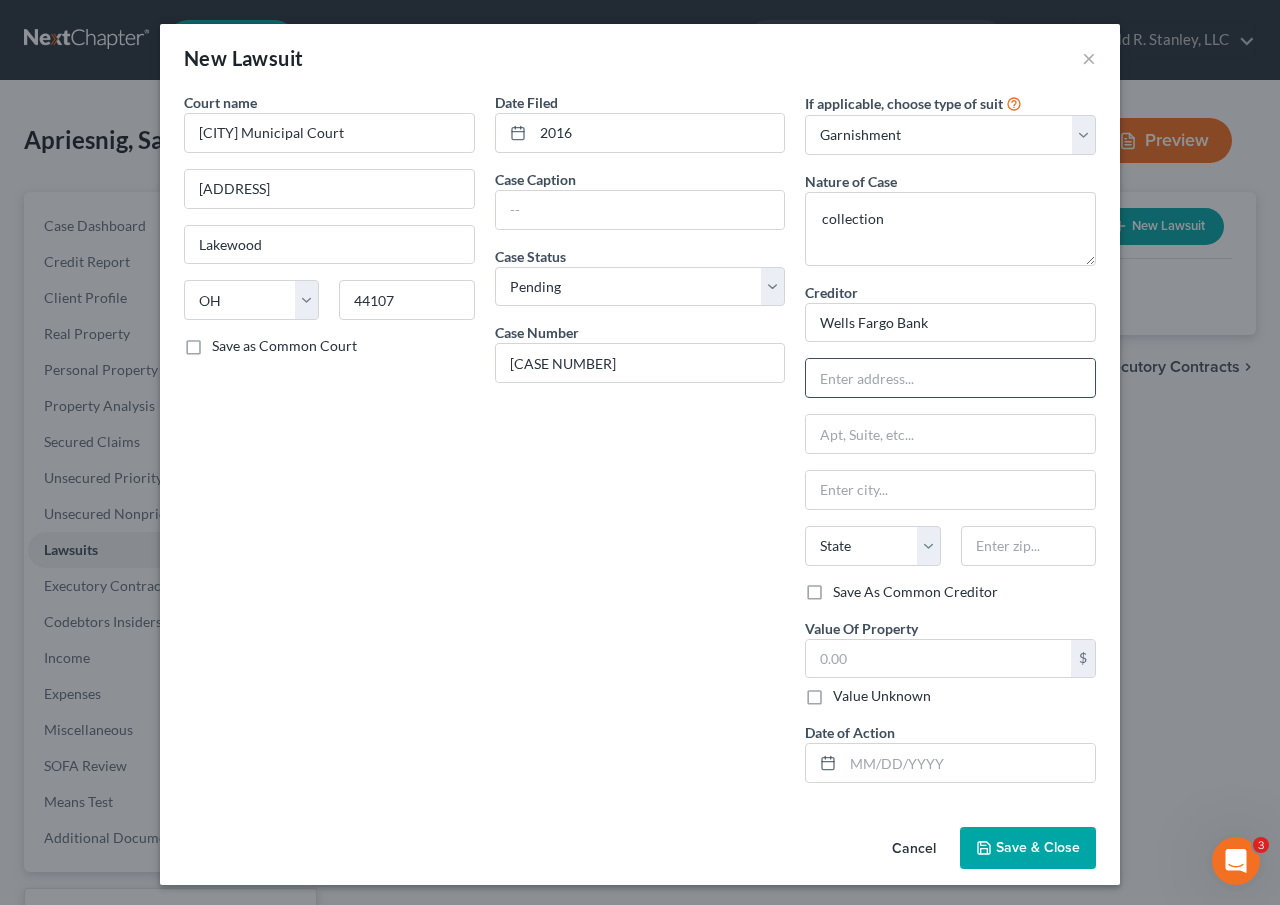 click at bounding box center [950, 378] 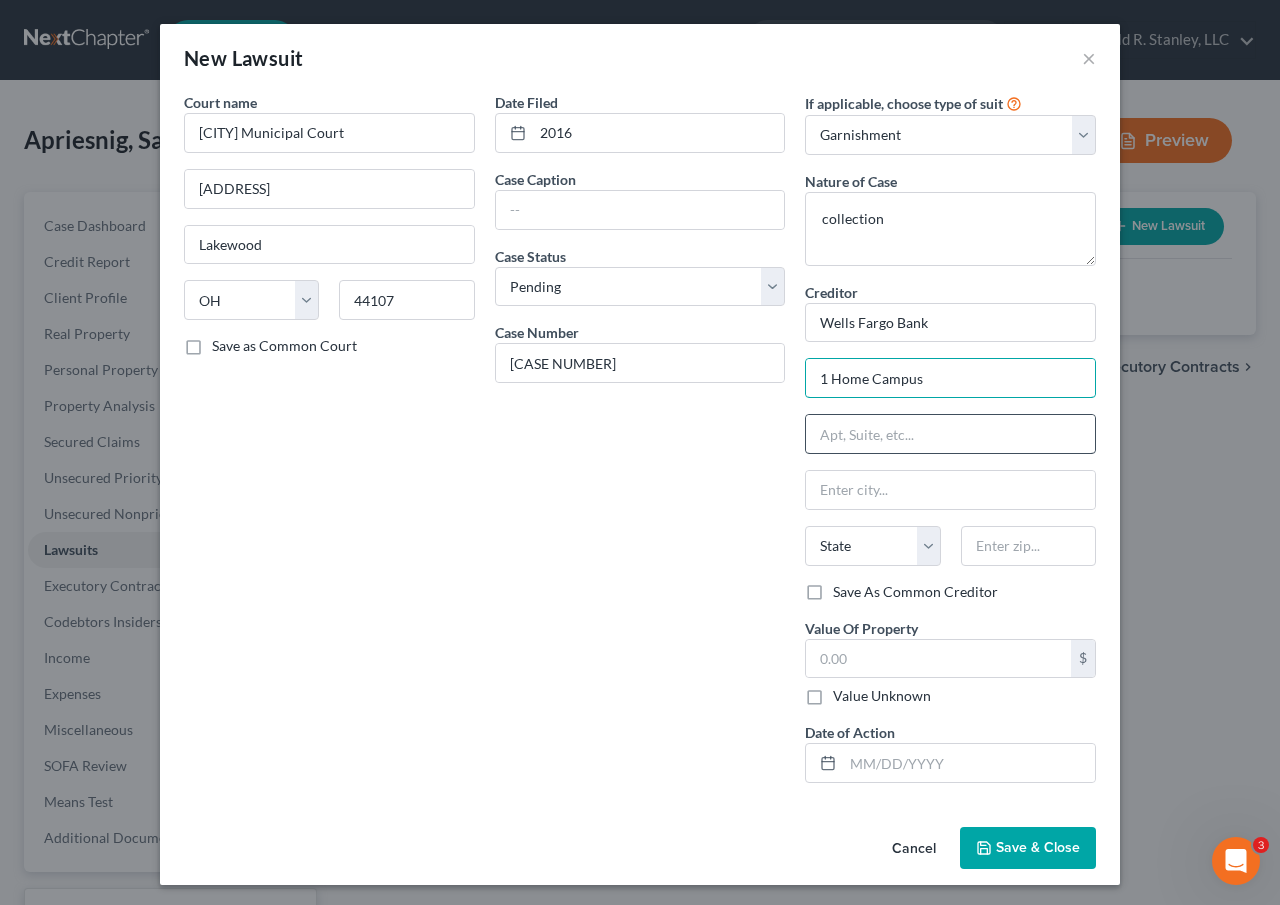 type on "1 Home Campus" 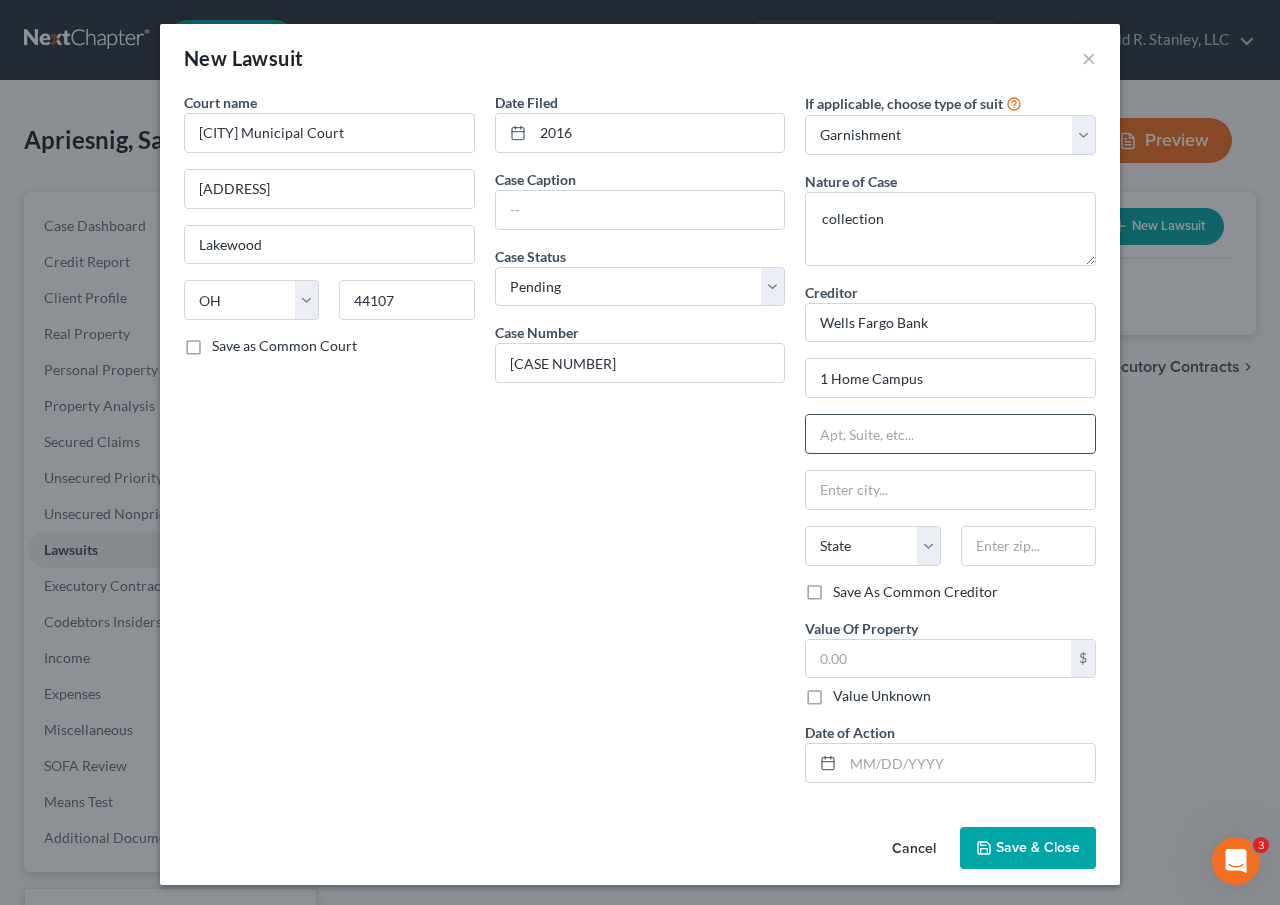 click at bounding box center [950, 434] 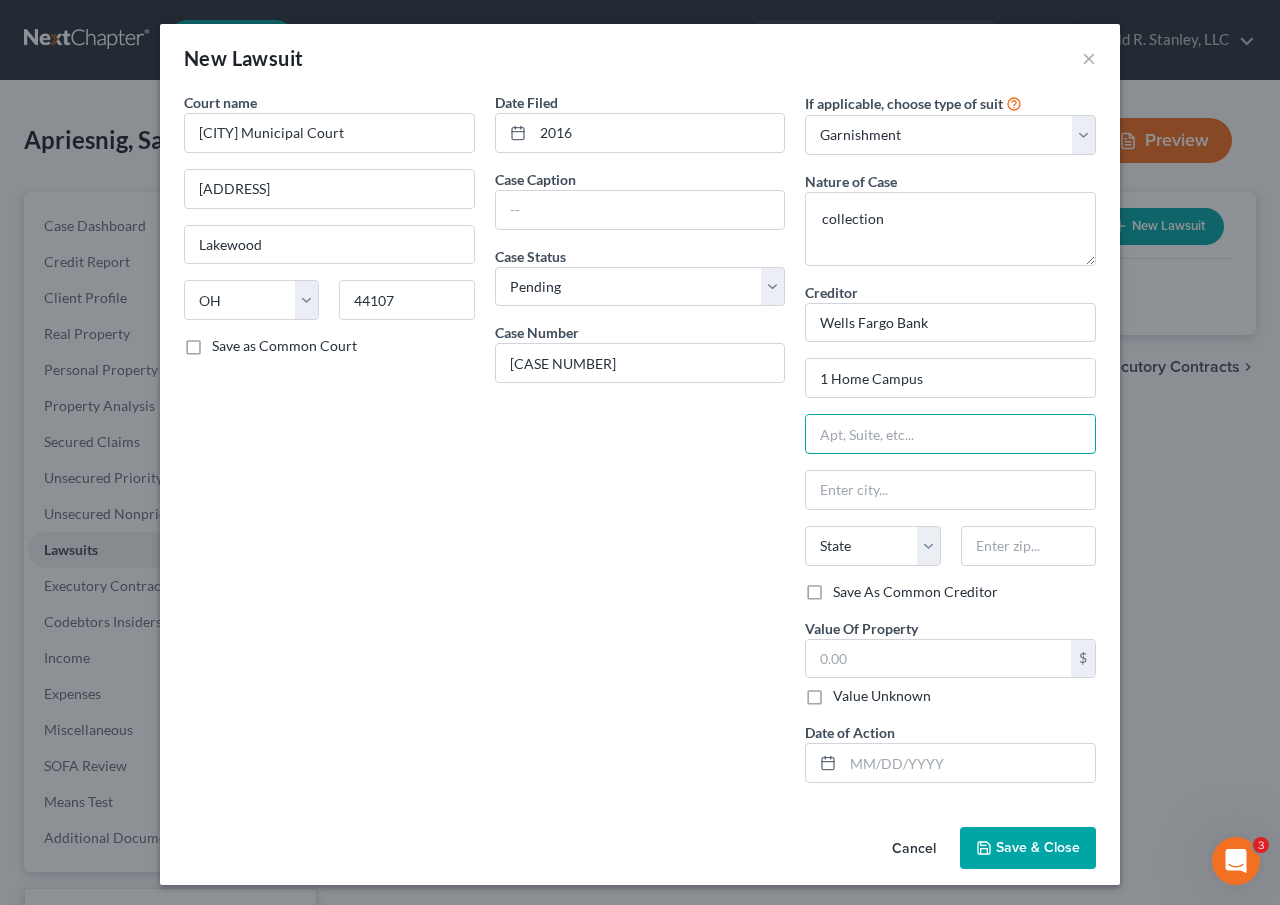 type on "MAC F2303-033" 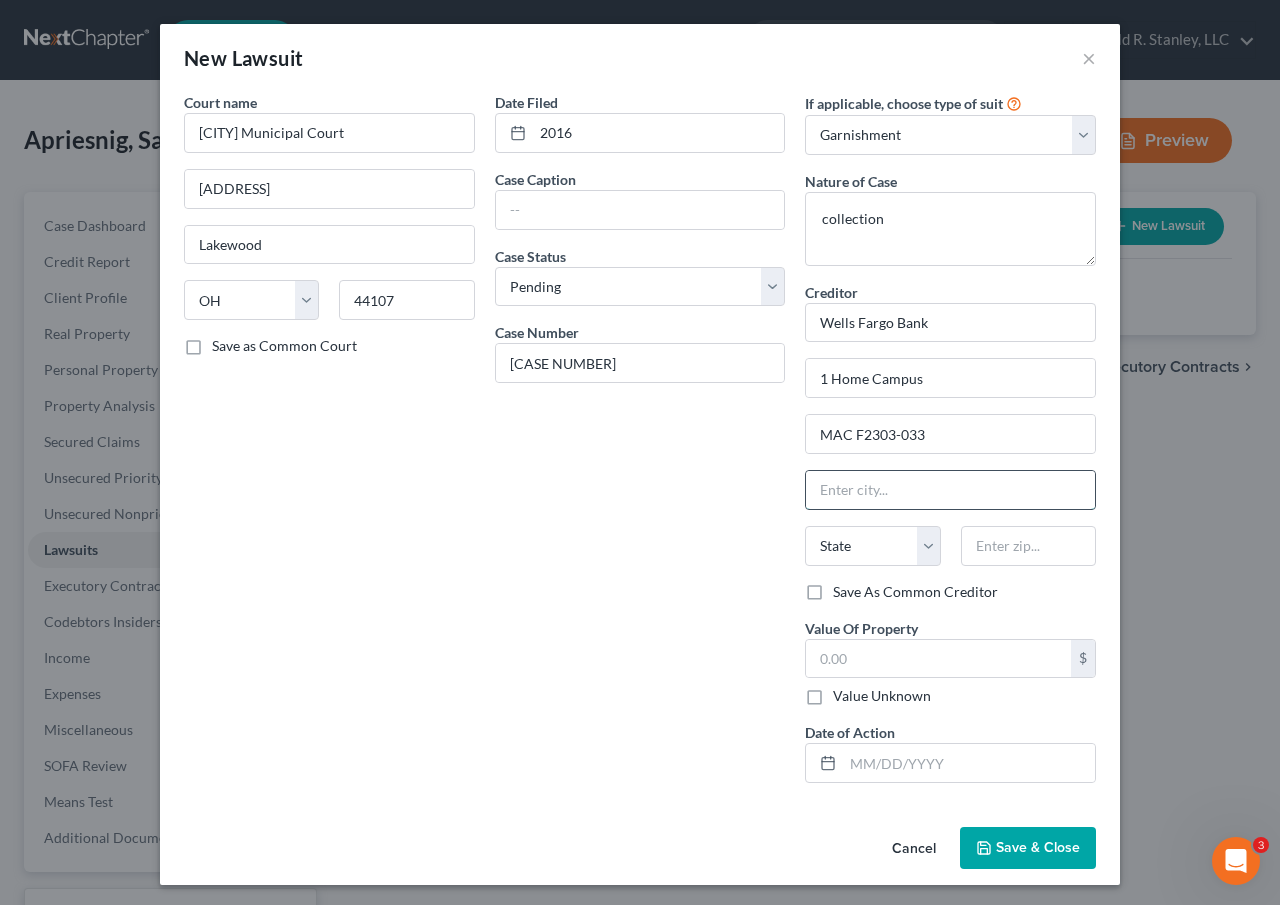 click at bounding box center [950, 490] 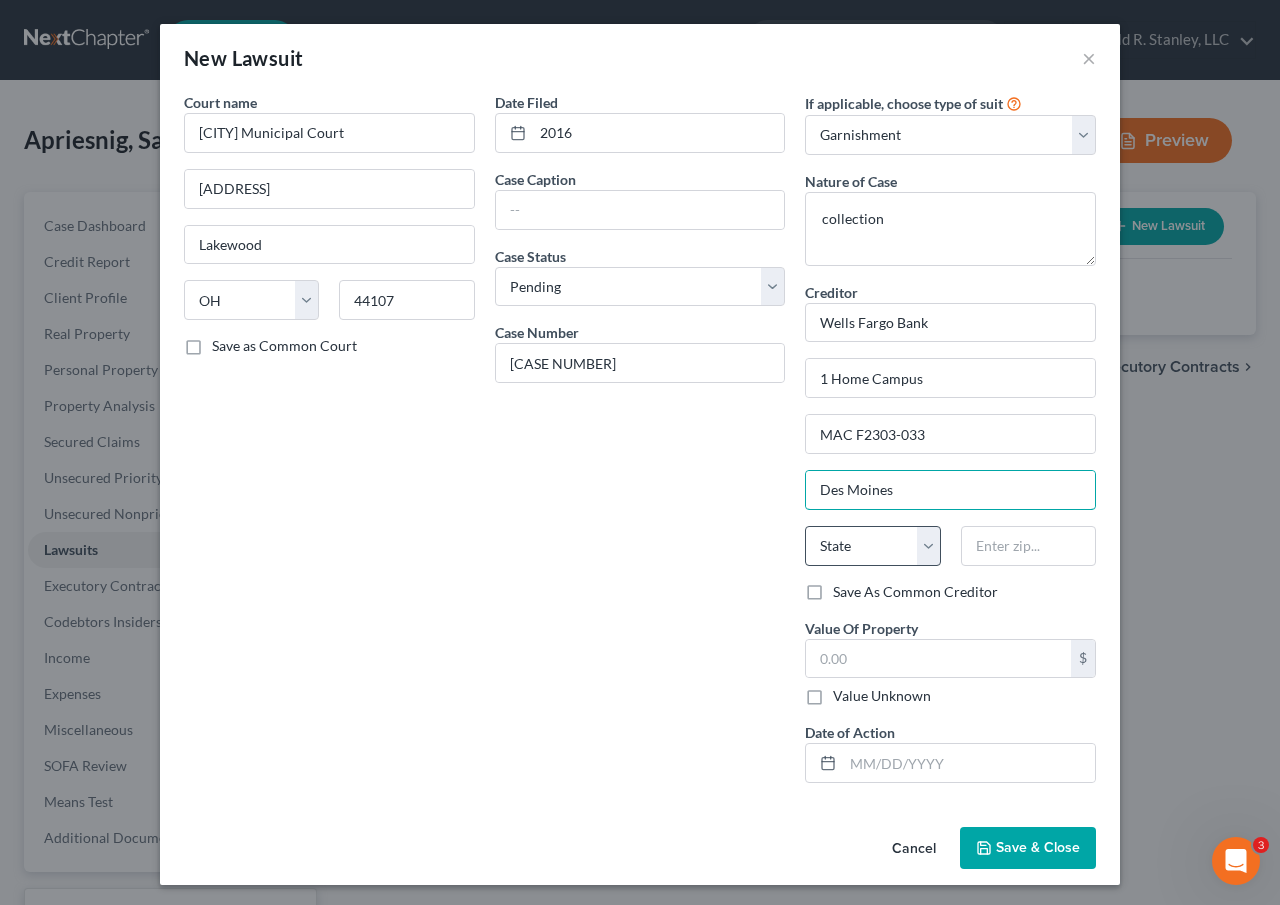 type on "Des Moines" 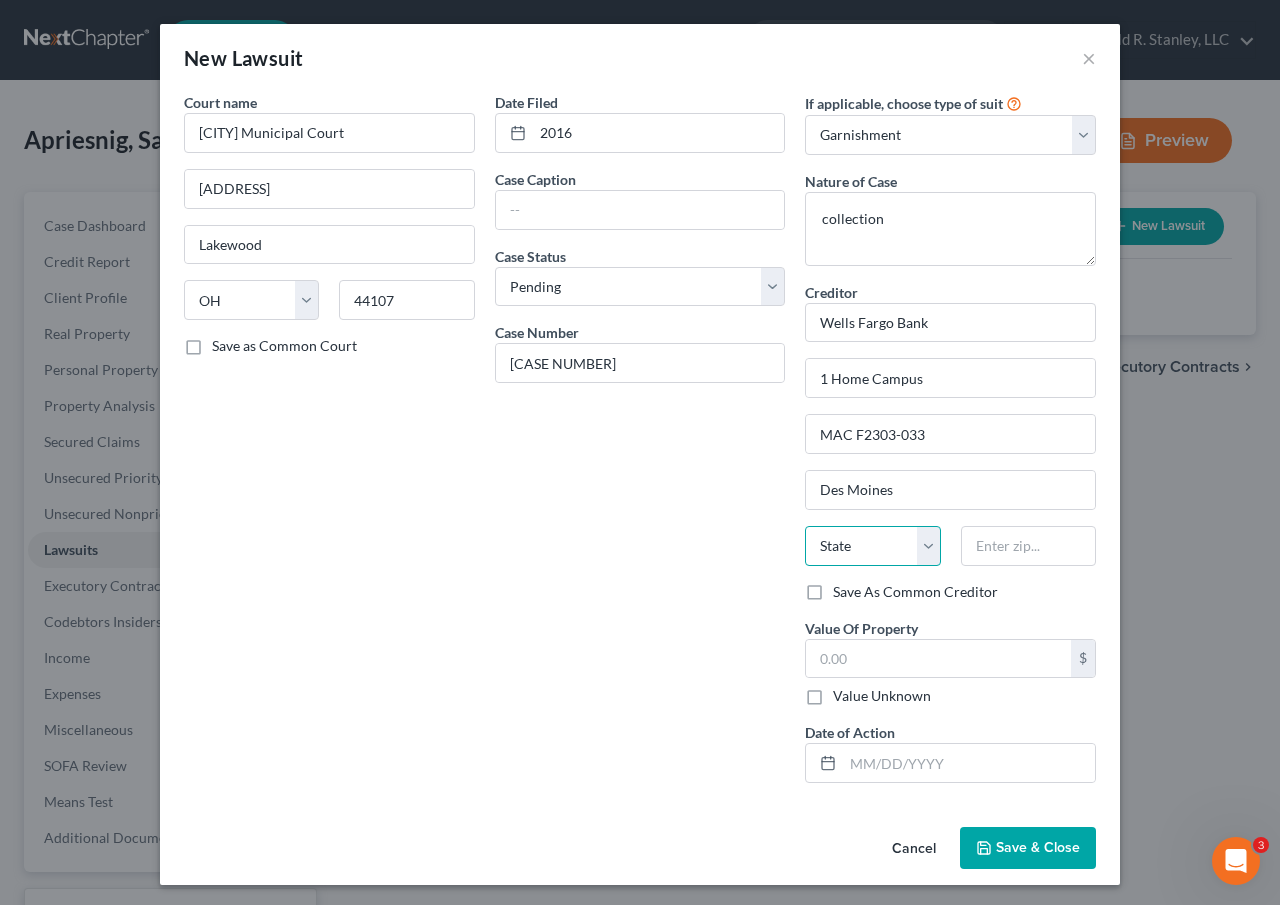 click on "State AL AK AR AZ CA CO CT DE DC FL GA GU HI ID IL IN IA KS KY LA ME MD MA MI MN MS MO MT NC ND NE NV NH NJ NM NY OH OK OR PA PR RI SC SD TN TX UT VI VA VT WA WV WI WY" at bounding box center [872, 546] 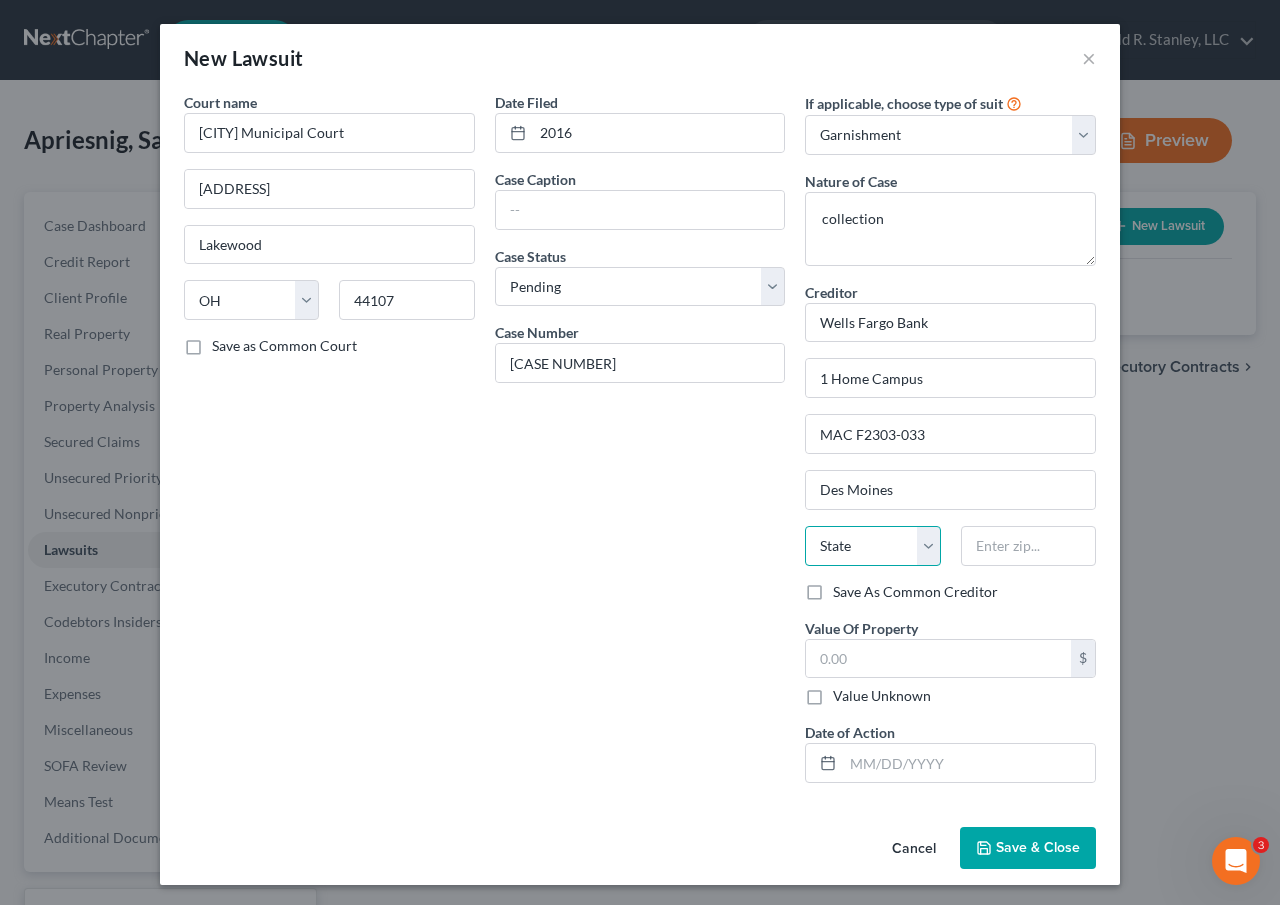 select on "16" 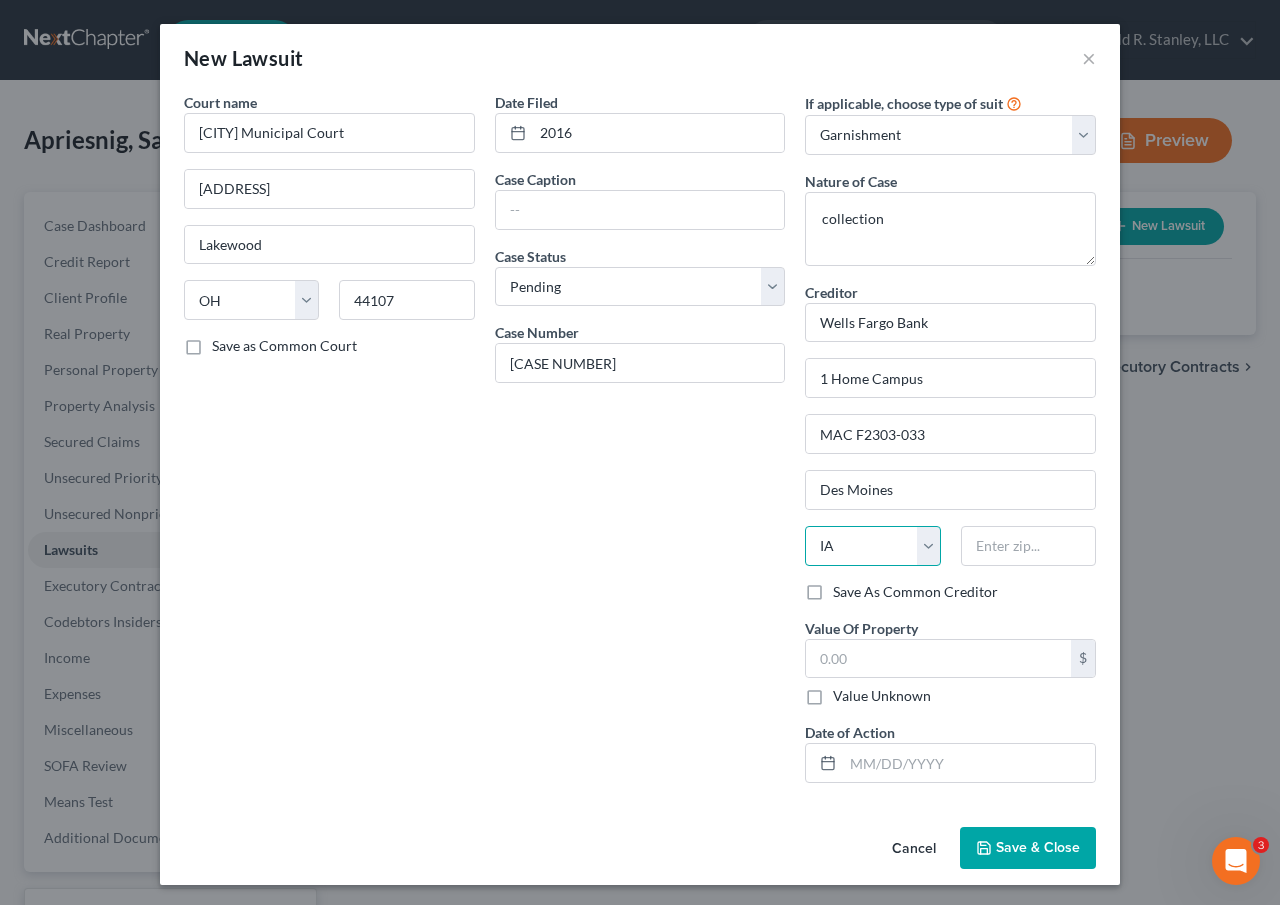 click on "State AL AK AR AZ CA CO CT DE DC FL GA GU HI ID IL IN IA KS KY LA ME MD MA MI MN MS MO MT NC ND NE NV NH NJ NM NY OH OK OR PA PR RI SC SD TN TX UT VI VA VT WA WV WI WY" at bounding box center (872, 546) 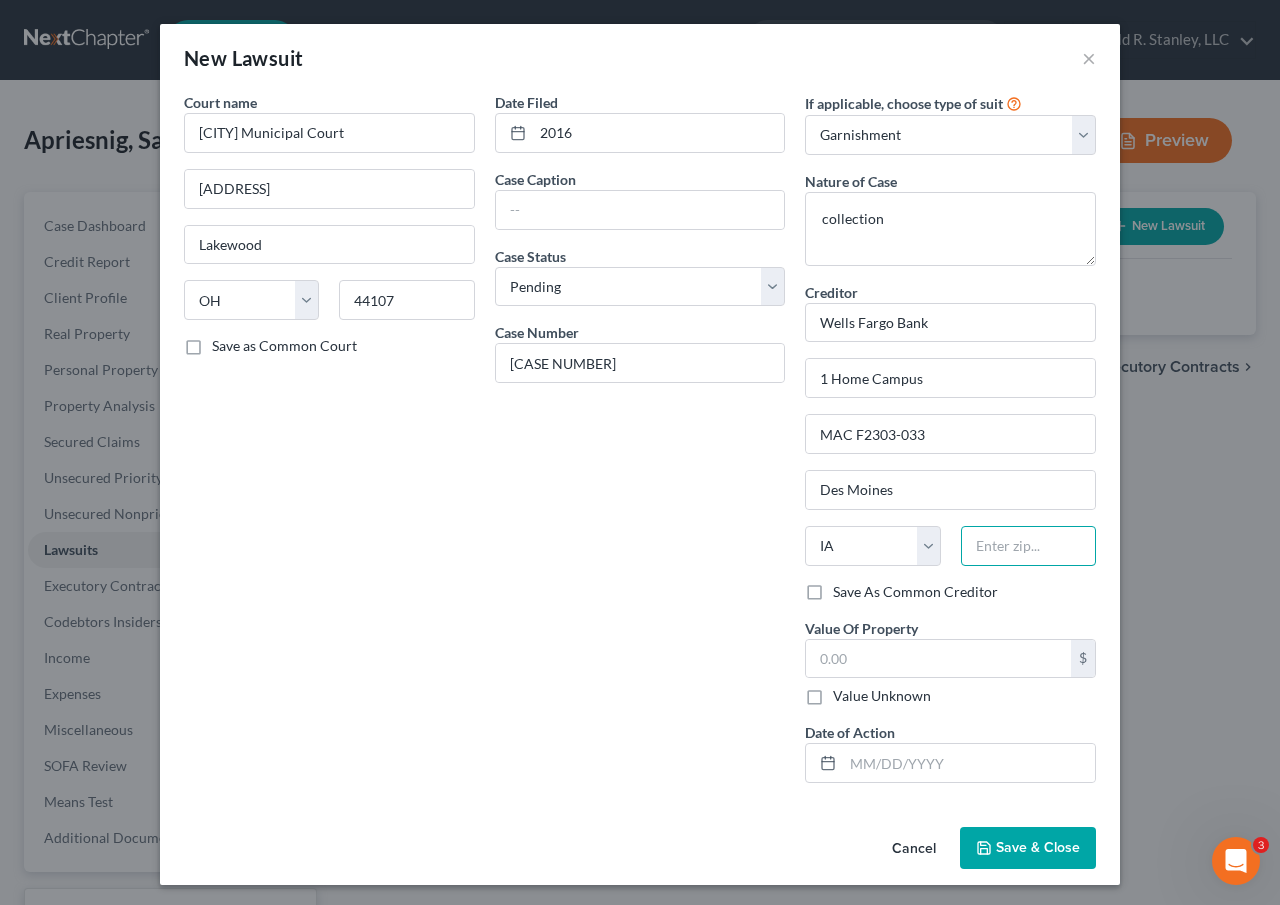 click at bounding box center [1028, 546] 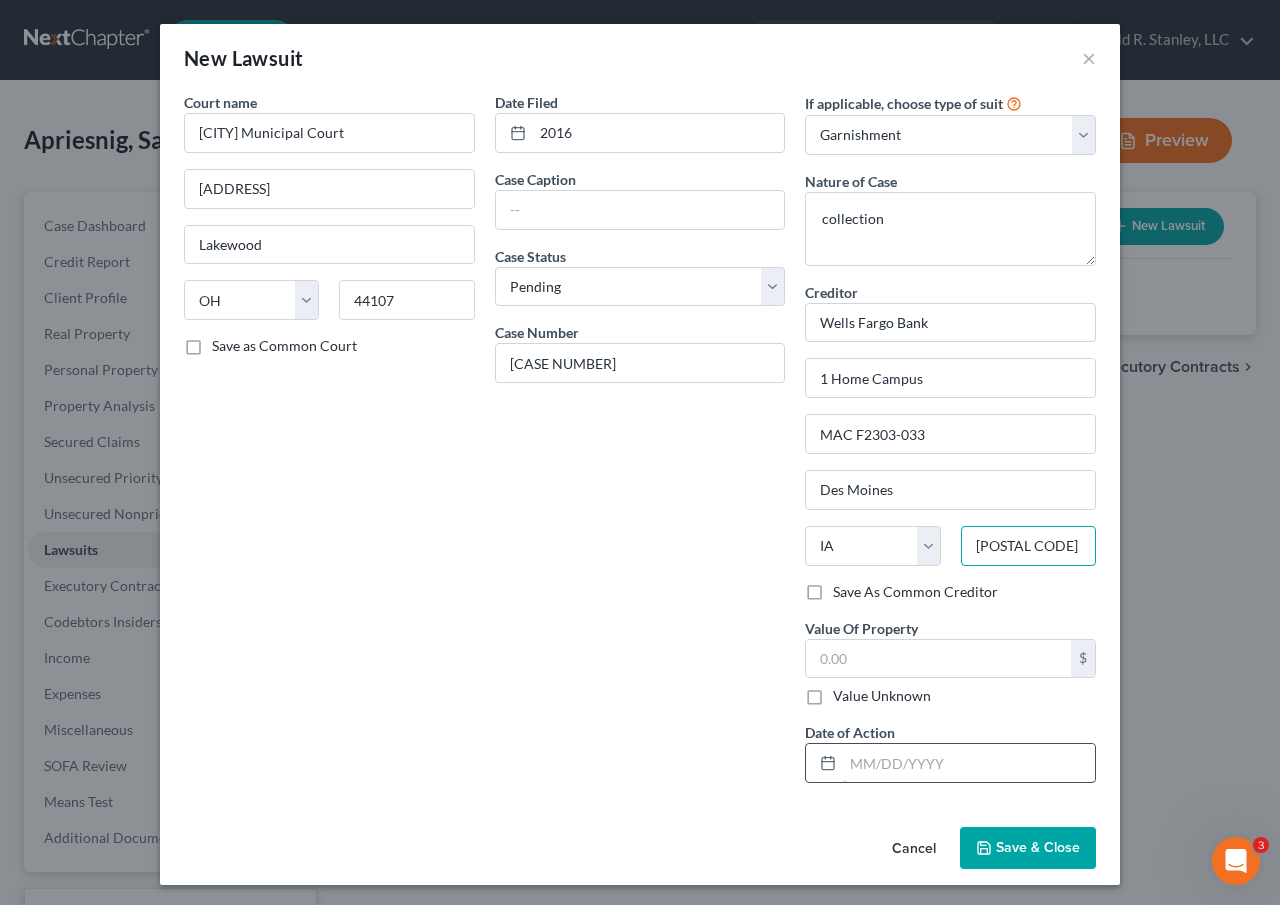 type on "50328" 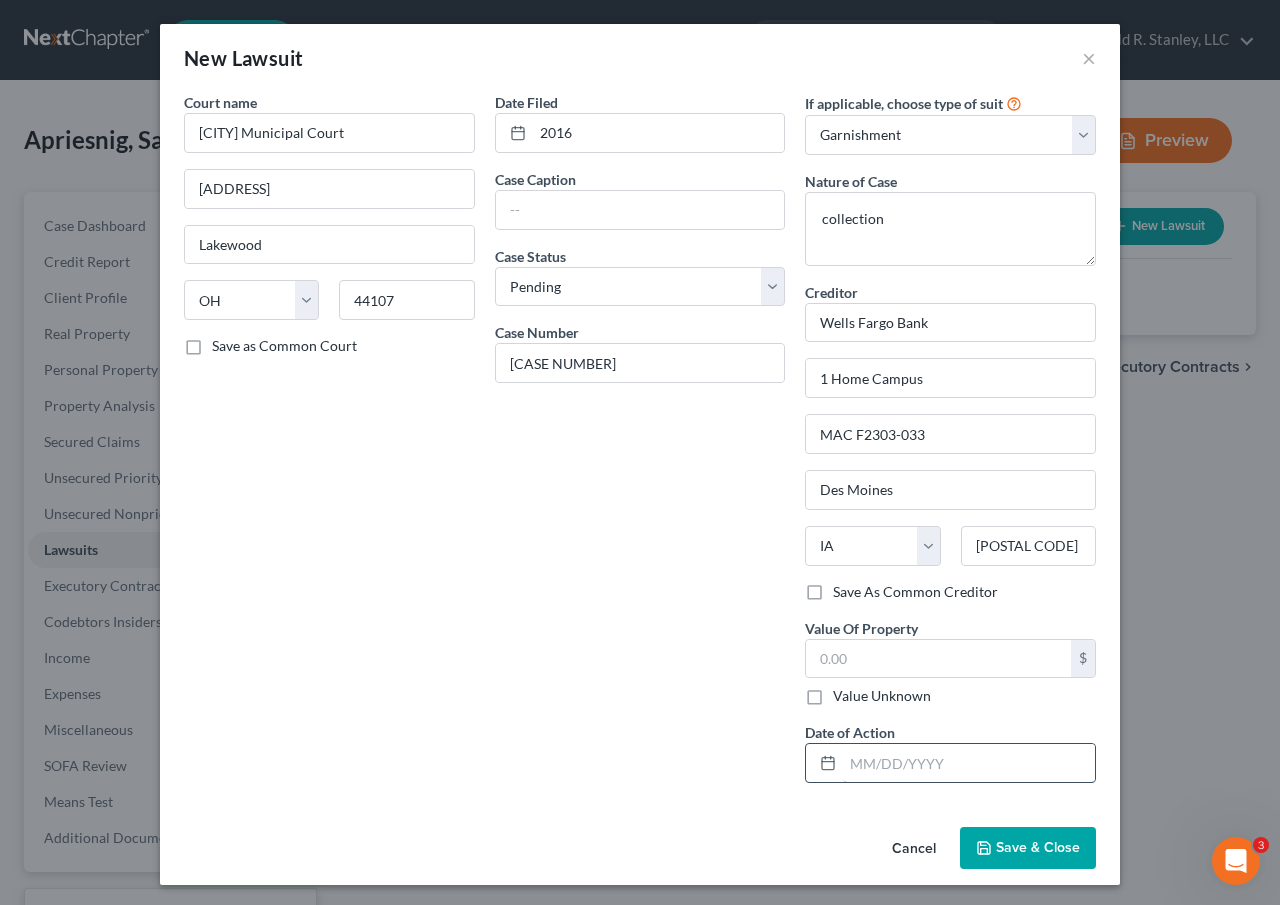 click at bounding box center (969, 763) 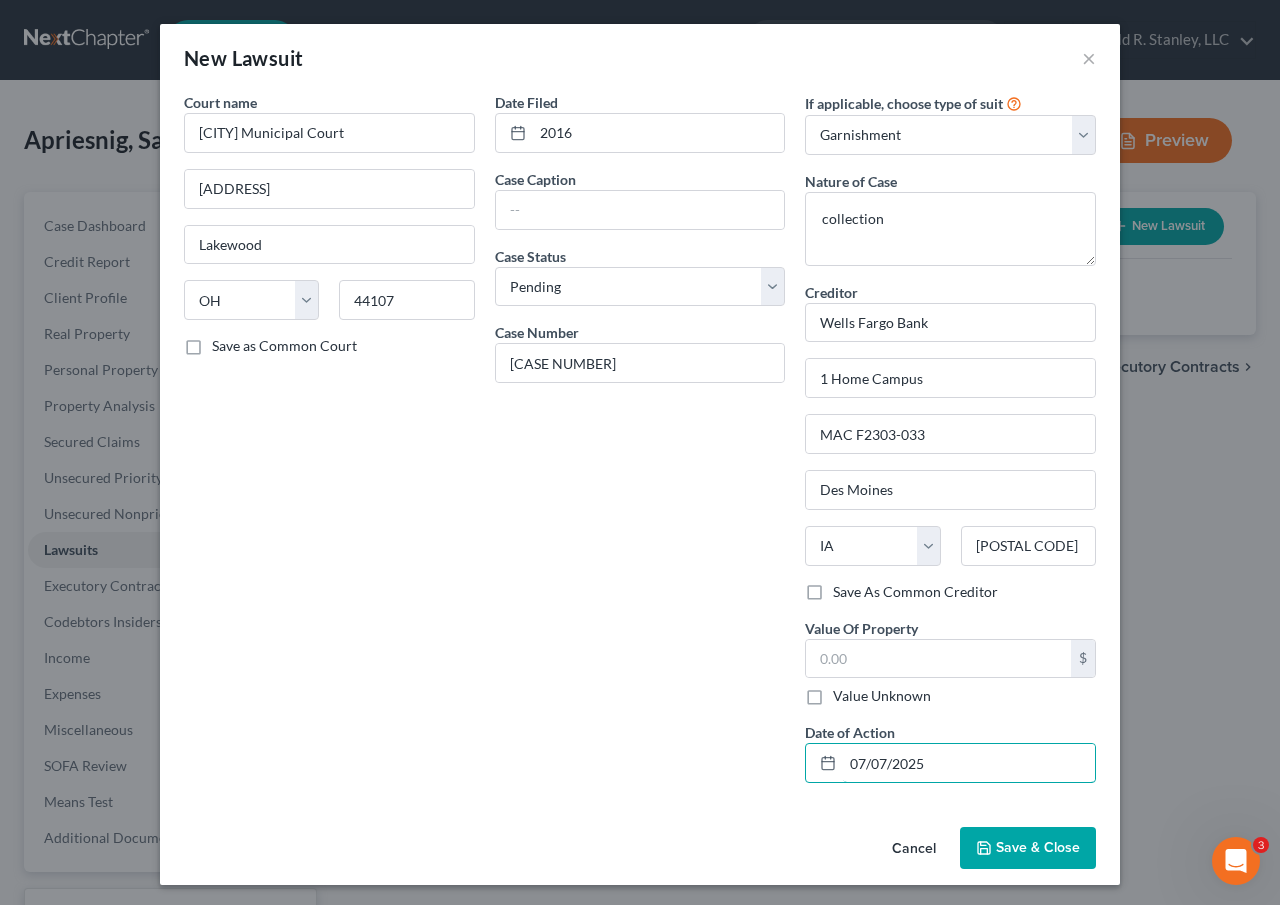 type on "07/07/2025" 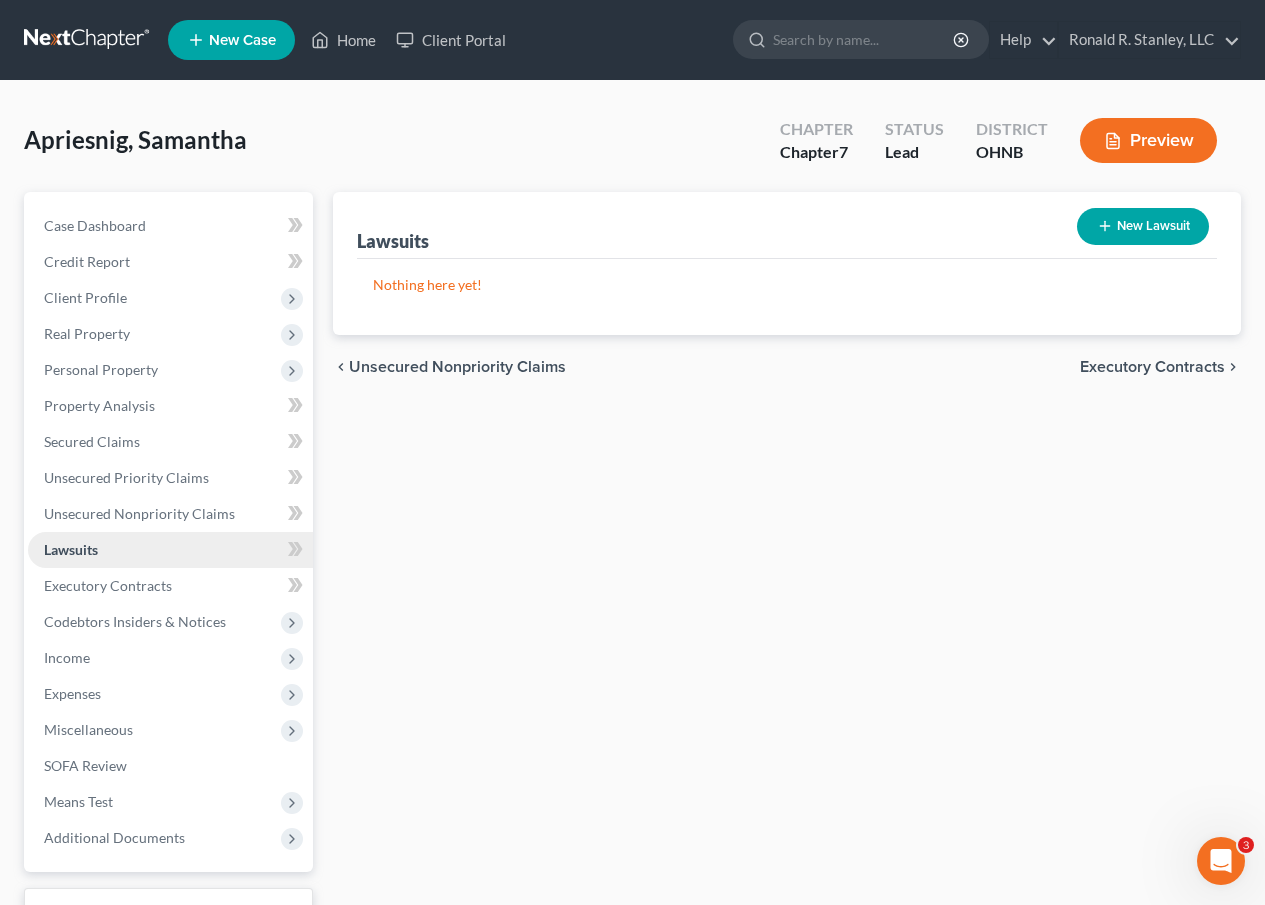 click on "Lawsuits" at bounding box center [170, 550] 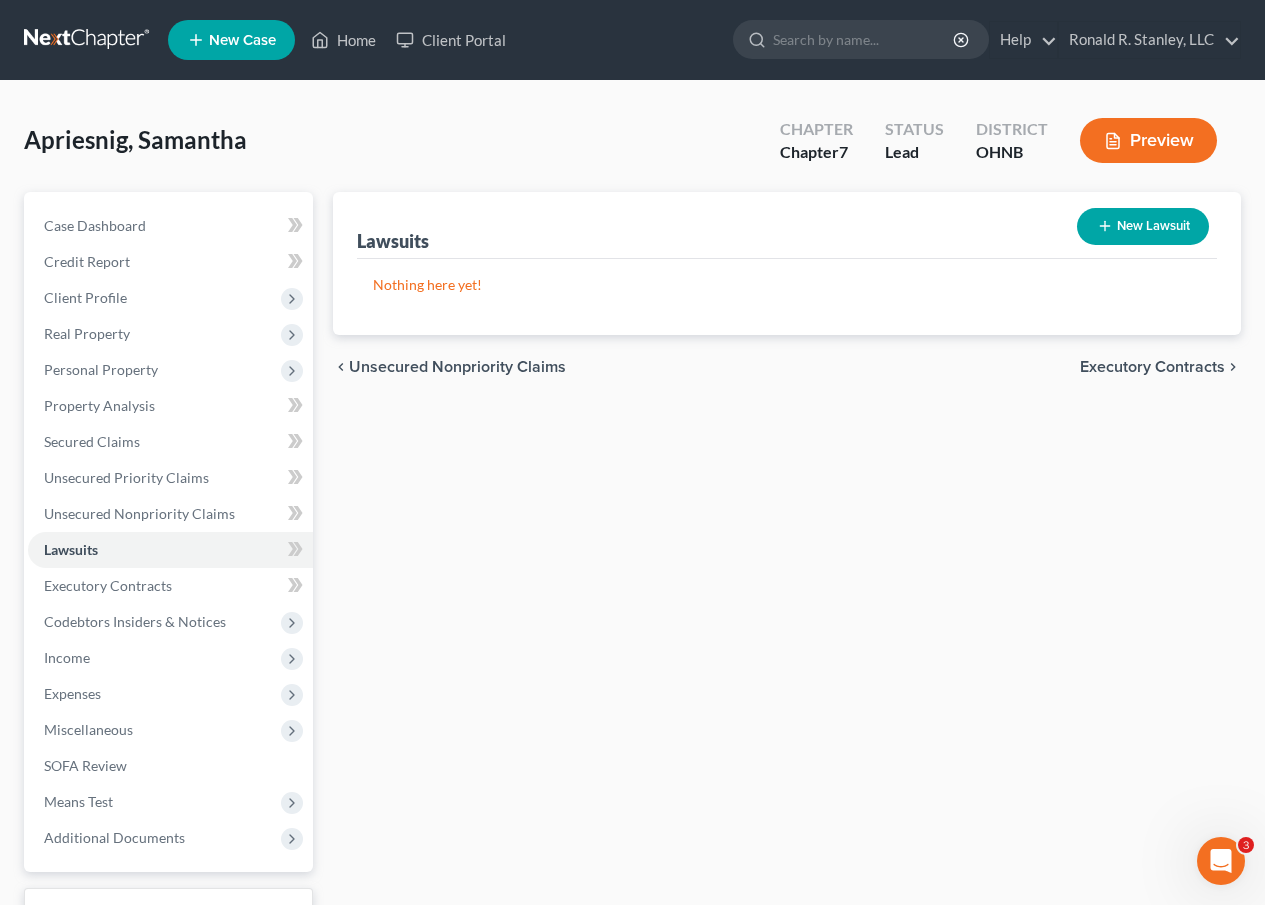 click on "New Lawsuit" at bounding box center (1143, 226) 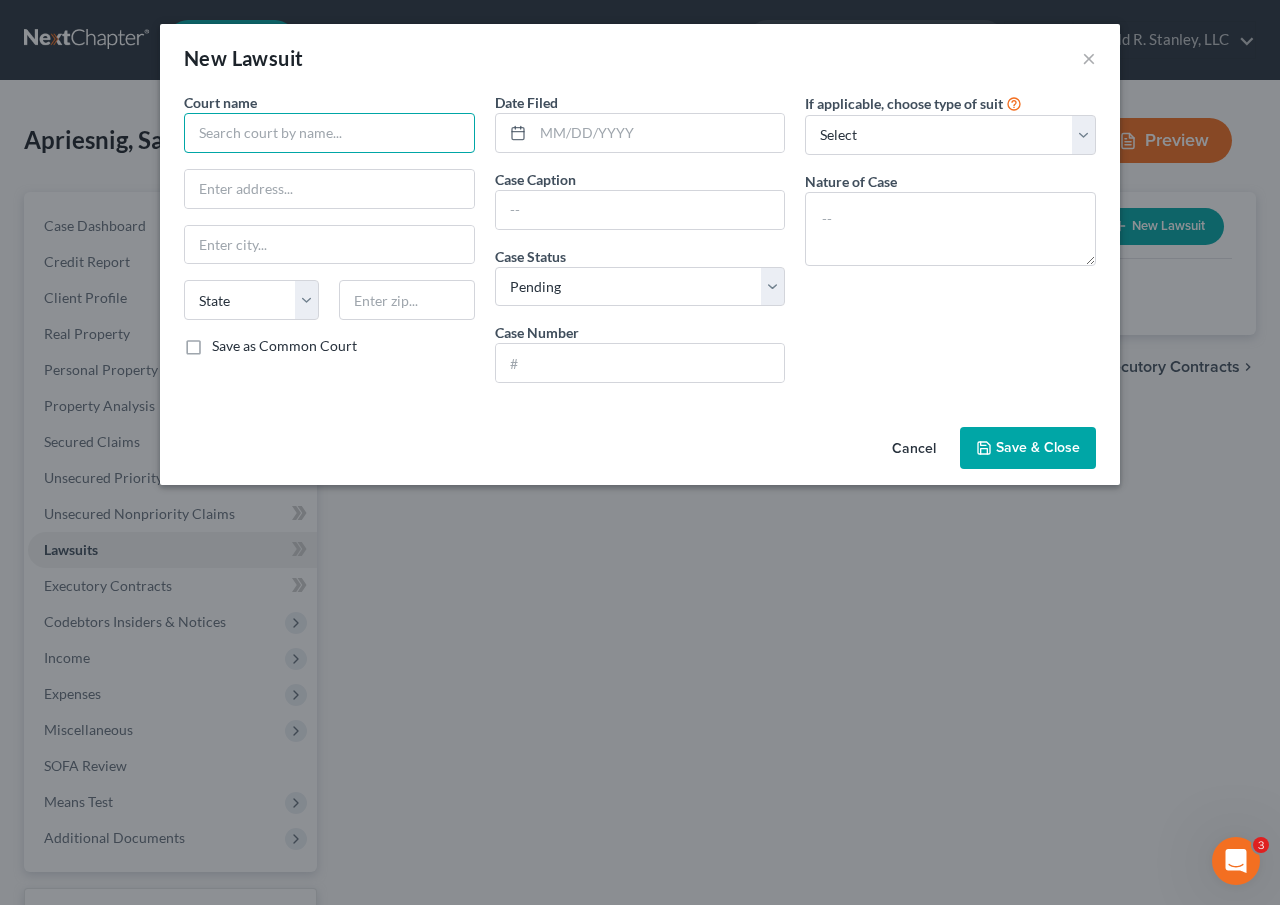 click at bounding box center (329, 133) 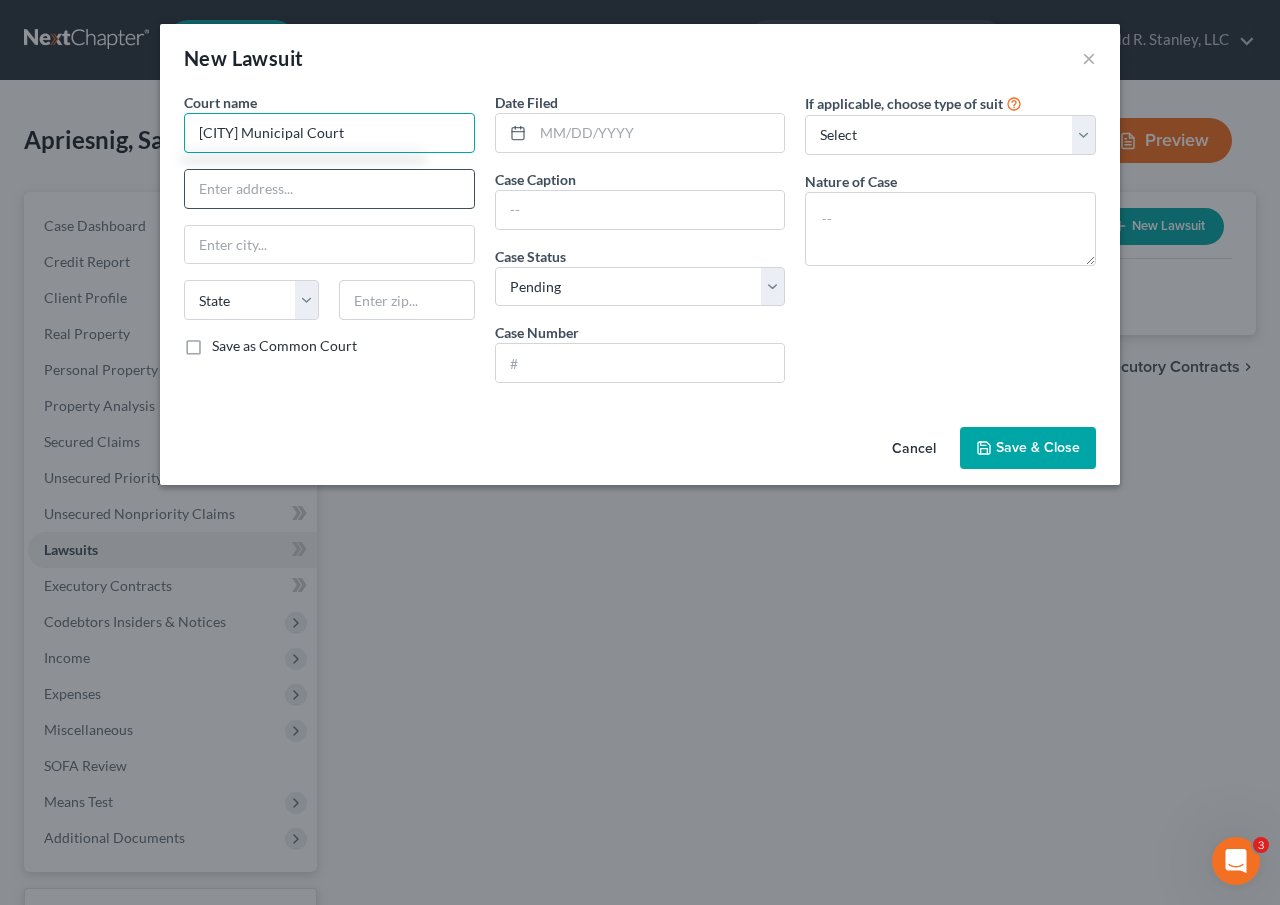 type on "Lakewood Municipal Court" 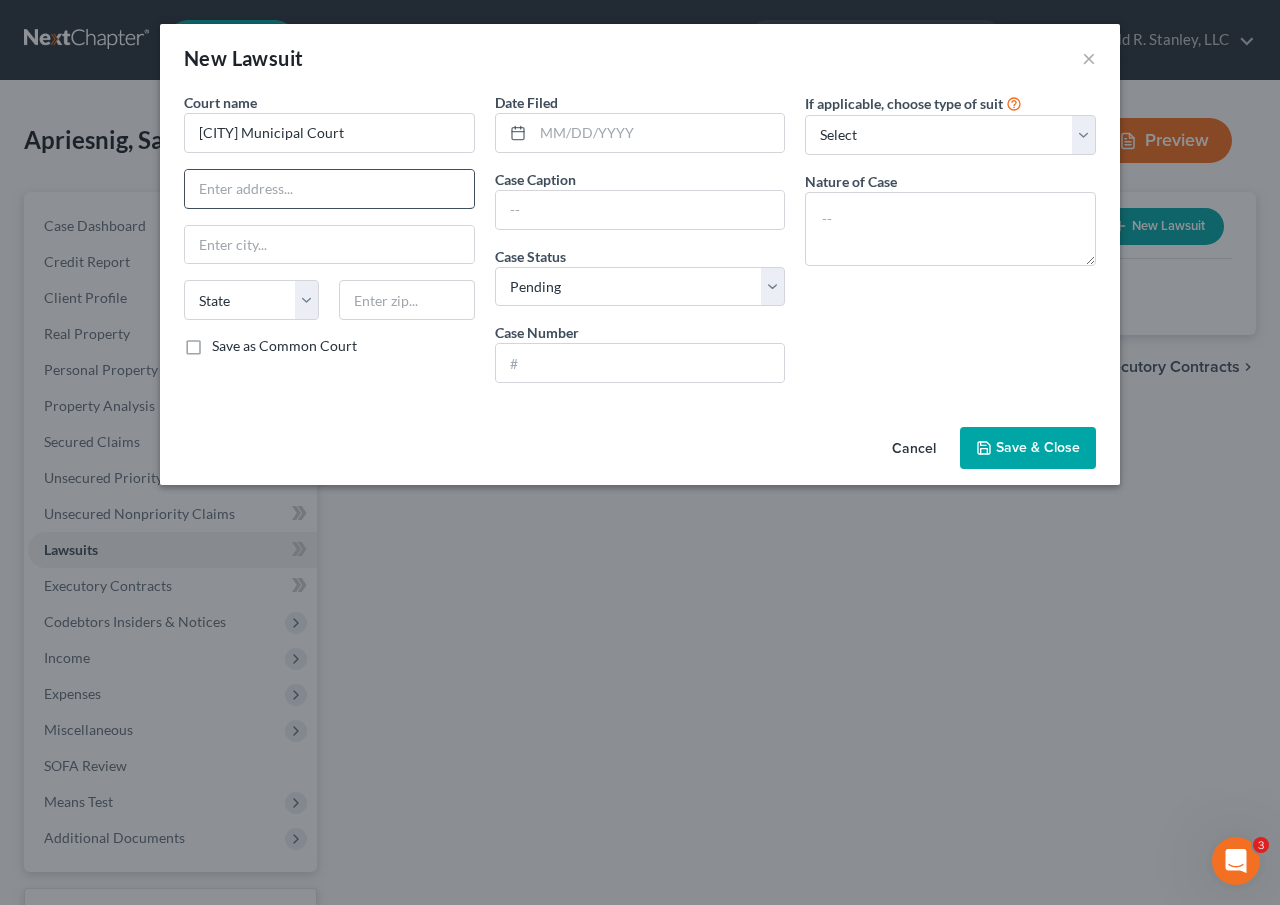click at bounding box center (329, 189) 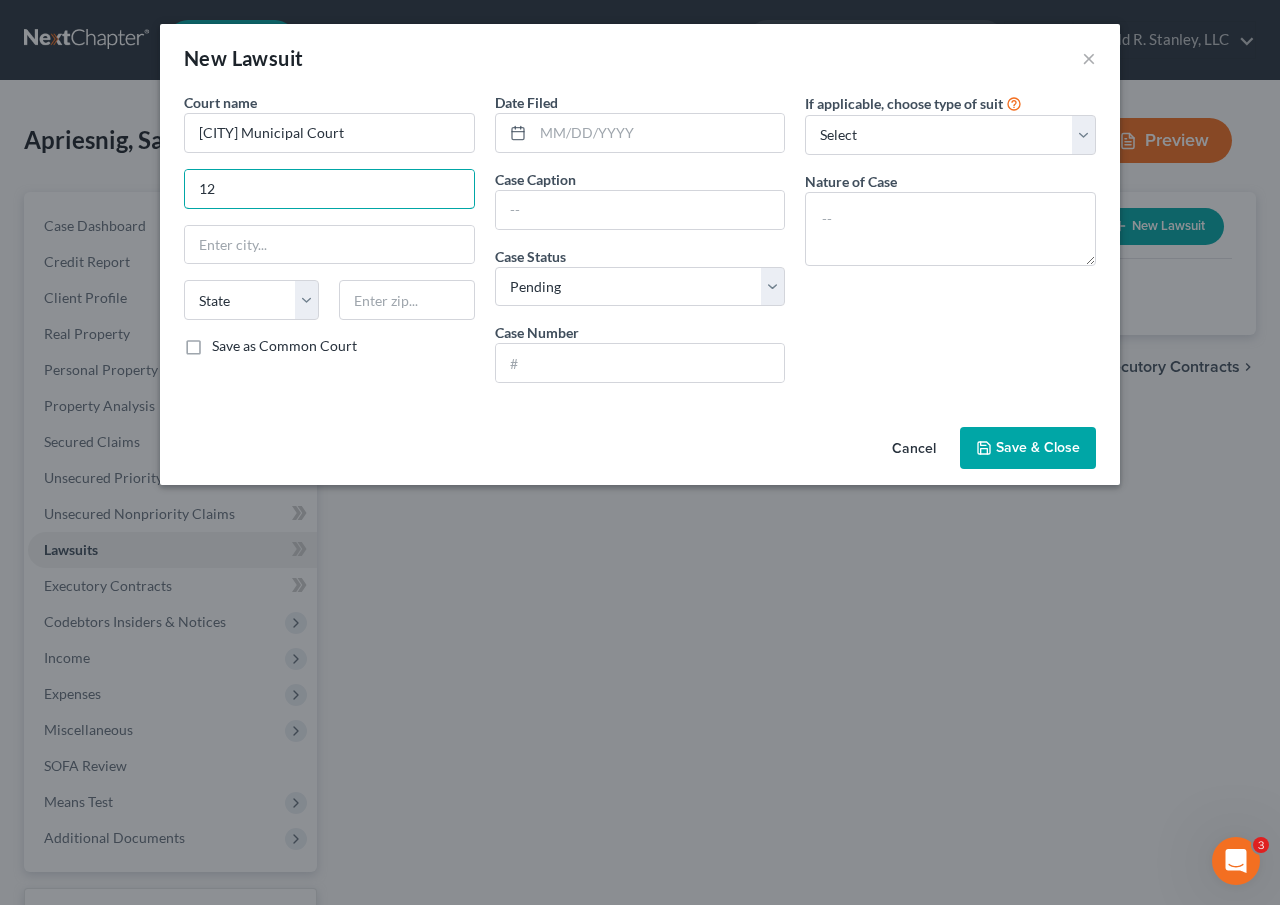 type on "12650 Detroit Avenue" 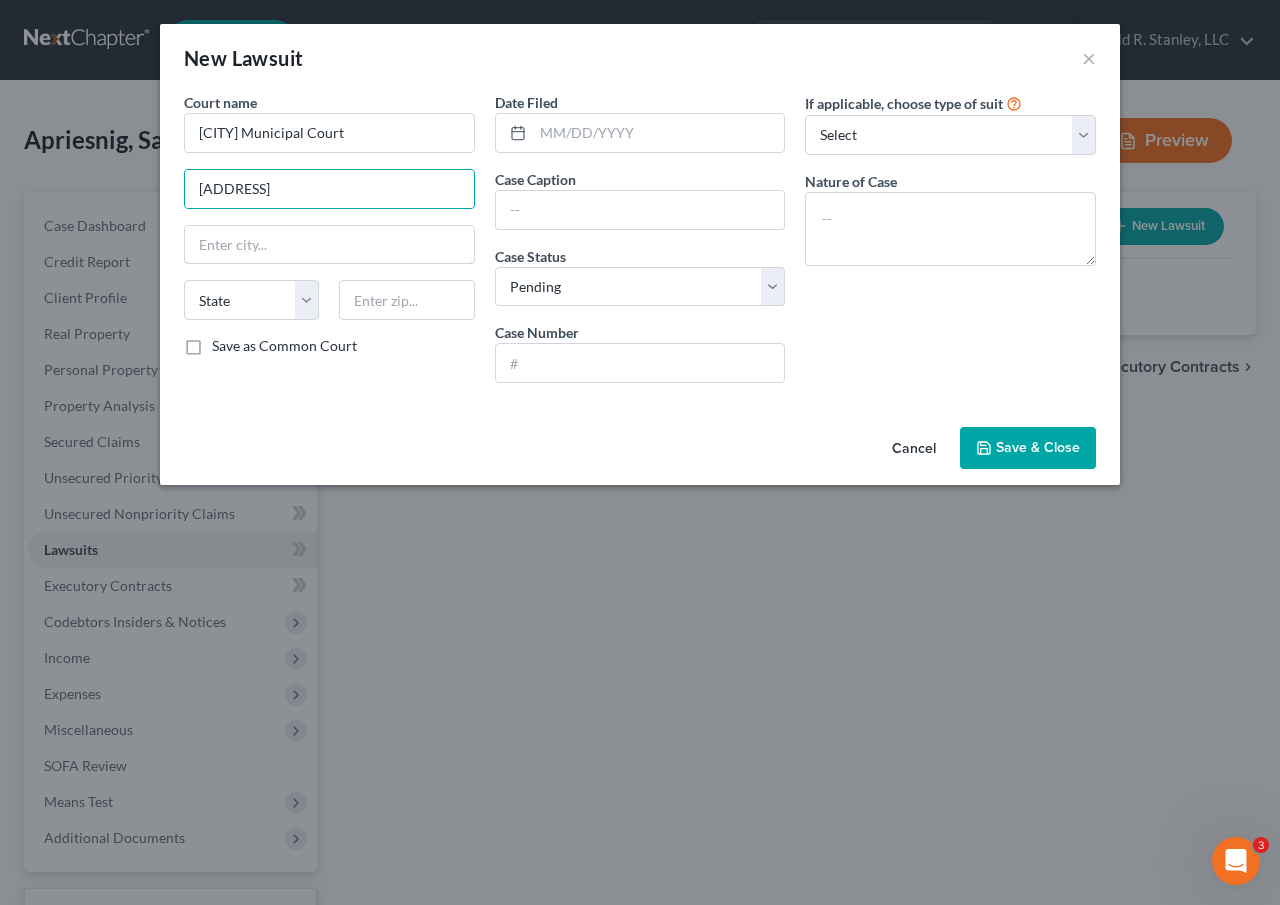 type on "Lakewood" 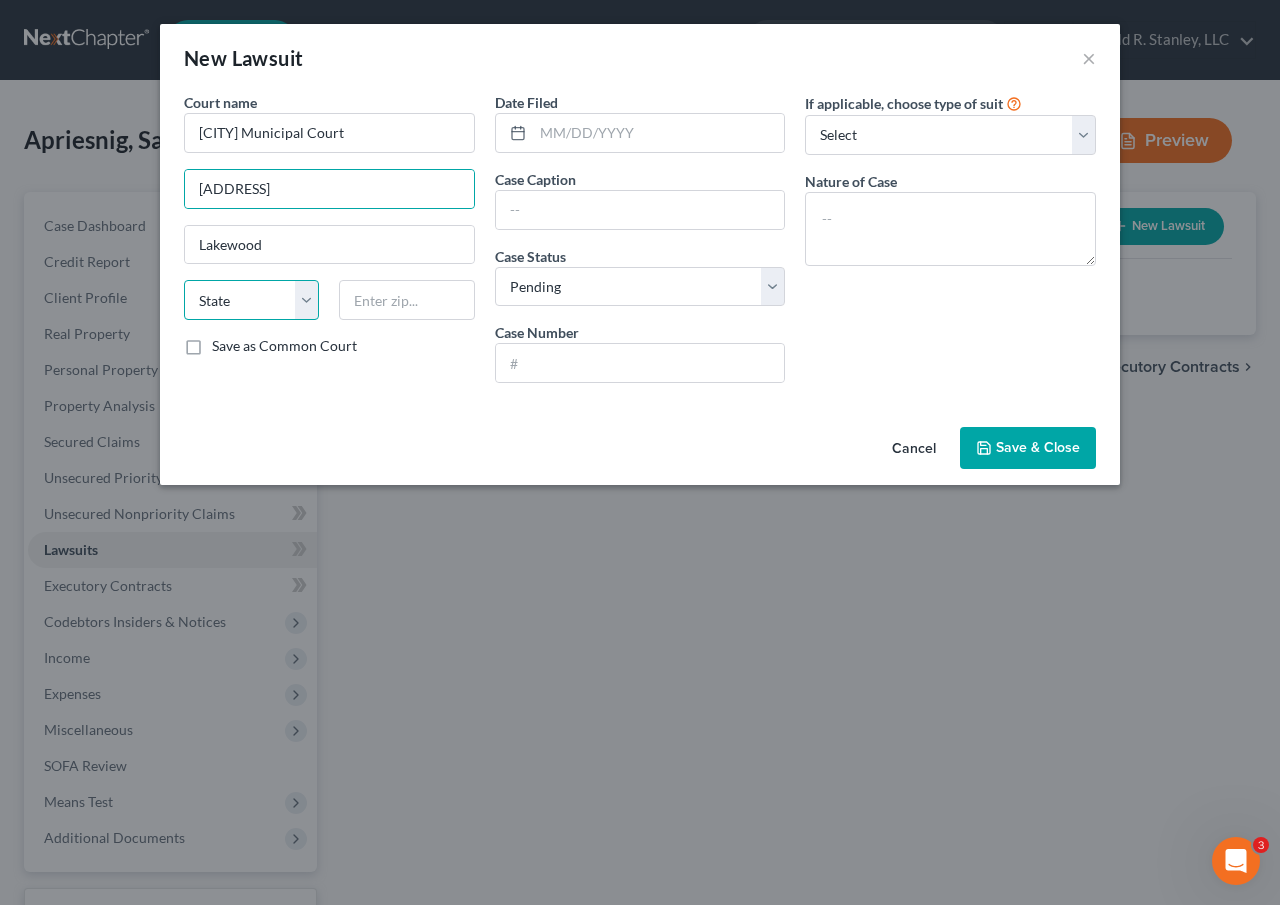 select on "36" 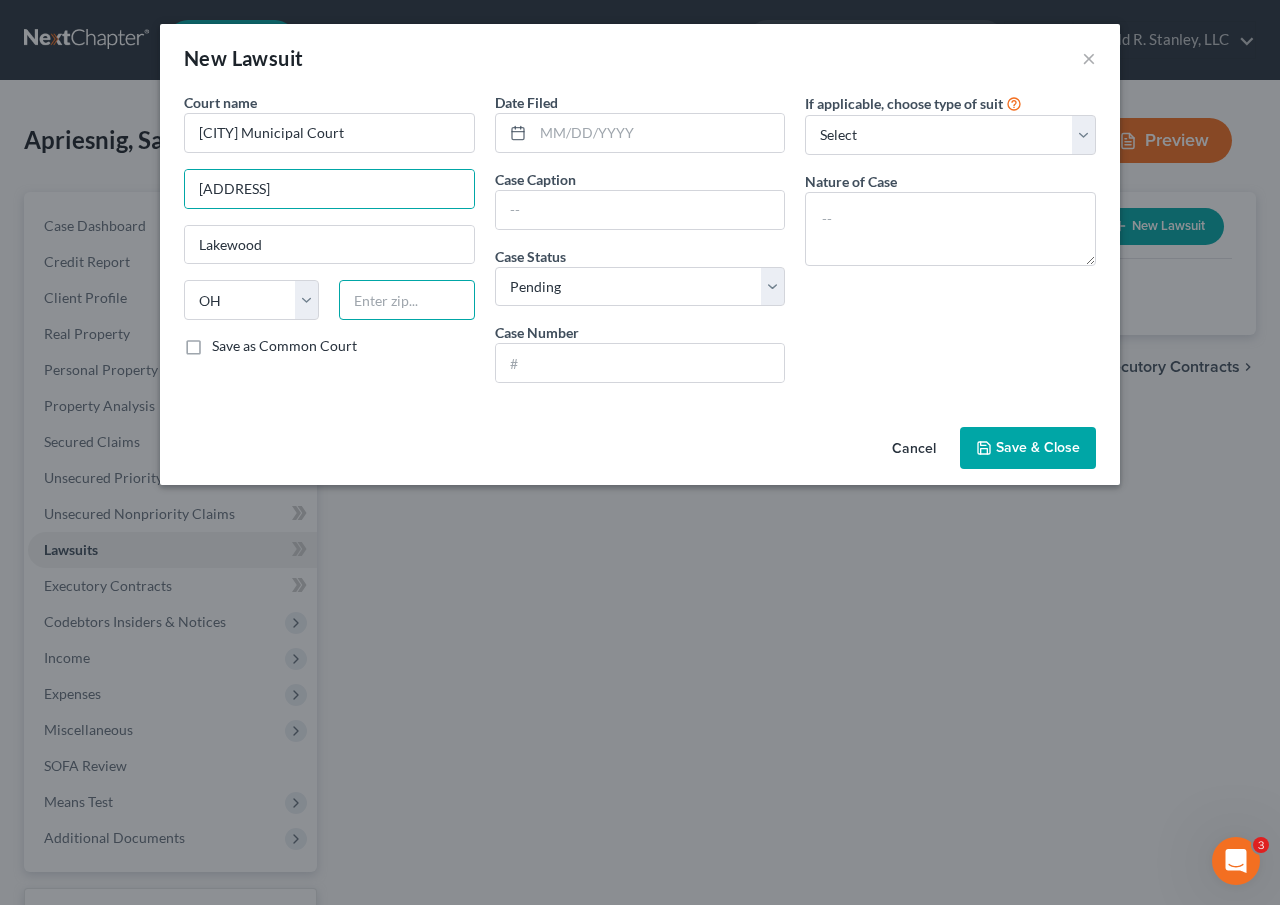 type on "44107" 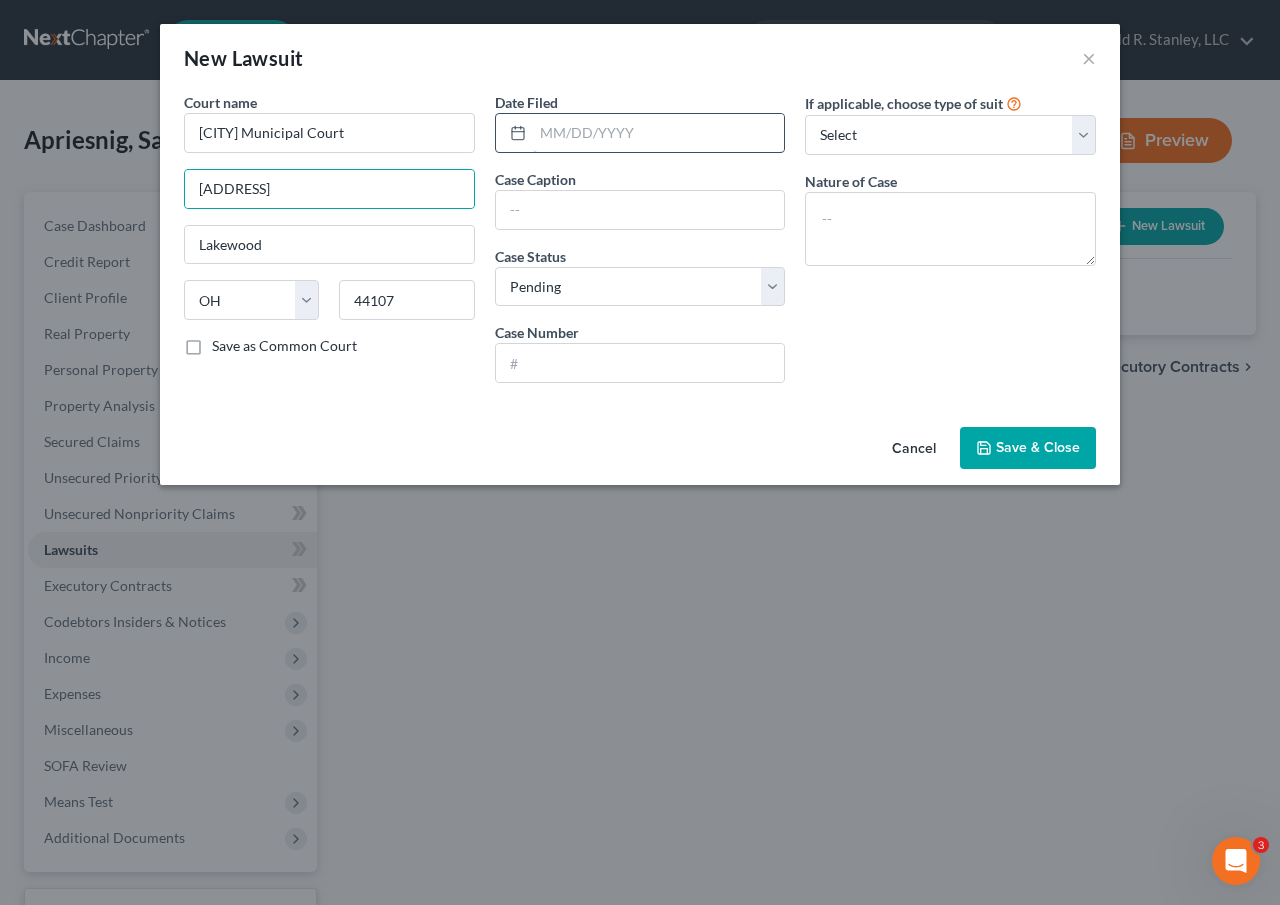 click at bounding box center [659, 133] 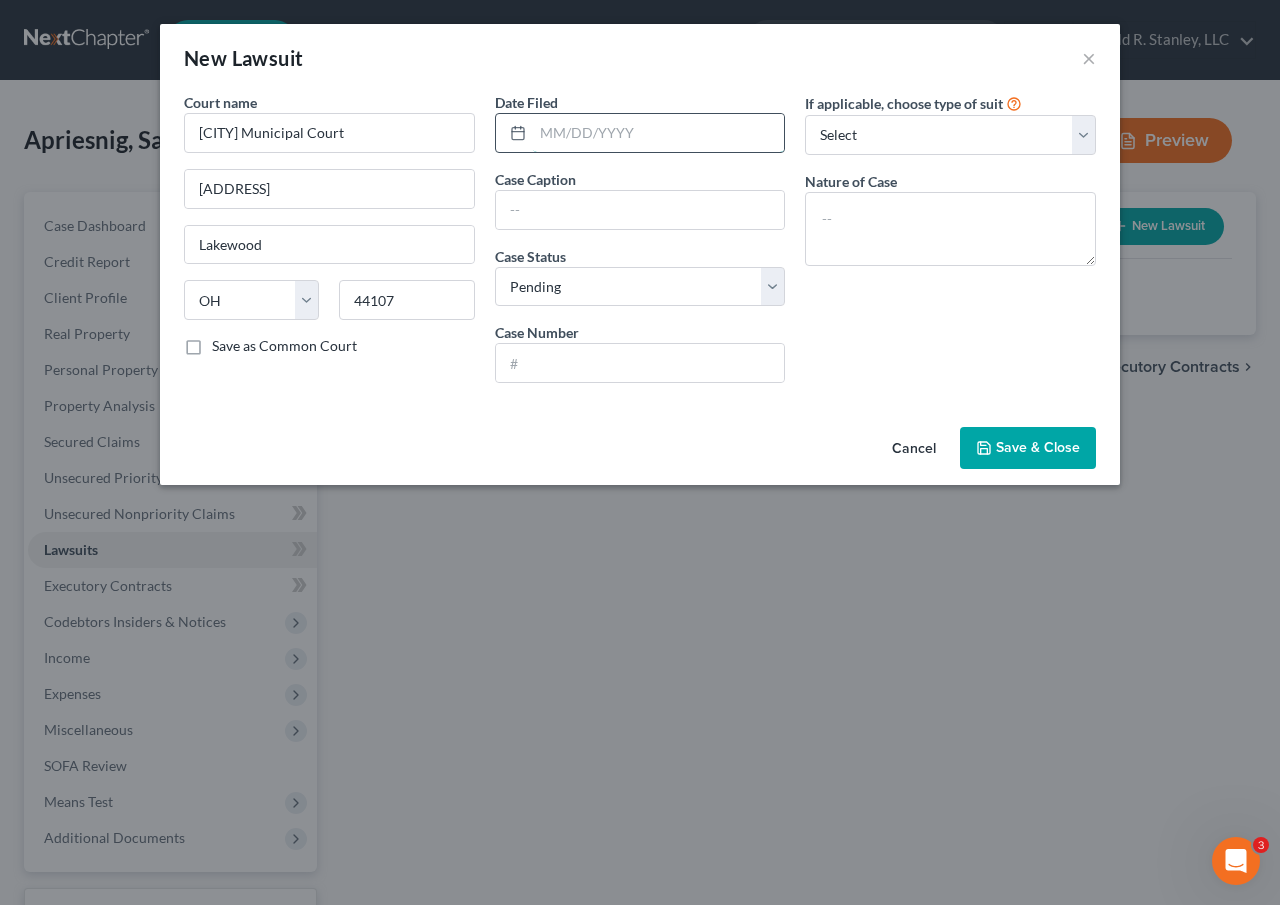 type on "2016" 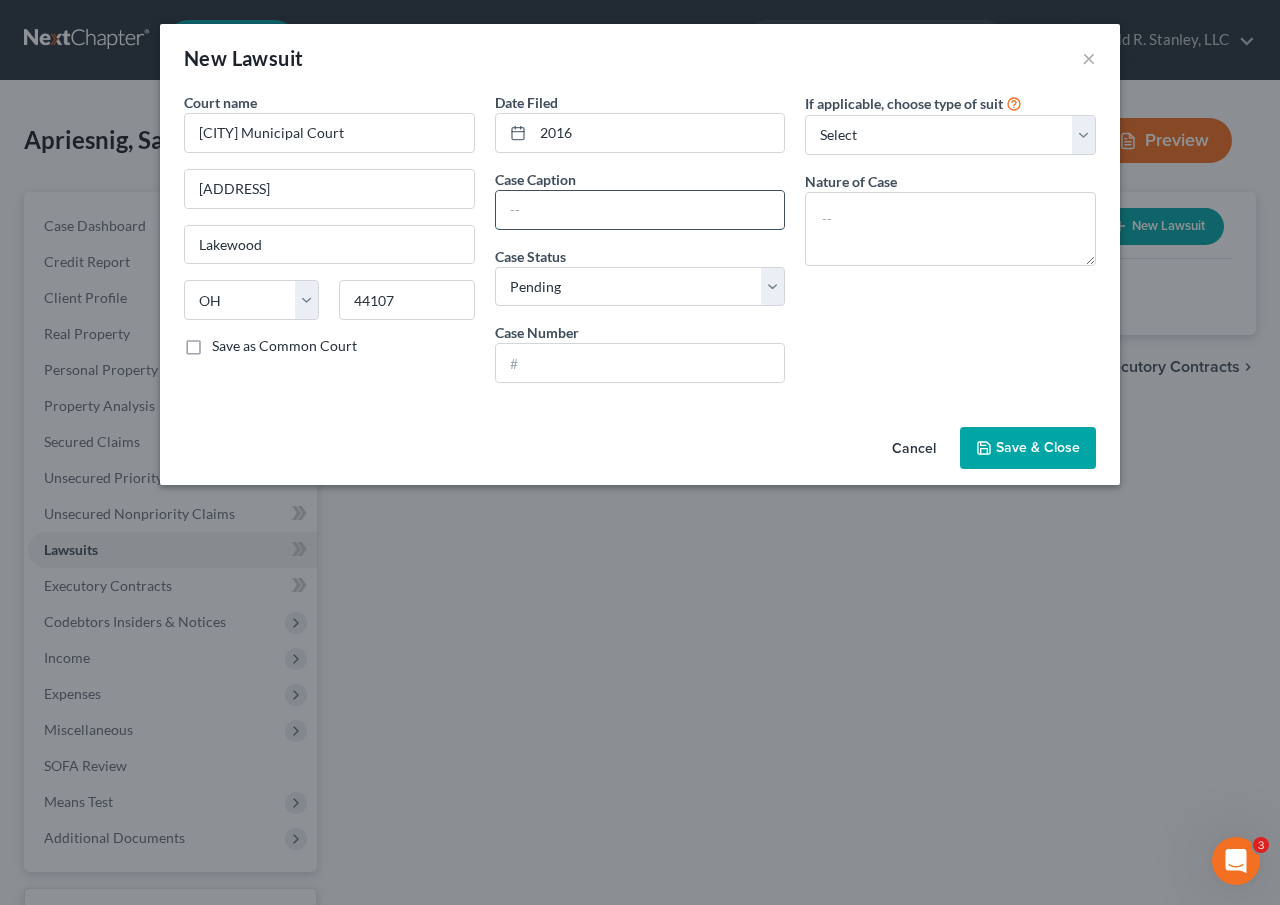 click at bounding box center [640, 210] 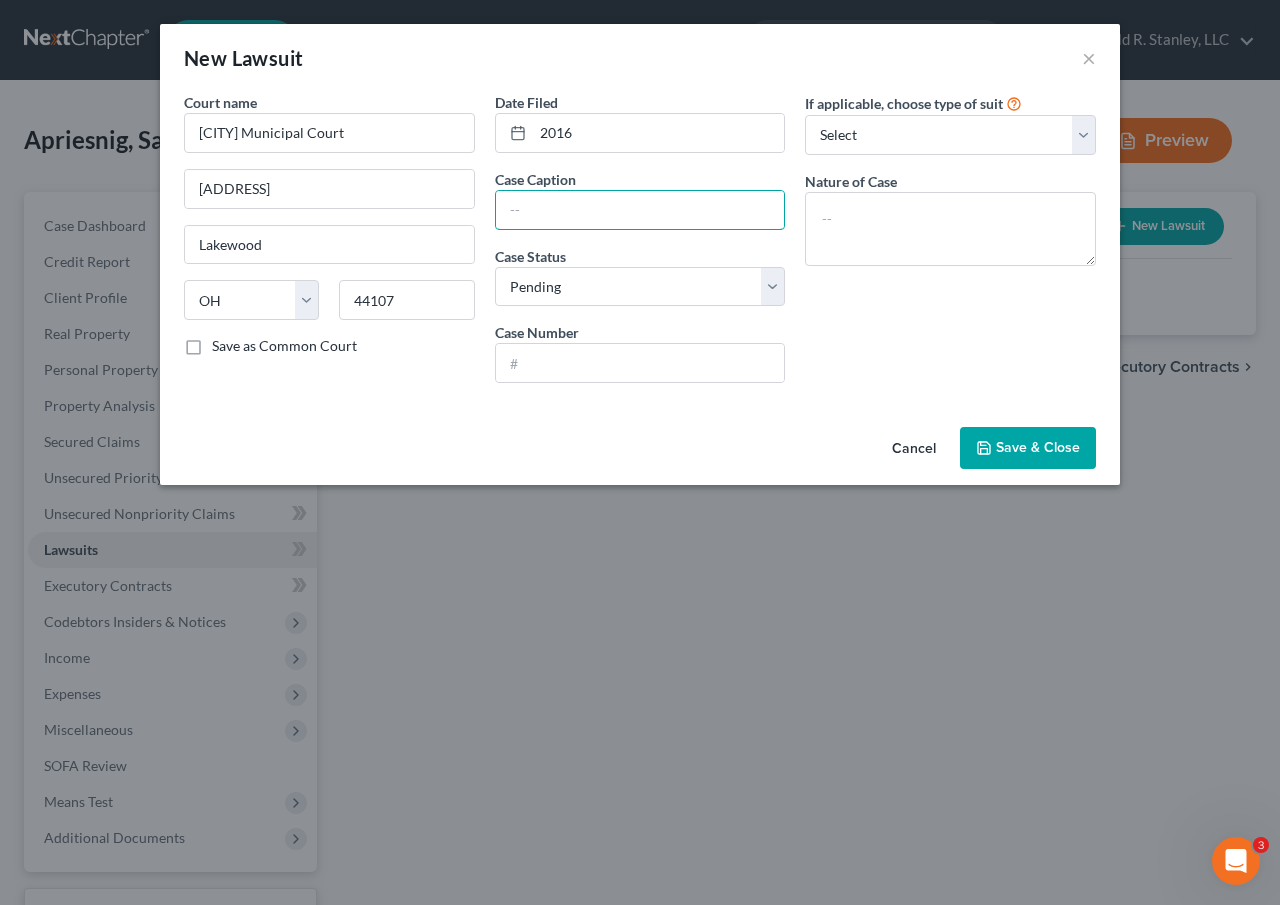 type on "Wells Fargo vs Apriesnig" 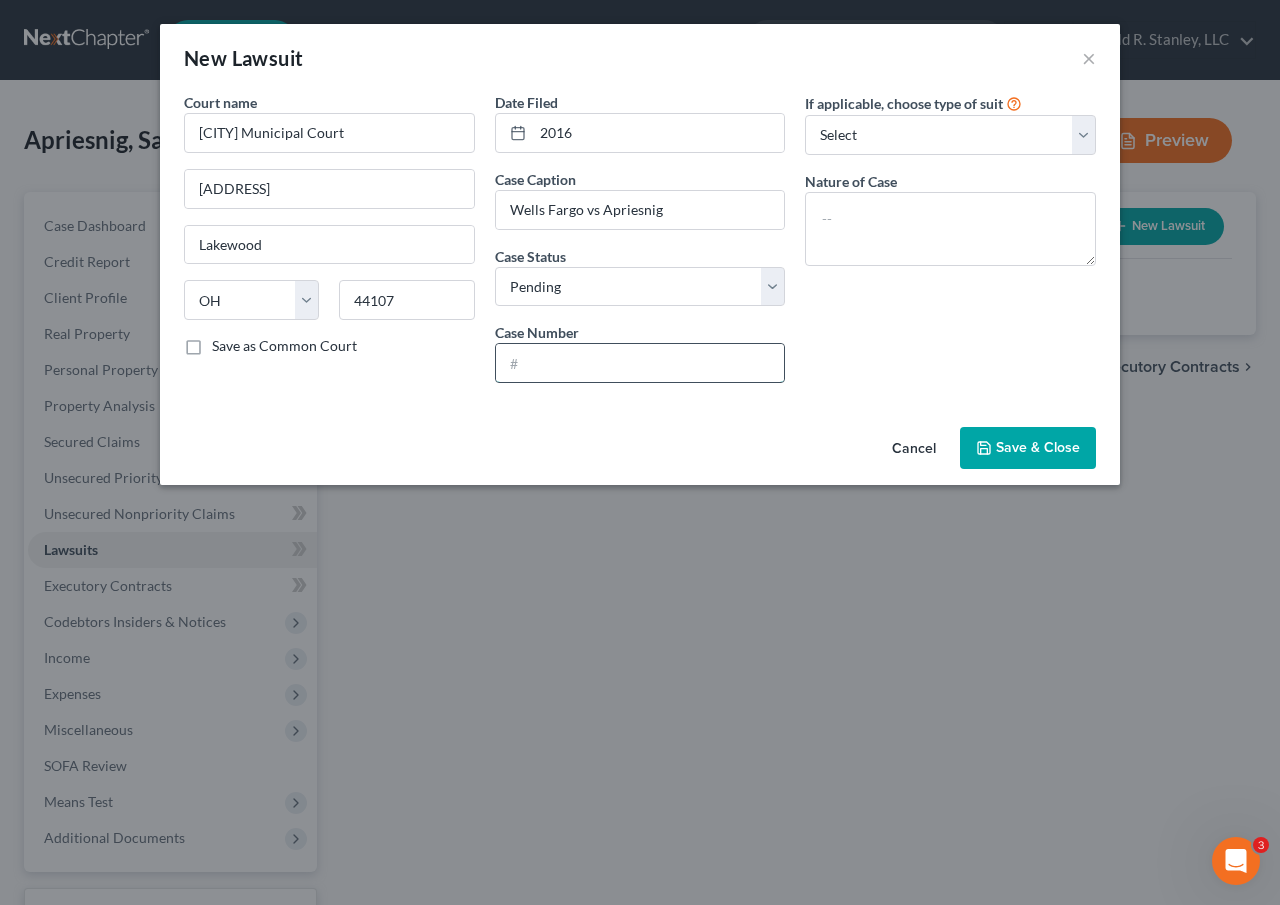click at bounding box center [640, 363] 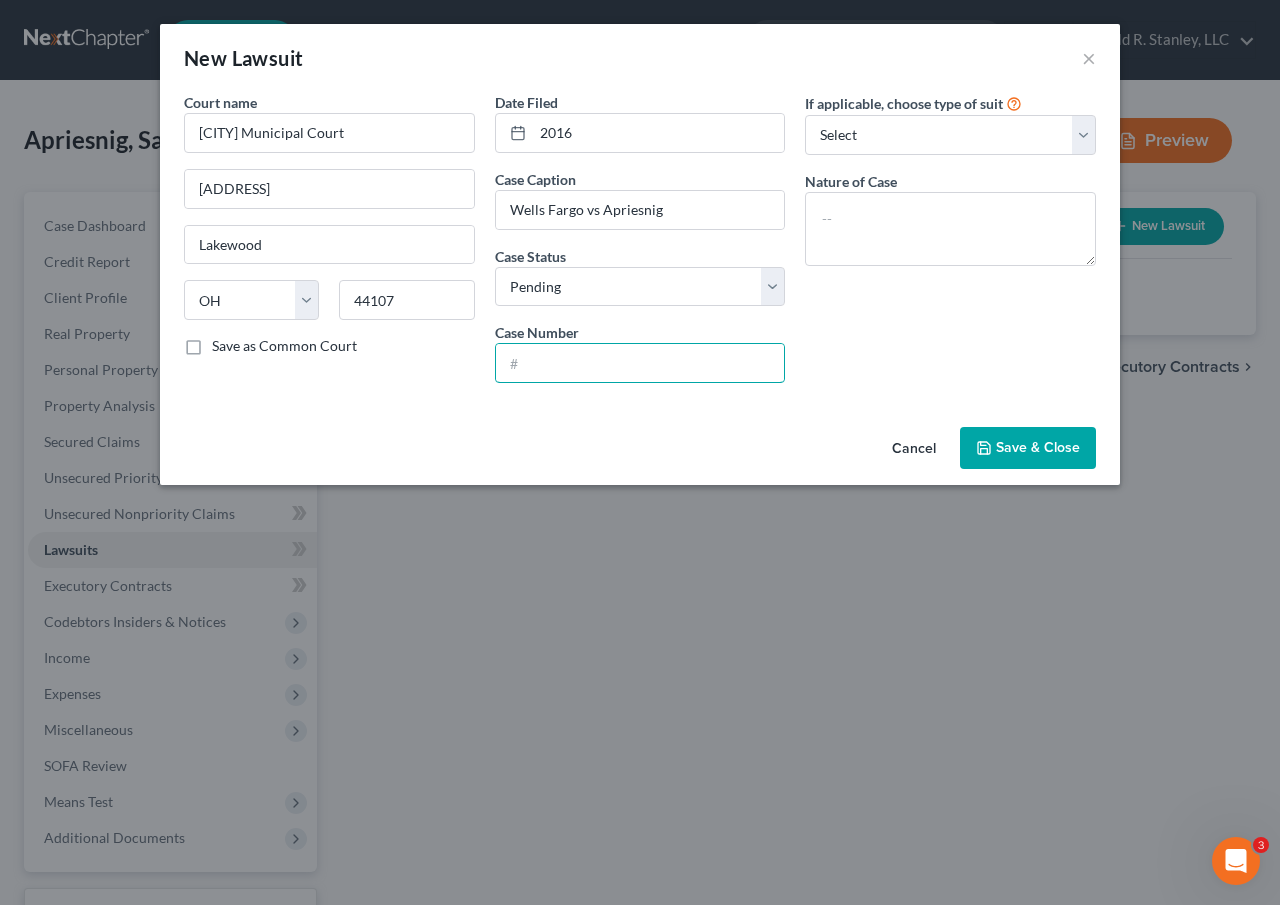 type on "2016CVF624" 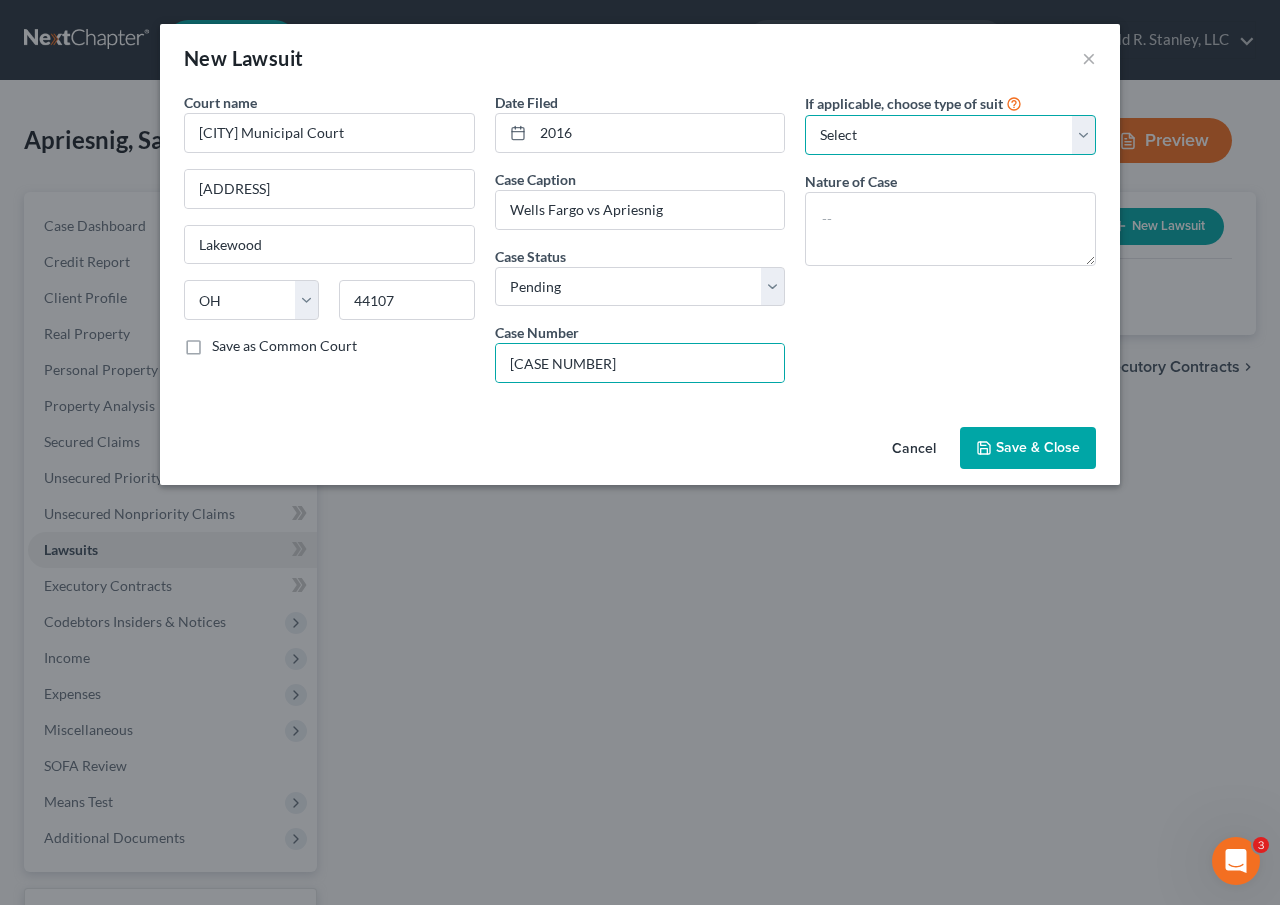 click on "Select Repossession Garnishment Foreclosure Attached, Seized, Or Levied Other" at bounding box center [950, 135] 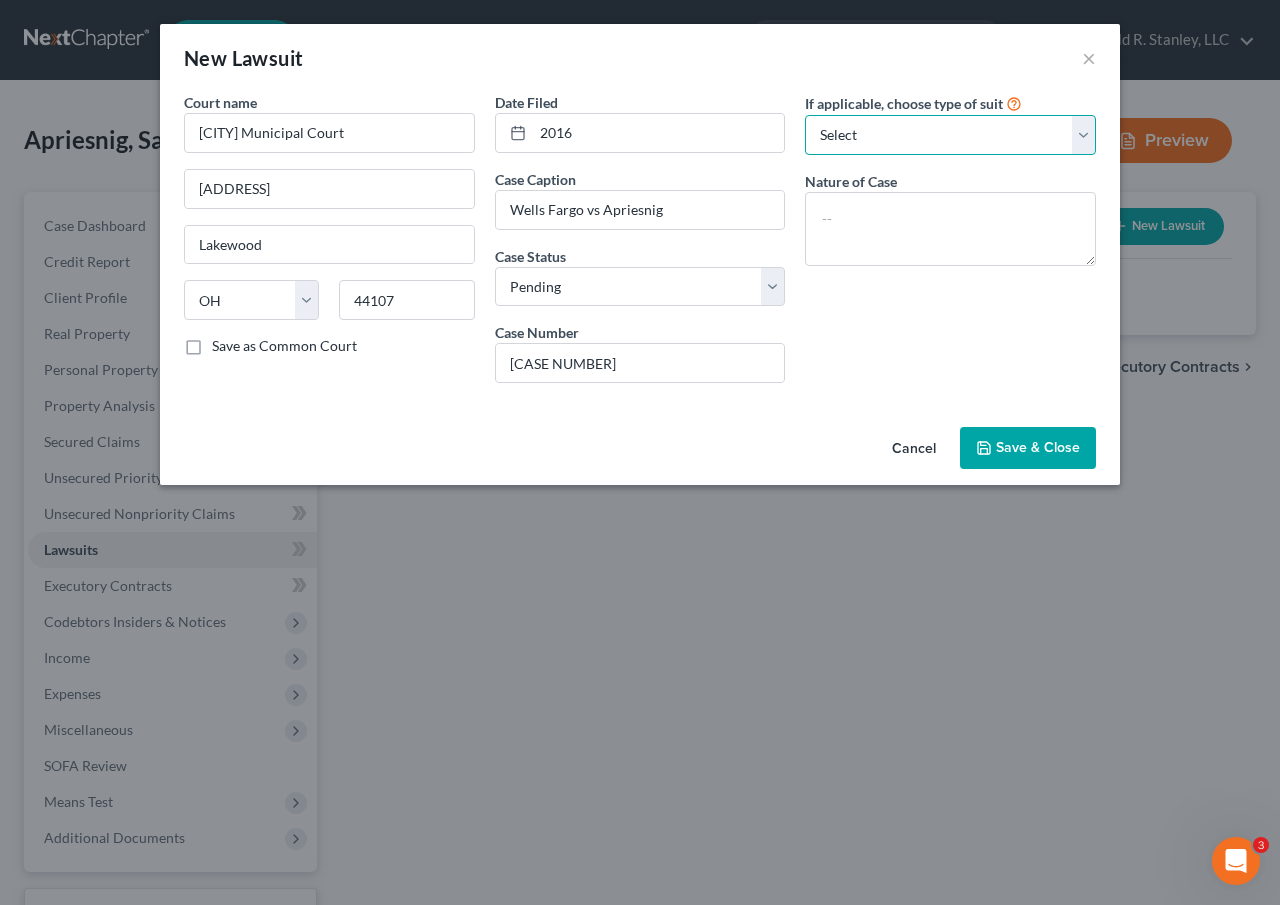 select on "1" 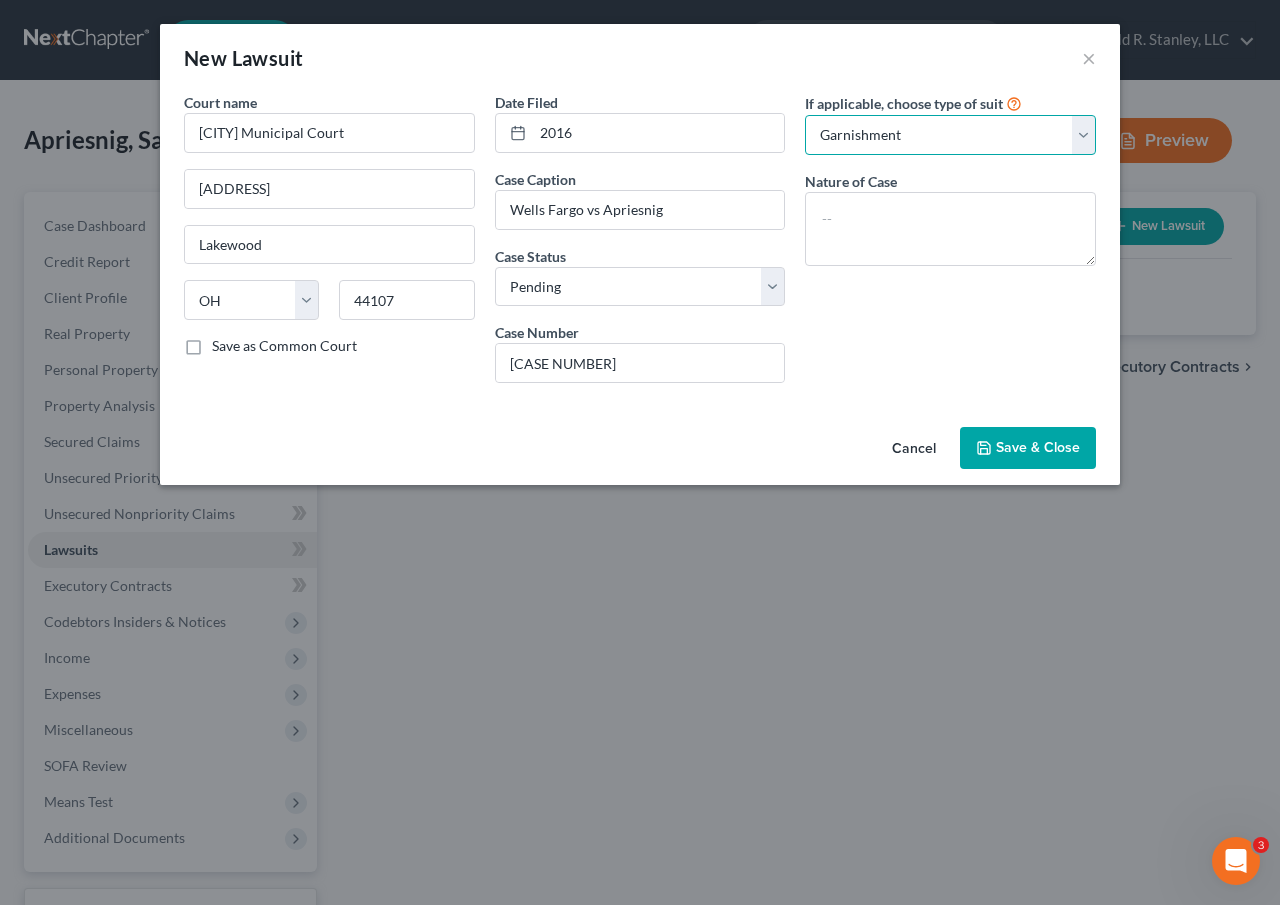 click on "Select Repossession Garnishment Foreclosure Attached, Seized, Or Levied Other" at bounding box center (950, 135) 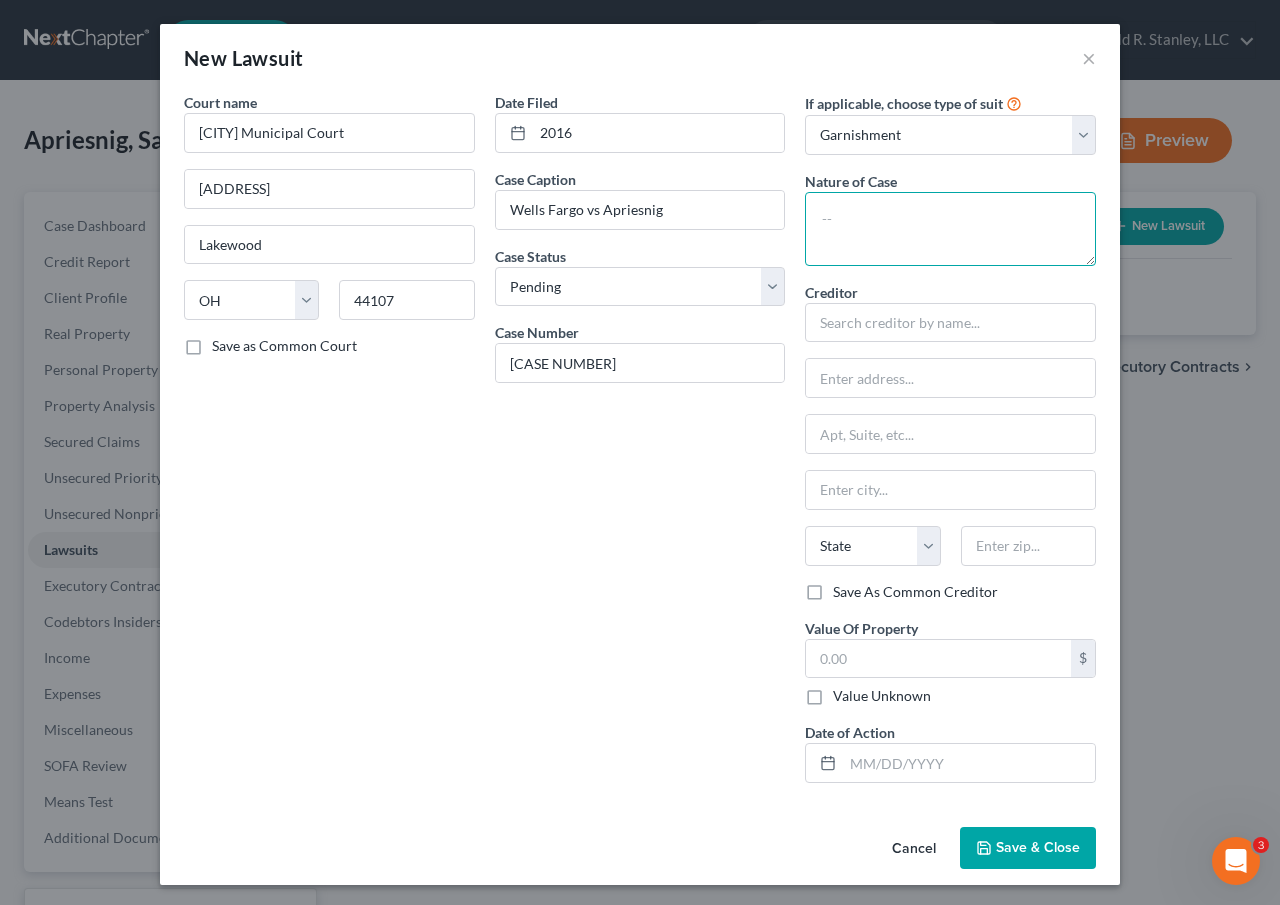 click at bounding box center (950, 229) 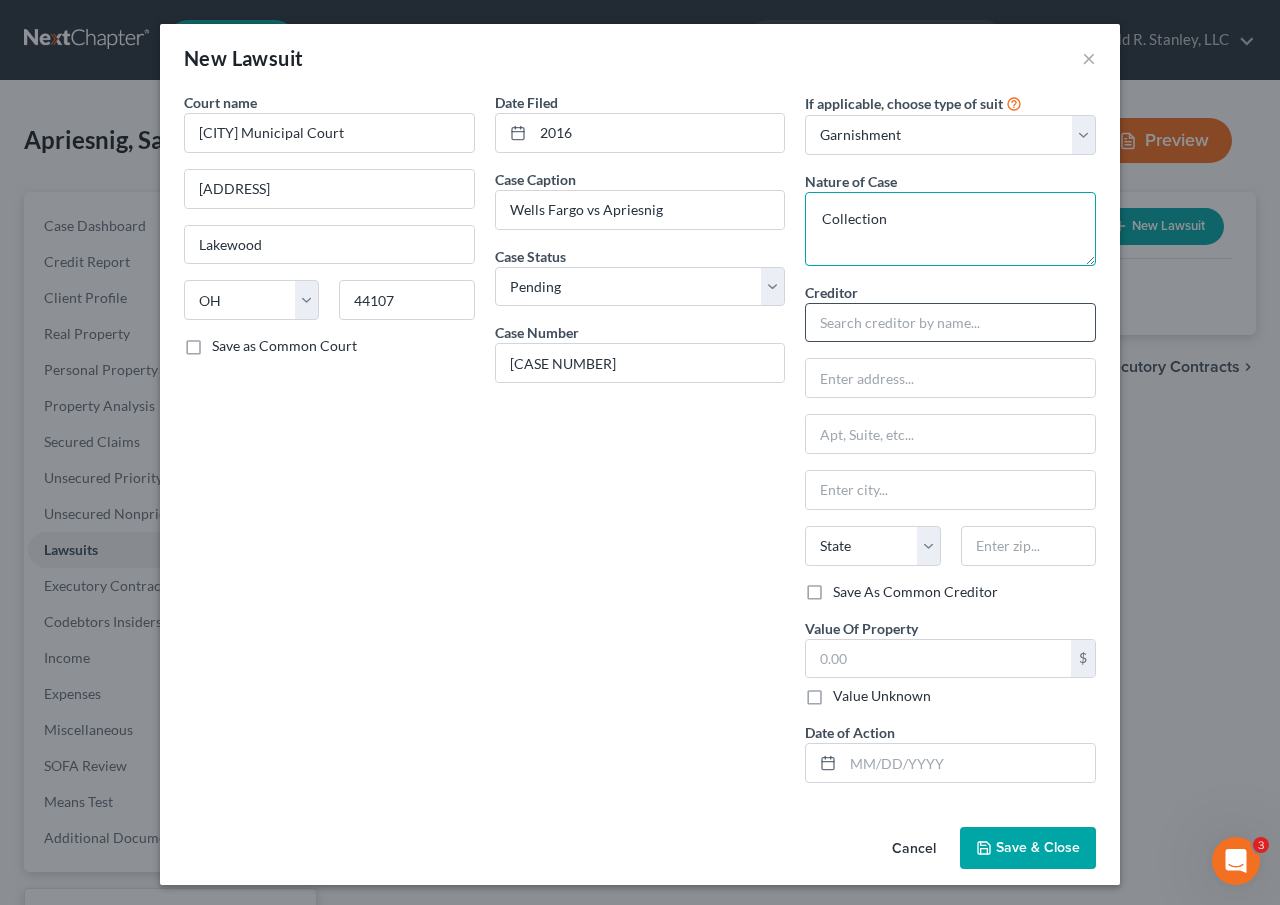 type on "Collection" 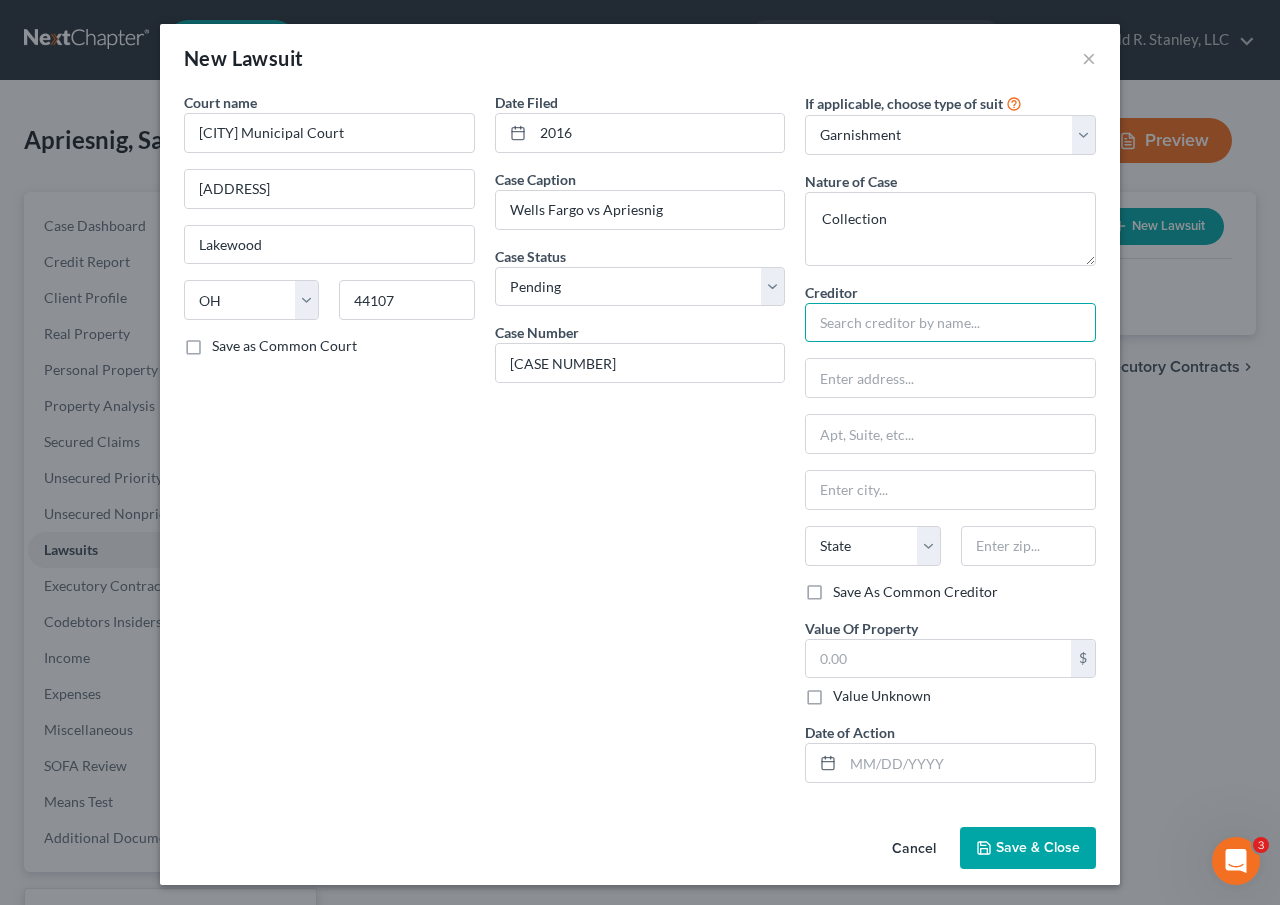 click at bounding box center (950, 323) 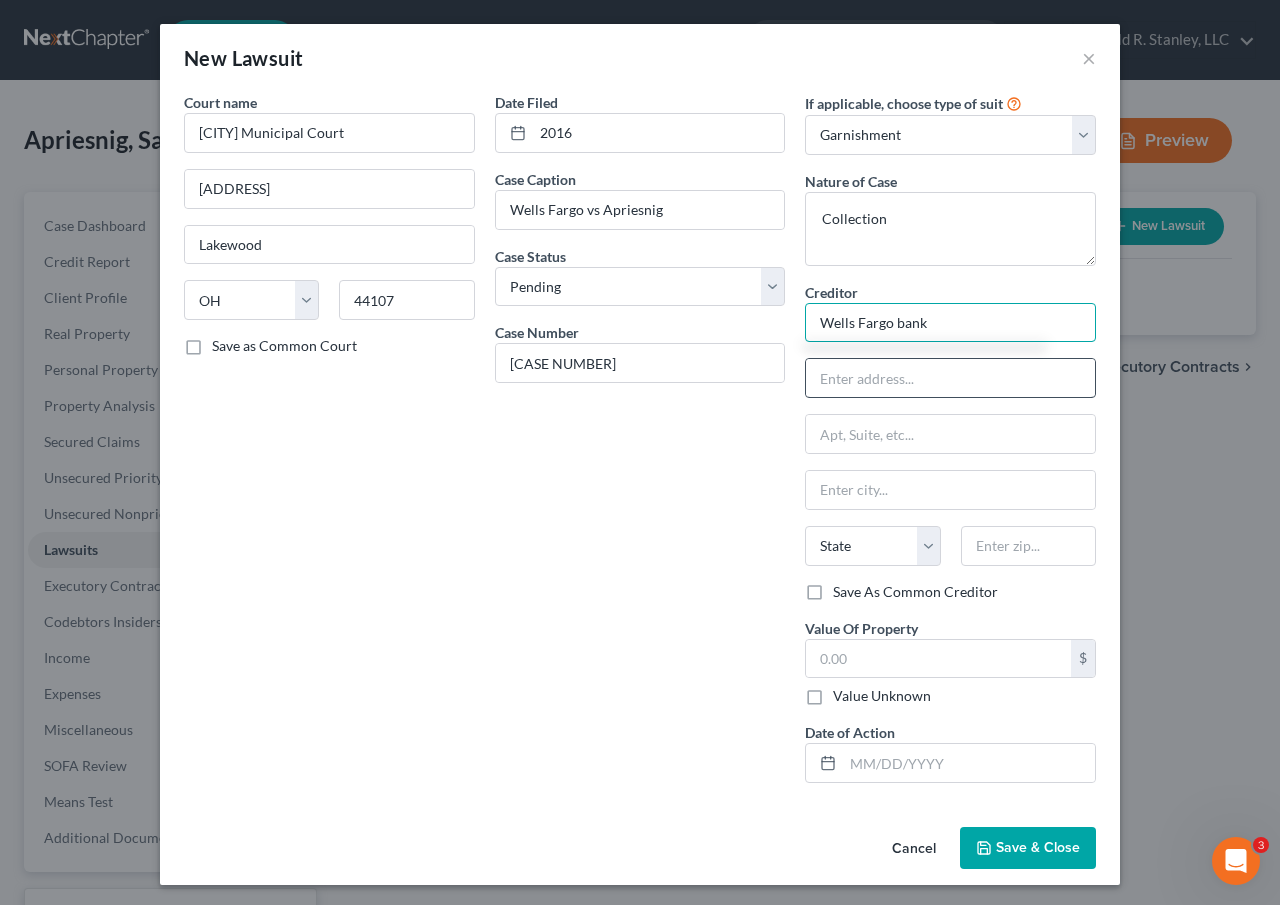type on "Wells Fargo bank" 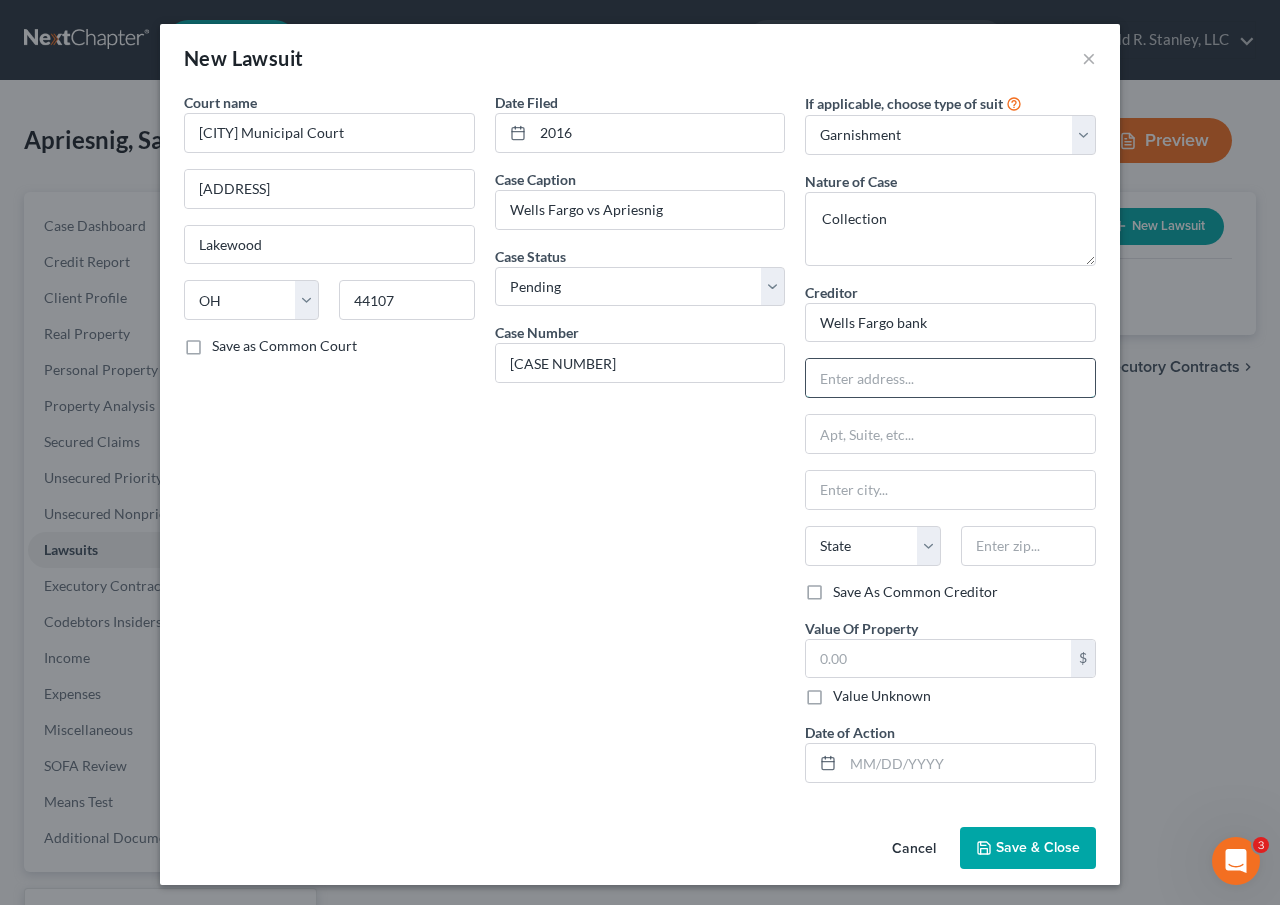 click at bounding box center [950, 378] 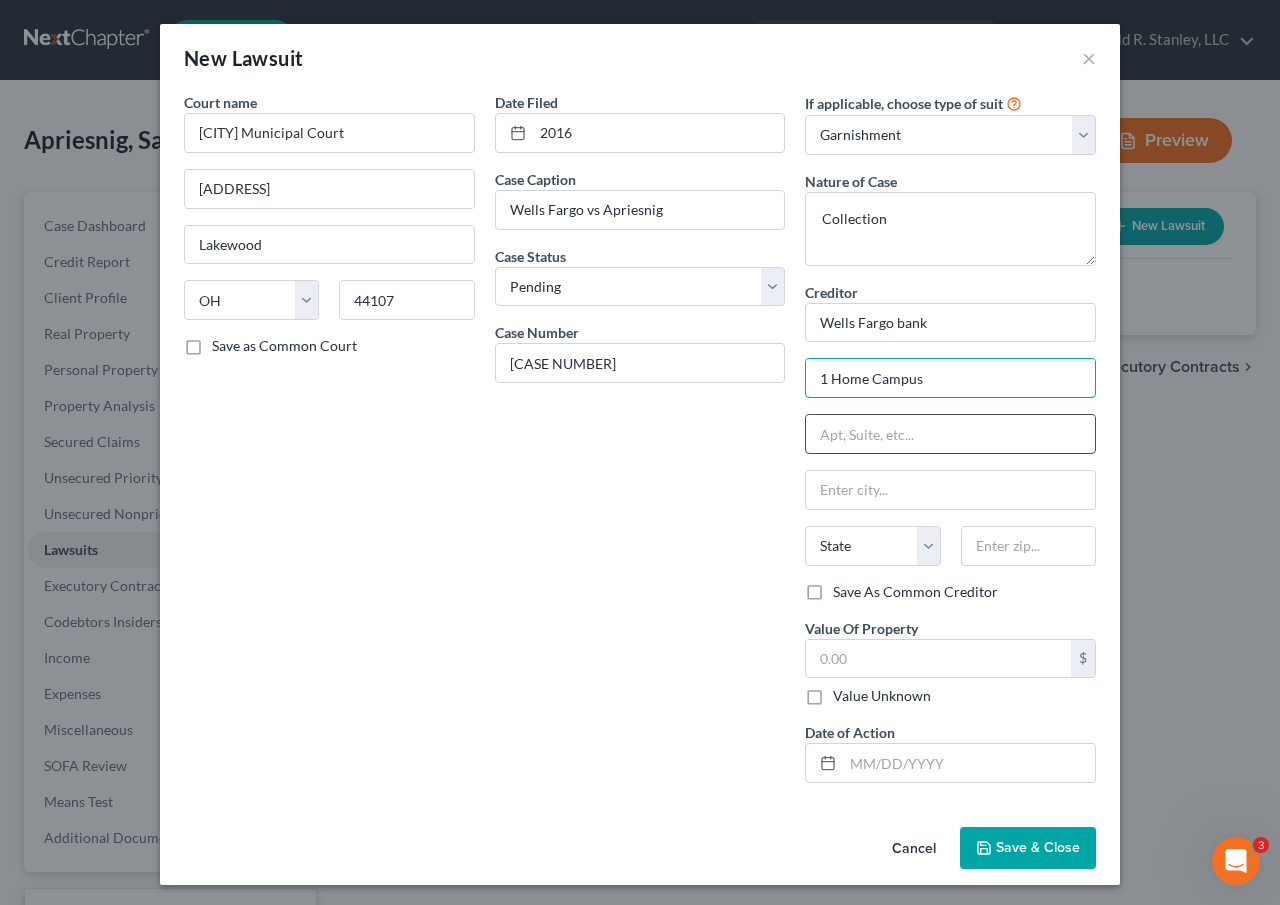 type on "1 Home Campus" 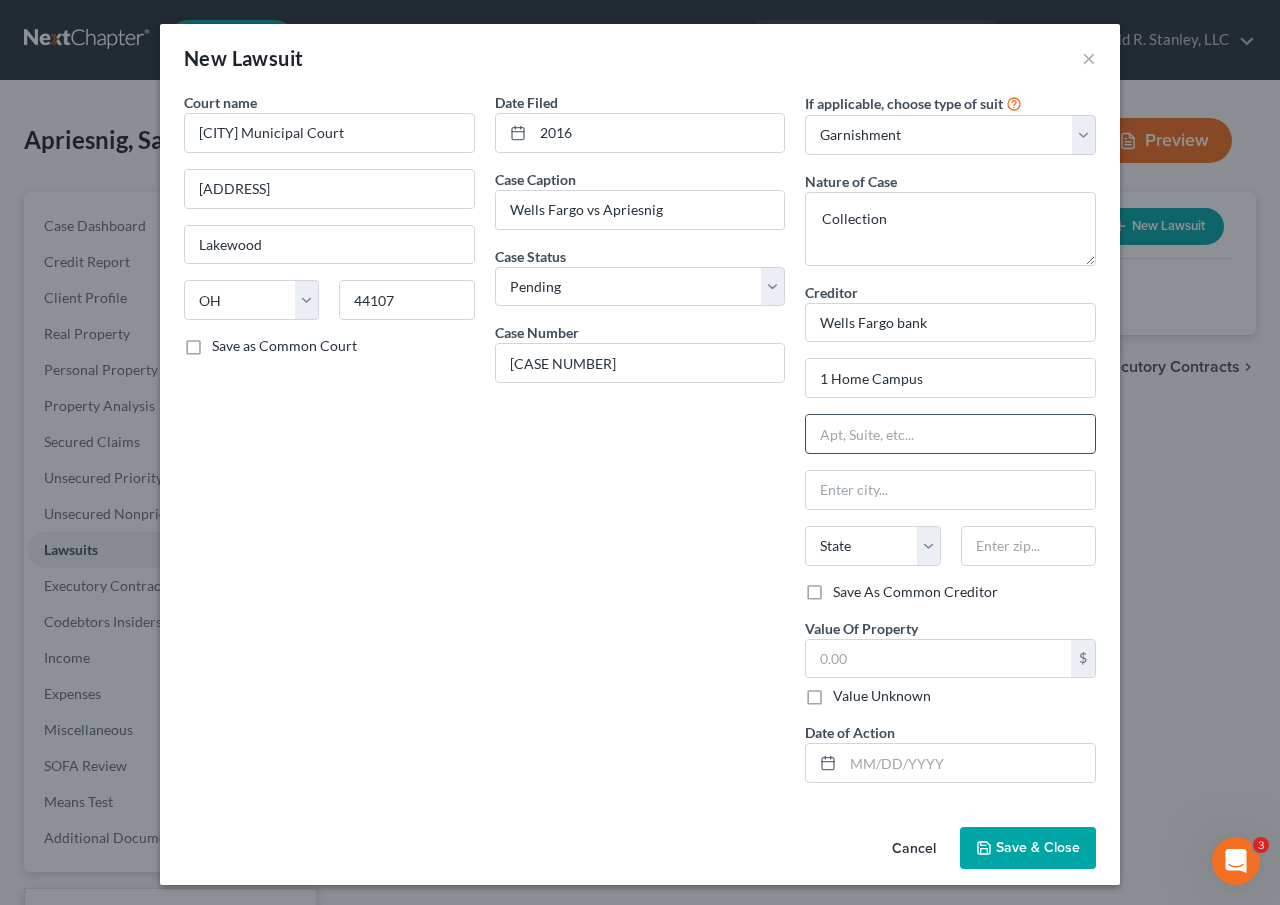 click at bounding box center [950, 434] 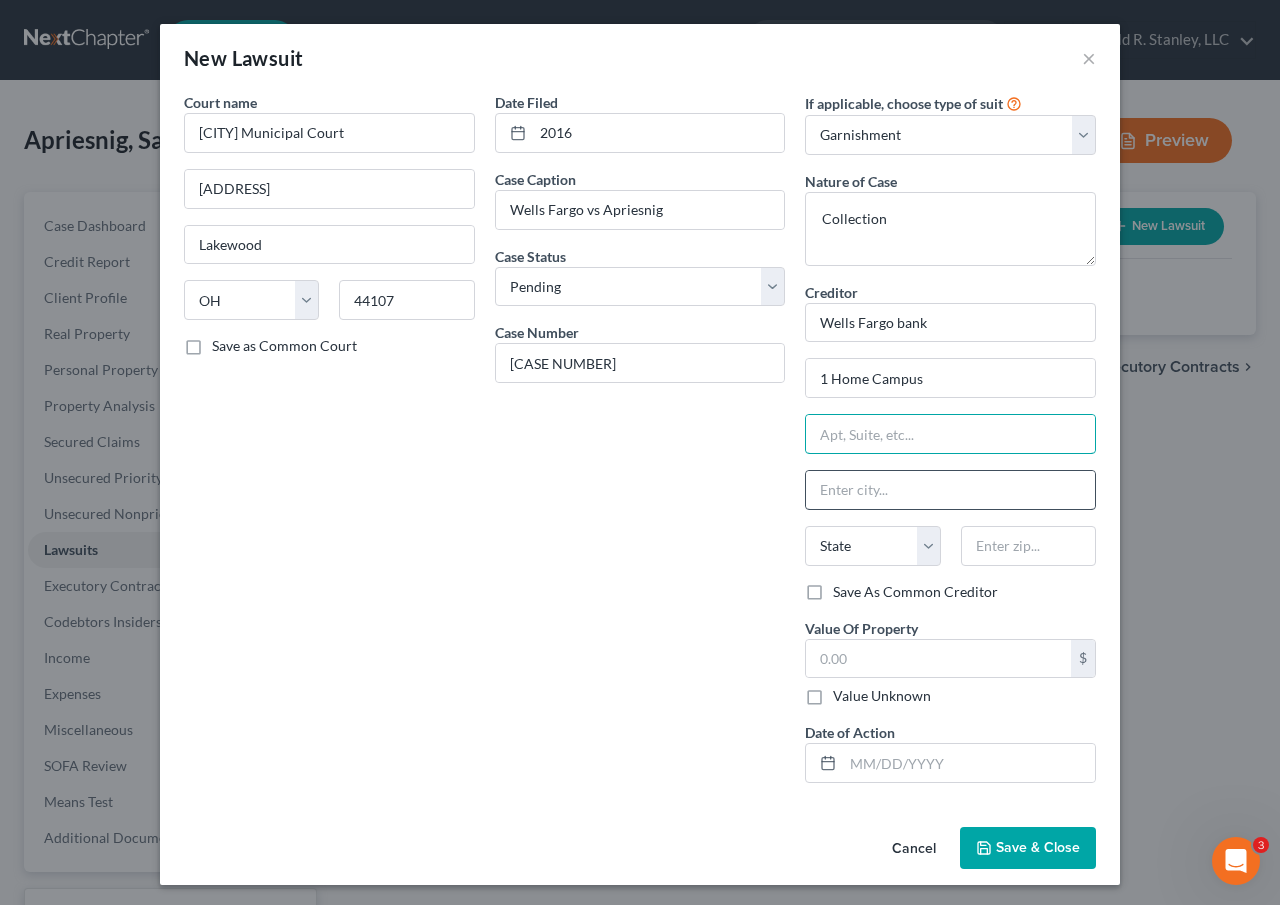 type on "MAC F2303-033" 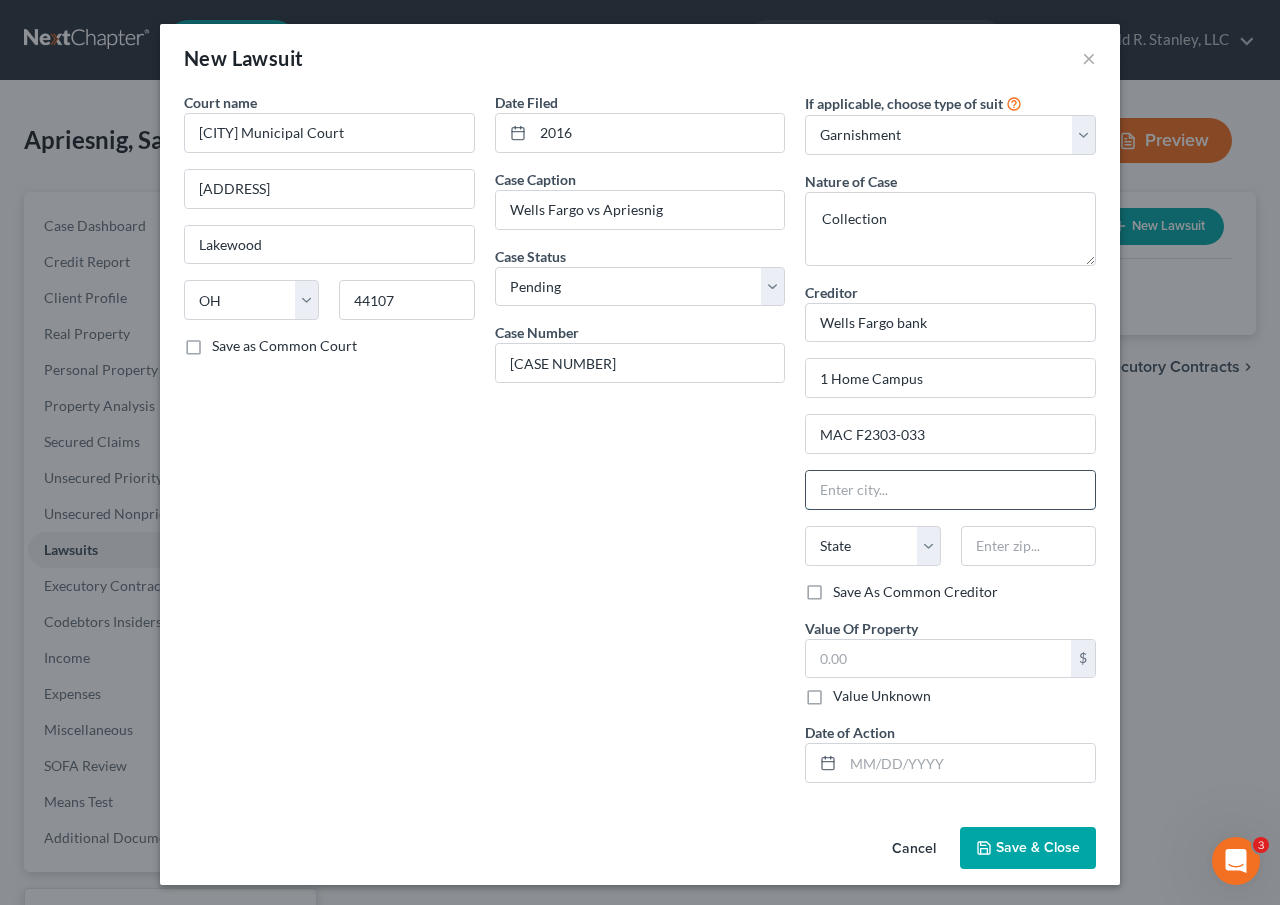 click at bounding box center [950, 490] 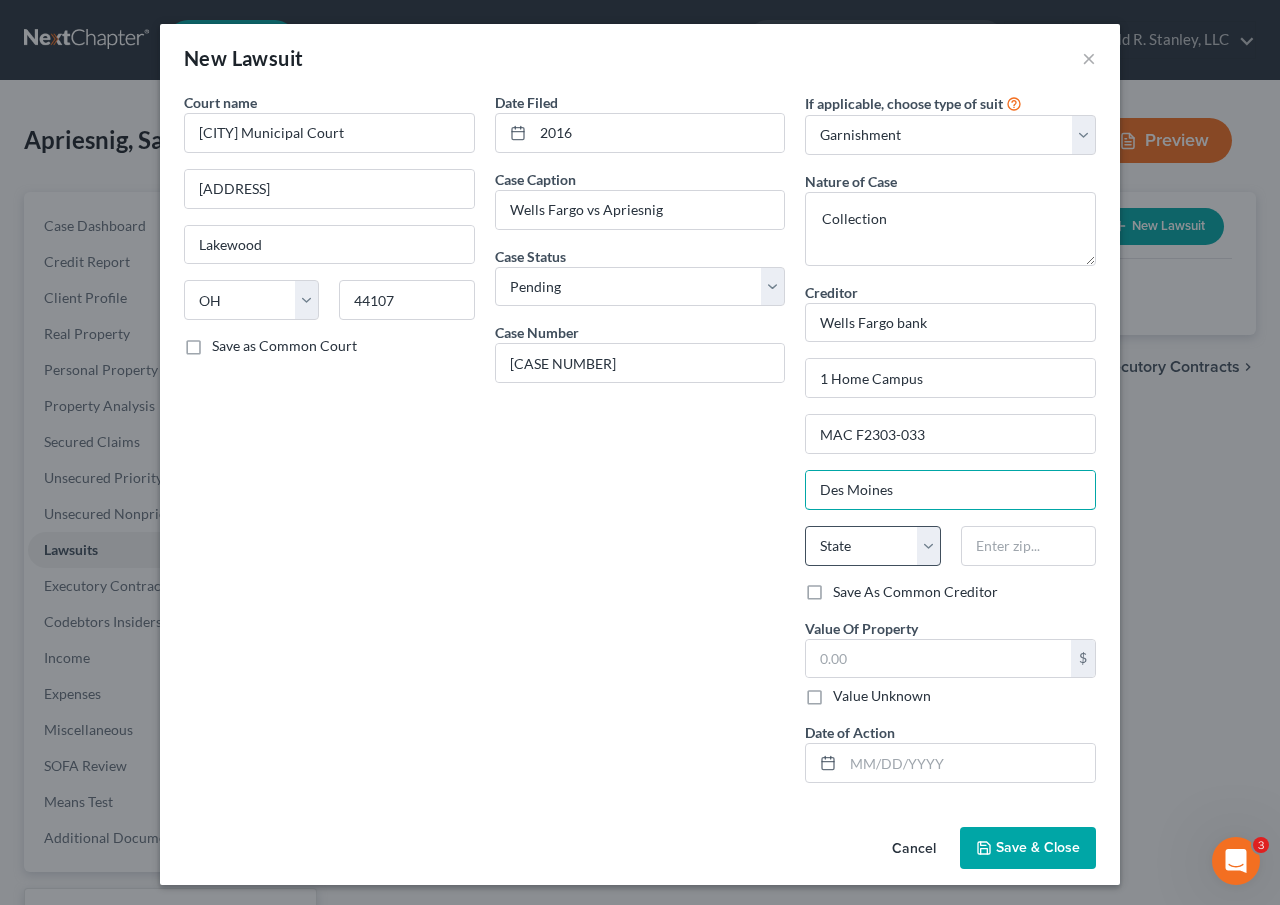 type on "Des Moines" 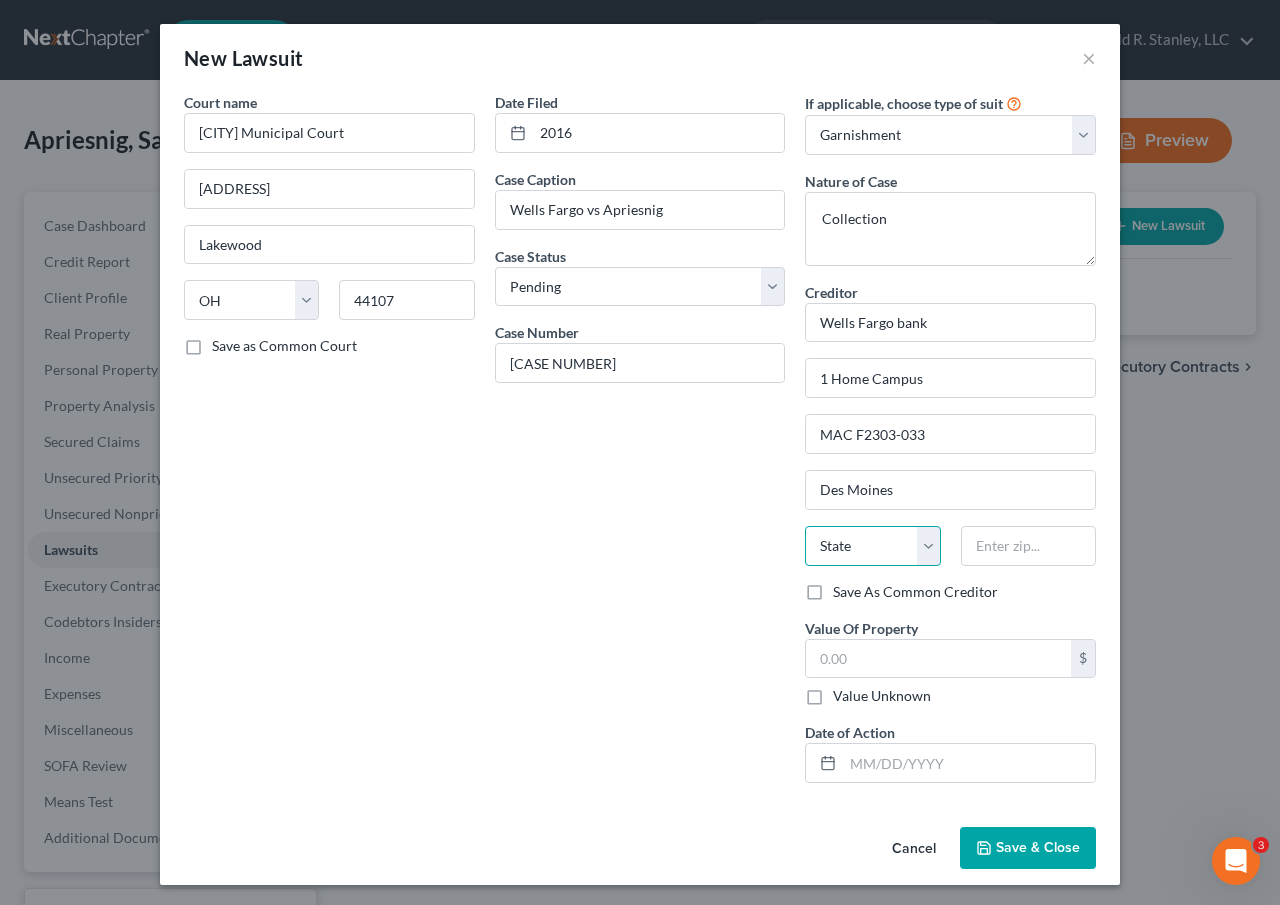 click on "State AL AK AR AZ CA CO CT DE DC FL GA GU HI ID IL IN IA KS KY LA ME MD MA MI MN MS MO MT NC ND NE NV NH NJ NM NY OH OK OR PA PR RI SC SD TN TX UT VI VA VT WA WV WI WY" at bounding box center (872, 546) 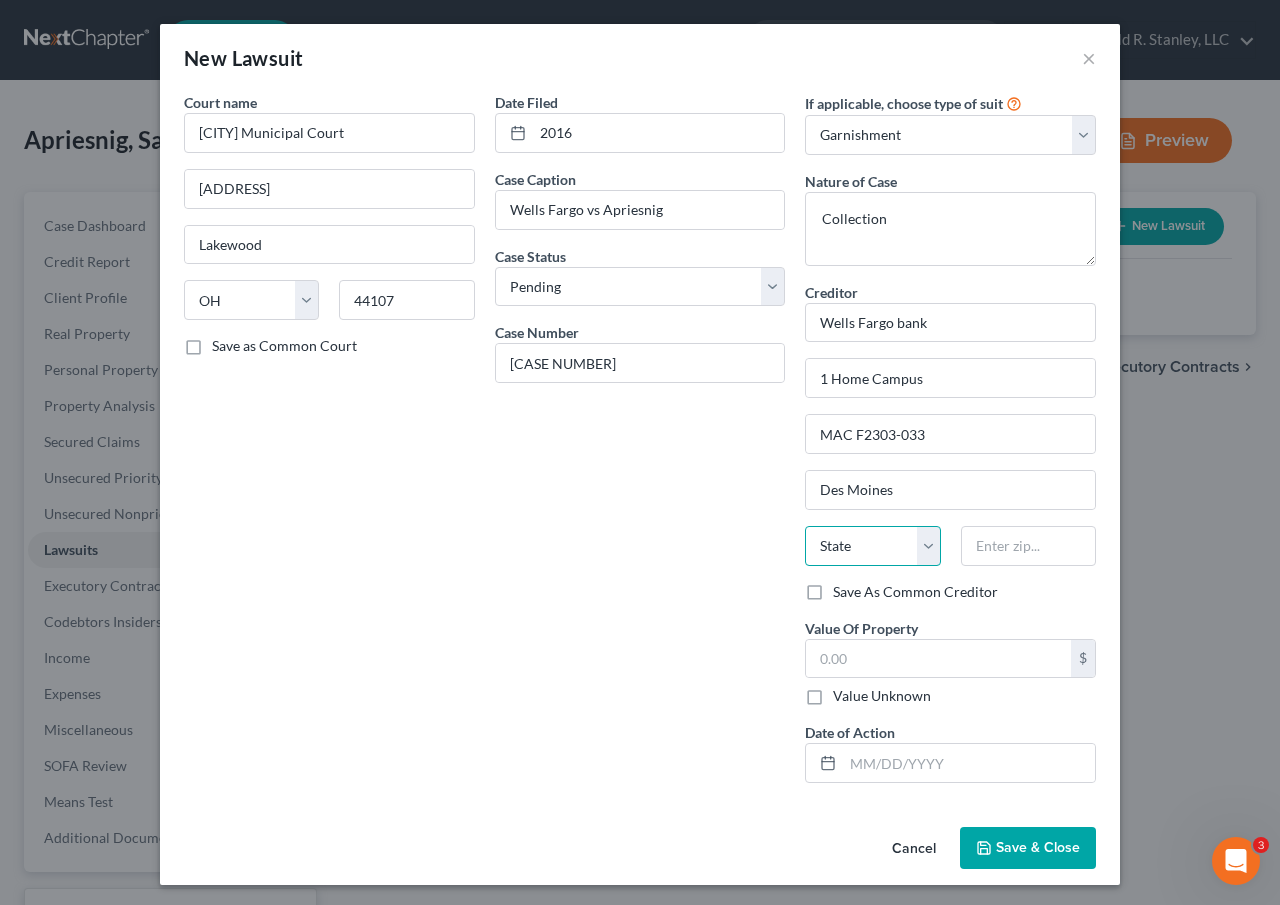select on "16" 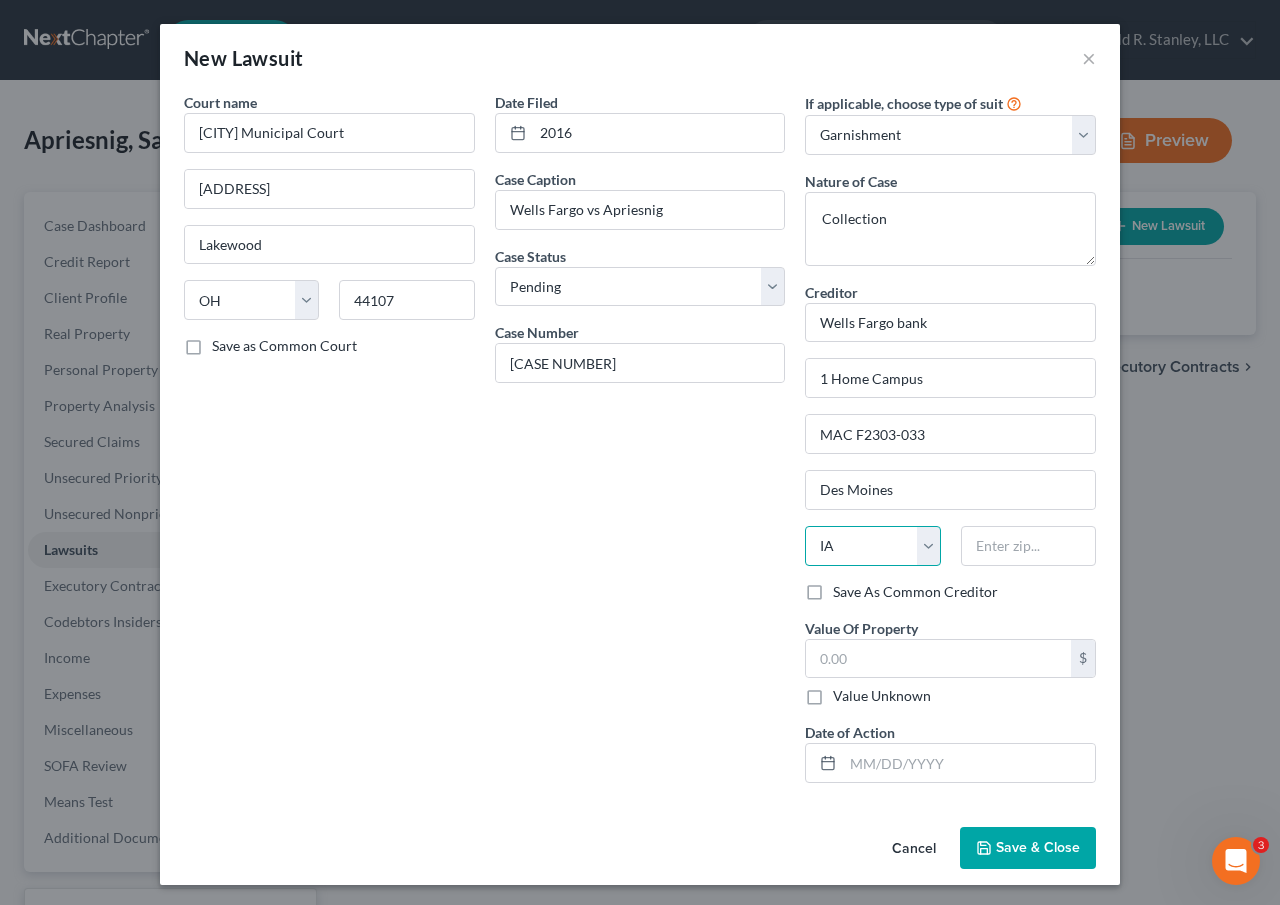 click on "State AL AK AR AZ CA CO CT DE DC FL GA GU HI ID IL IN IA KS KY LA ME MD MA MI MN MS MO MT NC ND NE NV NH NJ NM NY OH OK OR PA PR RI SC SD TN TX UT VI VA VT WA WV WI WY" at bounding box center [872, 546] 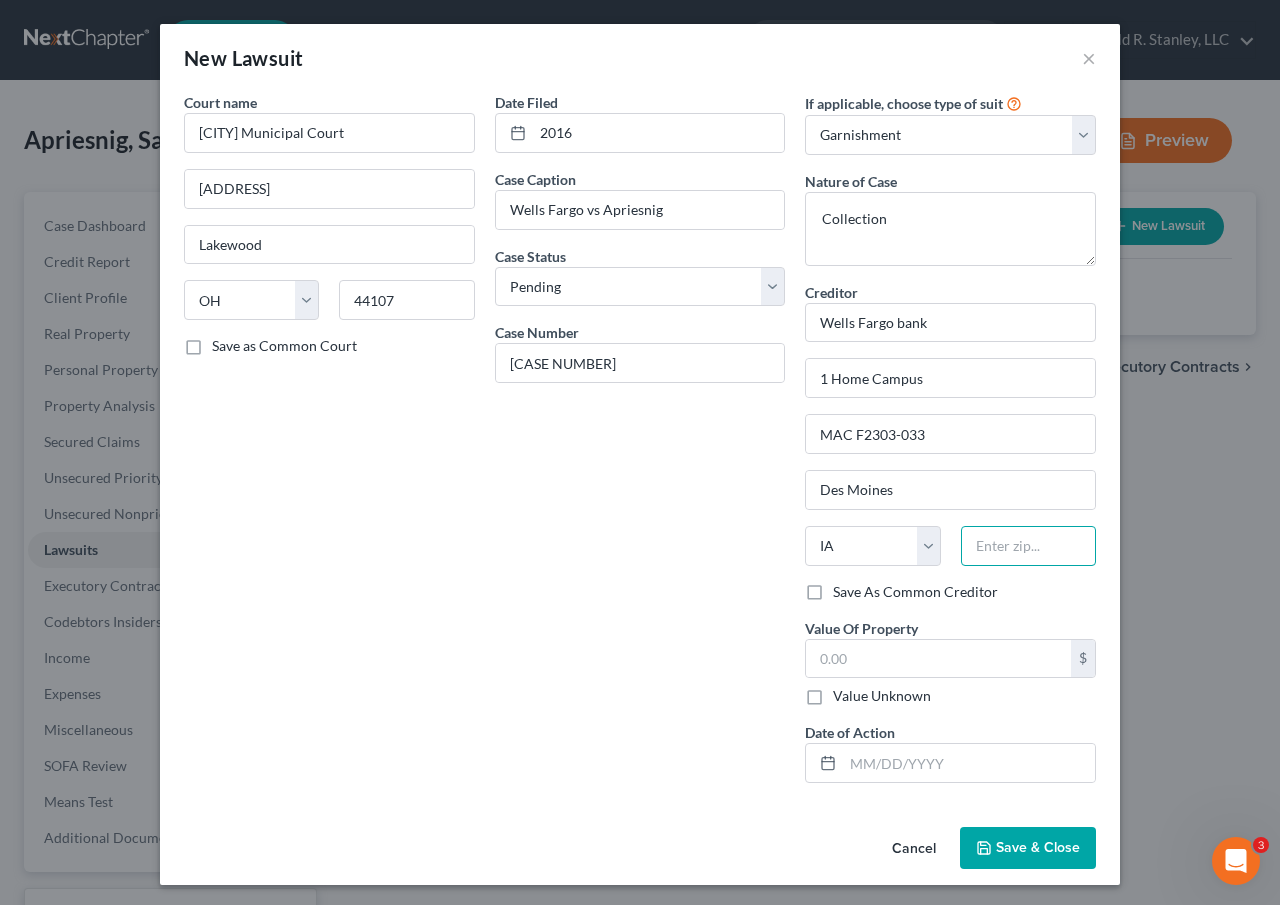 click at bounding box center [1028, 546] 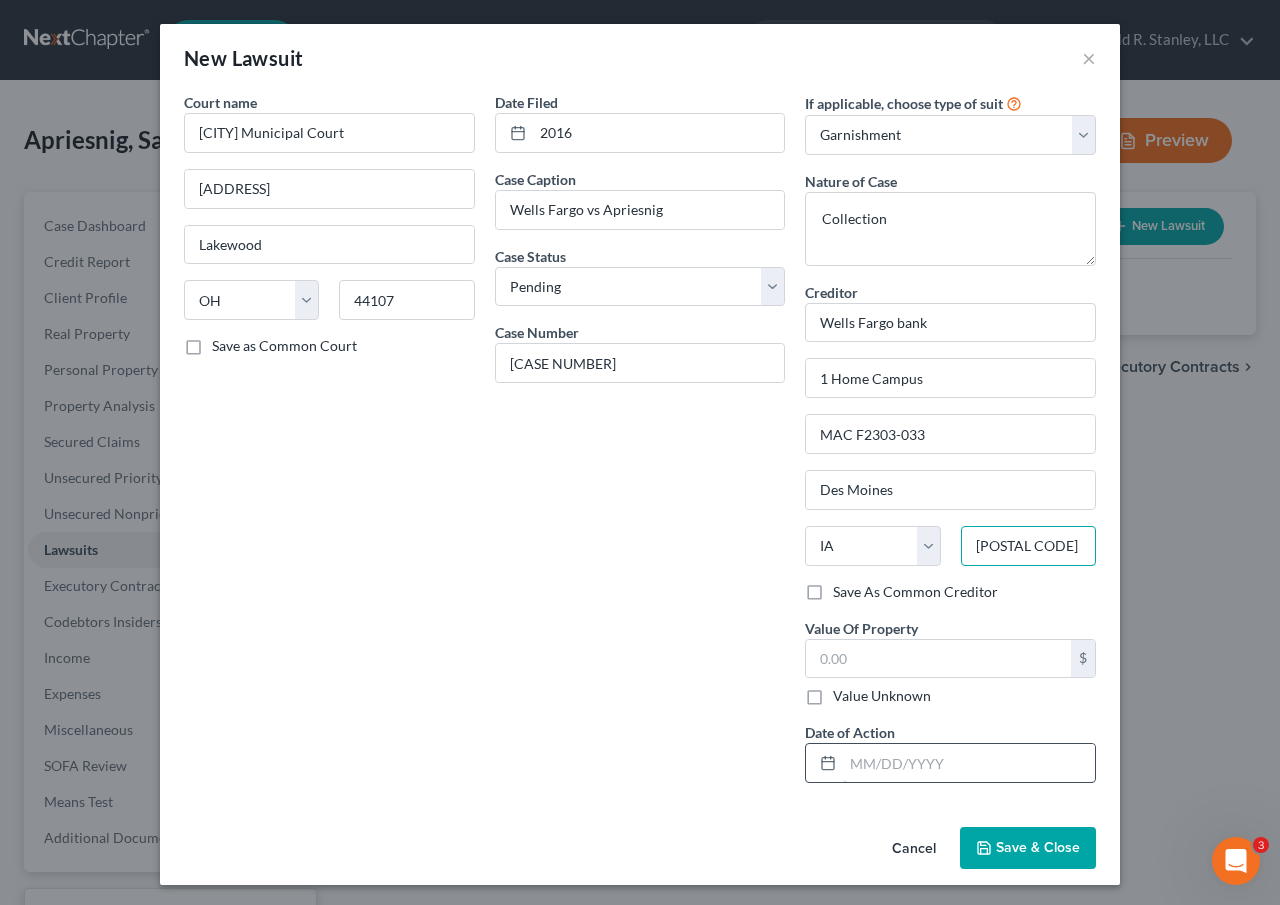 type on "50328" 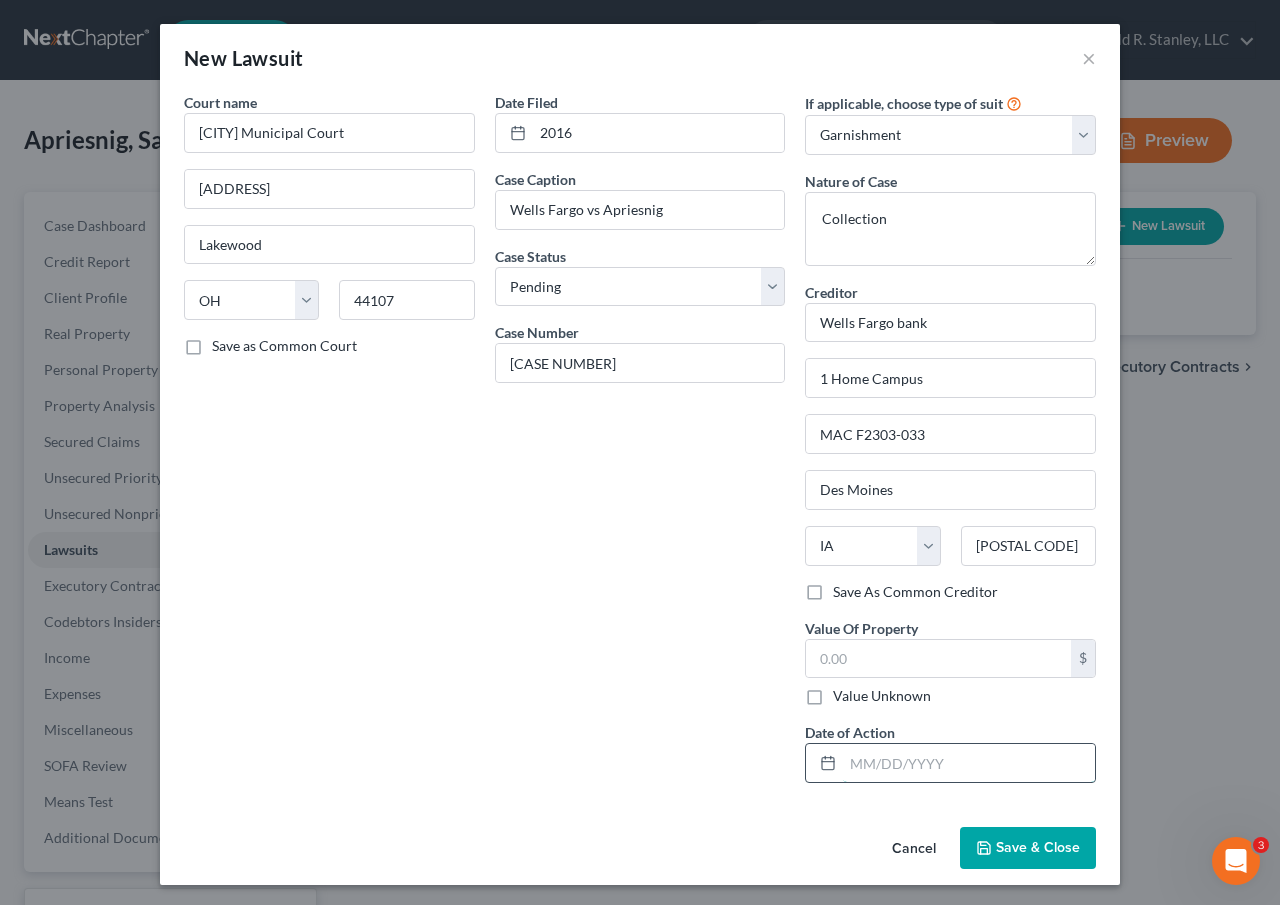 click at bounding box center [969, 763] 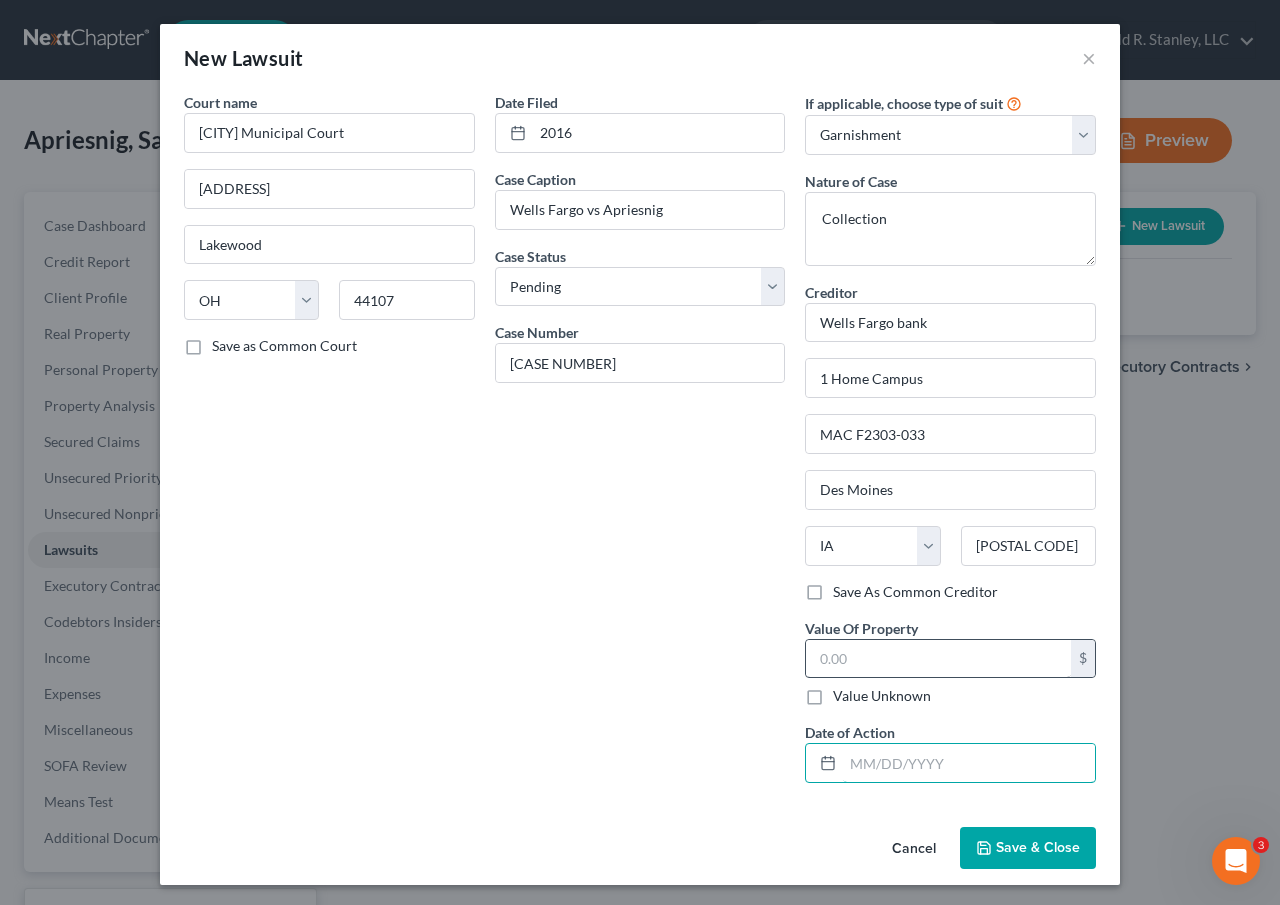 type on "07/07/2025" 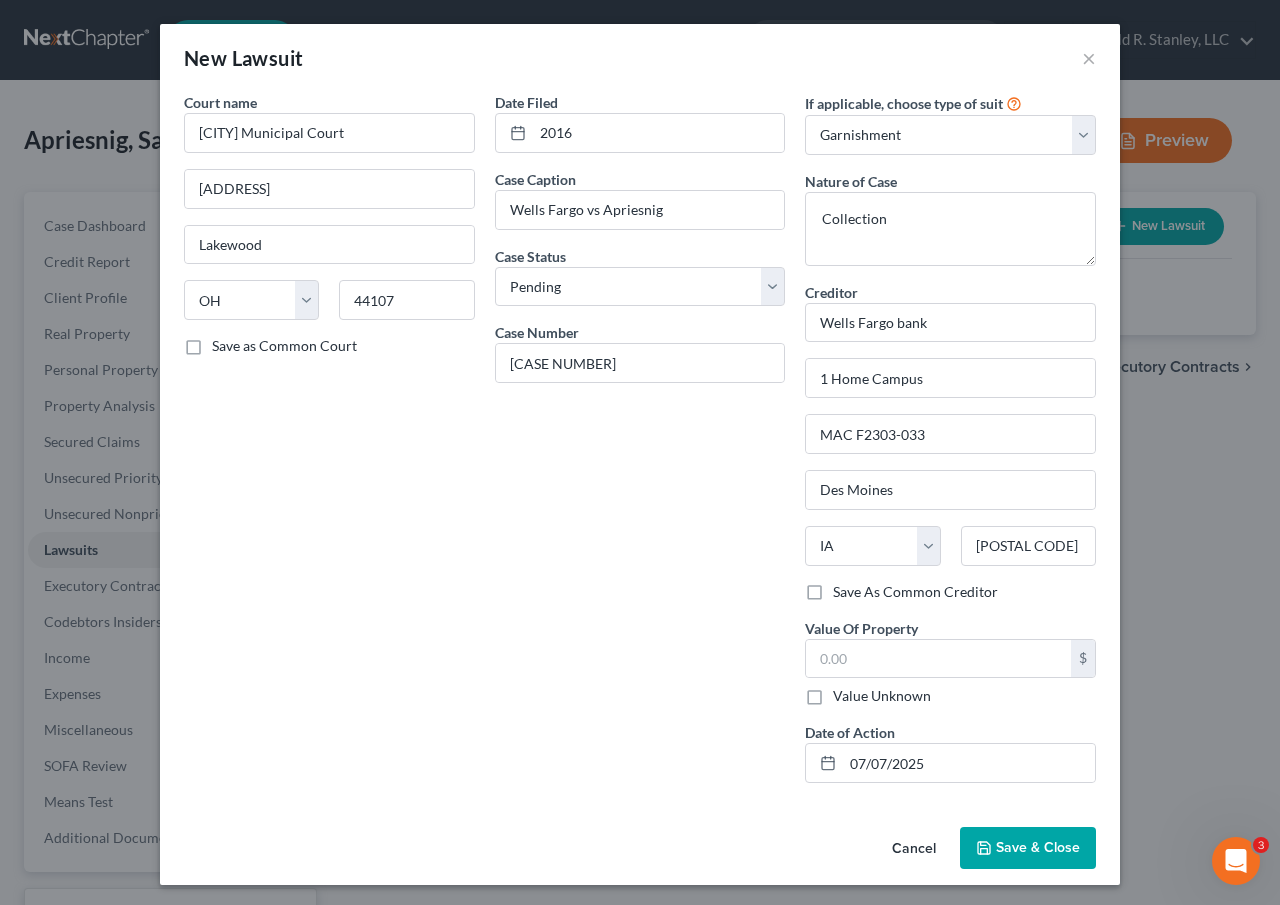 drag, startPoint x: 76, startPoint y: 416, endPoint x: -26, endPoint y: 437, distance: 104.13933 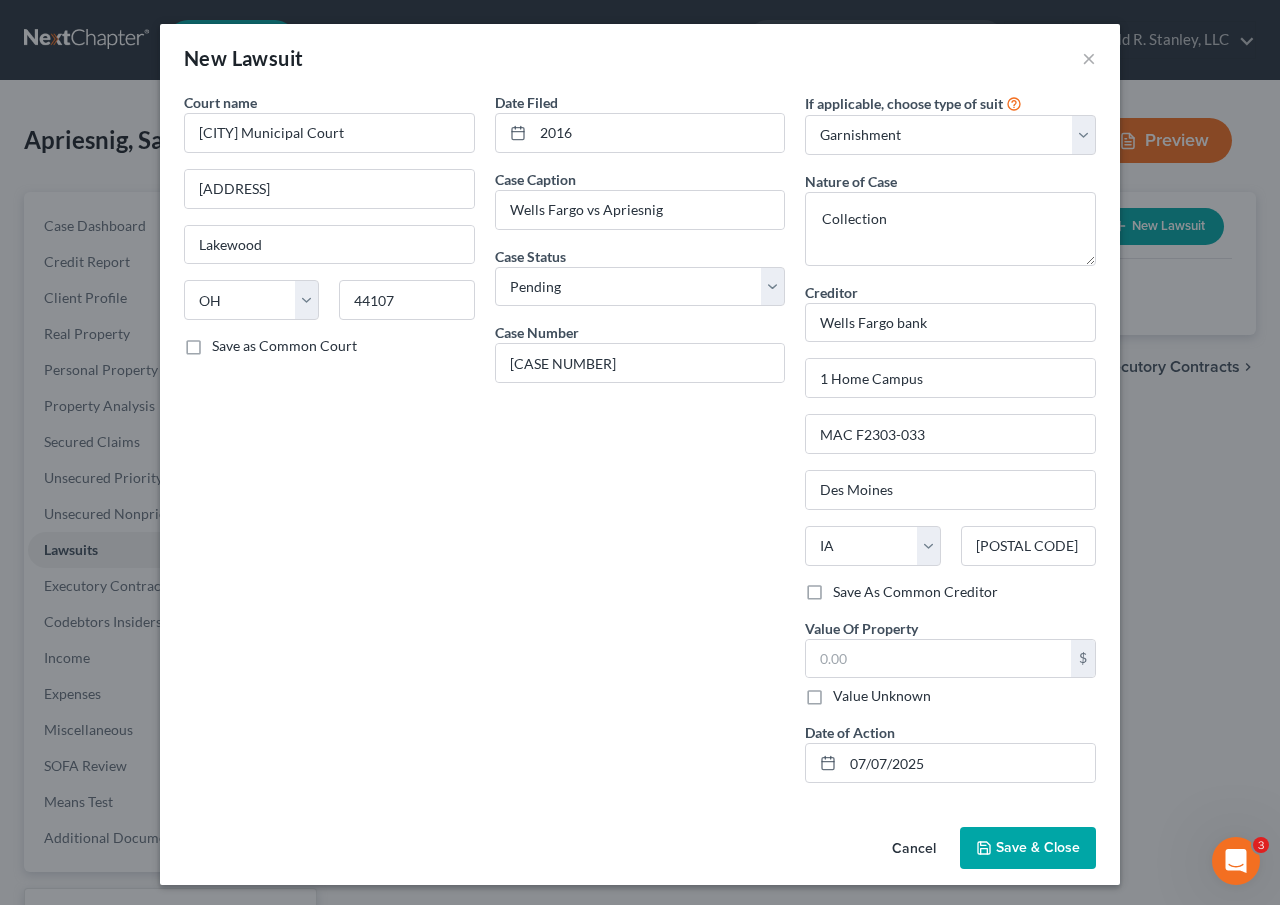 drag, startPoint x: -26, startPoint y: 437, endPoint x: 1016, endPoint y: 838, distance: 1116.4967 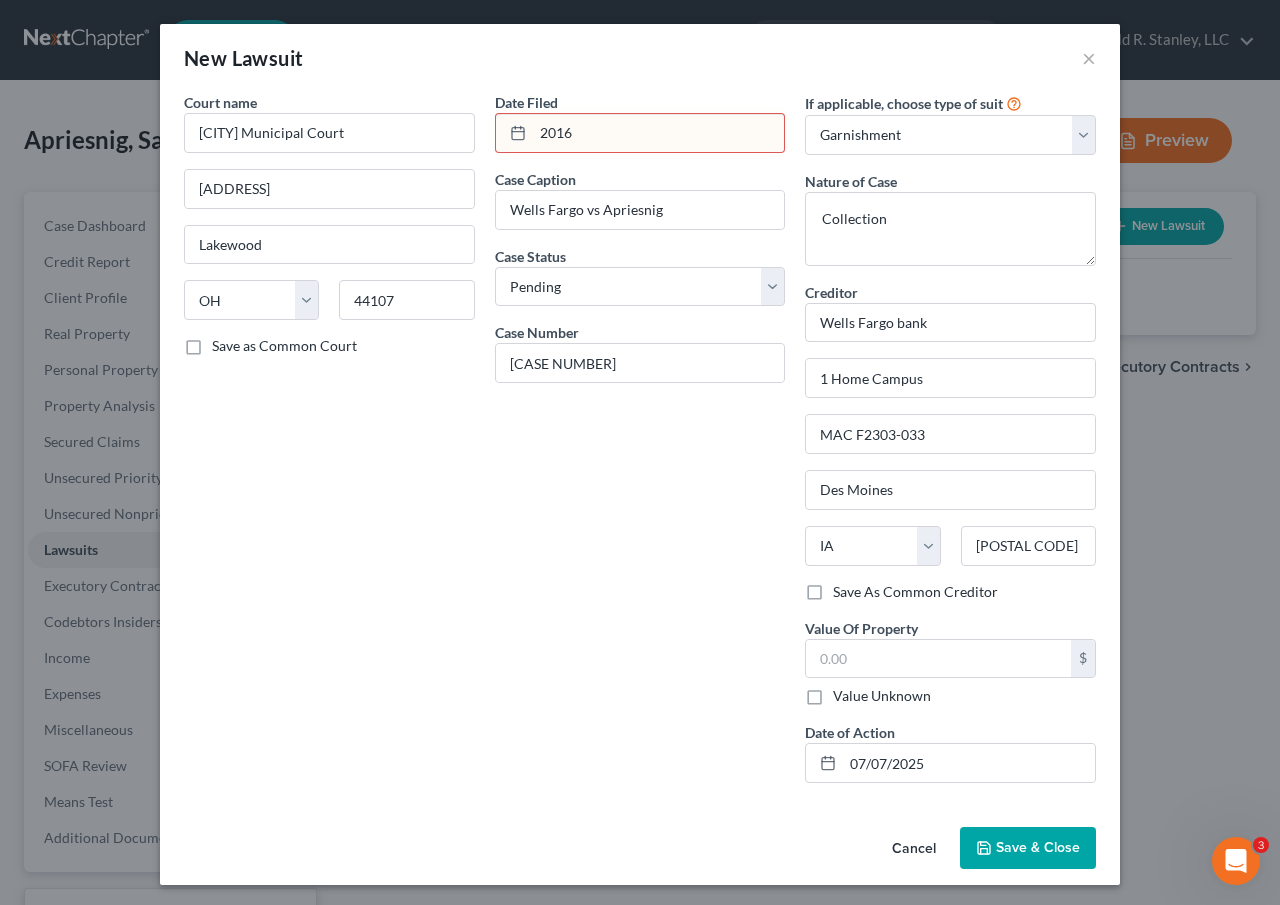 click on "2016" at bounding box center (659, 133) 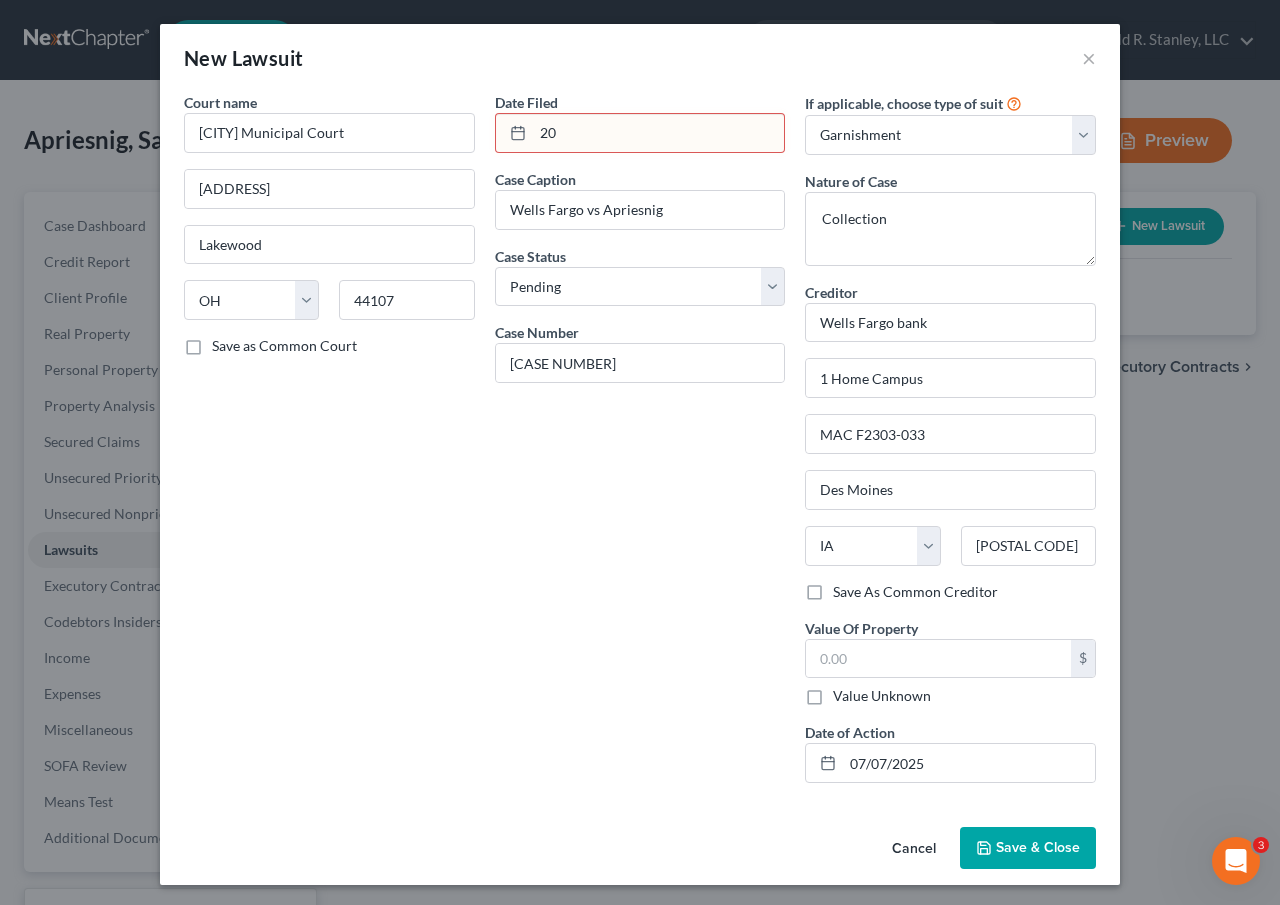 type on "2" 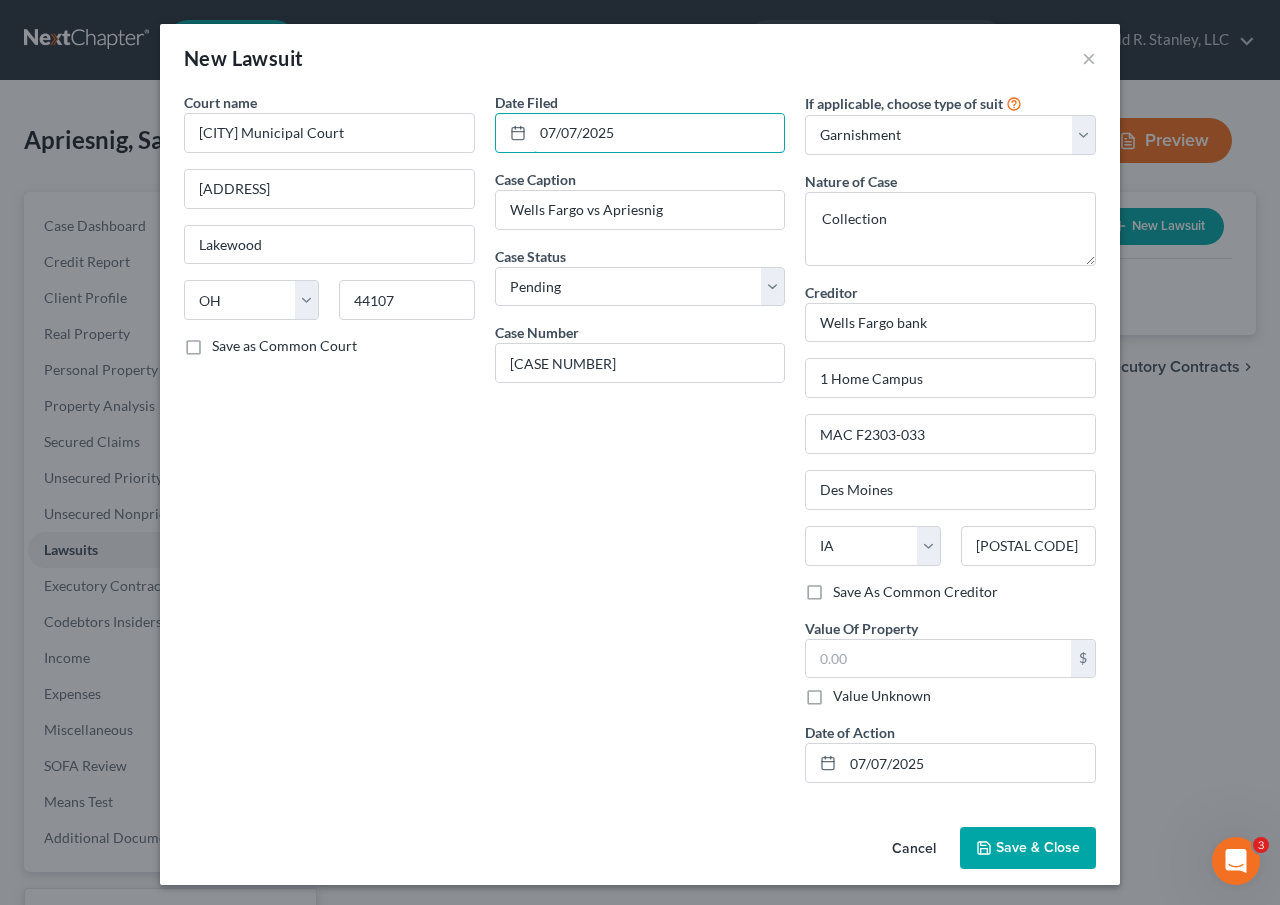 type on "07/07/2025" 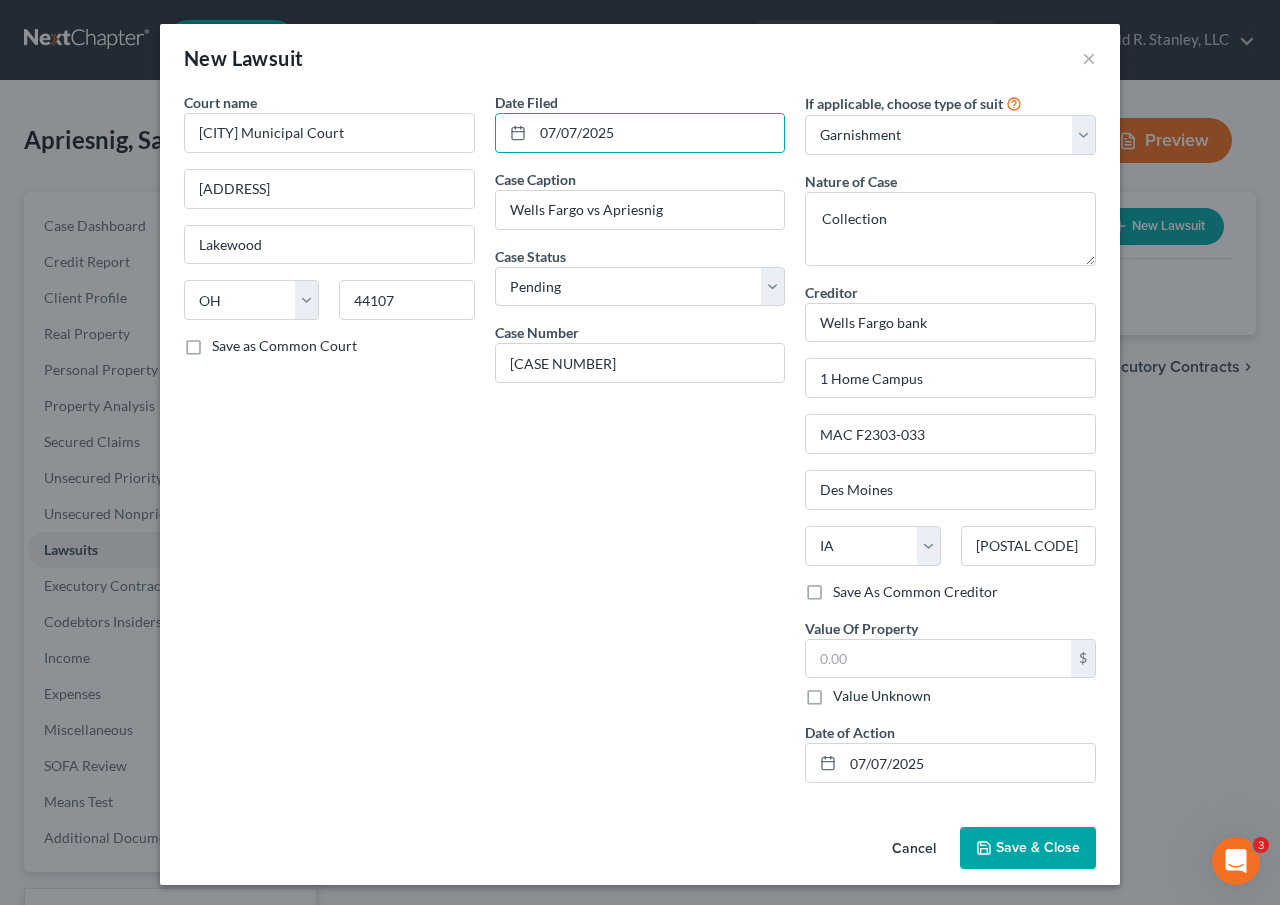 click on "Save & Close" at bounding box center (1028, 848) 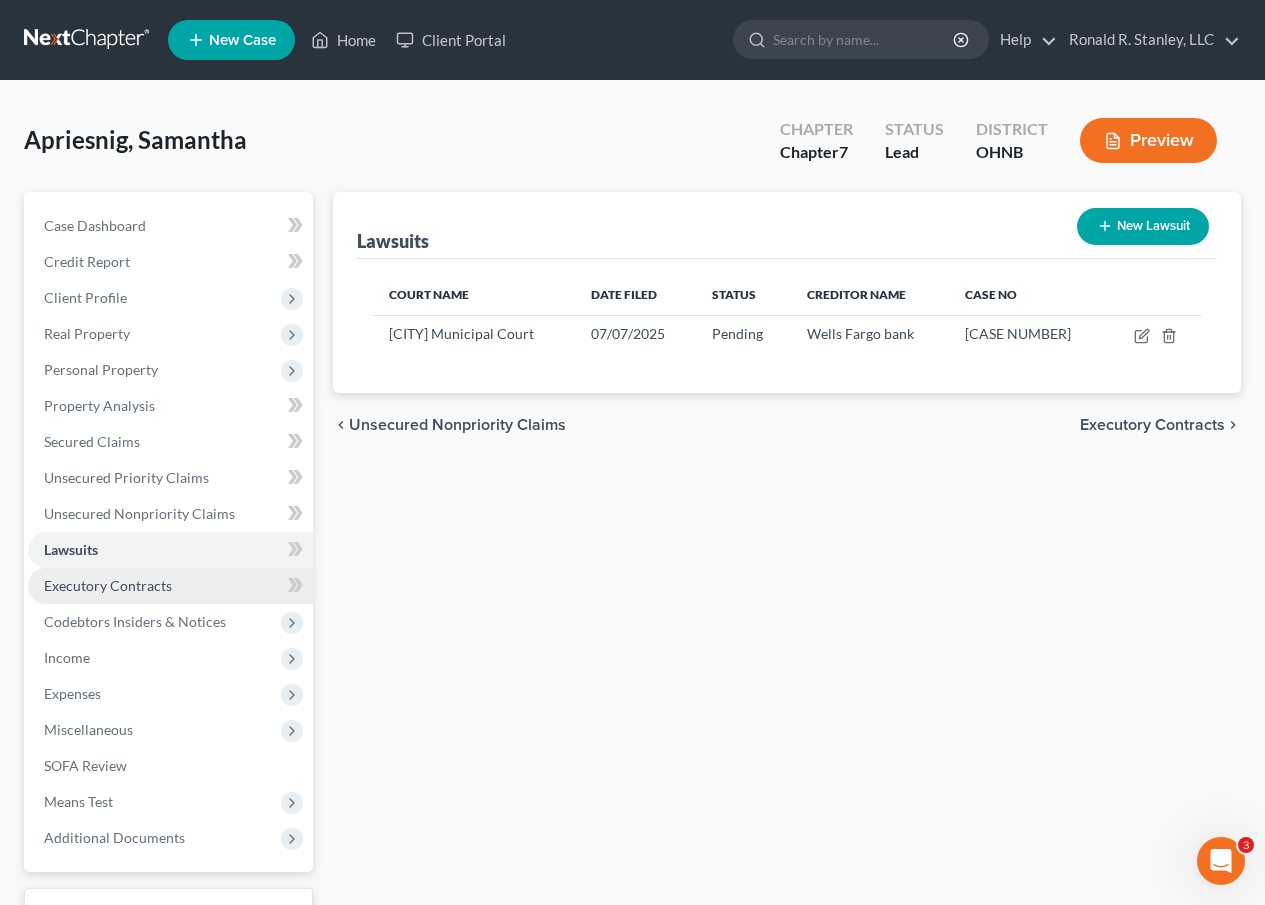 click on "Executory Contracts" at bounding box center [108, 585] 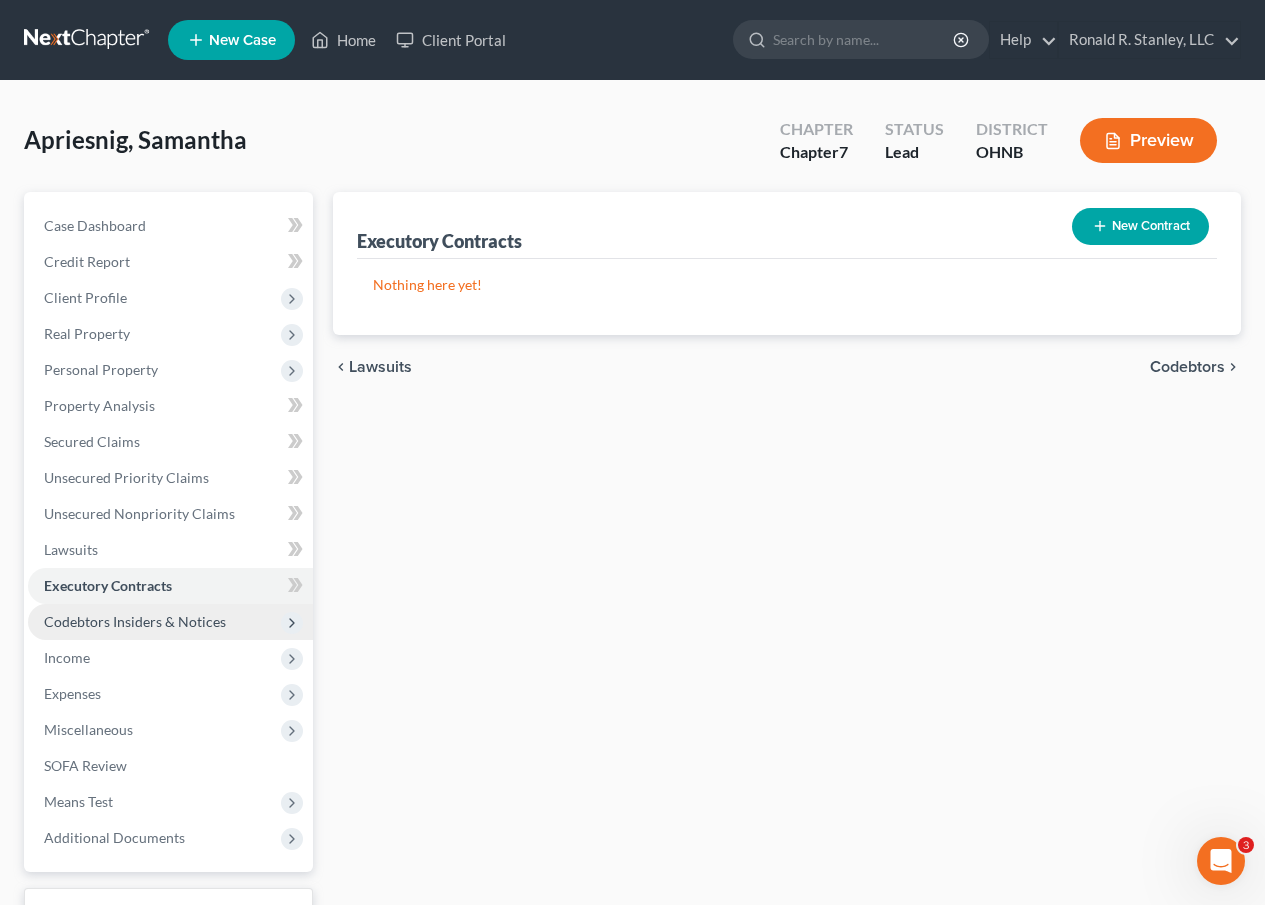 click on "Codebtors Insiders & Notices" at bounding box center [135, 621] 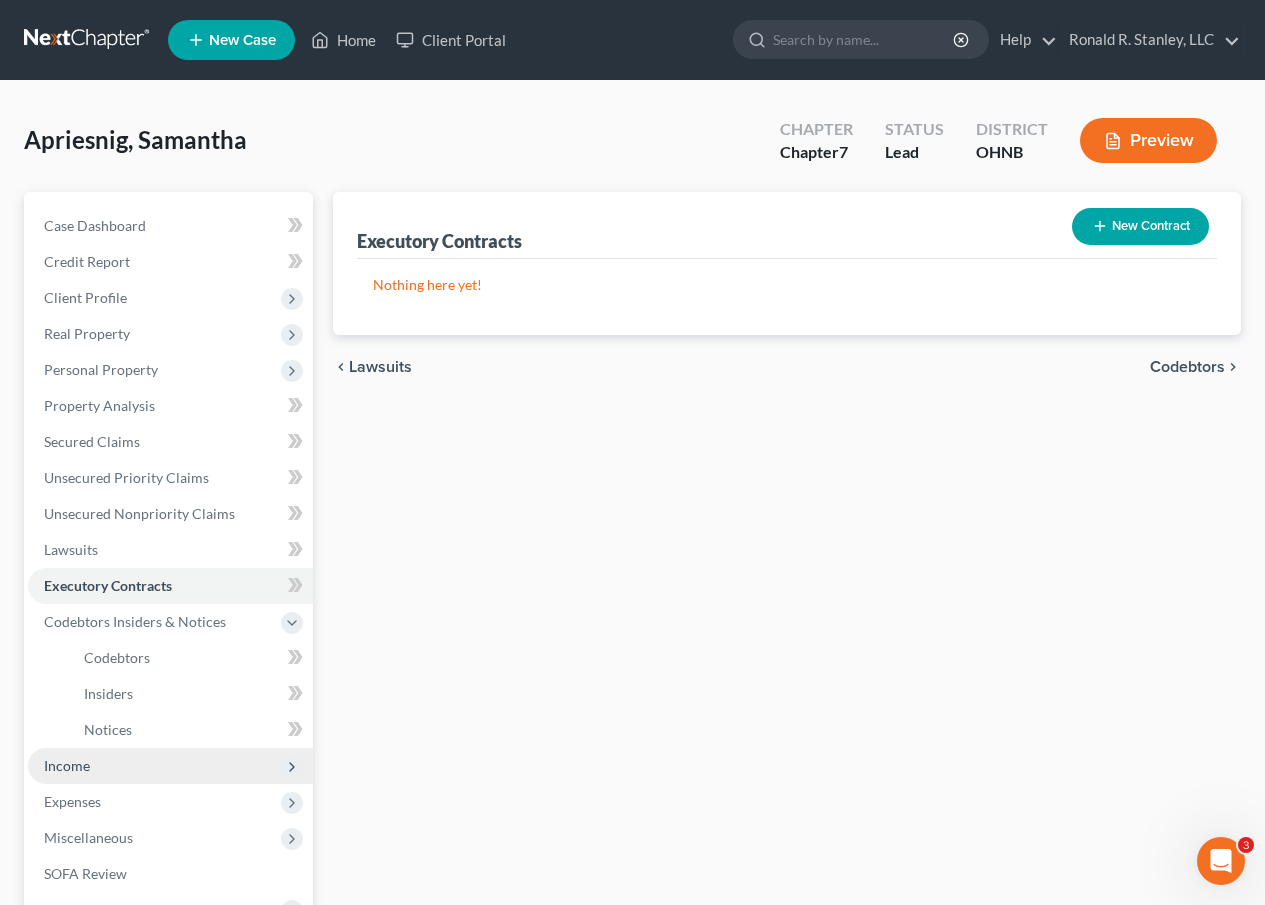 click on "Income" at bounding box center [170, 766] 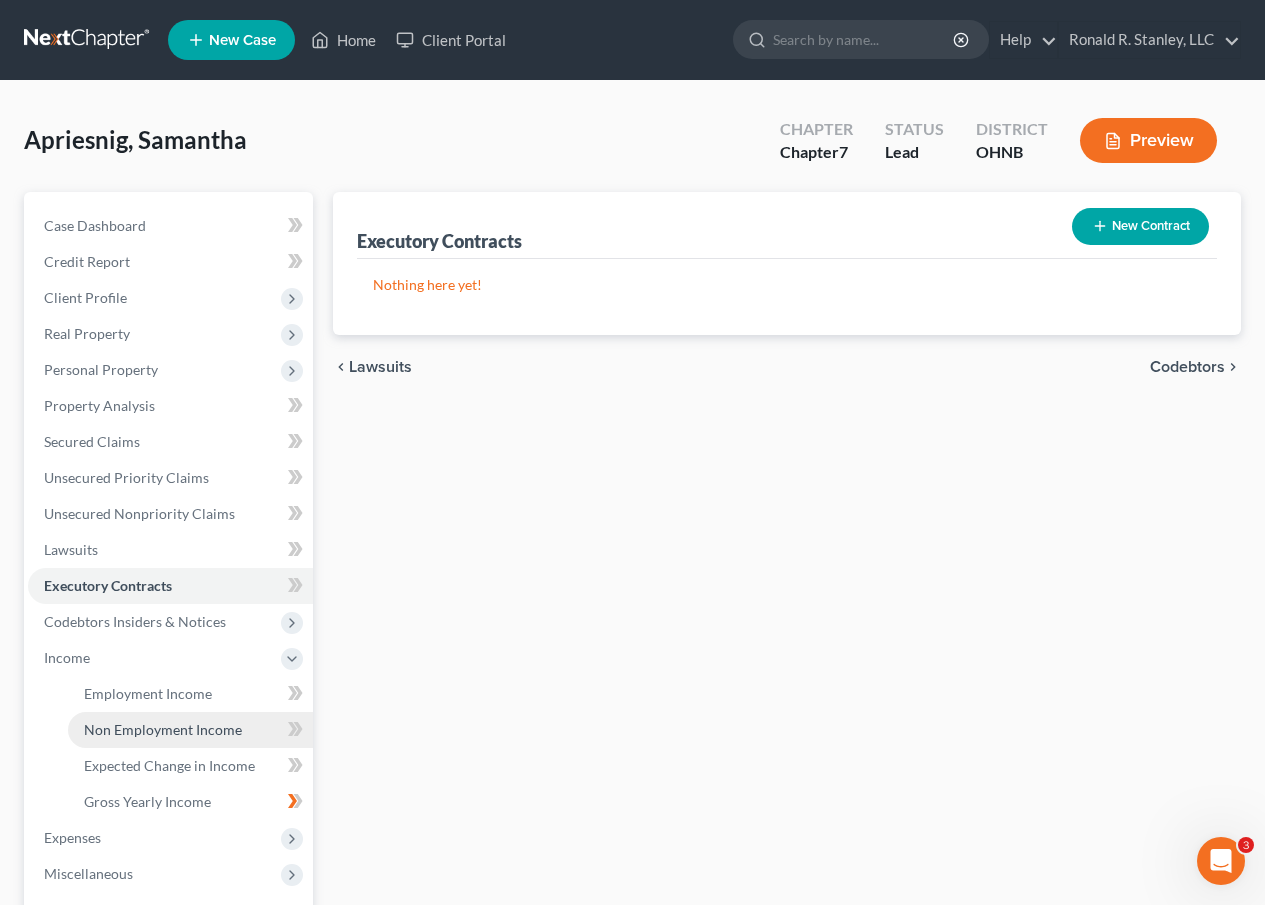 click on "Non Employment Income" at bounding box center [163, 729] 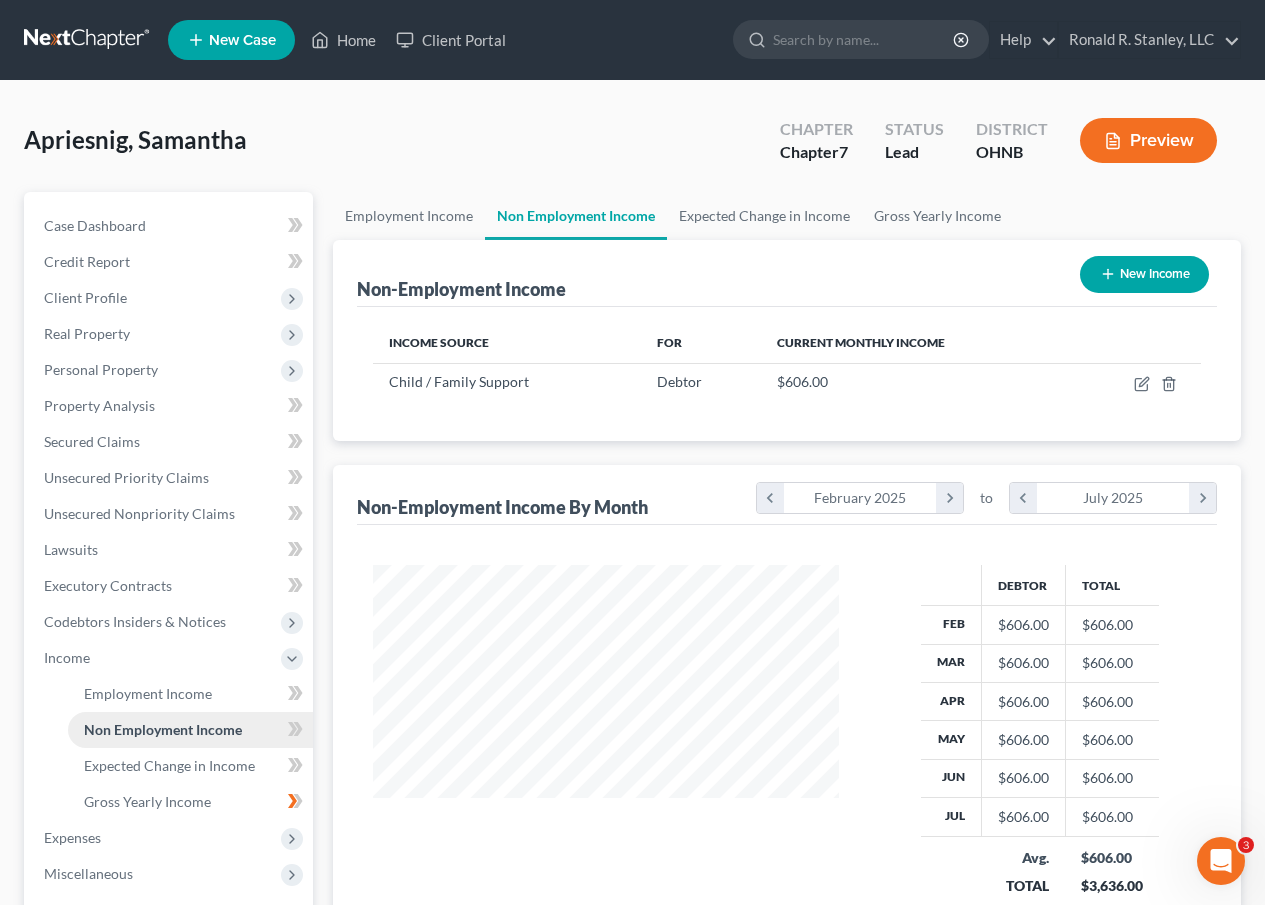 scroll, scrollTop: 999642, scrollLeft: 999494, axis: both 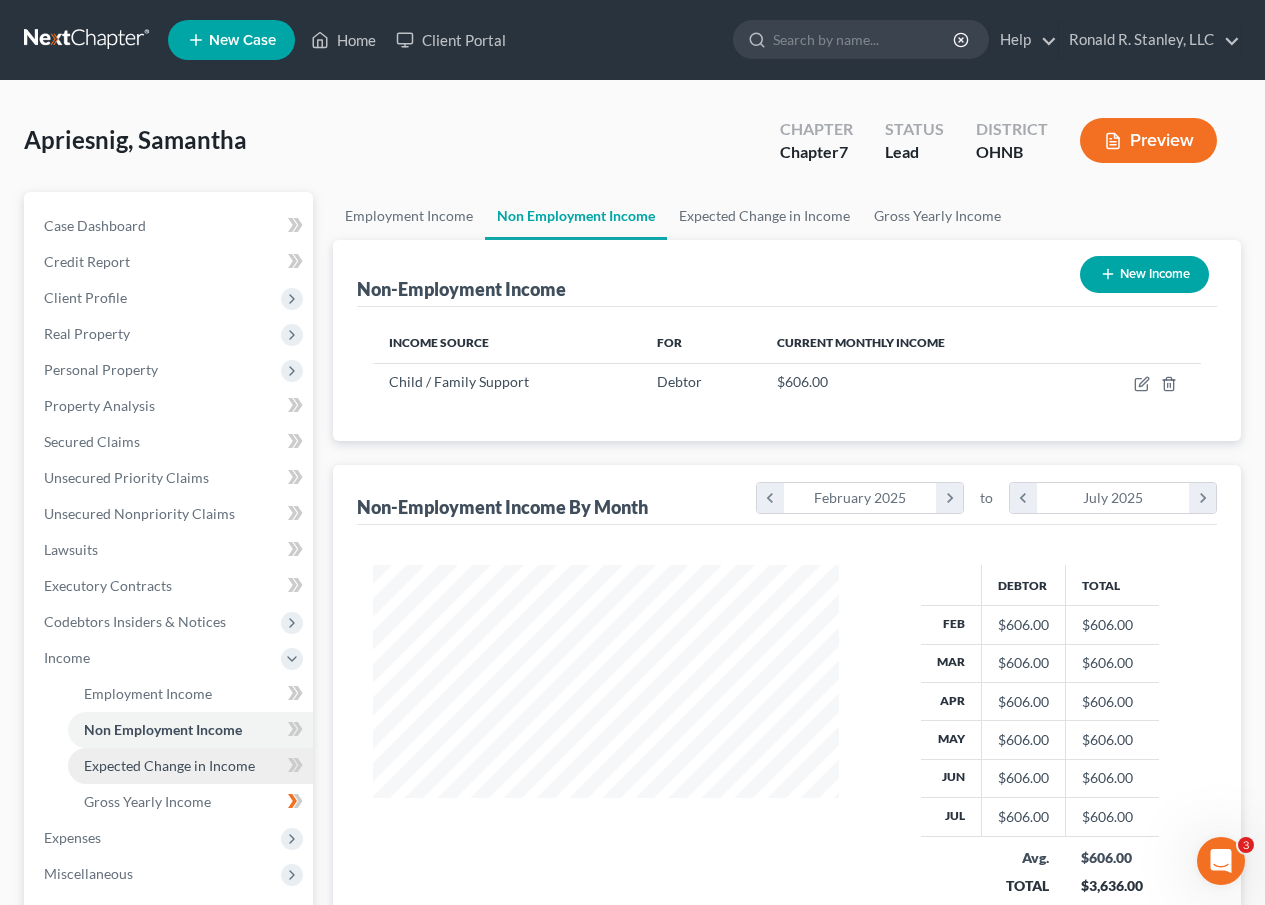 click on "Expected Change in Income" at bounding box center (169, 765) 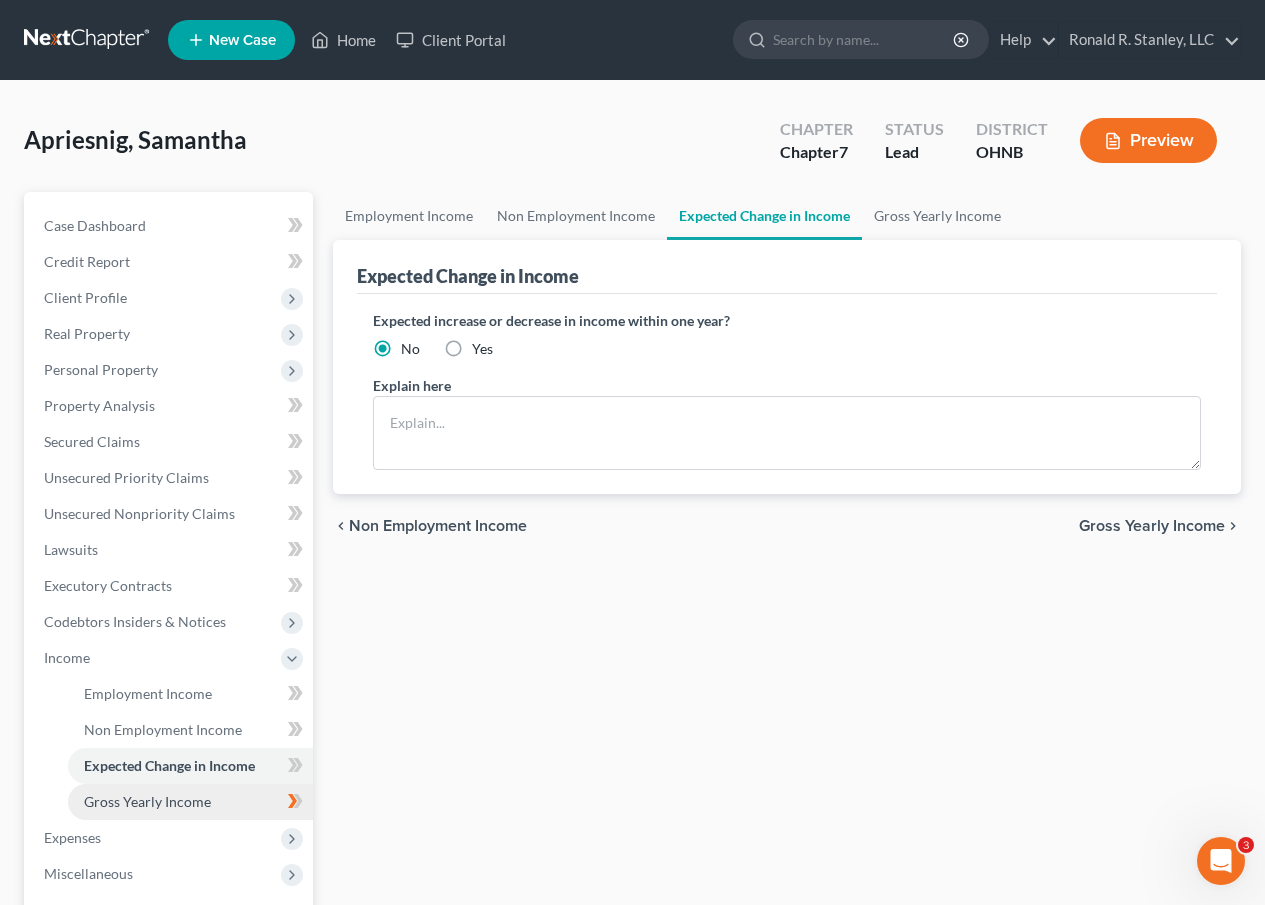 click on "Gross Yearly Income" at bounding box center [147, 801] 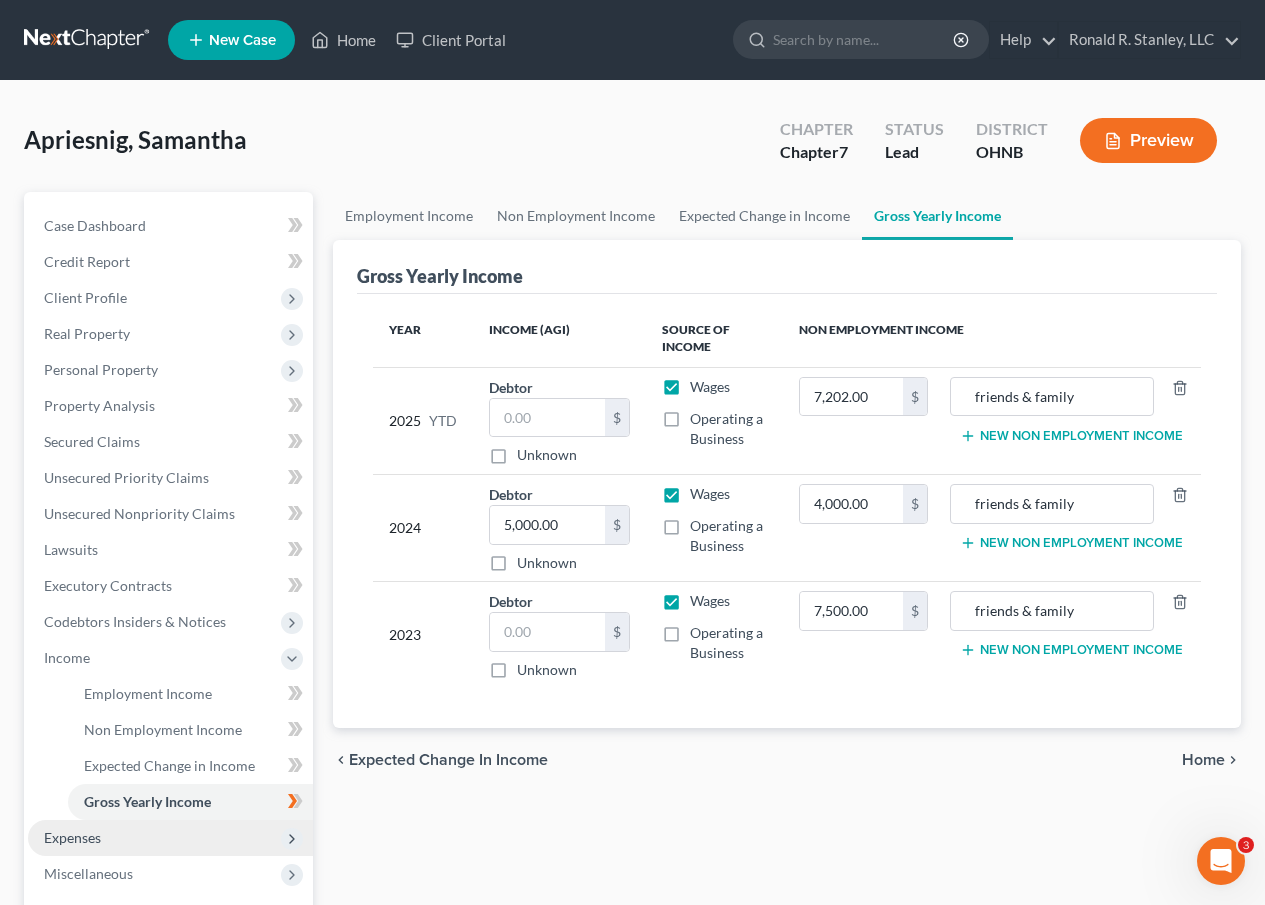 click on "Expenses" at bounding box center (72, 837) 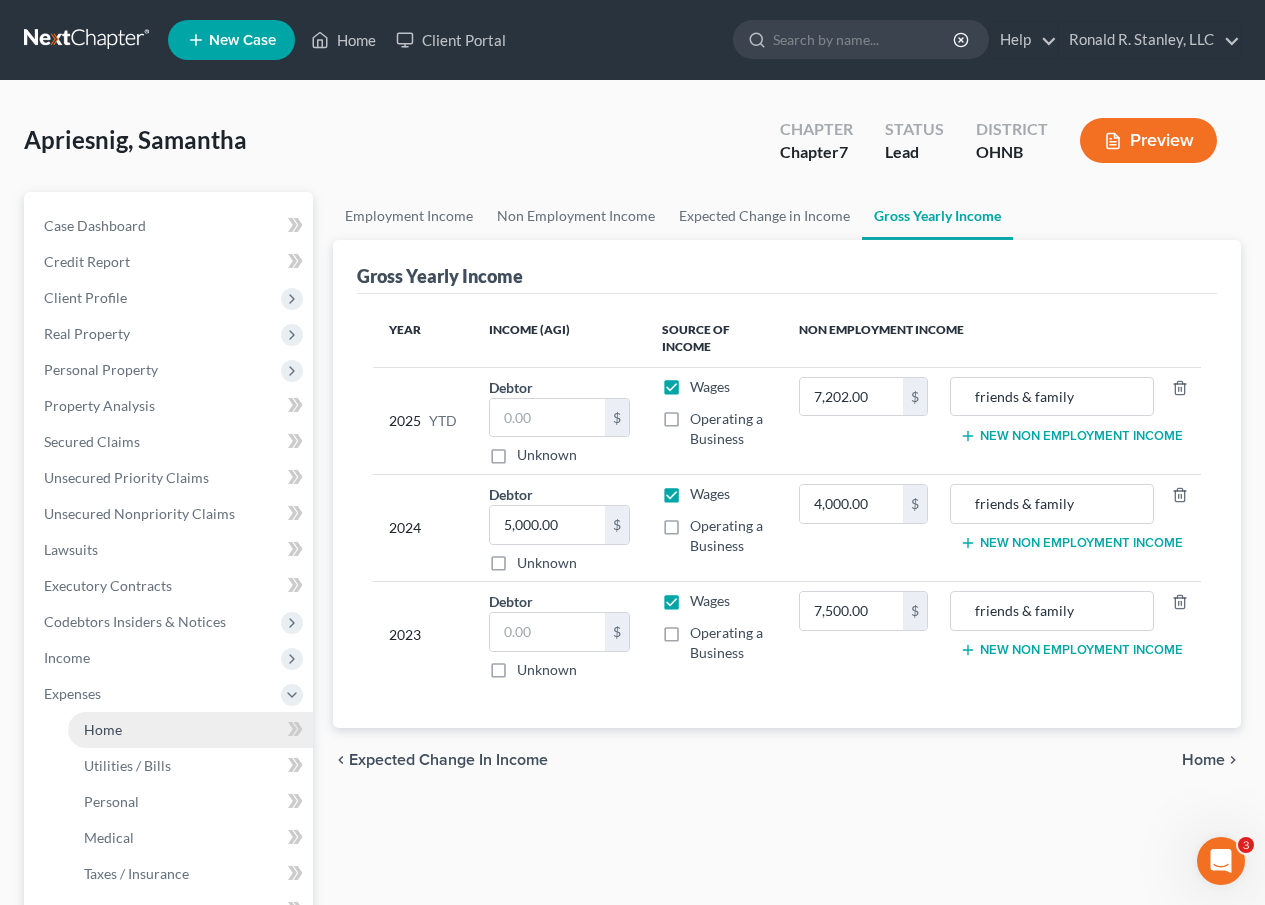 click on "Home" at bounding box center [103, 729] 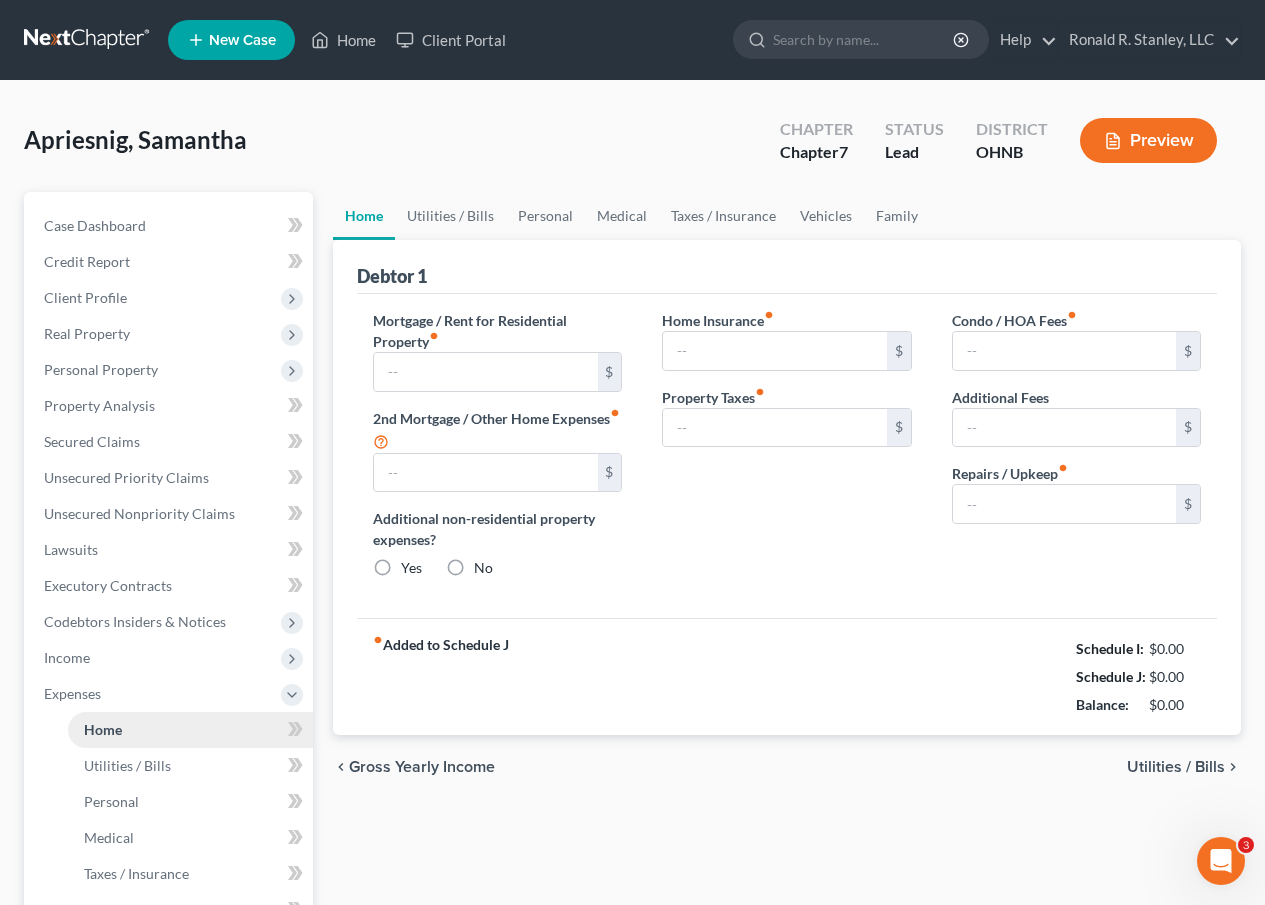 type on "350.00" 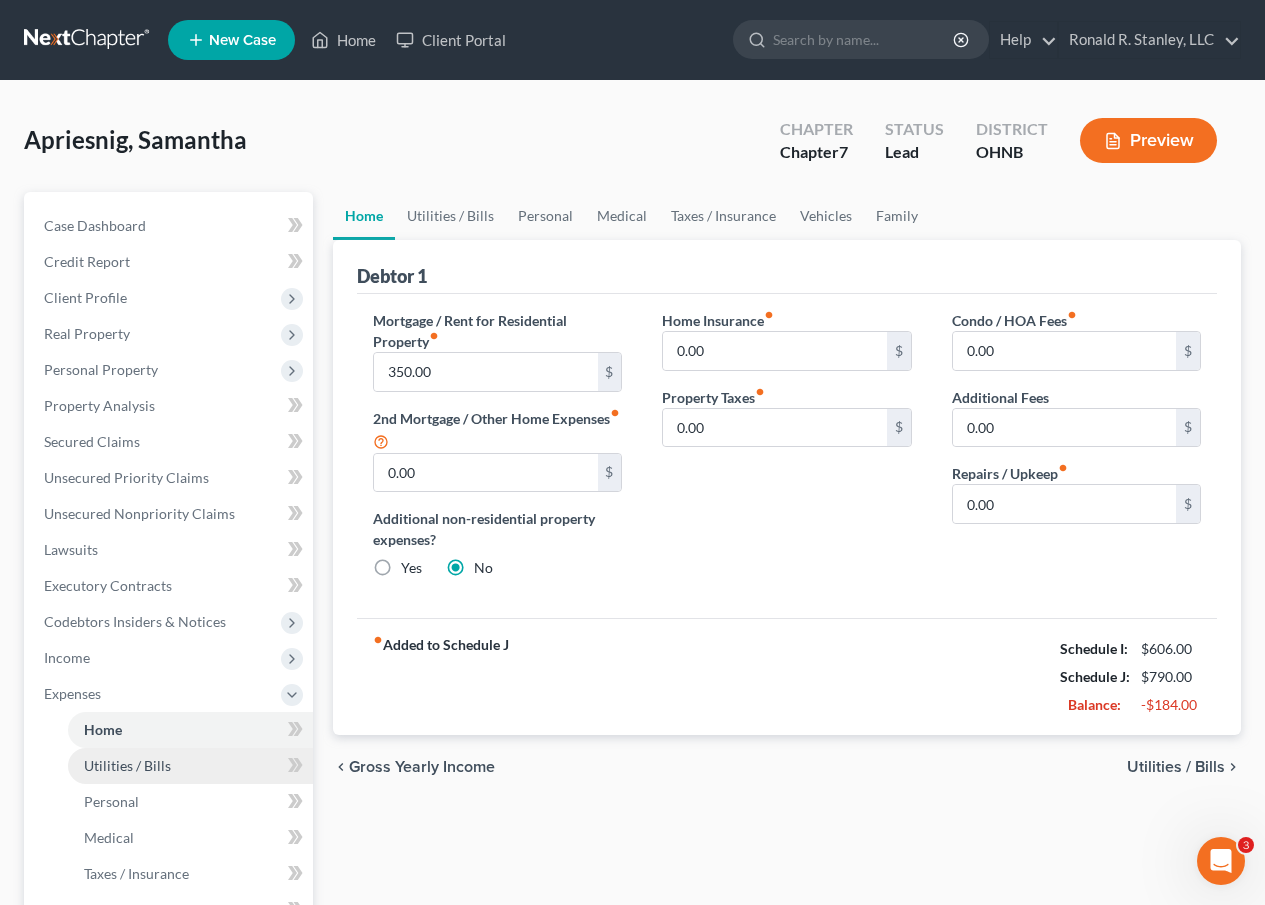 click on "Utilities / Bills" at bounding box center (127, 765) 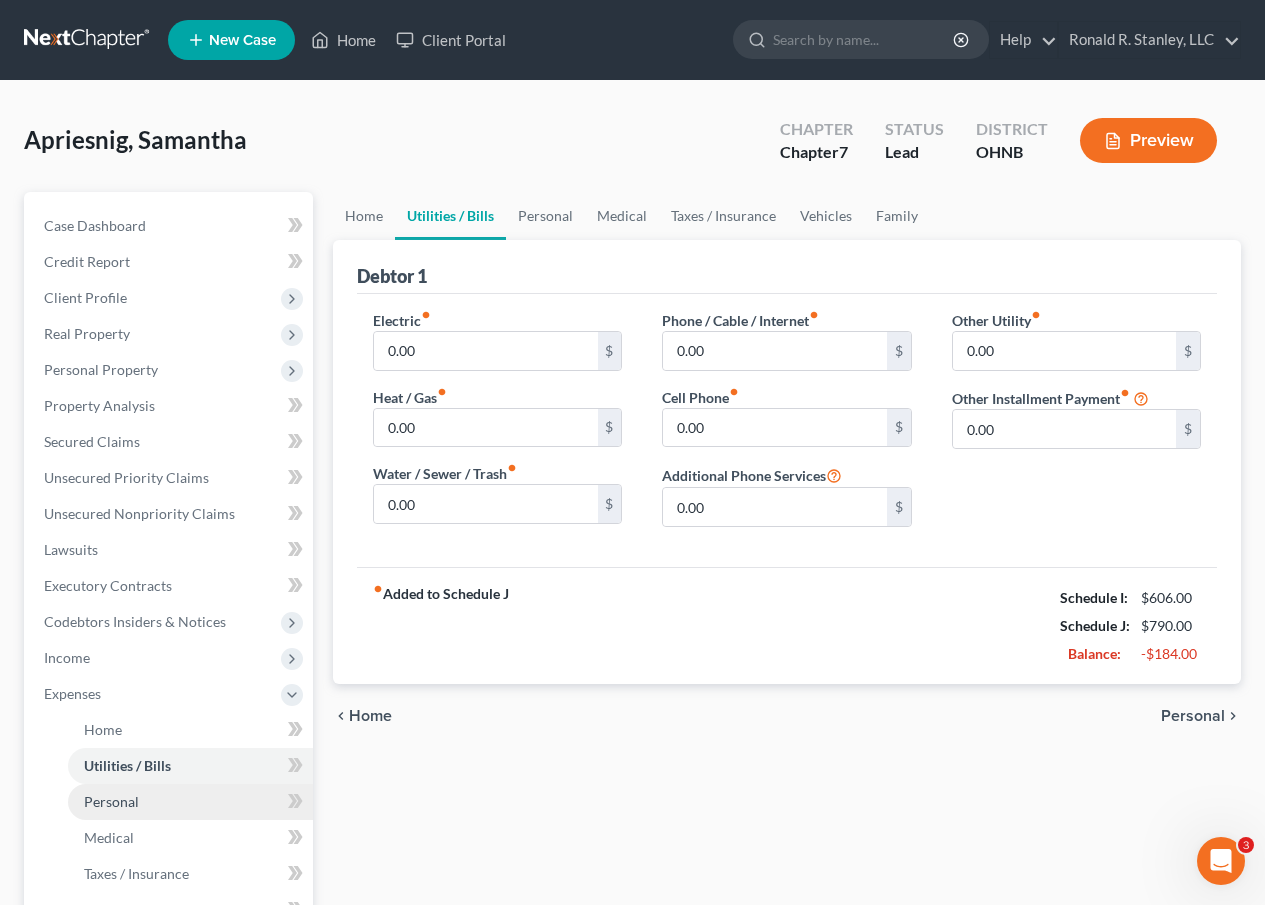click on "Personal" at bounding box center [111, 801] 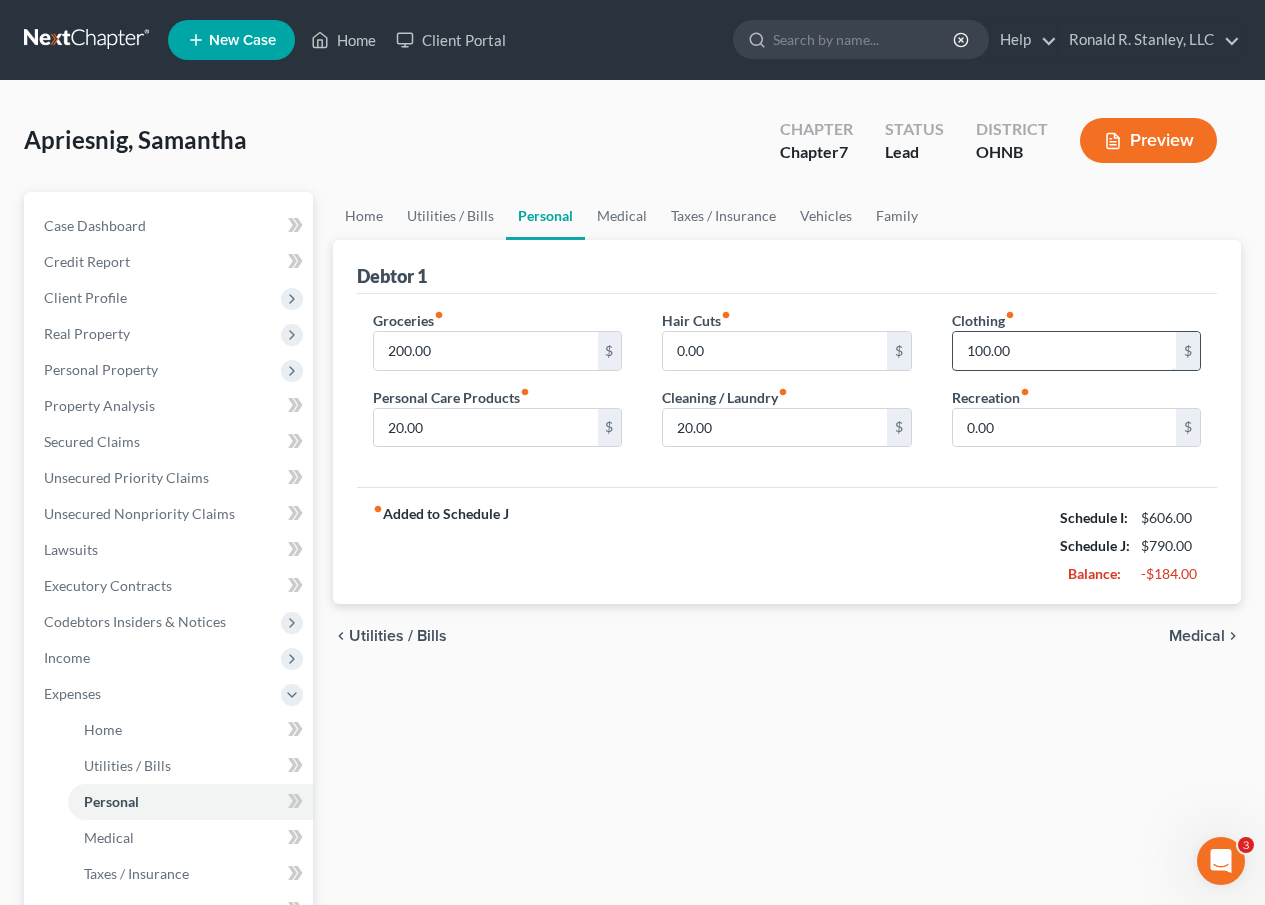click on "100.00" at bounding box center [1064, 351] 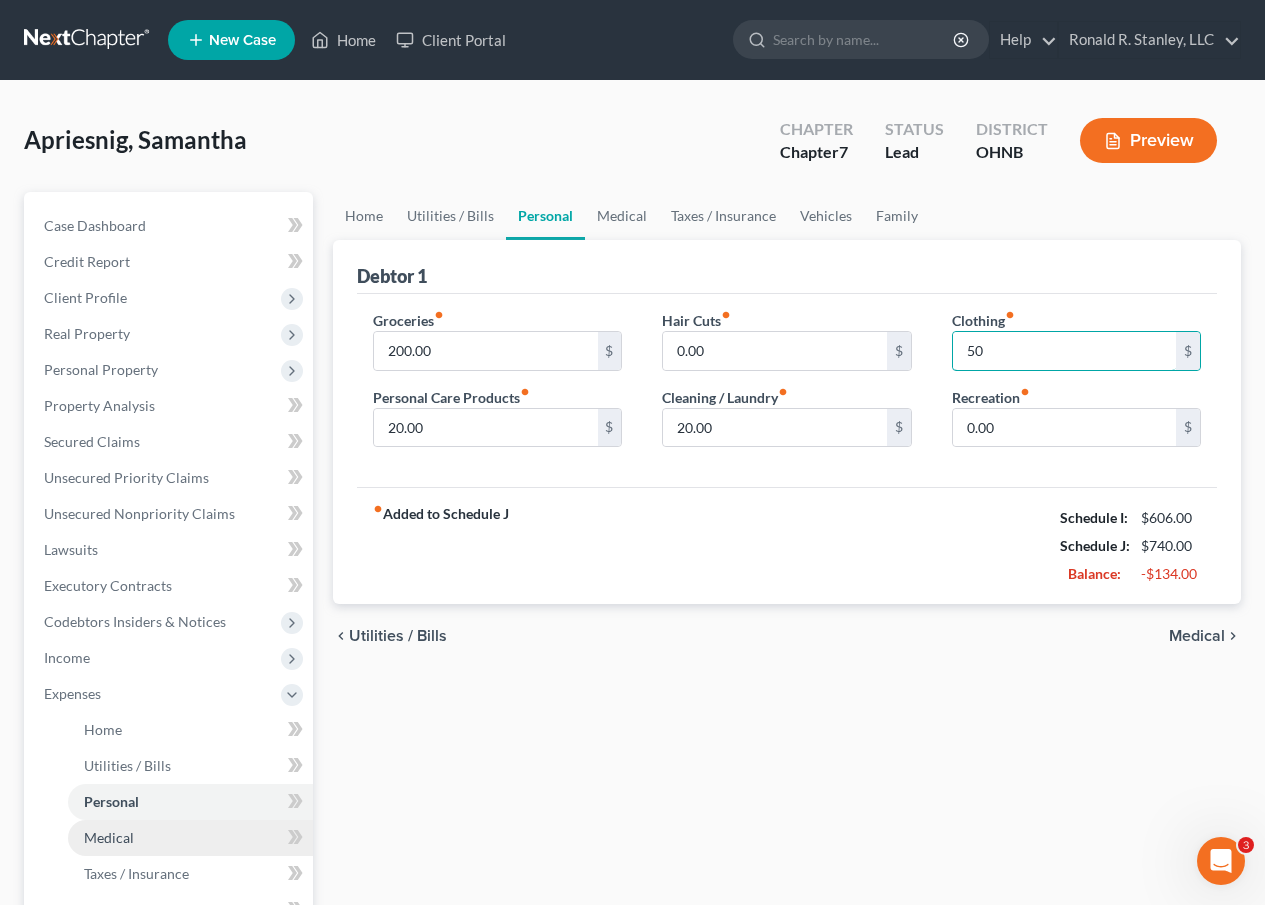 type on "50" 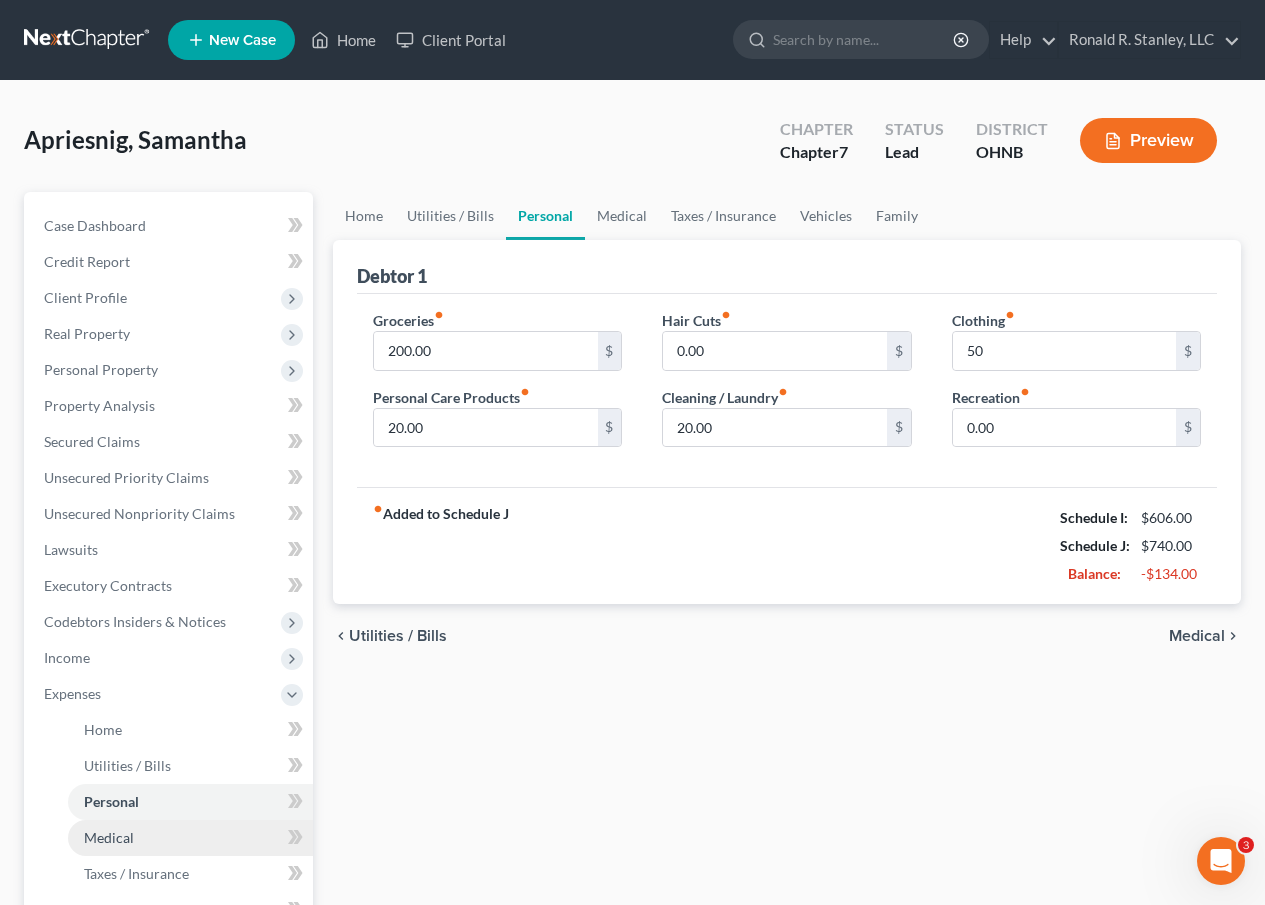 click on "Medical" at bounding box center [109, 837] 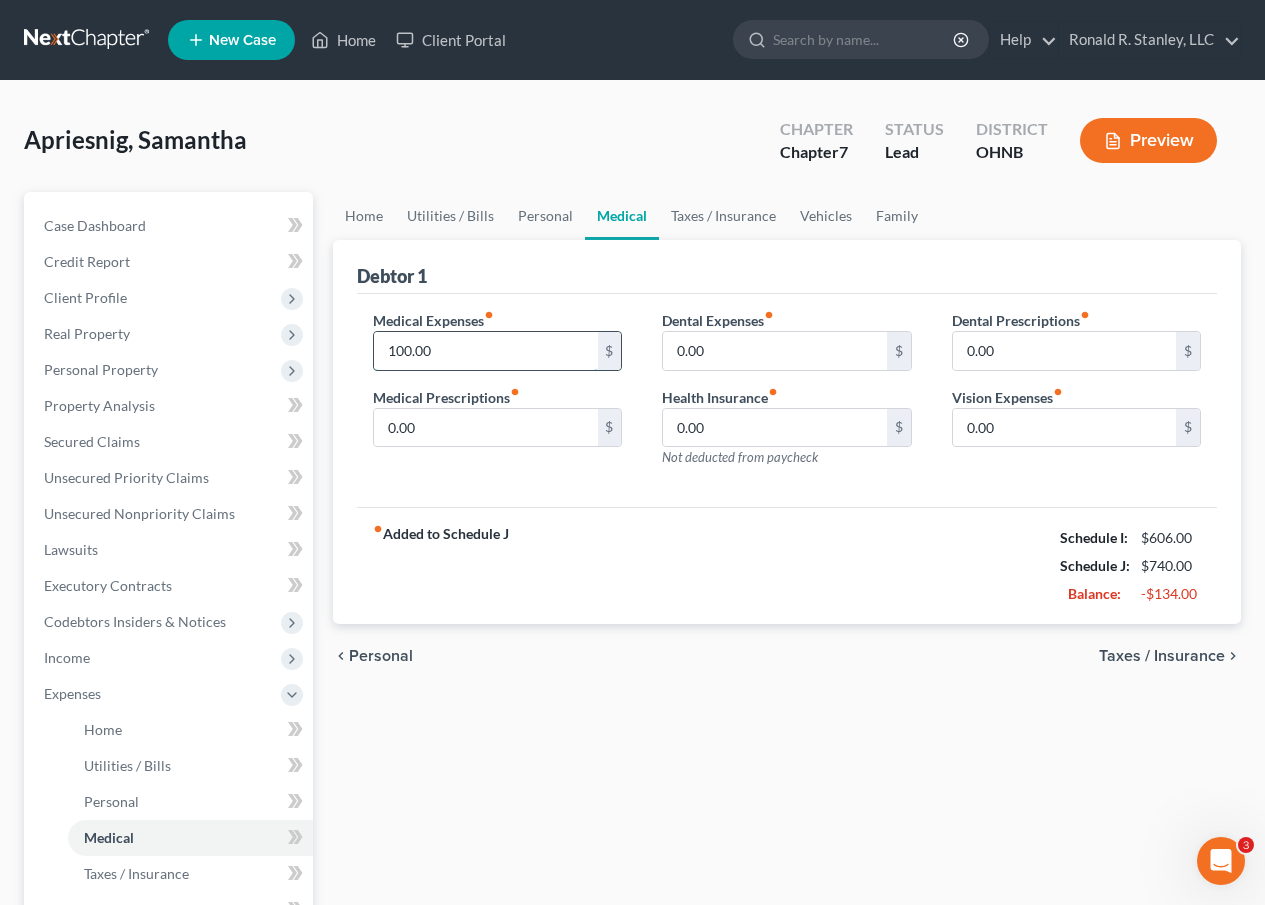 click on "100.00" at bounding box center (485, 351) 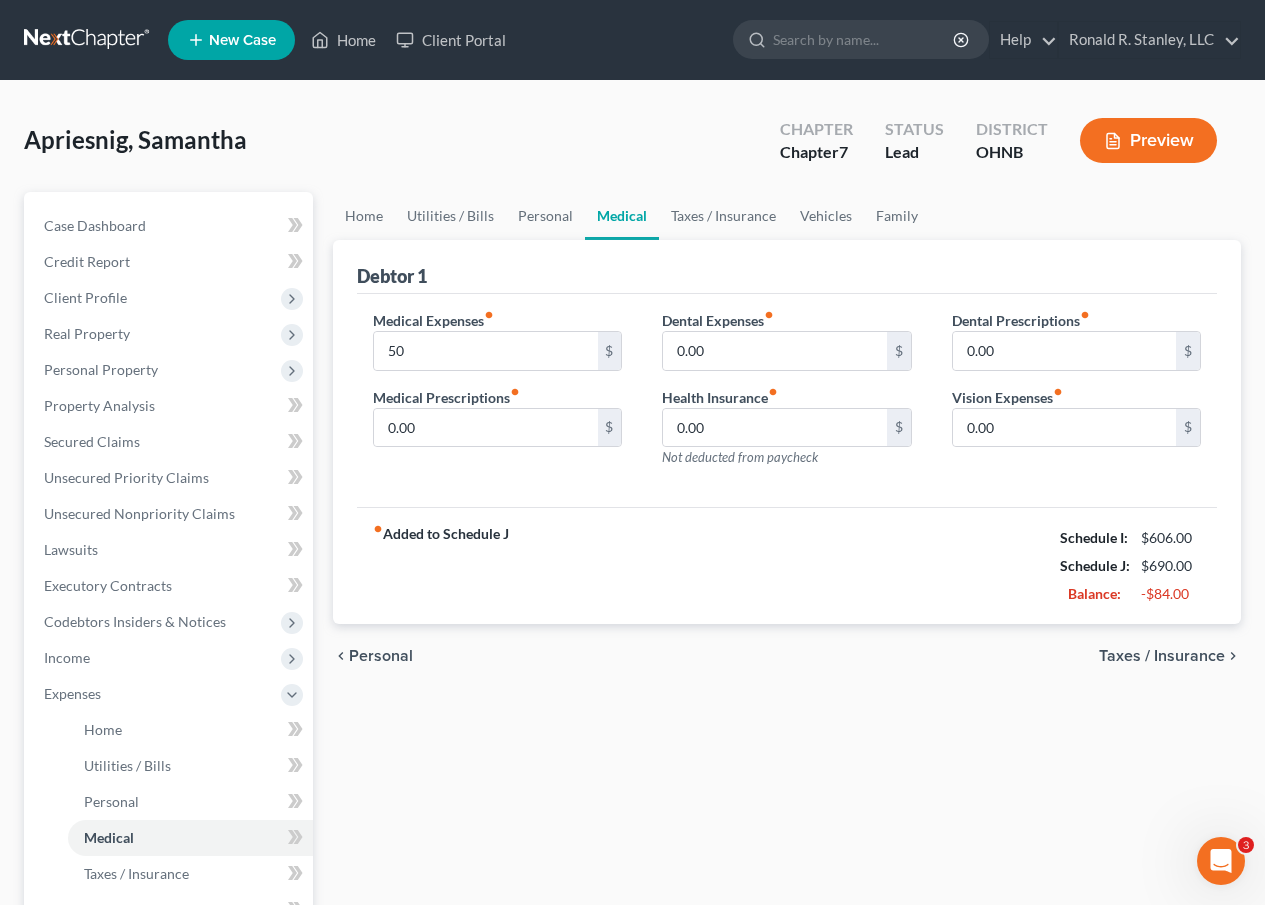 drag, startPoint x: 357, startPoint y: 692, endPoint x: 339, endPoint y: 883, distance: 191.8463 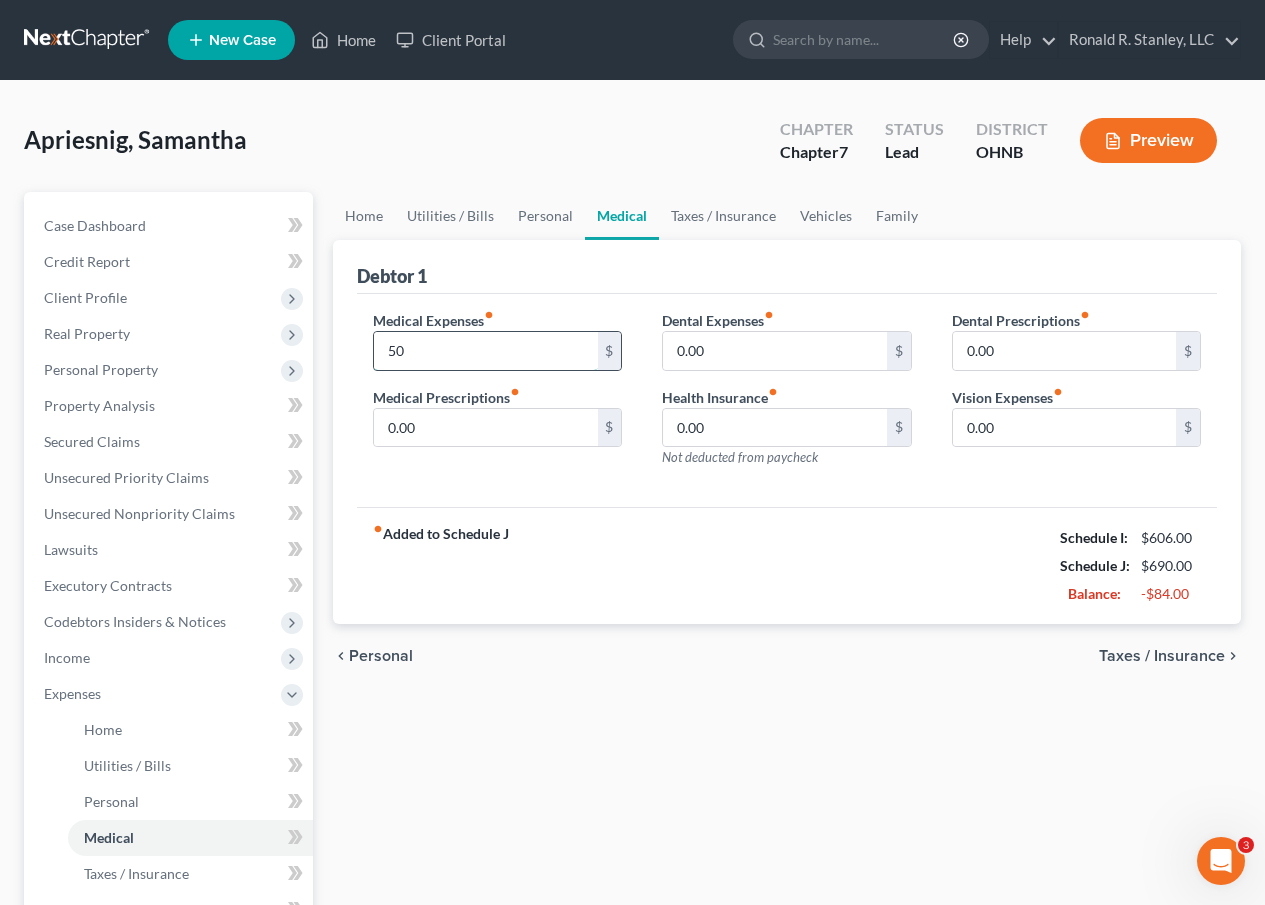 click on "50" at bounding box center (485, 351) 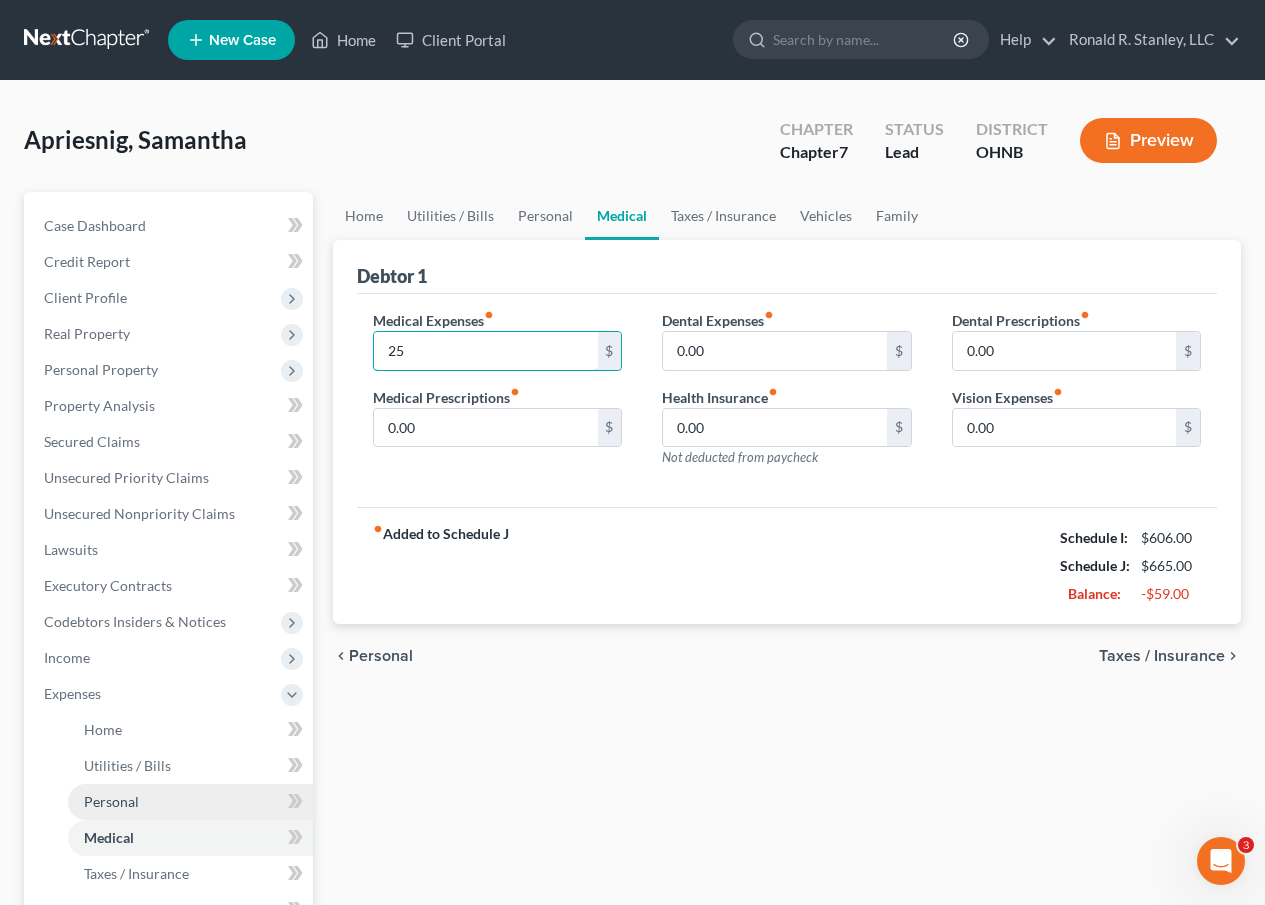 type on "25" 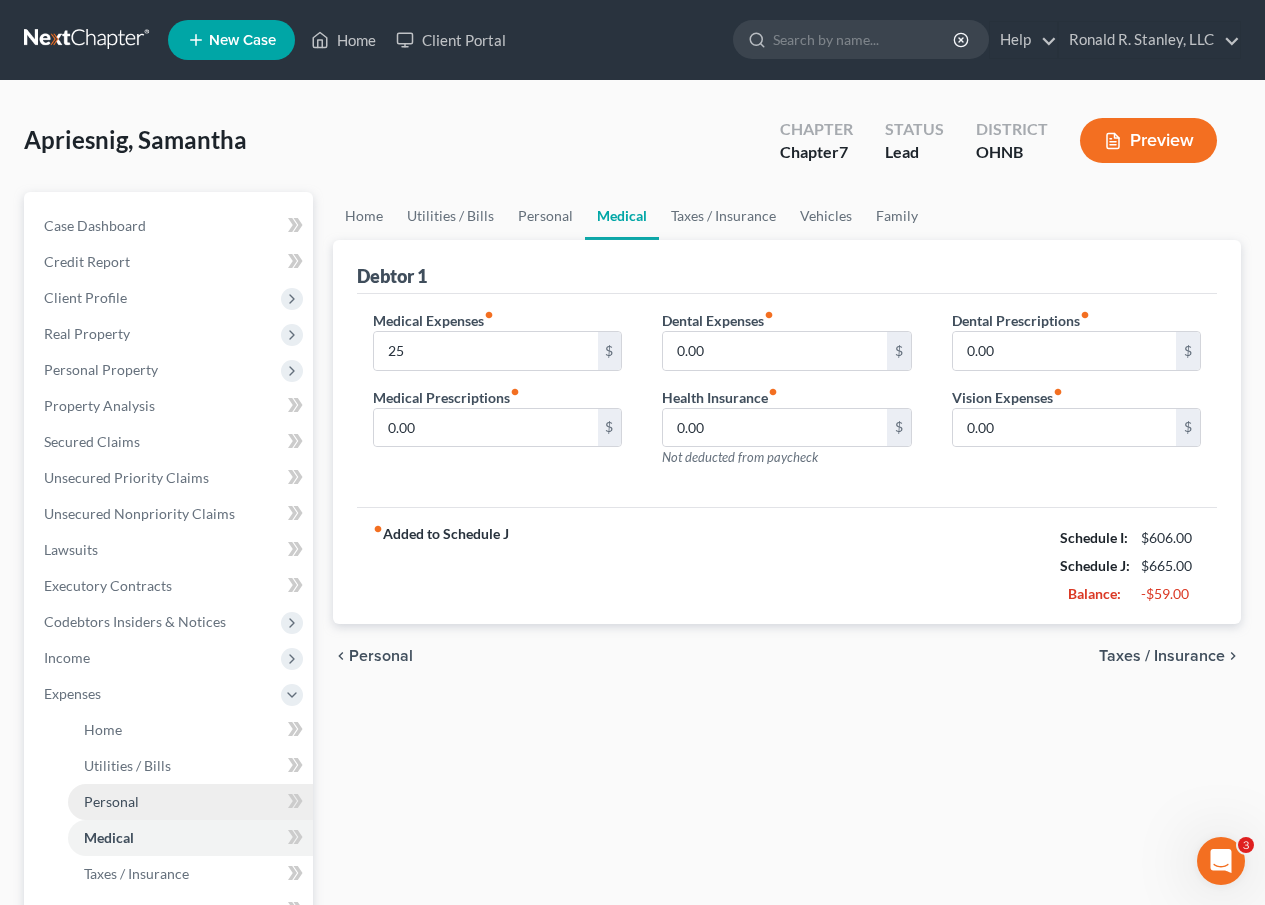 click on "Personal" at bounding box center (111, 801) 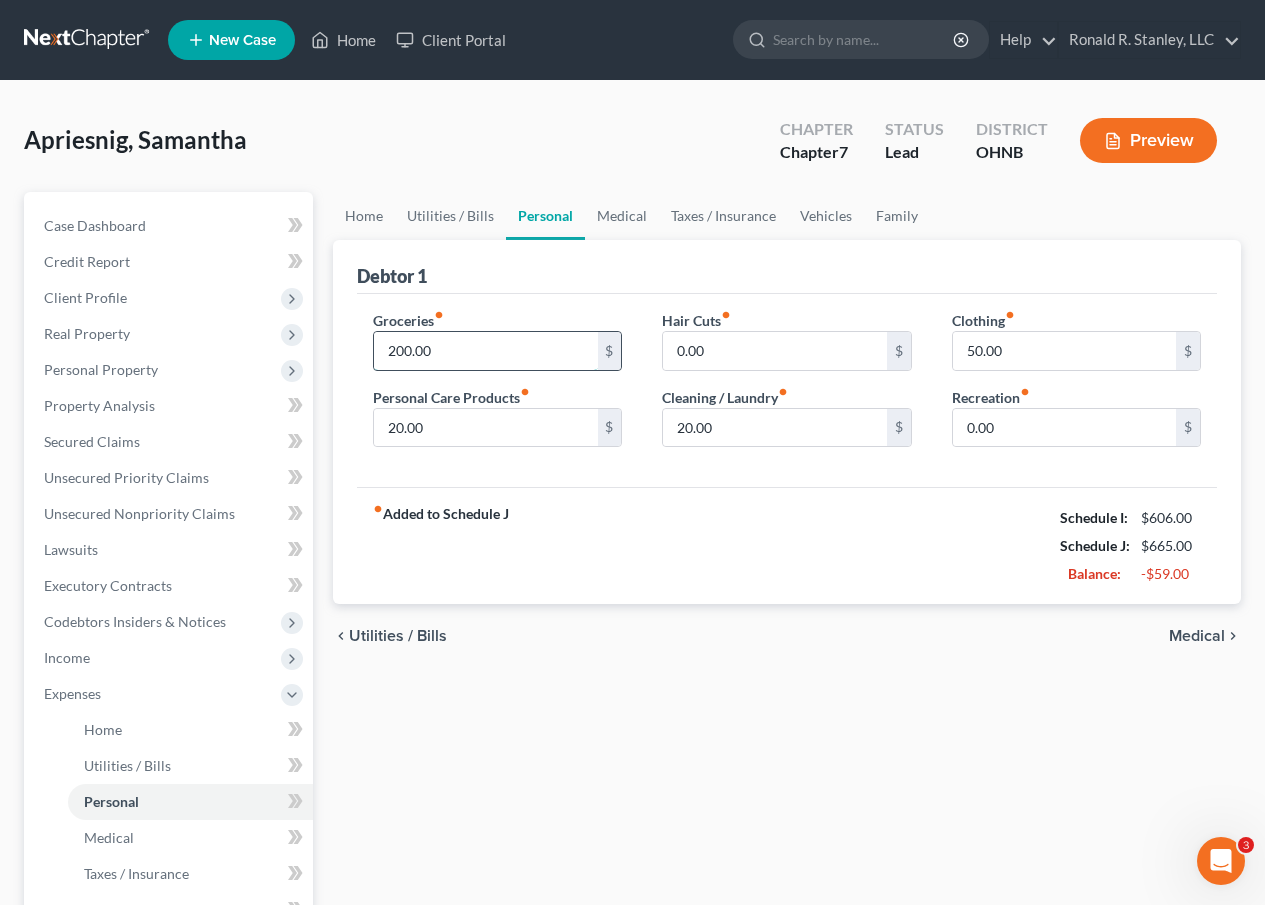 click on "200.00" at bounding box center (485, 351) 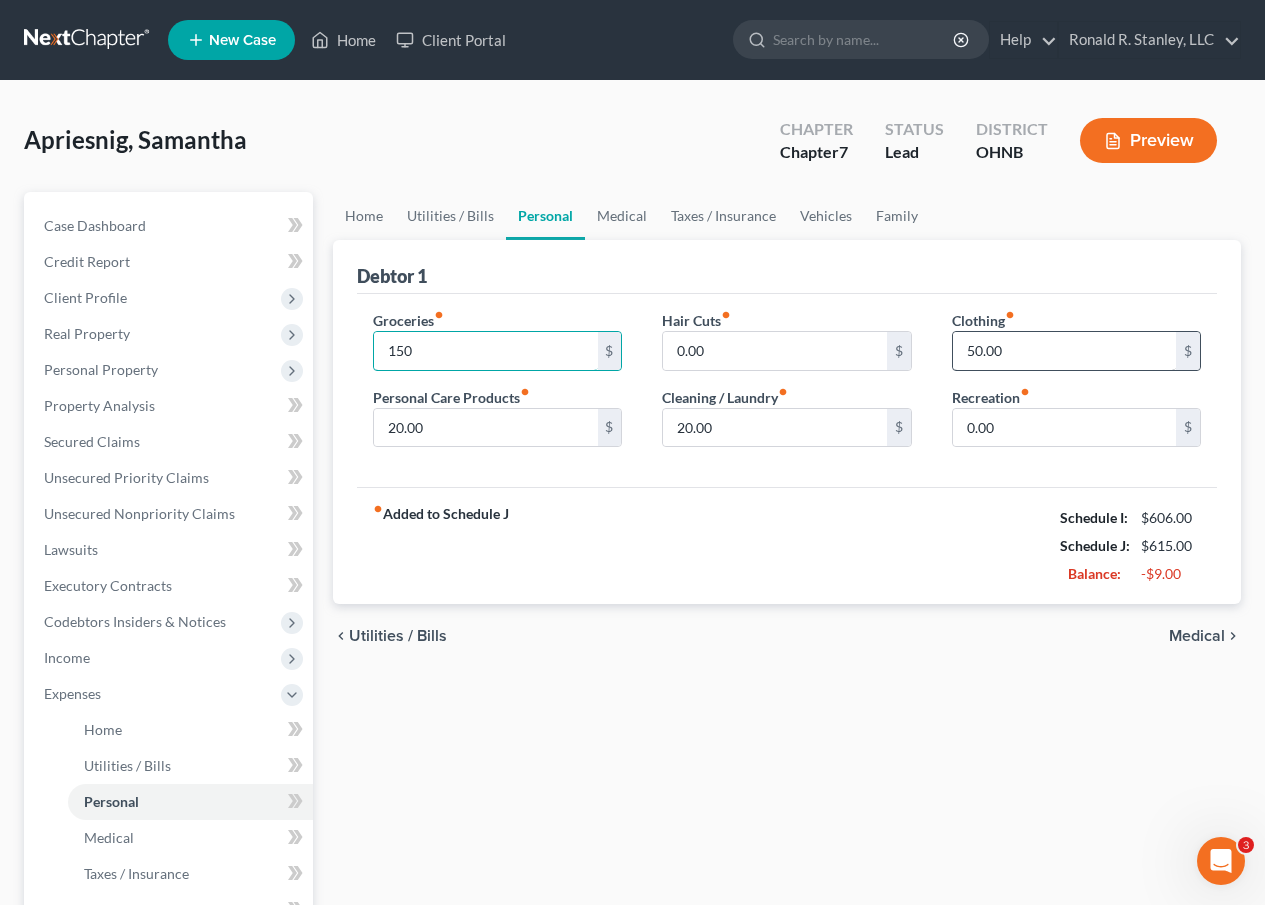 type on "150" 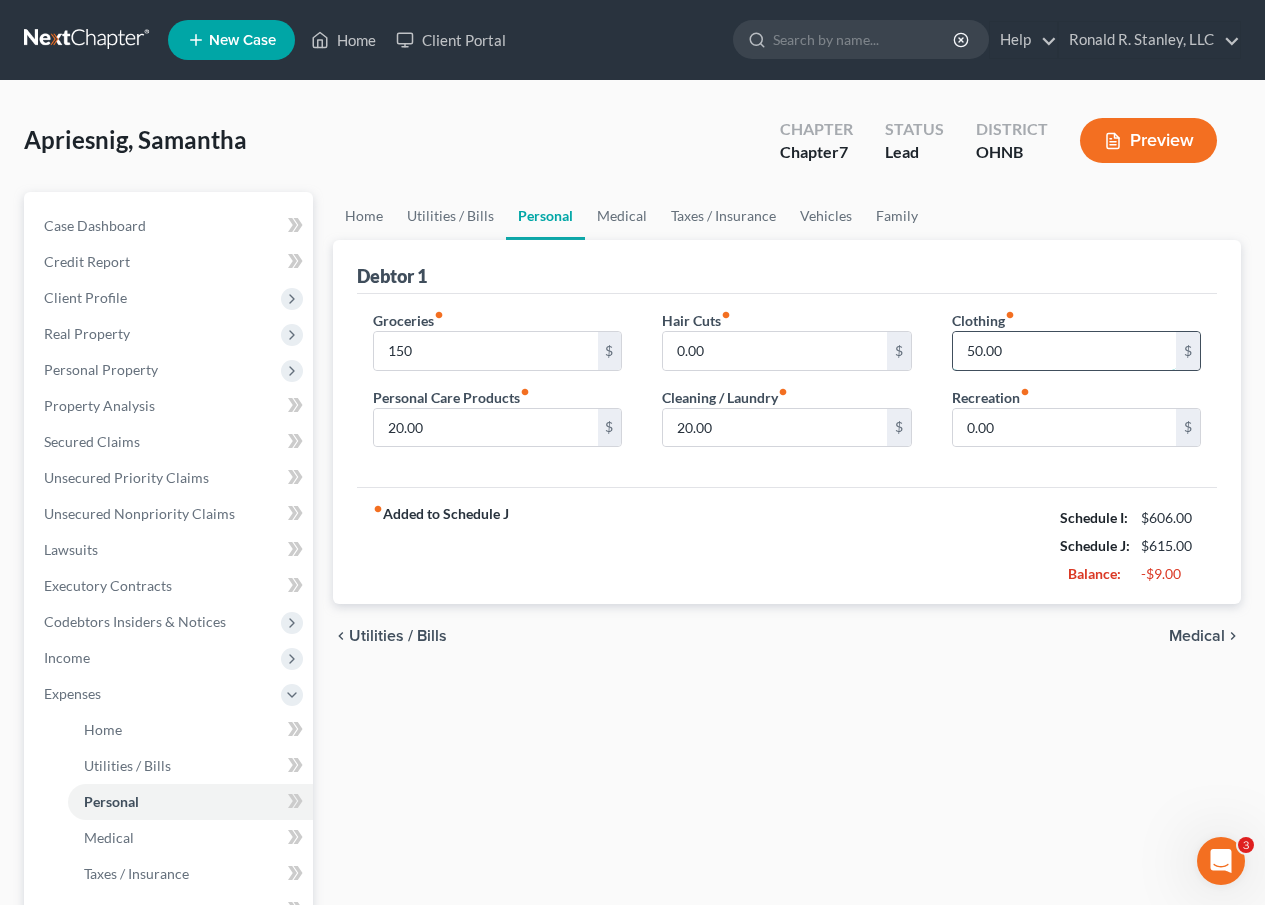 click on "50.00" at bounding box center [1064, 351] 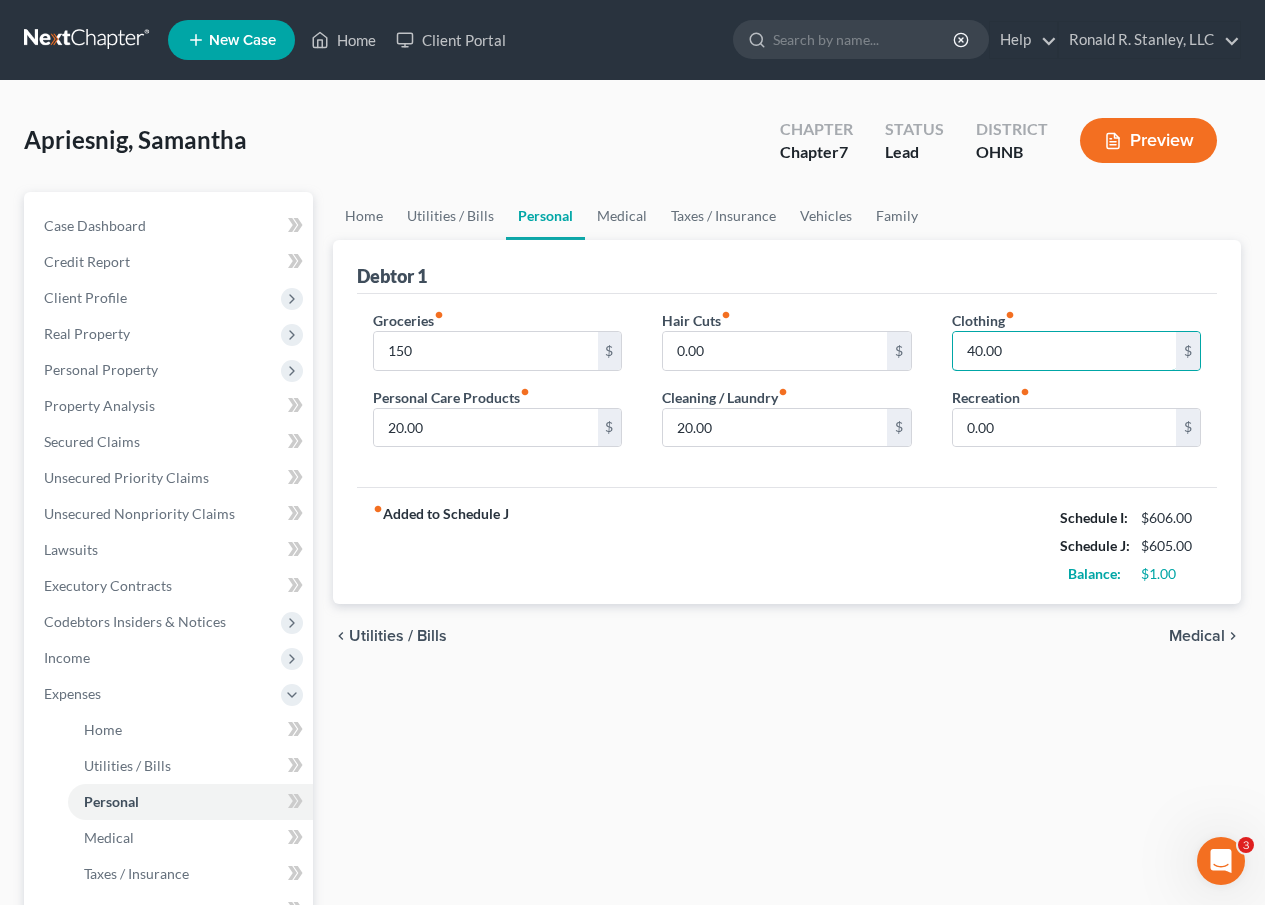 type on "40.00" 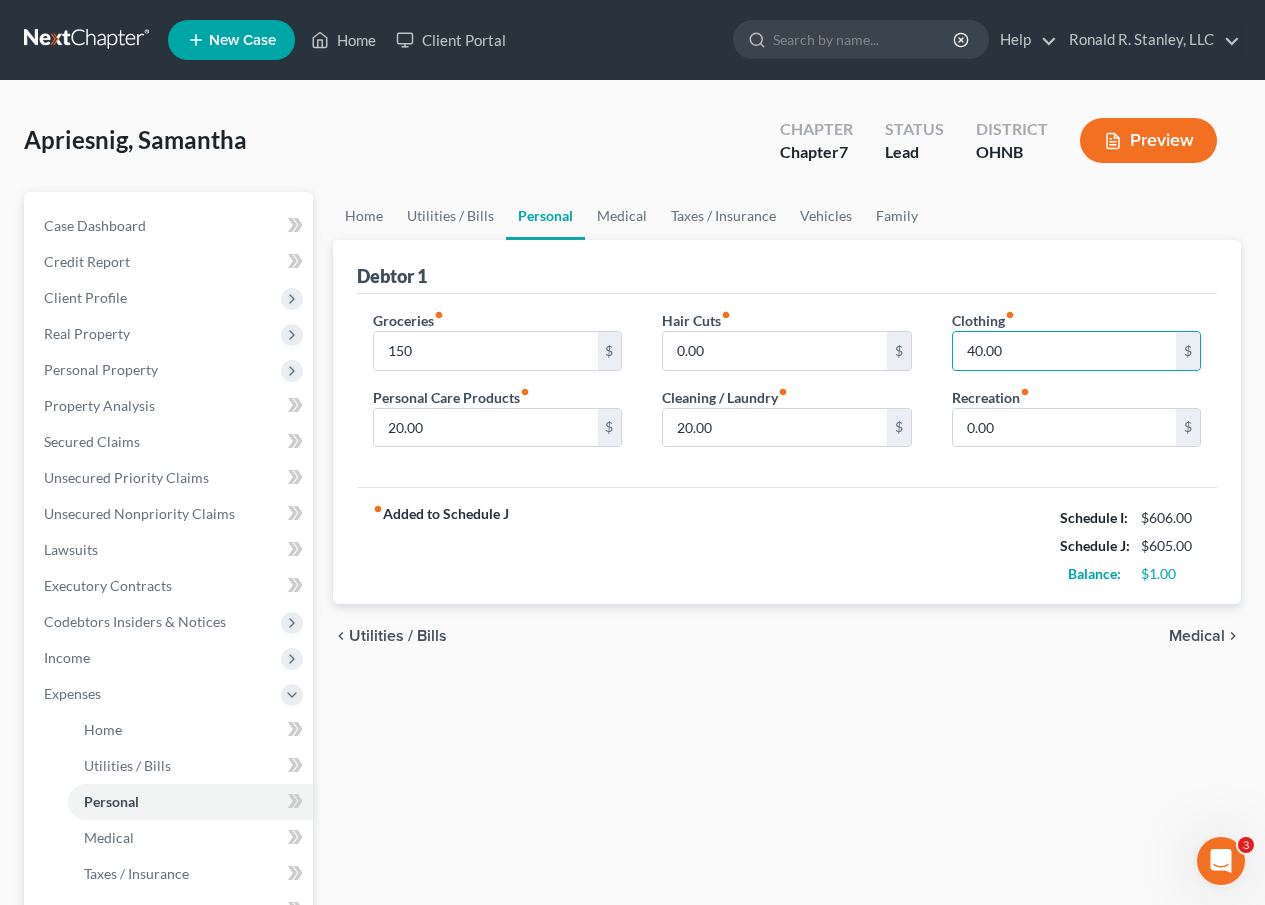 click on "fiber_manual_record  Added to Schedule J Schedule I: $606.00 Schedule J: $605.00 Balance: $1.00" at bounding box center (787, 545) 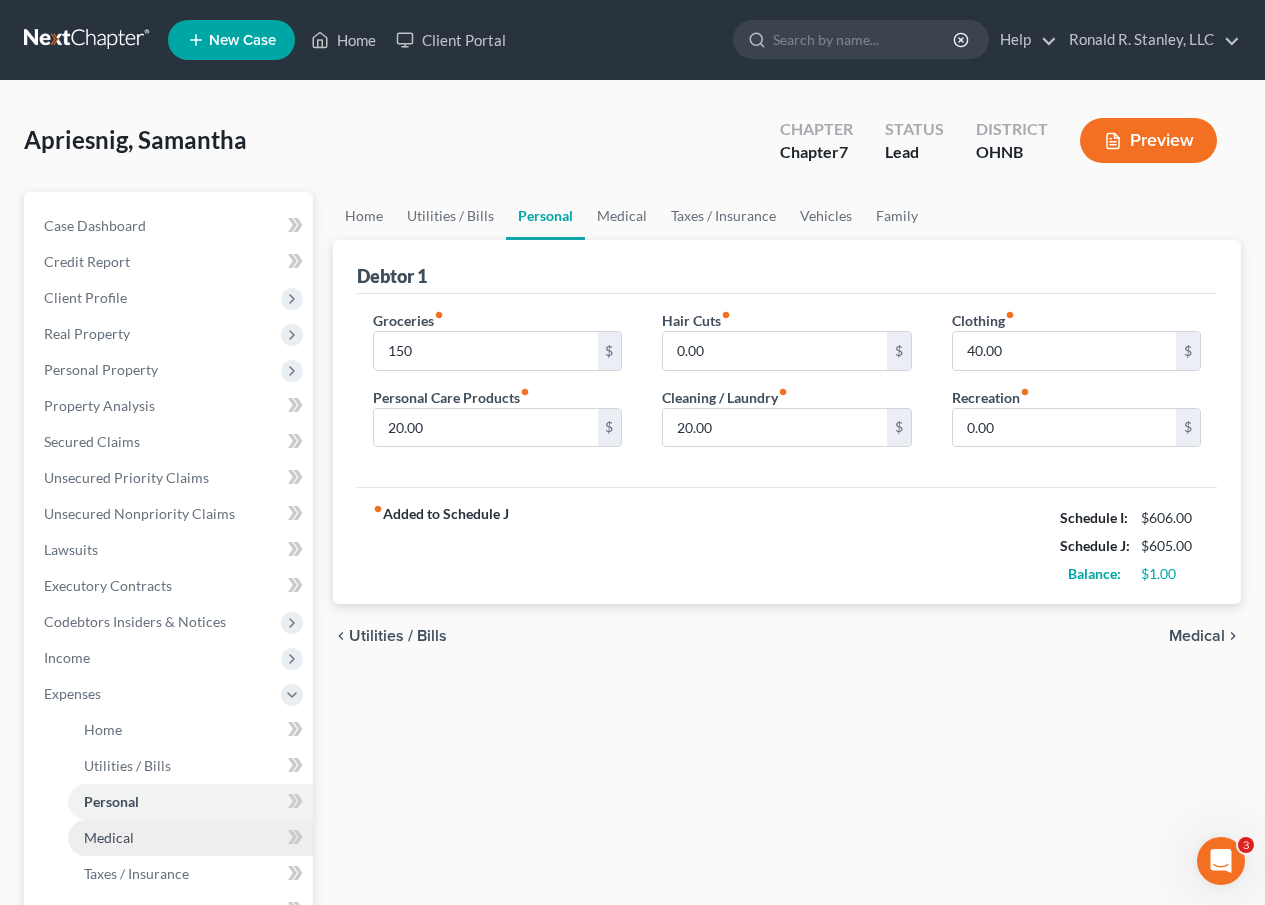 click on "Medical" at bounding box center [109, 837] 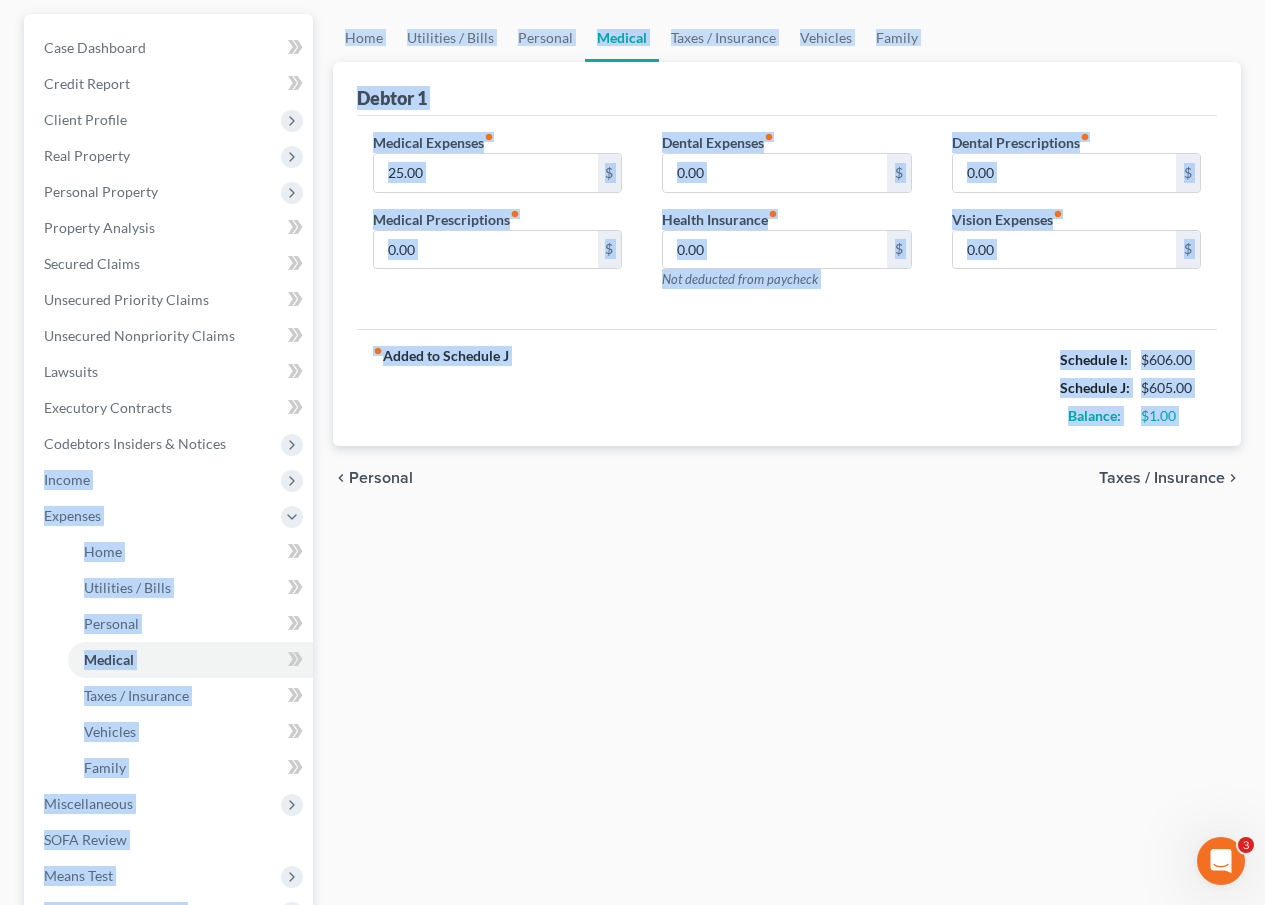 scroll, scrollTop: 202, scrollLeft: 0, axis: vertical 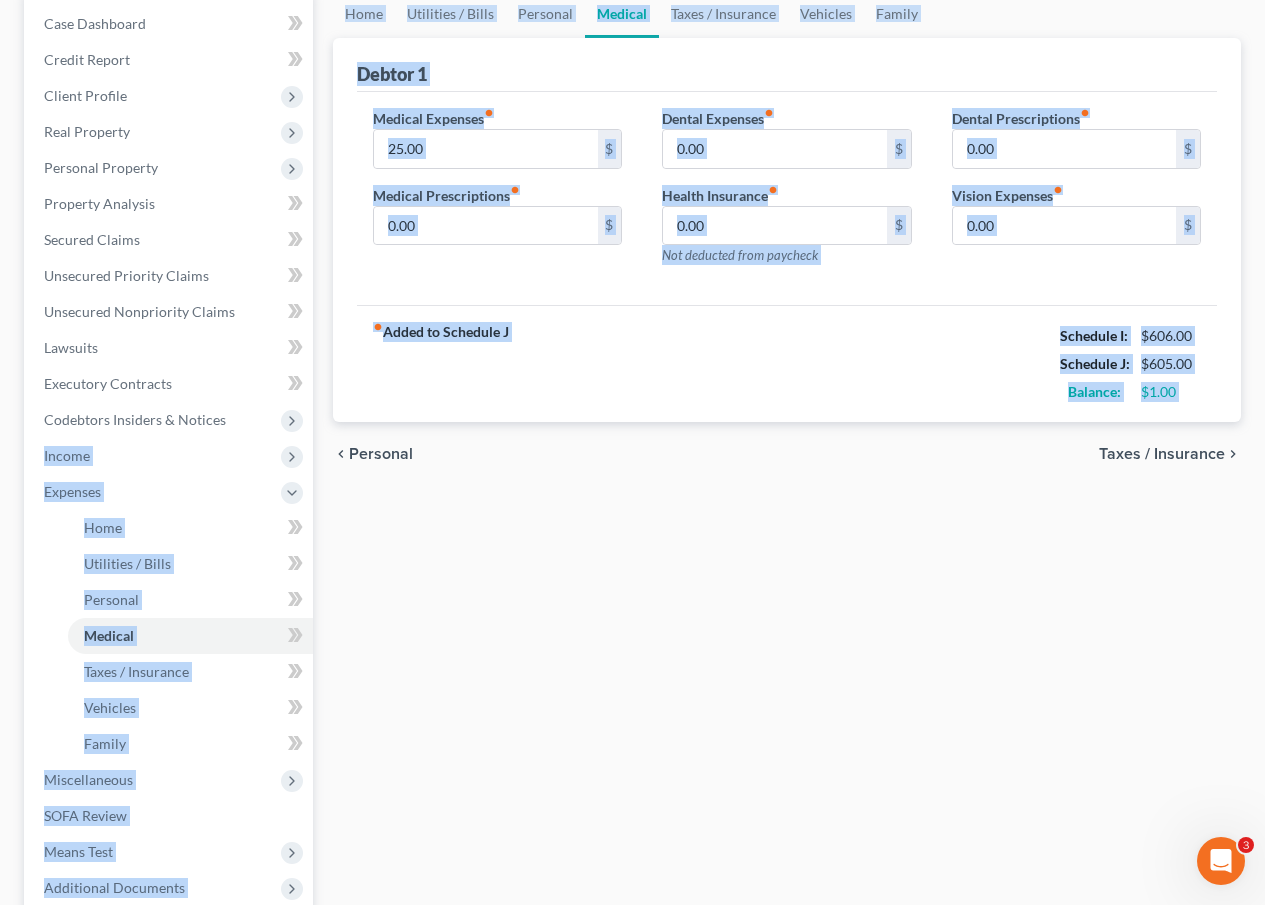 drag, startPoint x: 321, startPoint y: 639, endPoint x: 405, endPoint y: 876, distance: 251.44582 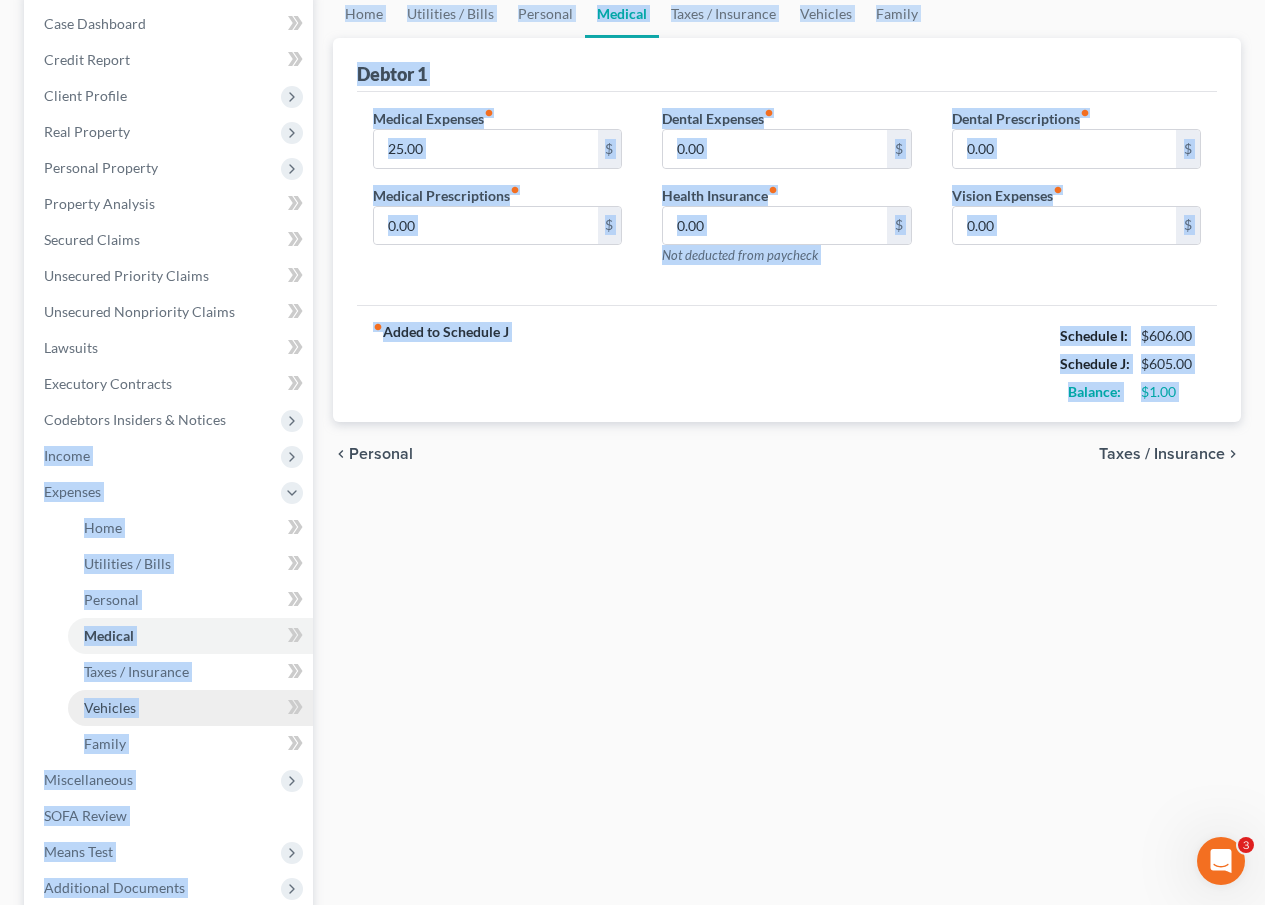 click on "Vehicles" at bounding box center [110, 707] 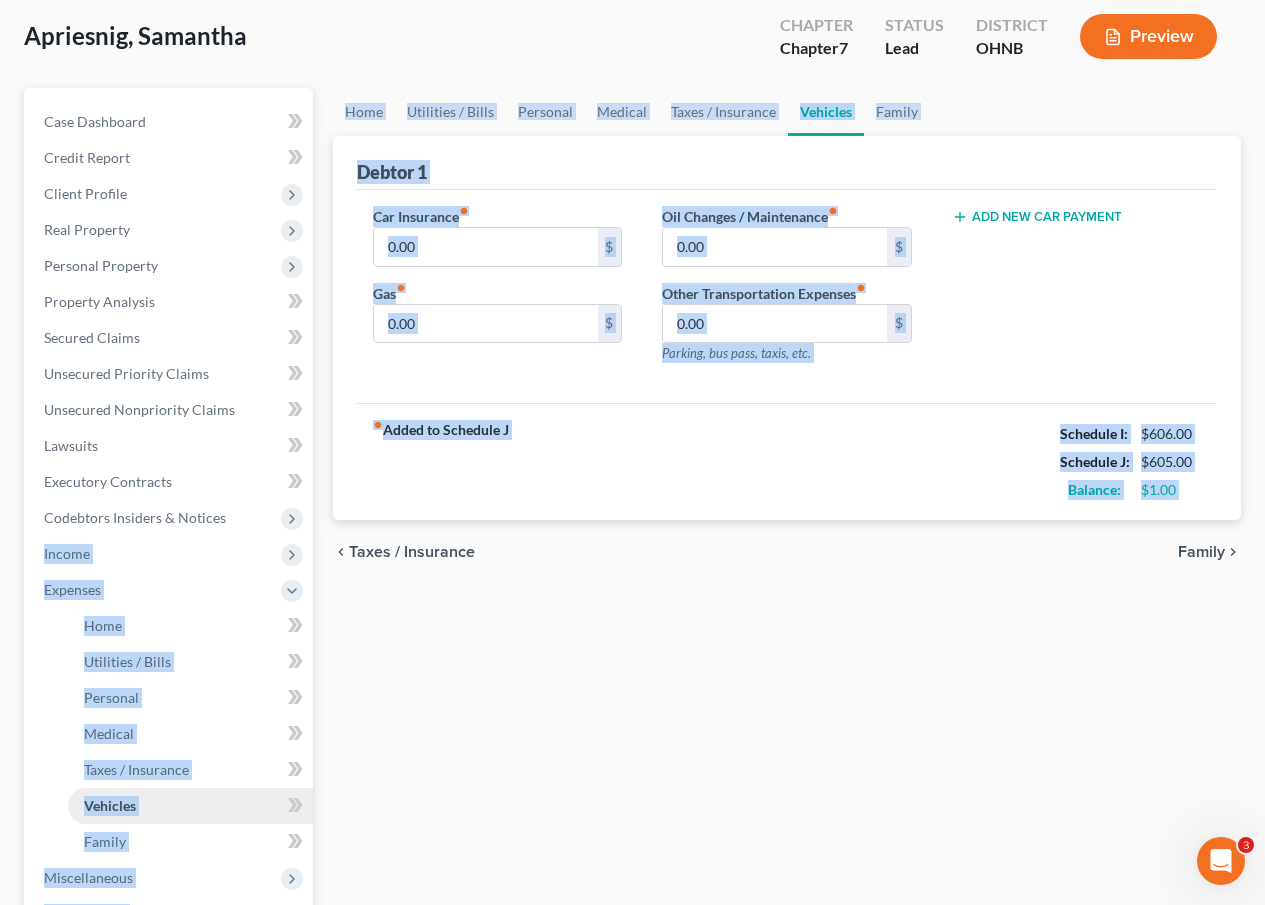 scroll, scrollTop: 0, scrollLeft: 0, axis: both 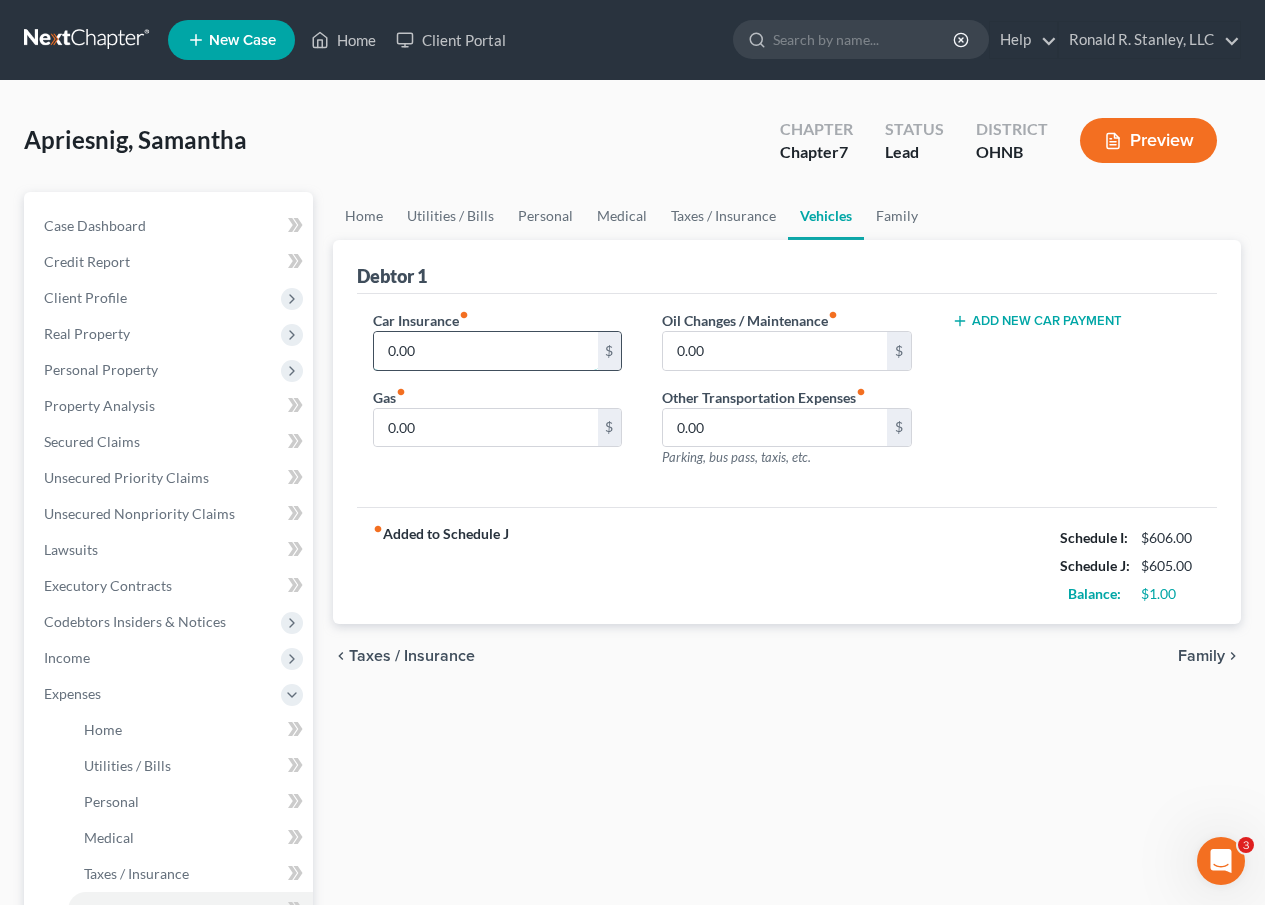 click on "0.00" at bounding box center (485, 351) 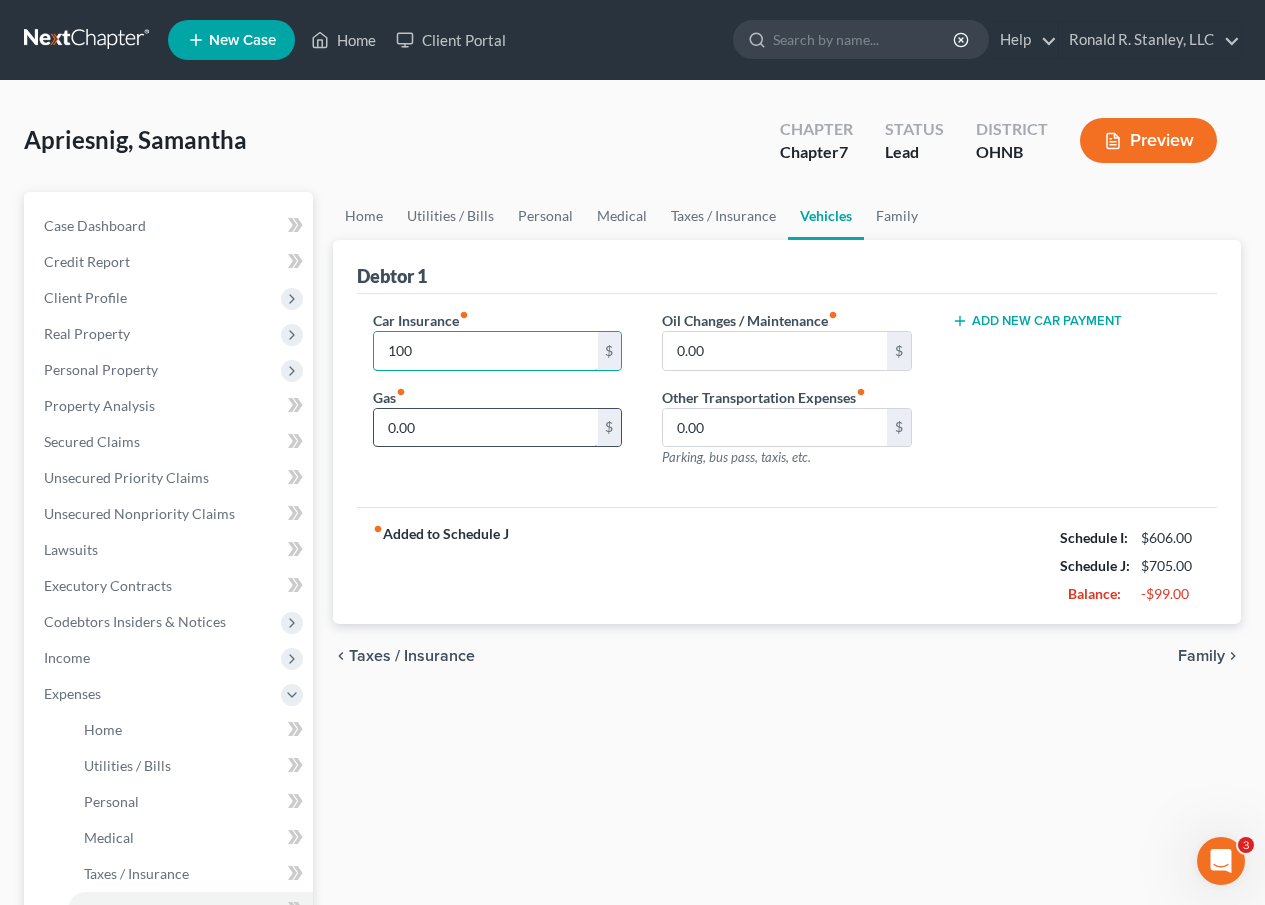 type on "100" 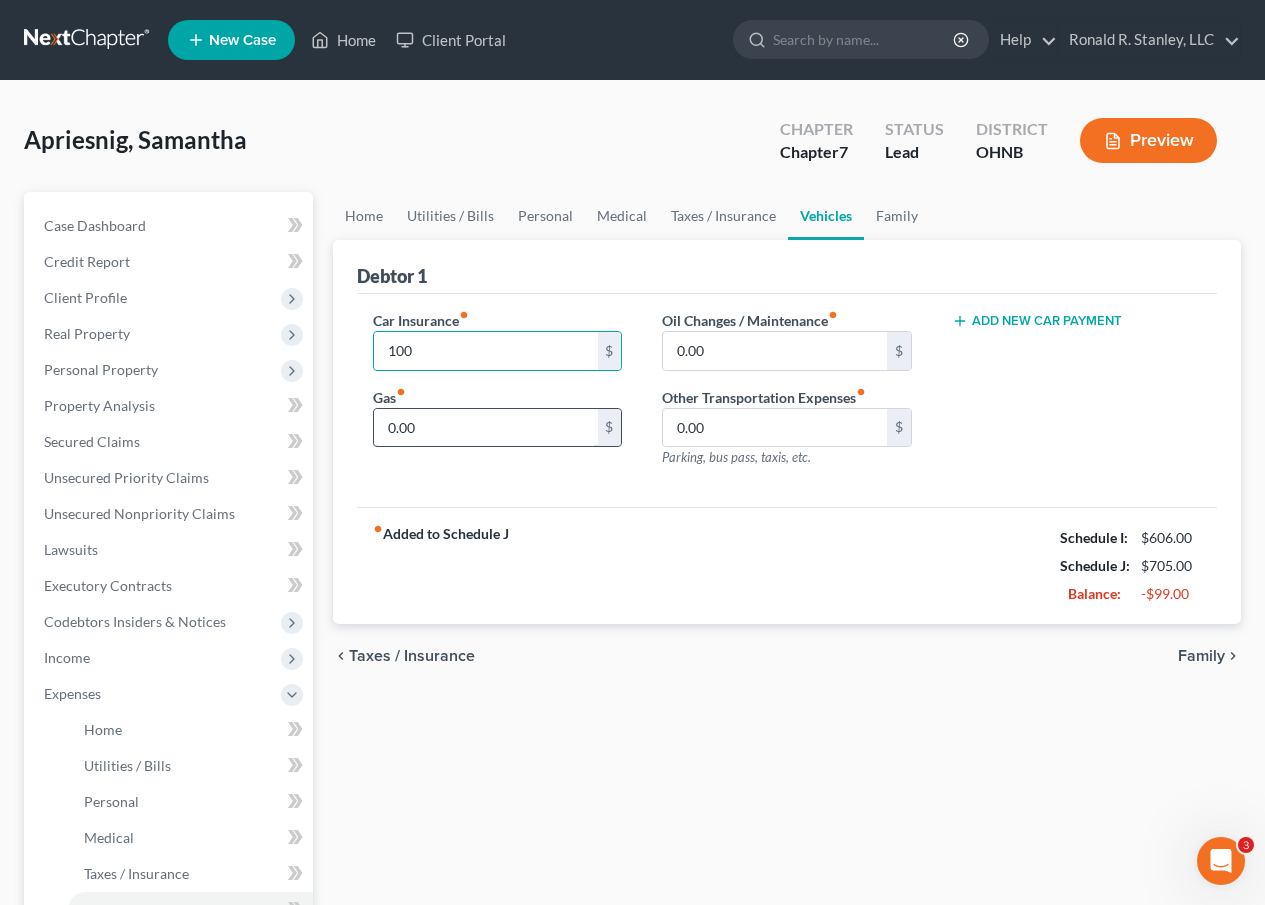 click on "0.00" at bounding box center [485, 428] 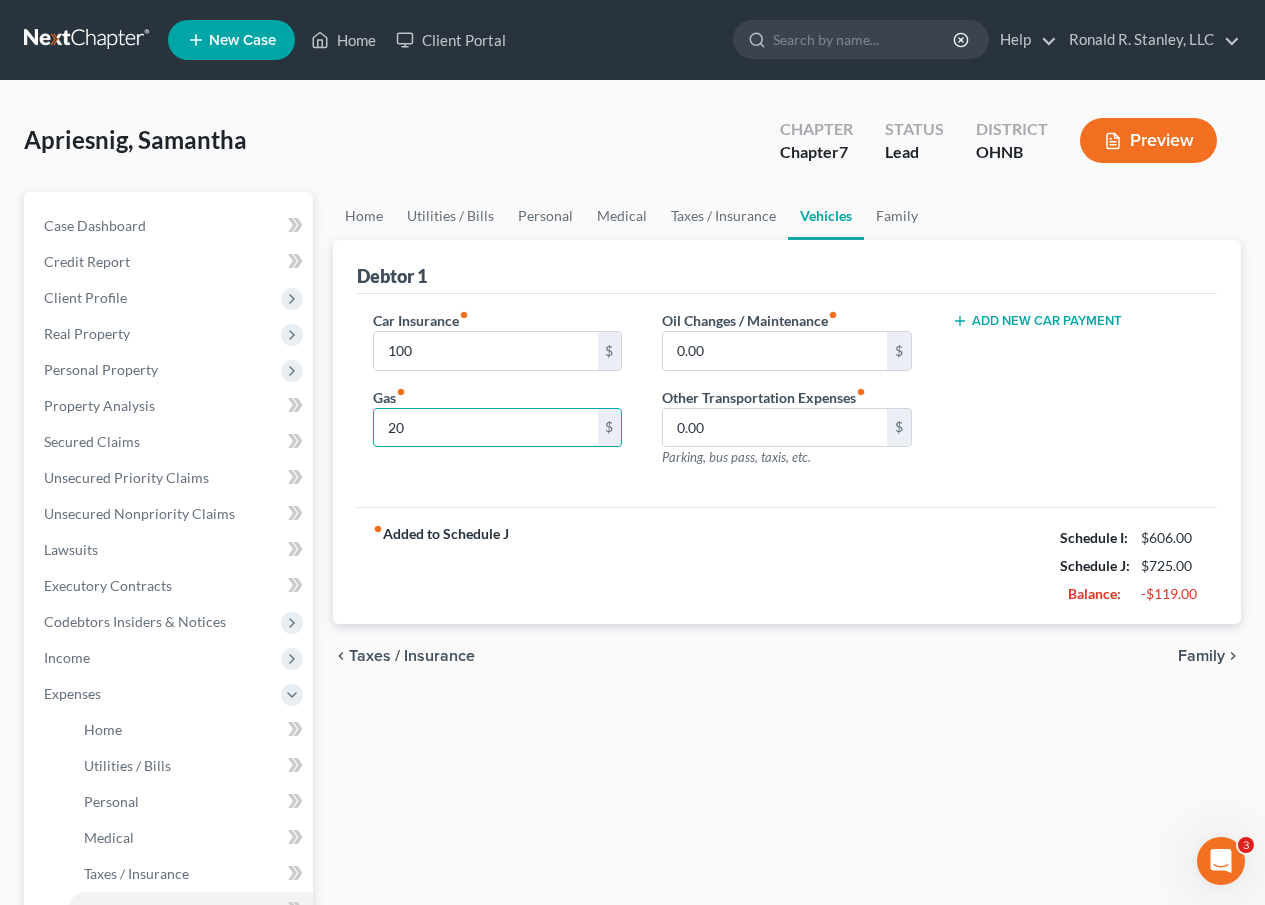 type on "20" 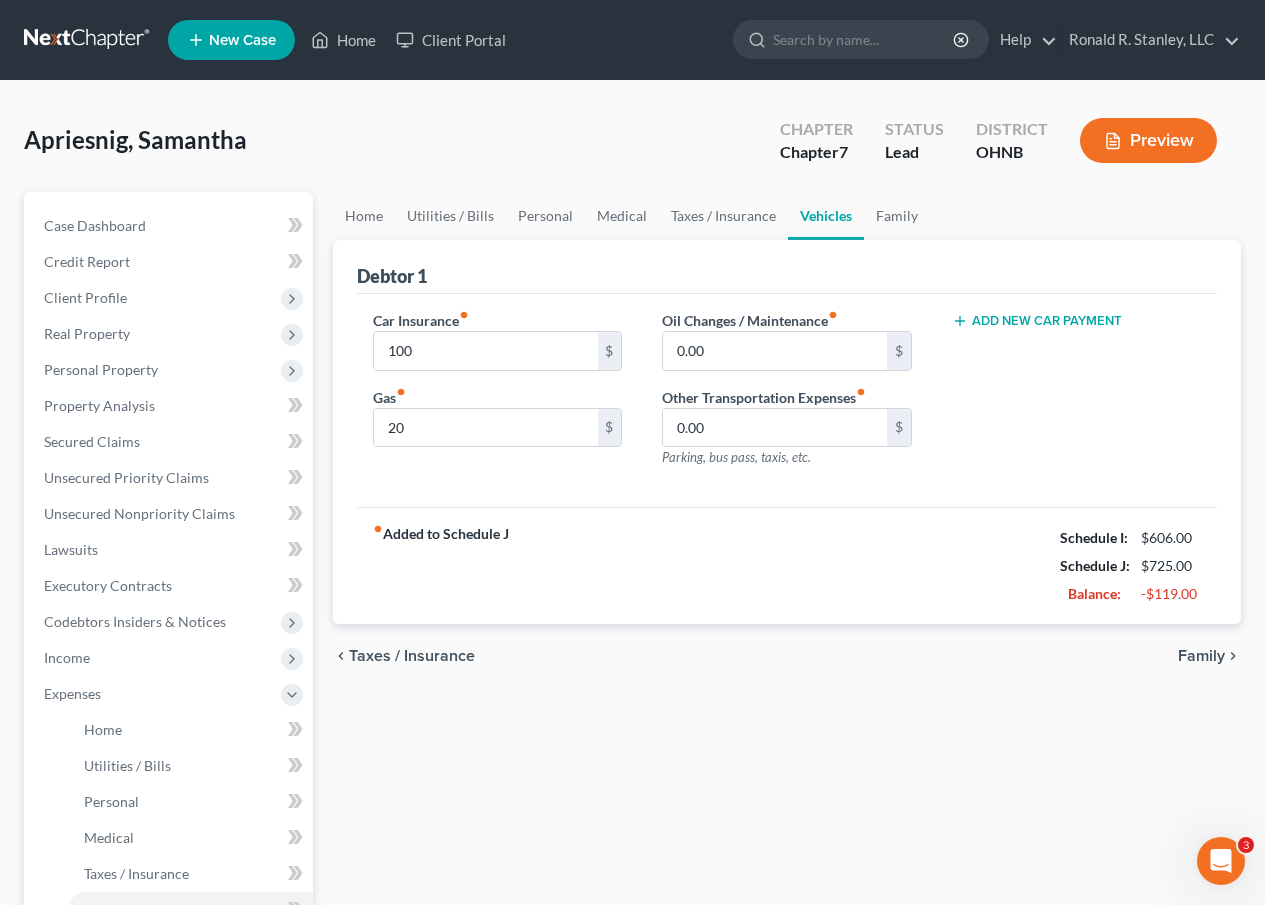 drag, startPoint x: 343, startPoint y: 694, endPoint x: 363, endPoint y: 729, distance: 40.311287 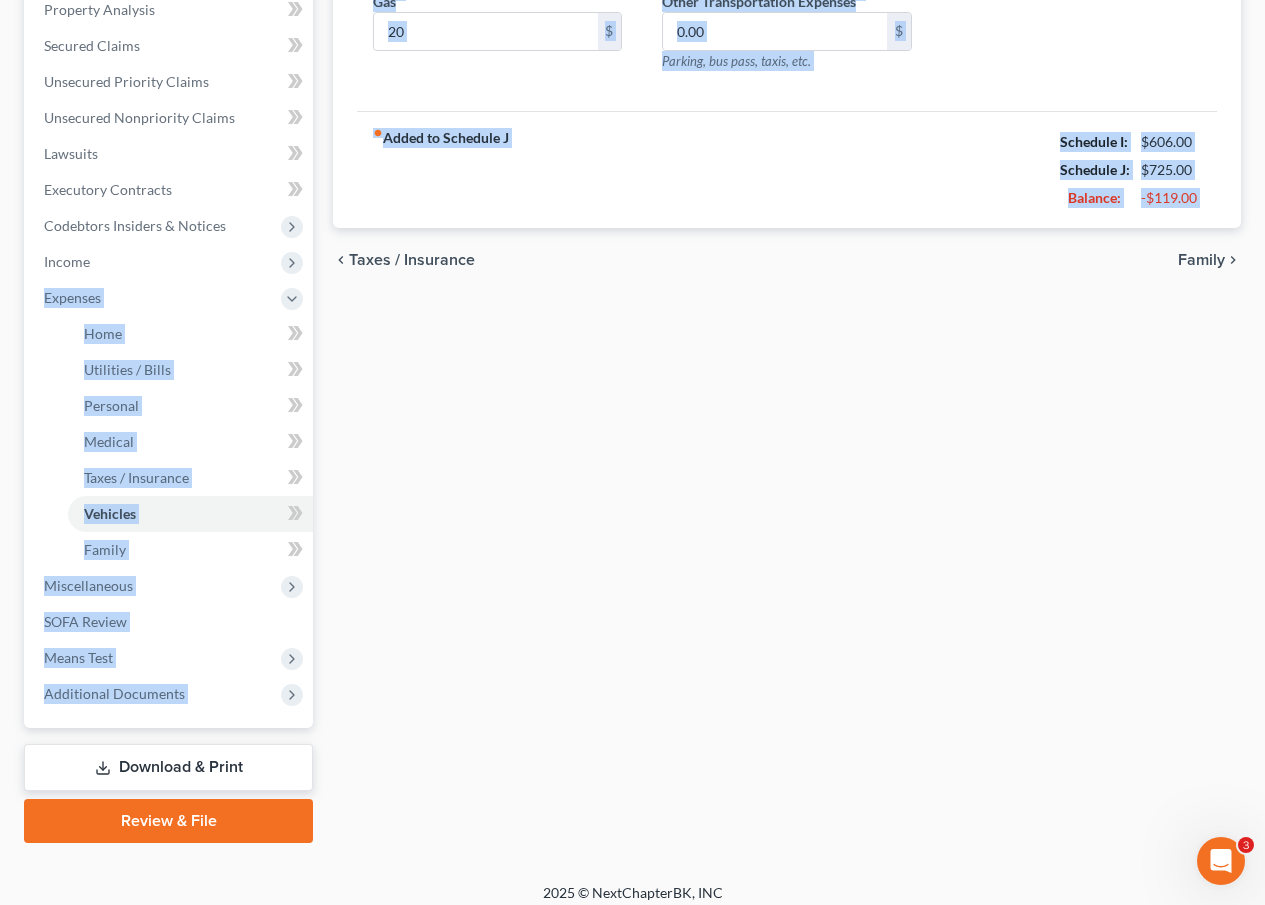 scroll, scrollTop: 410, scrollLeft: 0, axis: vertical 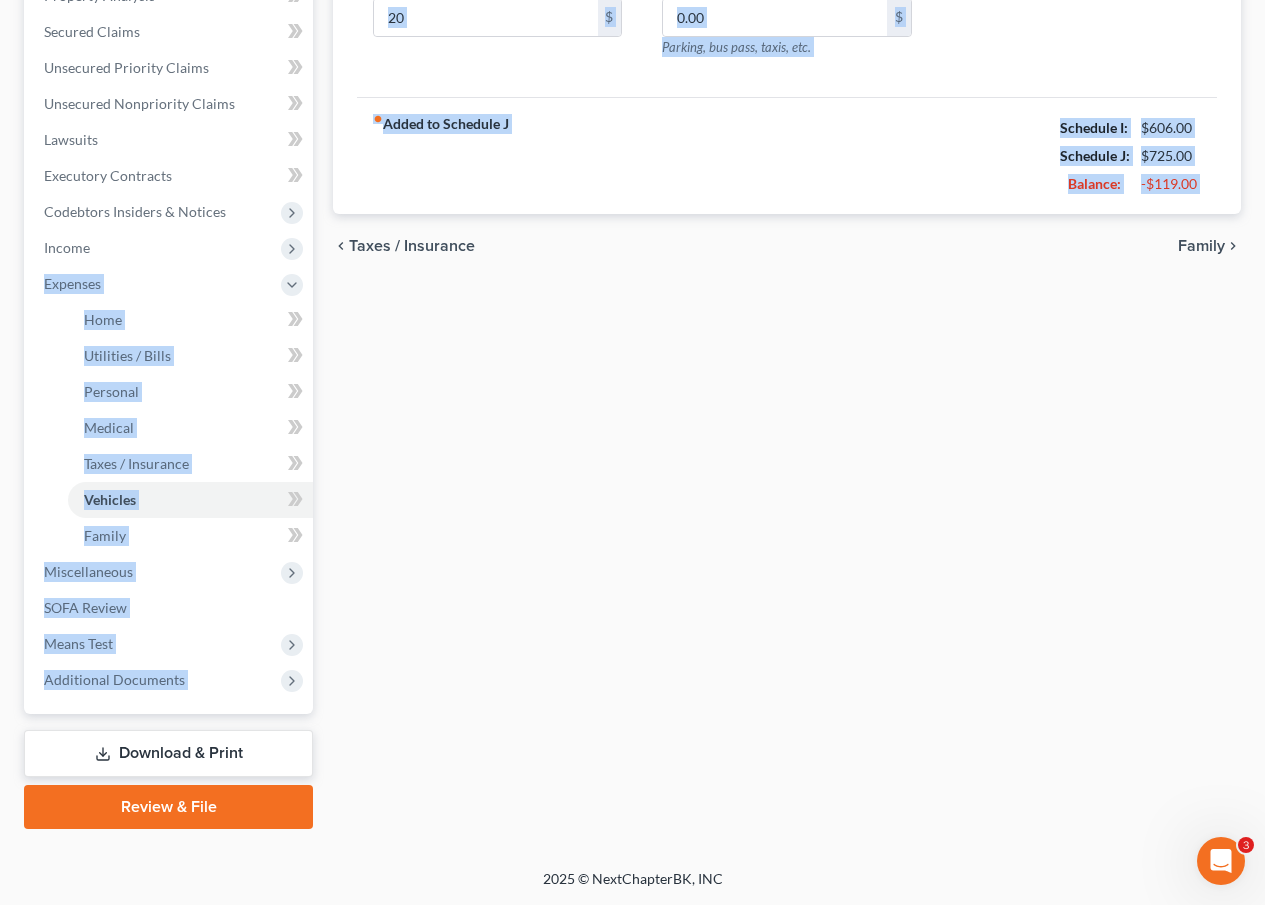 drag, startPoint x: 319, startPoint y: 673, endPoint x: 363, endPoint y: 838, distance: 170.76591 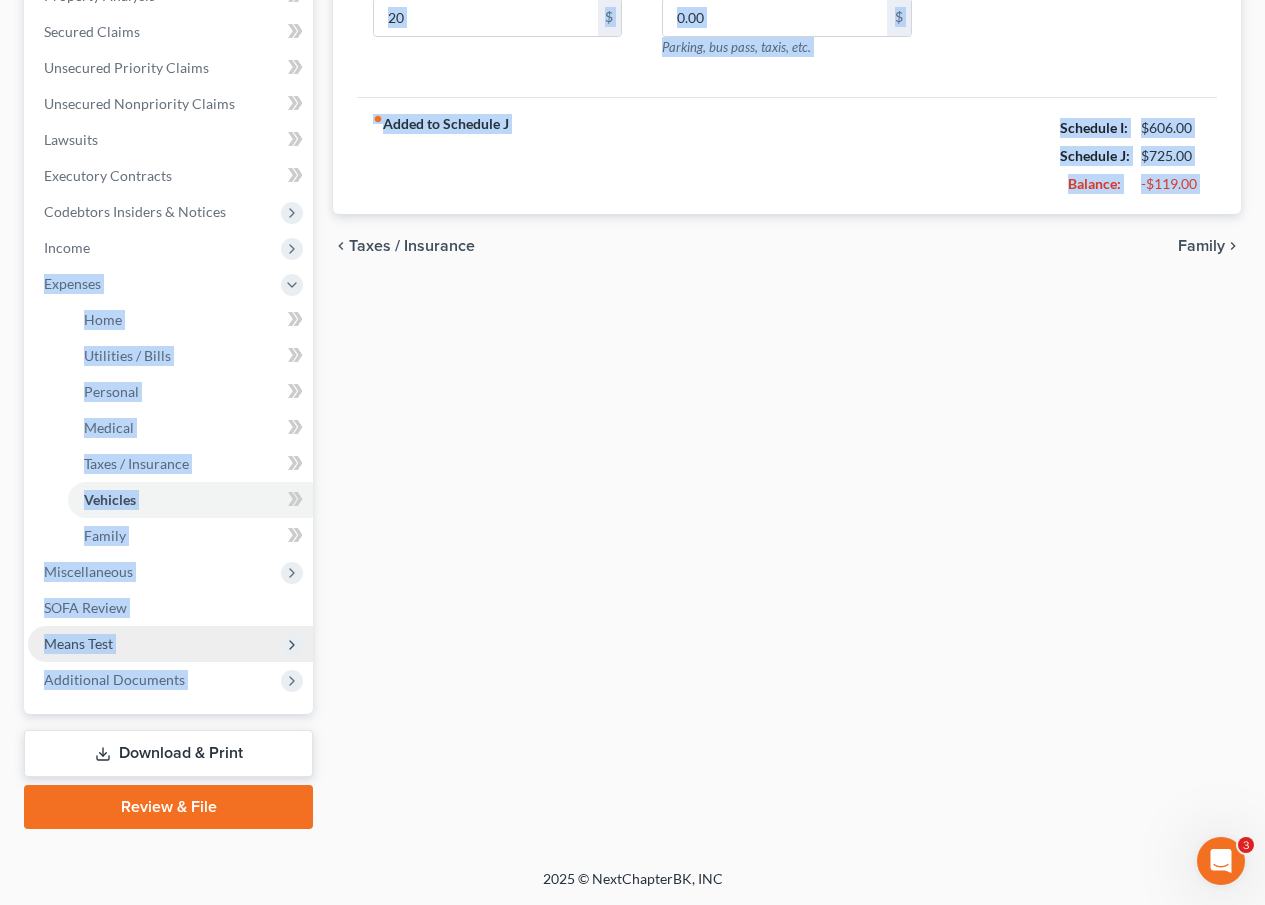 click on "Means Test" at bounding box center [78, 643] 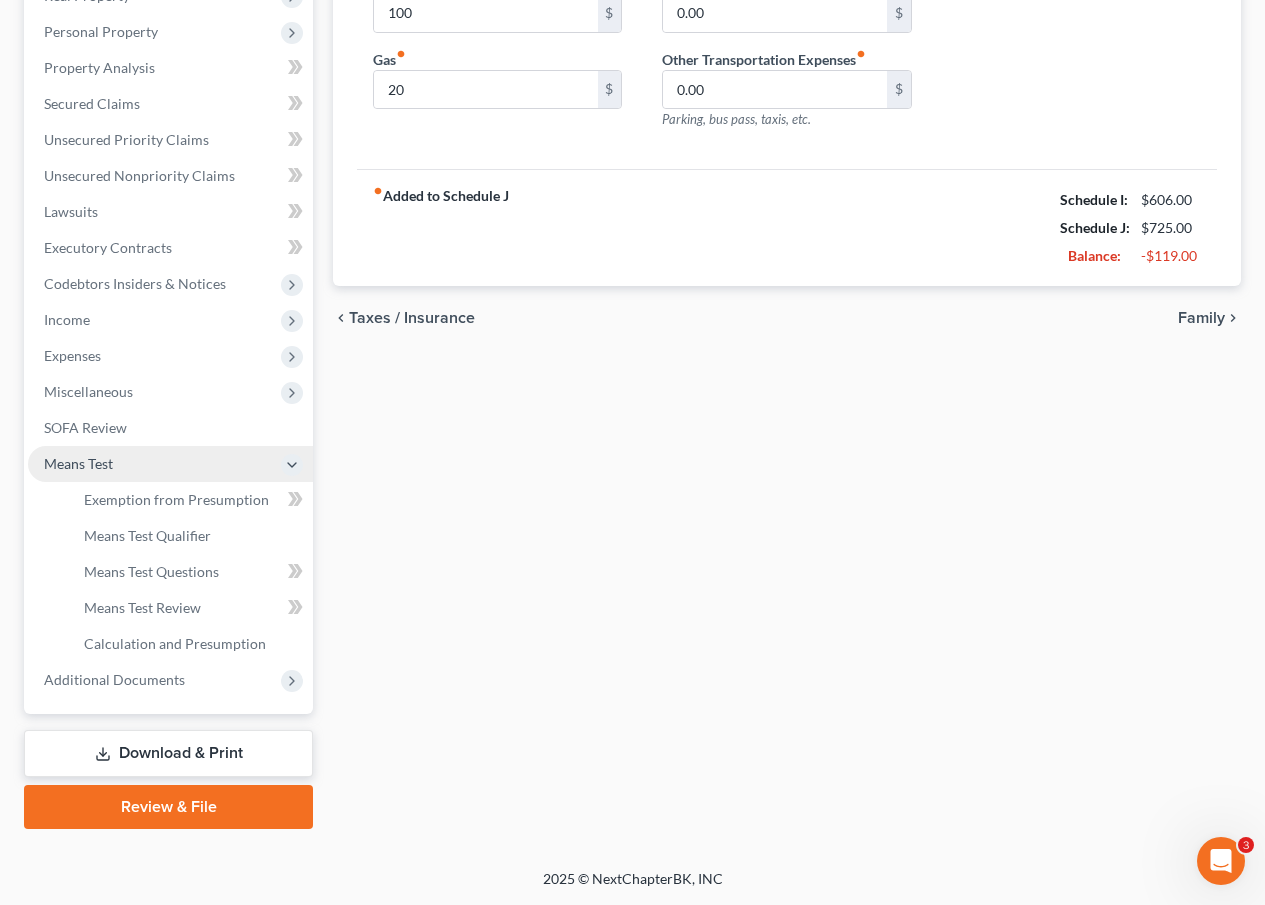 scroll, scrollTop: 338, scrollLeft: 0, axis: vertical 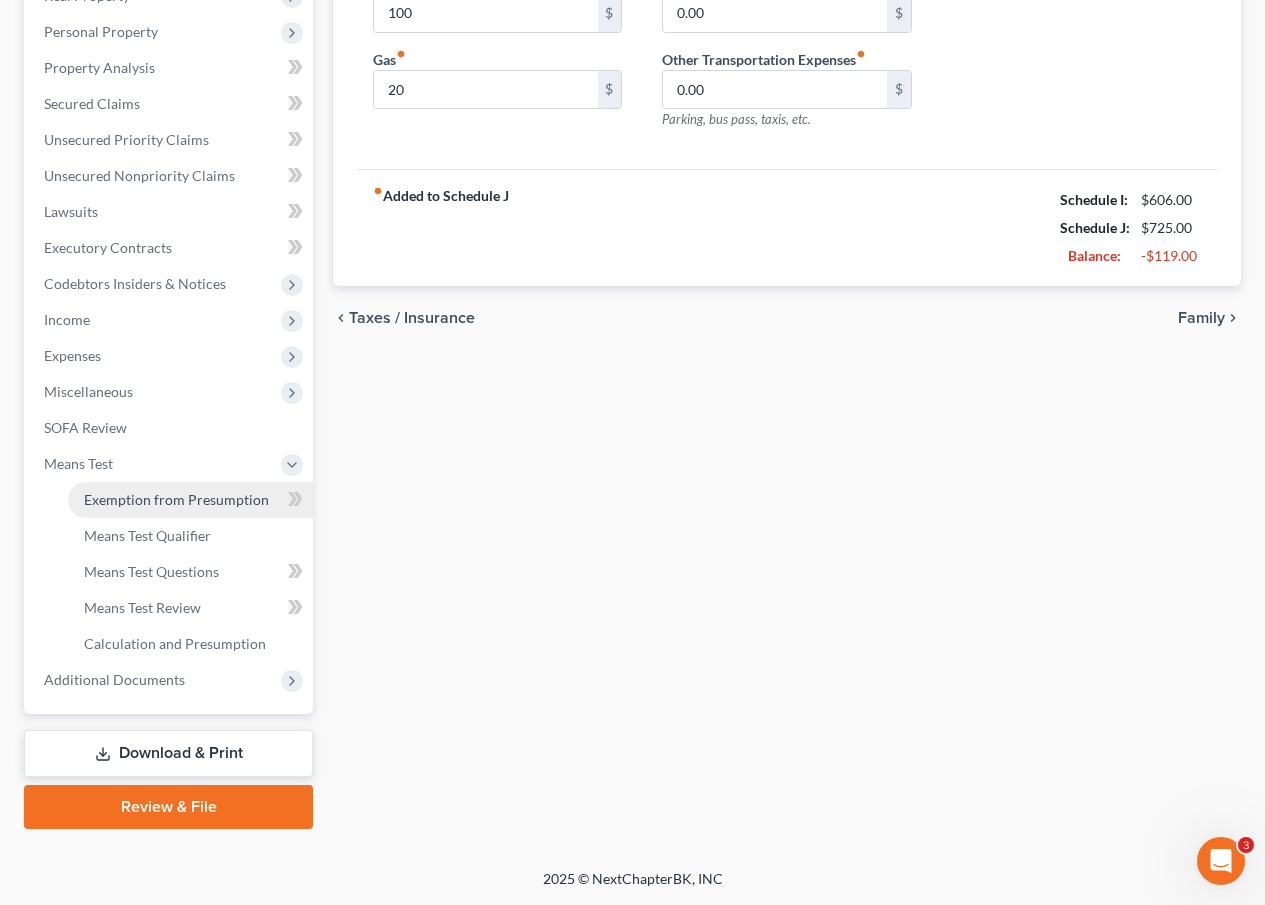click on "Exemption from Presumption" at bounding box center [176, 499] 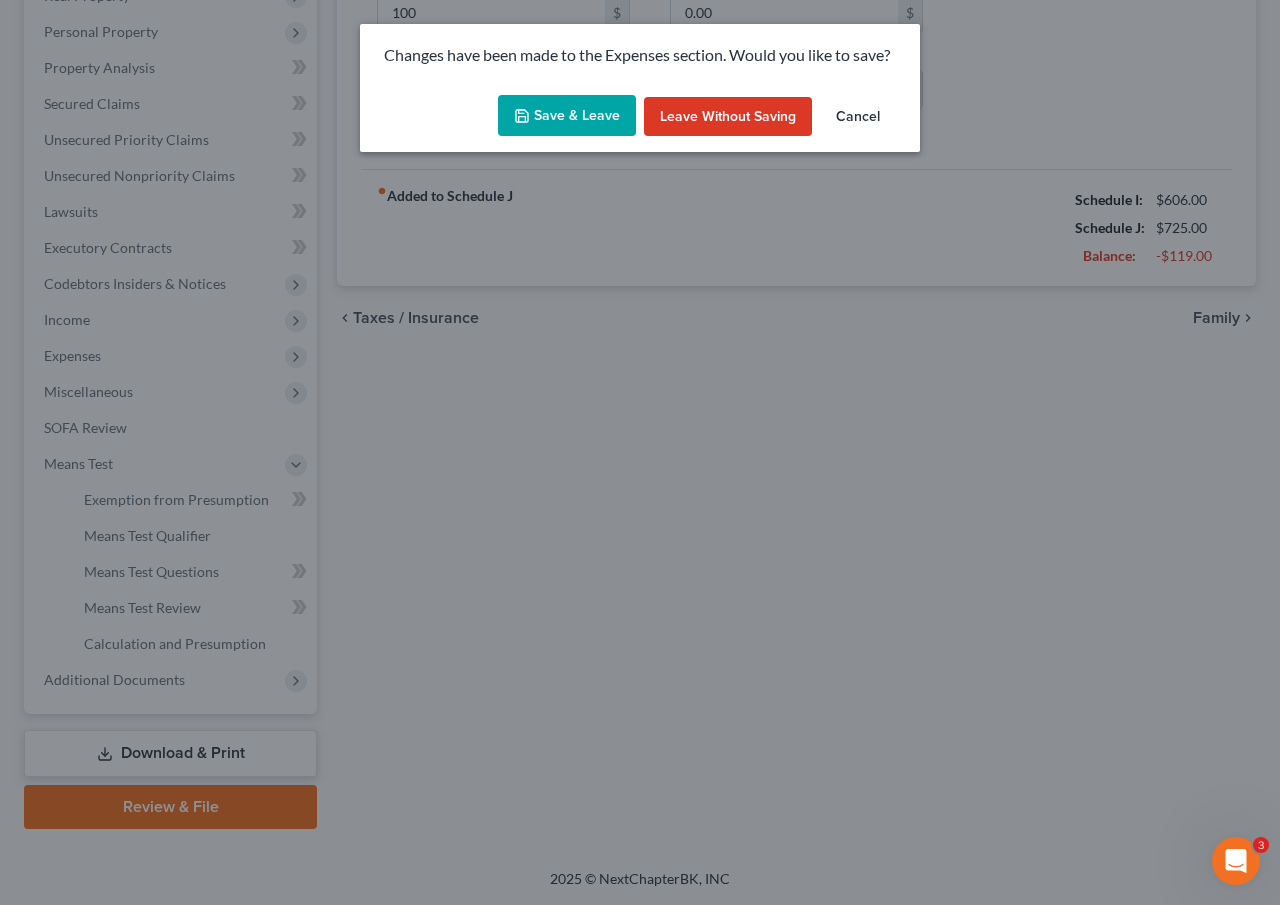 click on "Save & Leave" at bounding box center (567, 116) 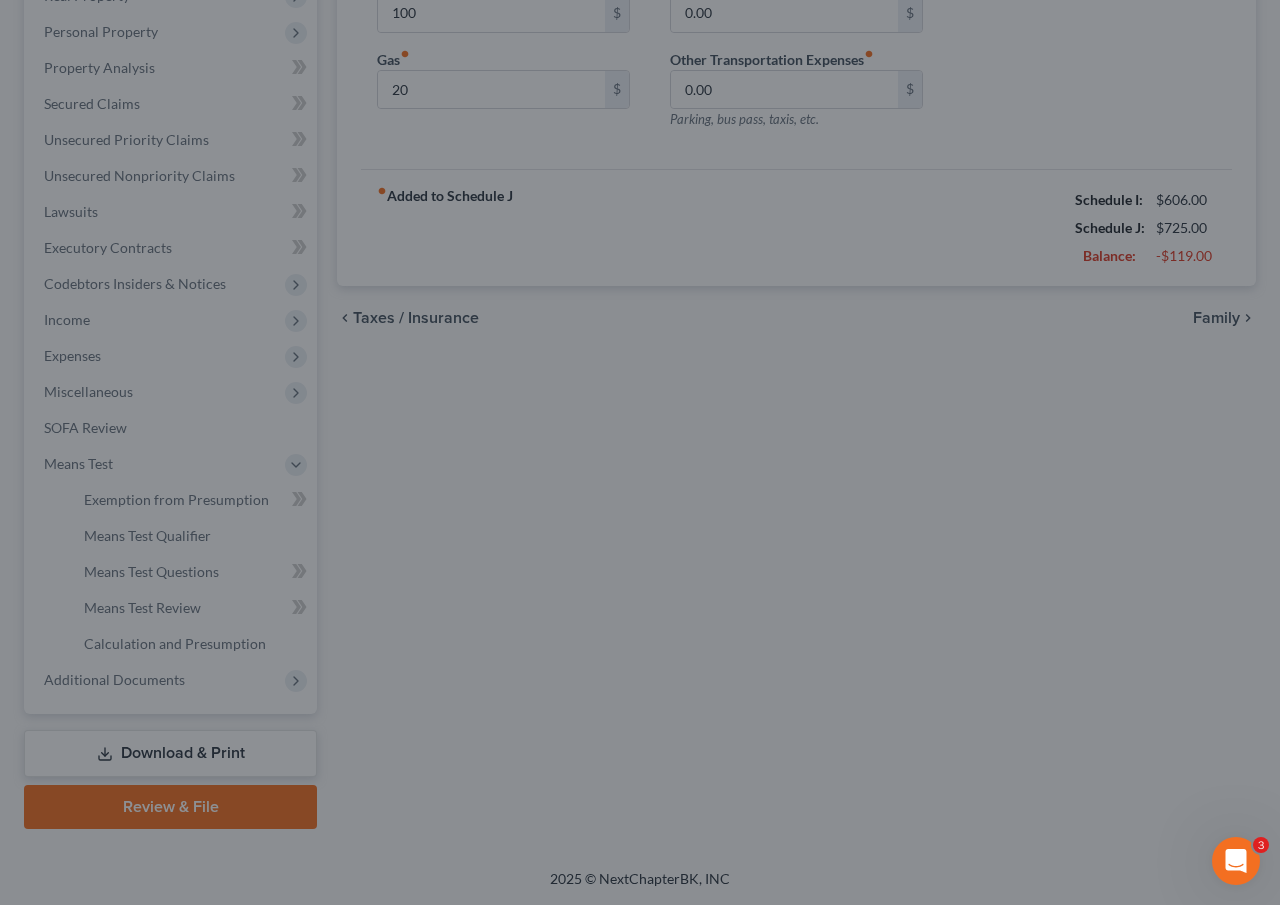 type on "100.00" 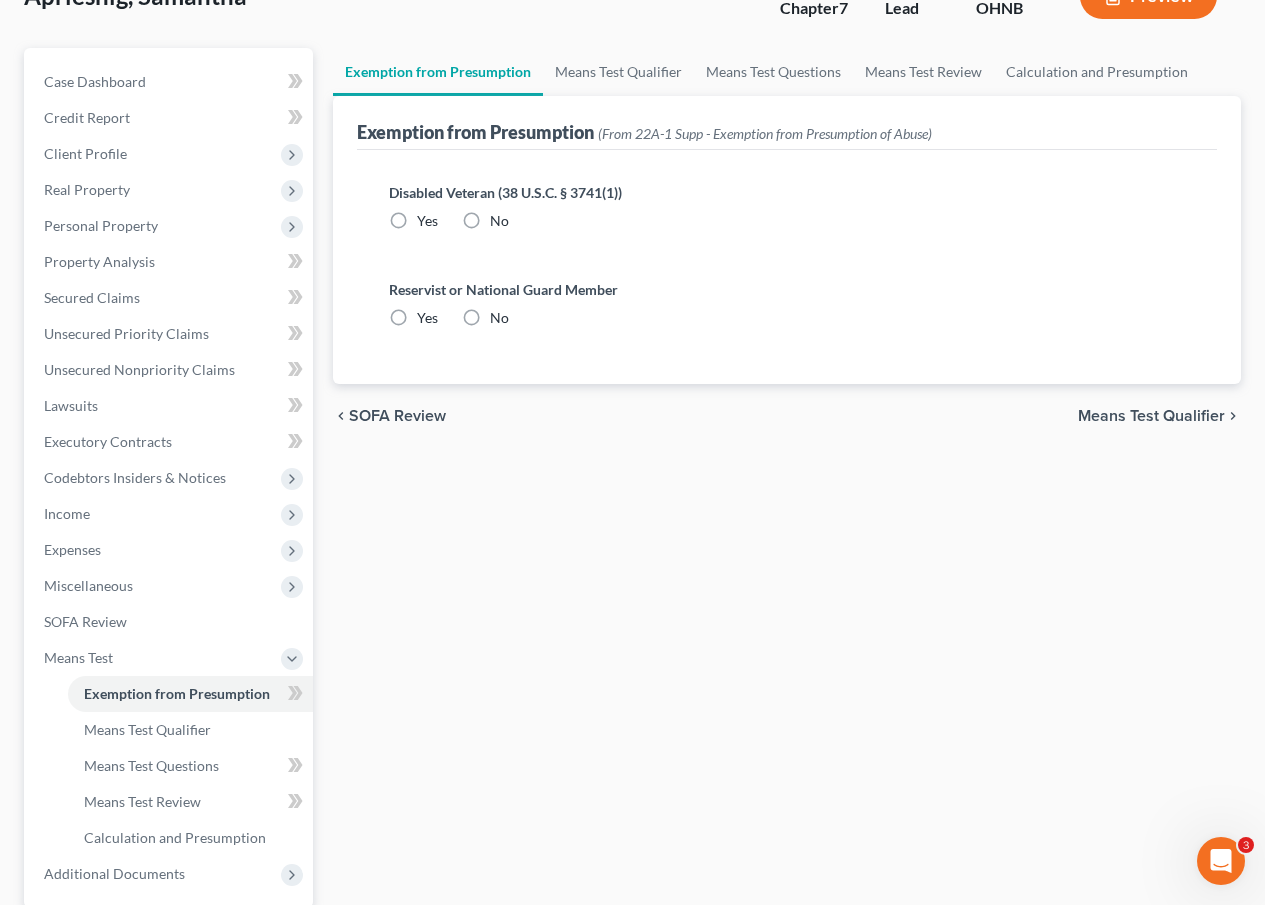 scroll, scrollTop: 0, scrollLeft: 0, axis: both 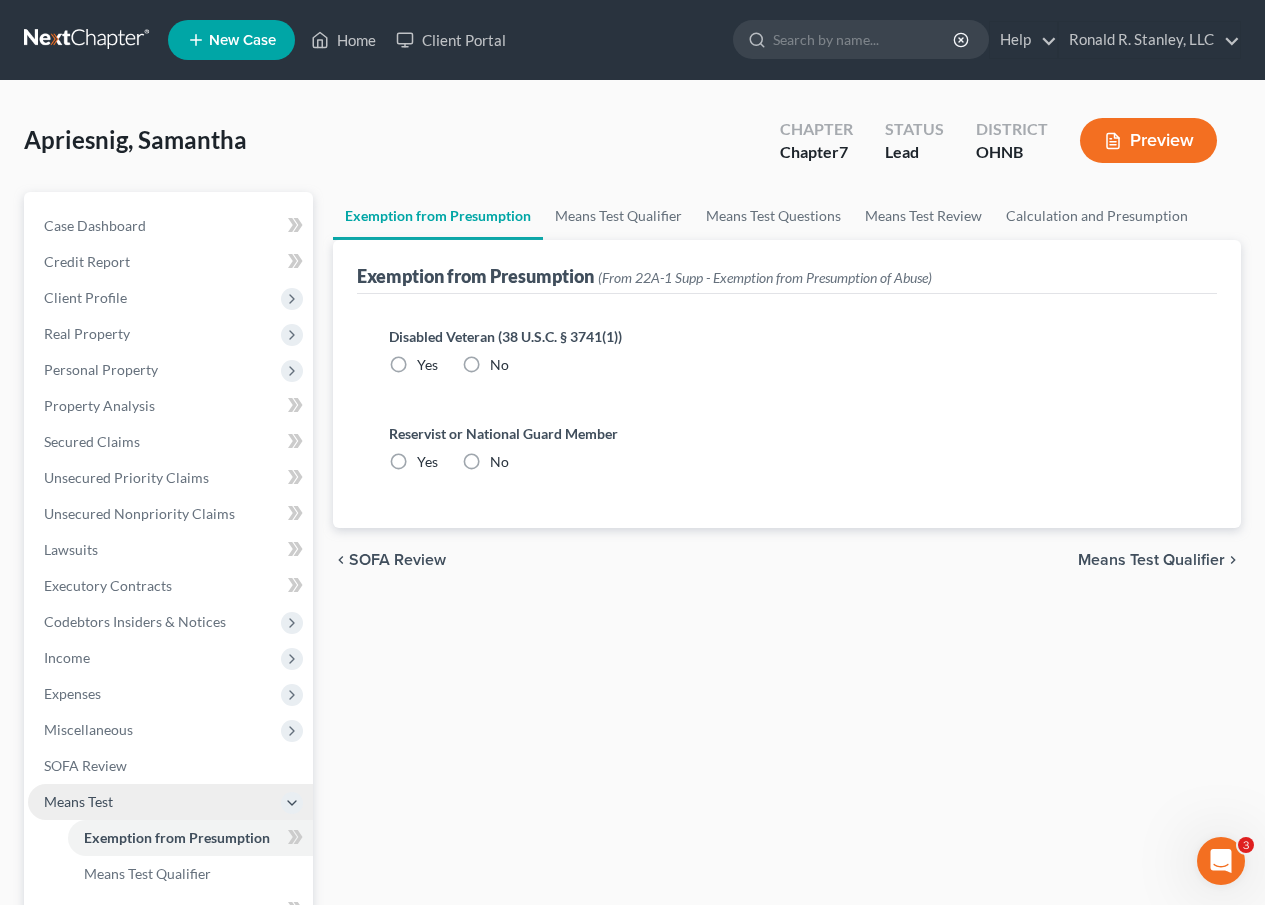 click on "Means Test" at bounding box center [78, 801] 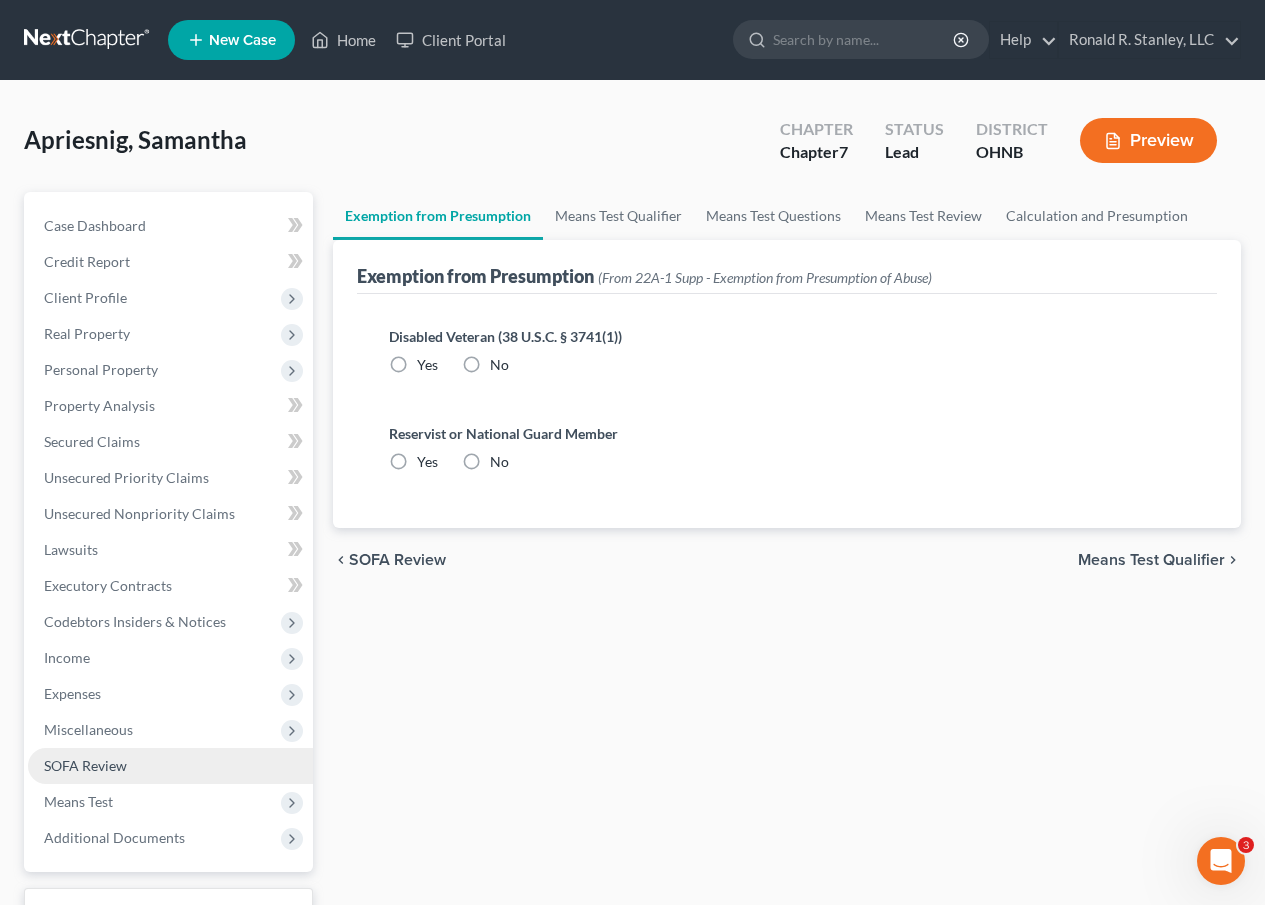 click on "SOFA Review" at bounding box center (170, 766) 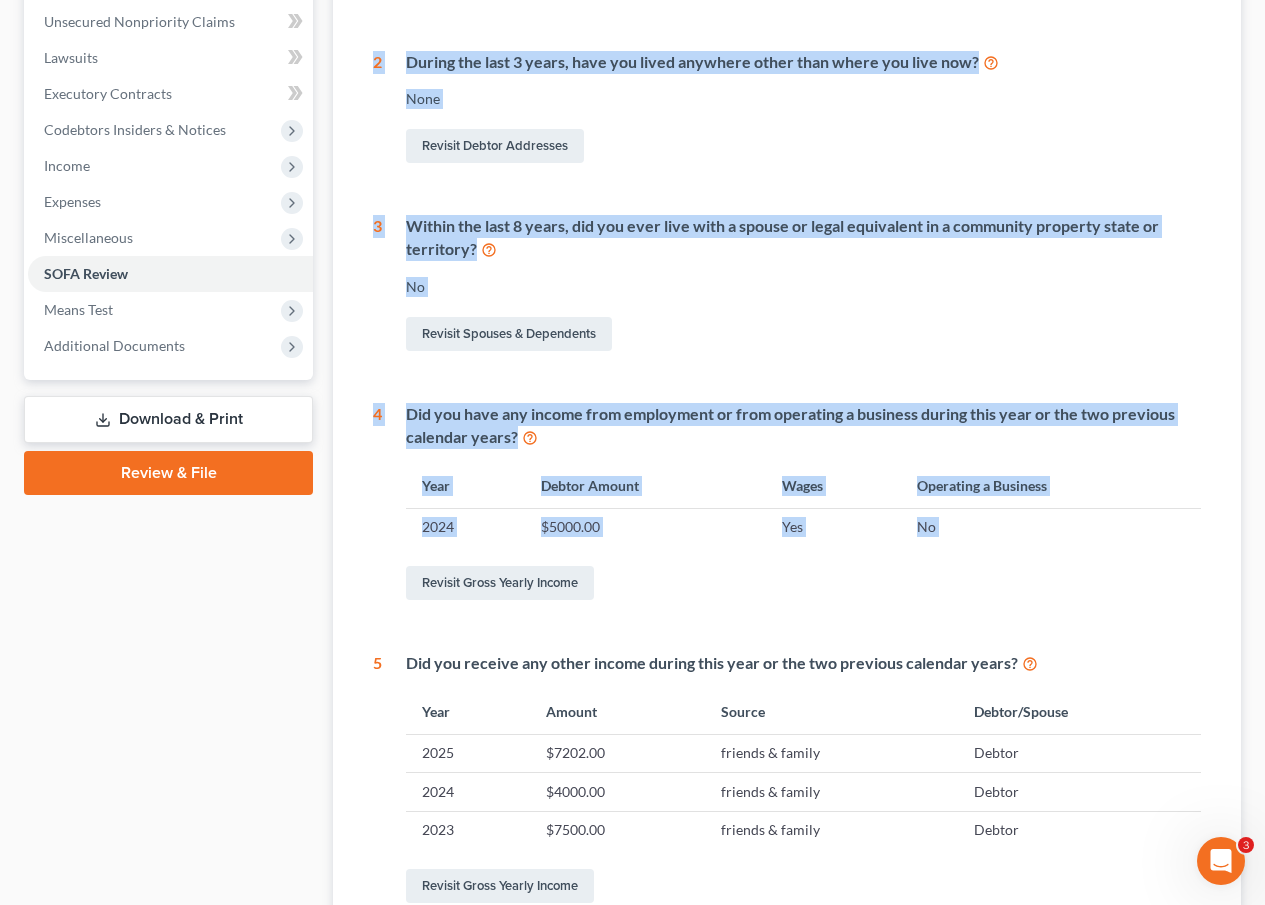 scroll, scrollTop: 508, scrollLeft: 0, axis: vertical 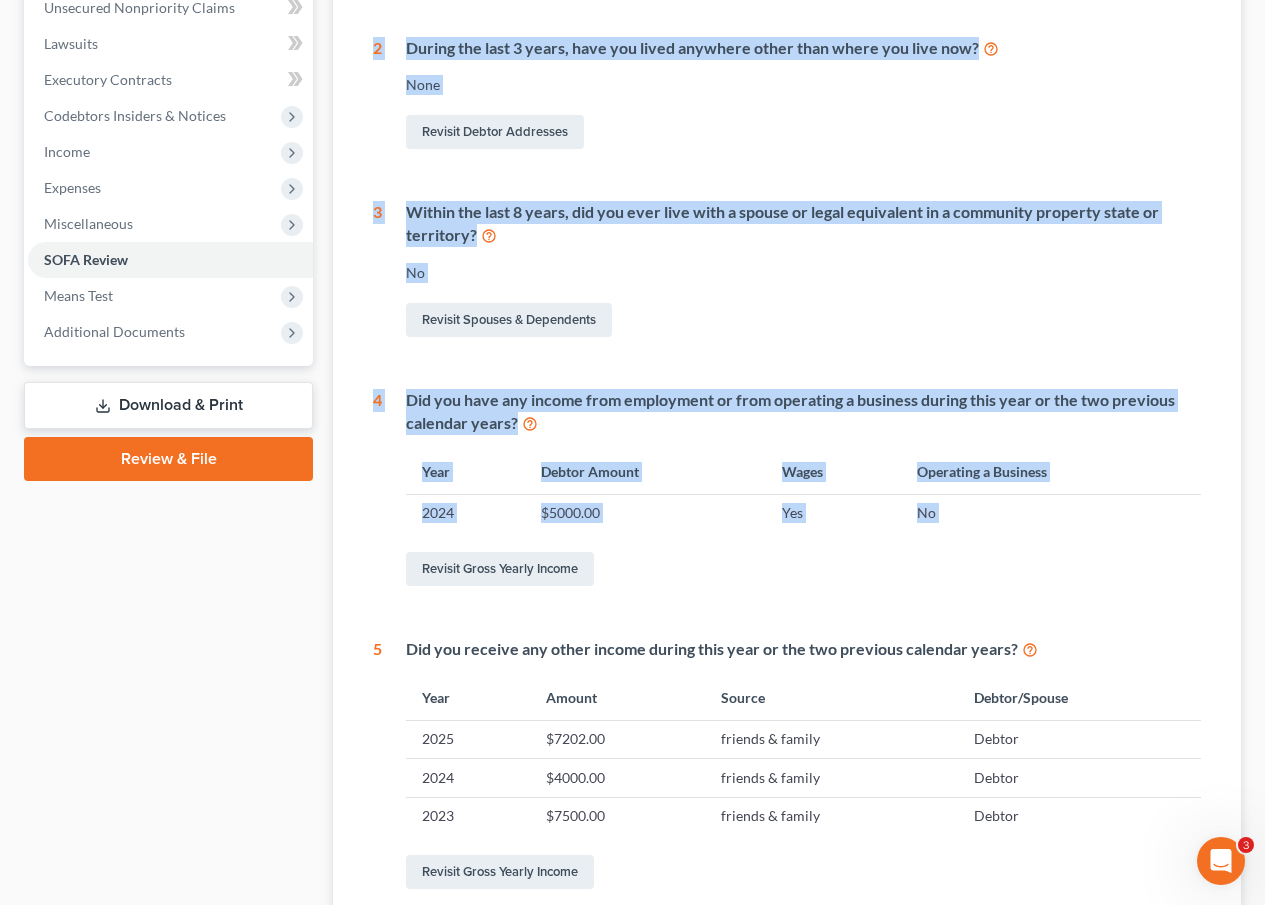 drag, startPoint x: 342, startPoint y: 571, endPoint x: 352, endPoint y: 886, distance: 315.1587 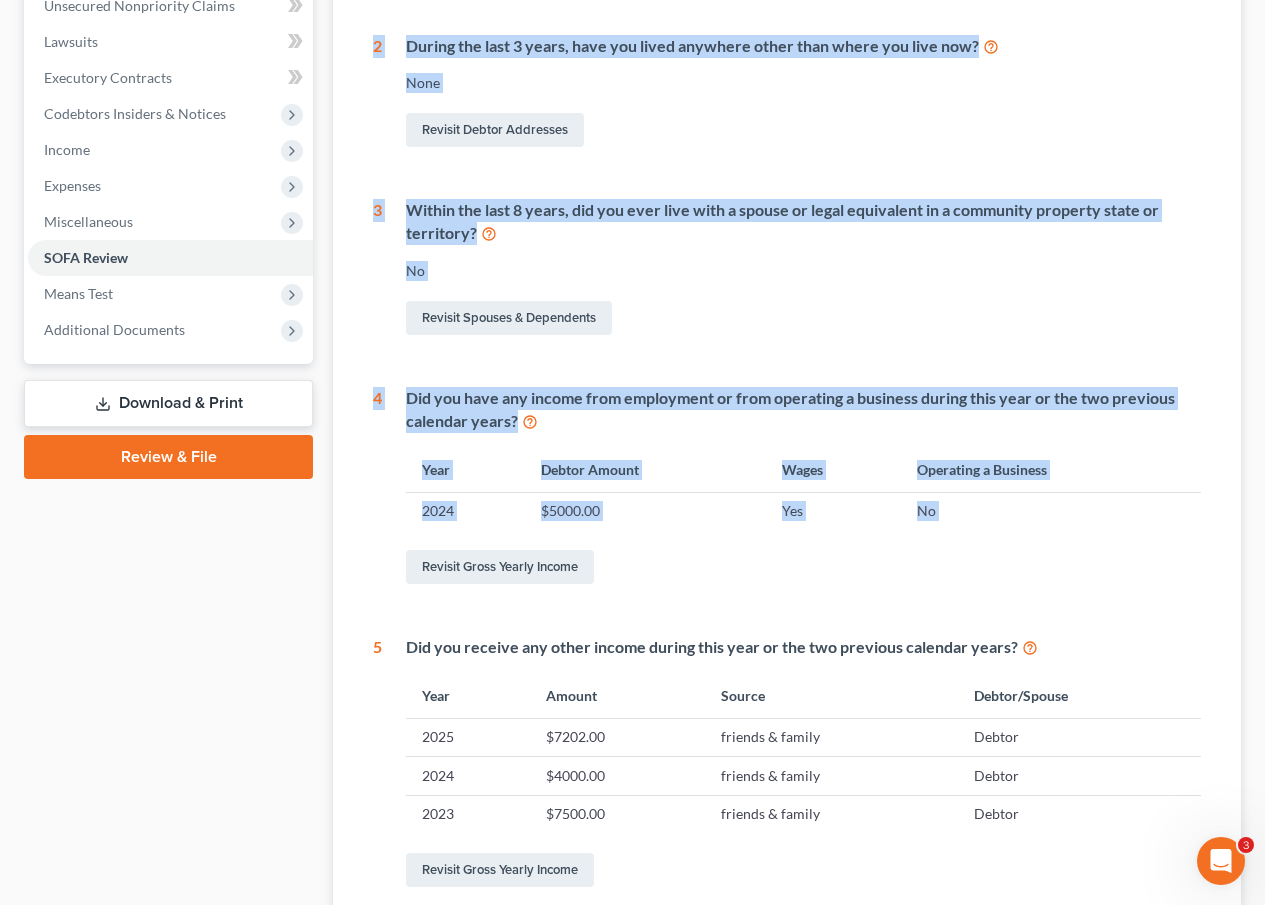 click on "1 What is your current marital status? Single Revisit Debtor Profile 2 During the last 3 years, have you lived anywhere other than where you live now?  None Revisit Debtor Addresses 3 Within the last 8 years, did you ever live with a spouse or legal equivalent in a community property state or territory? No Revisit Spouses & Dependents 4 Did you have any income from employment or from operating a business during this year or the two previous calendar years? Year Debtor Amount Wages Operating a Business 2024 $5000.00 Yes No Revisit Gross Yearly Income 5 Did you receive any other income during this year or the two previous calendar years? Year Amount Source Debtor/Spouse 2025 $7202.00 friends & family Debtor 2024 $4000.00 friends & family Debtor 2023 $7500.00 friends & family Debtor Revisit Gross Yearly Income 6 Statement of Financial Affairs - Payments Made in the Last 90 days None Revisit Unsecured NonPriority Claims Revisit Secured Claims 7 None Revisit Insiders 8 None Revisit Insiders 9 Case Caption" at bounding box center [787, 396] 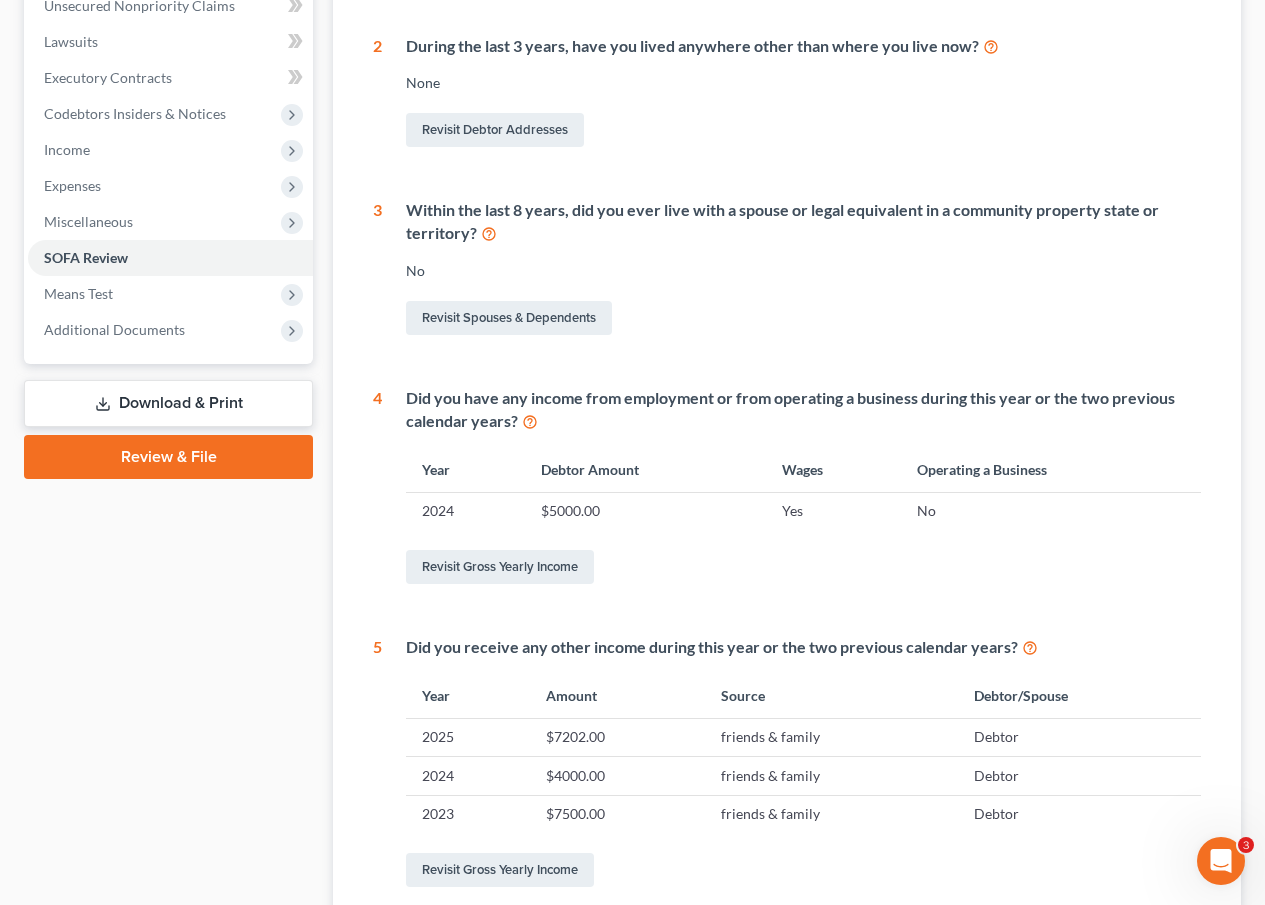 drag, startPoint x: 350, startPoint y: 595, endPoint x: 377, endPoint y: 886, distance: 292.24988 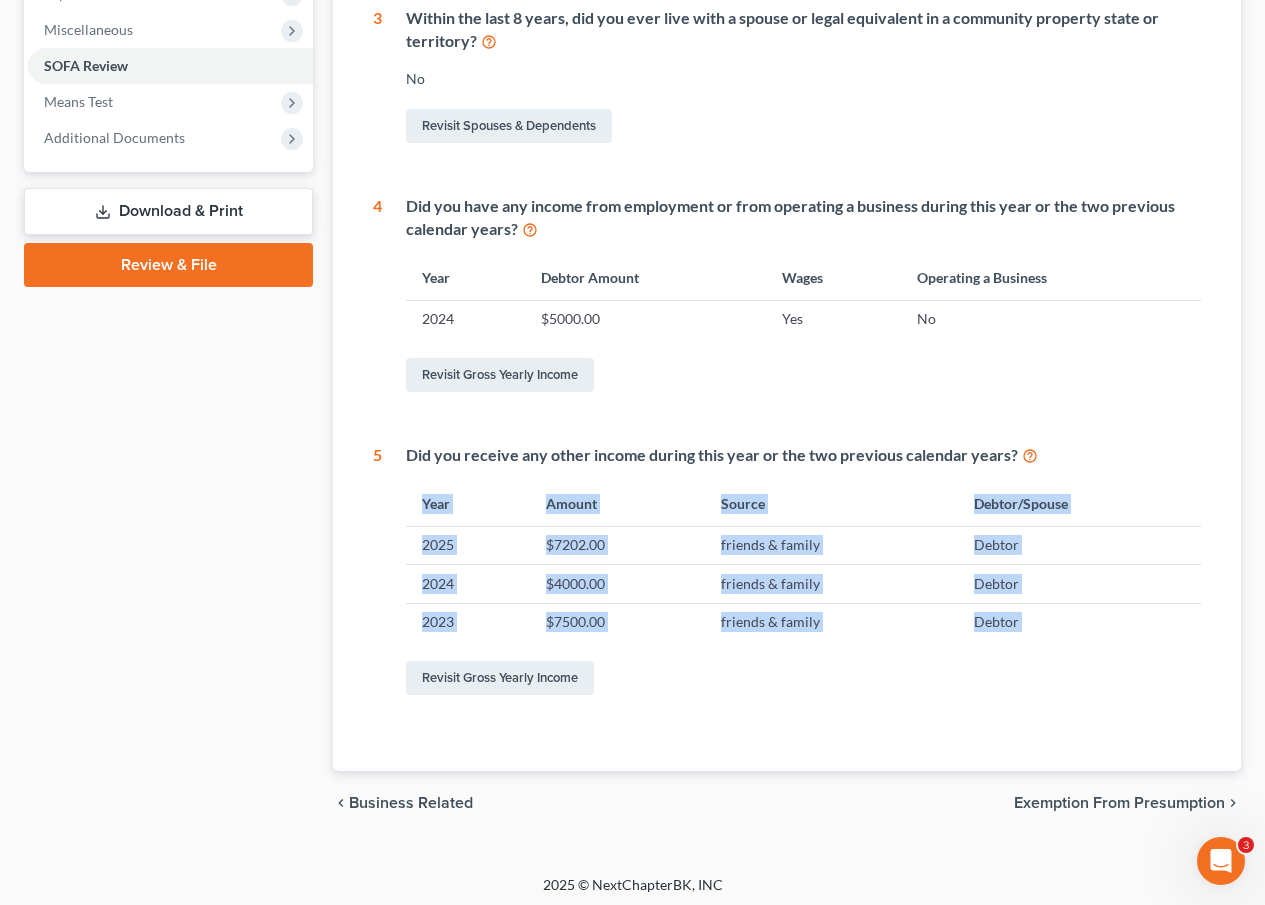 scroll, scrollTop: 706, scrollLeft: 0, axis: vertical 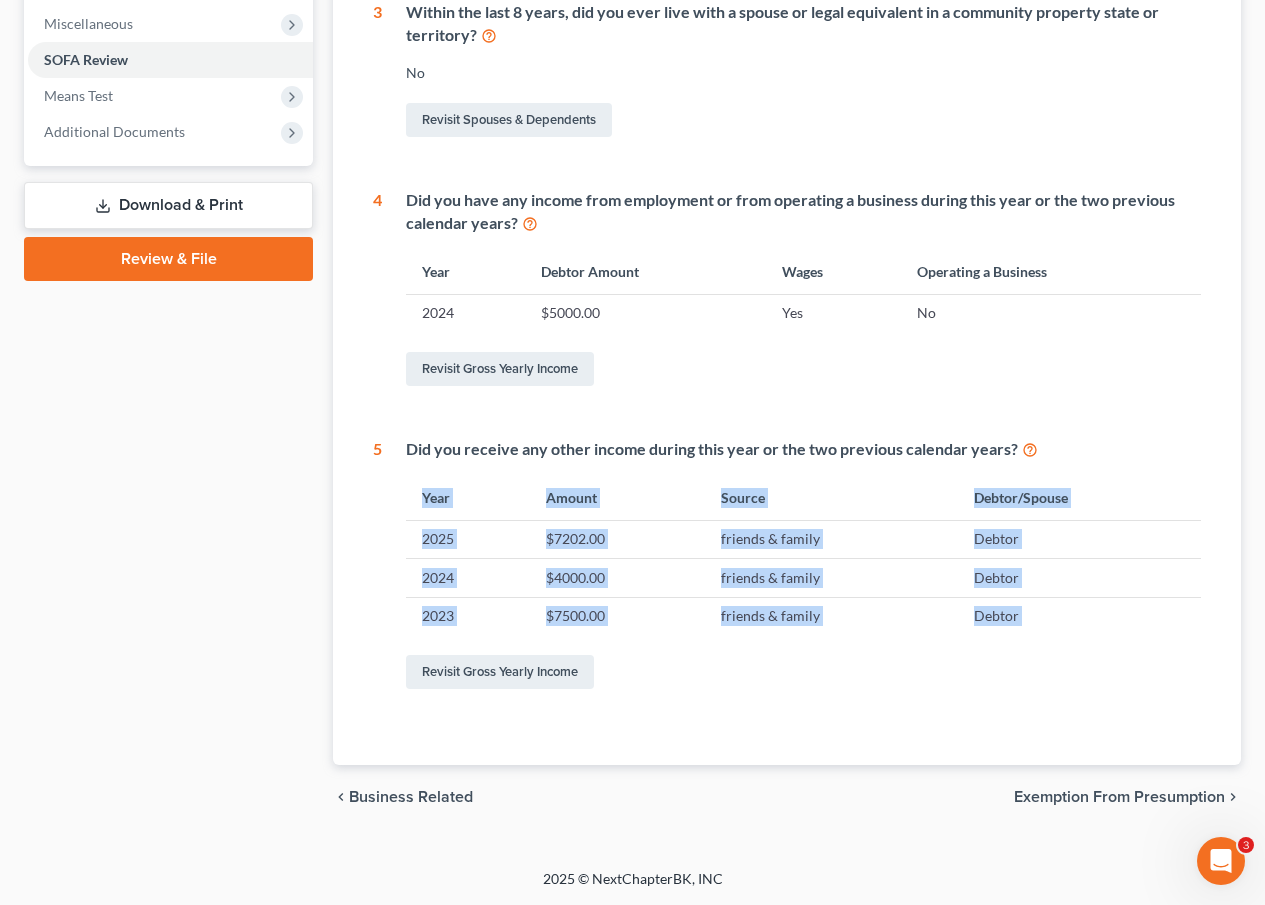 drag, startPoint x: 395, startPoint y: 689, endPoint x: 440, endPoint y: 886, distance: 202.07425 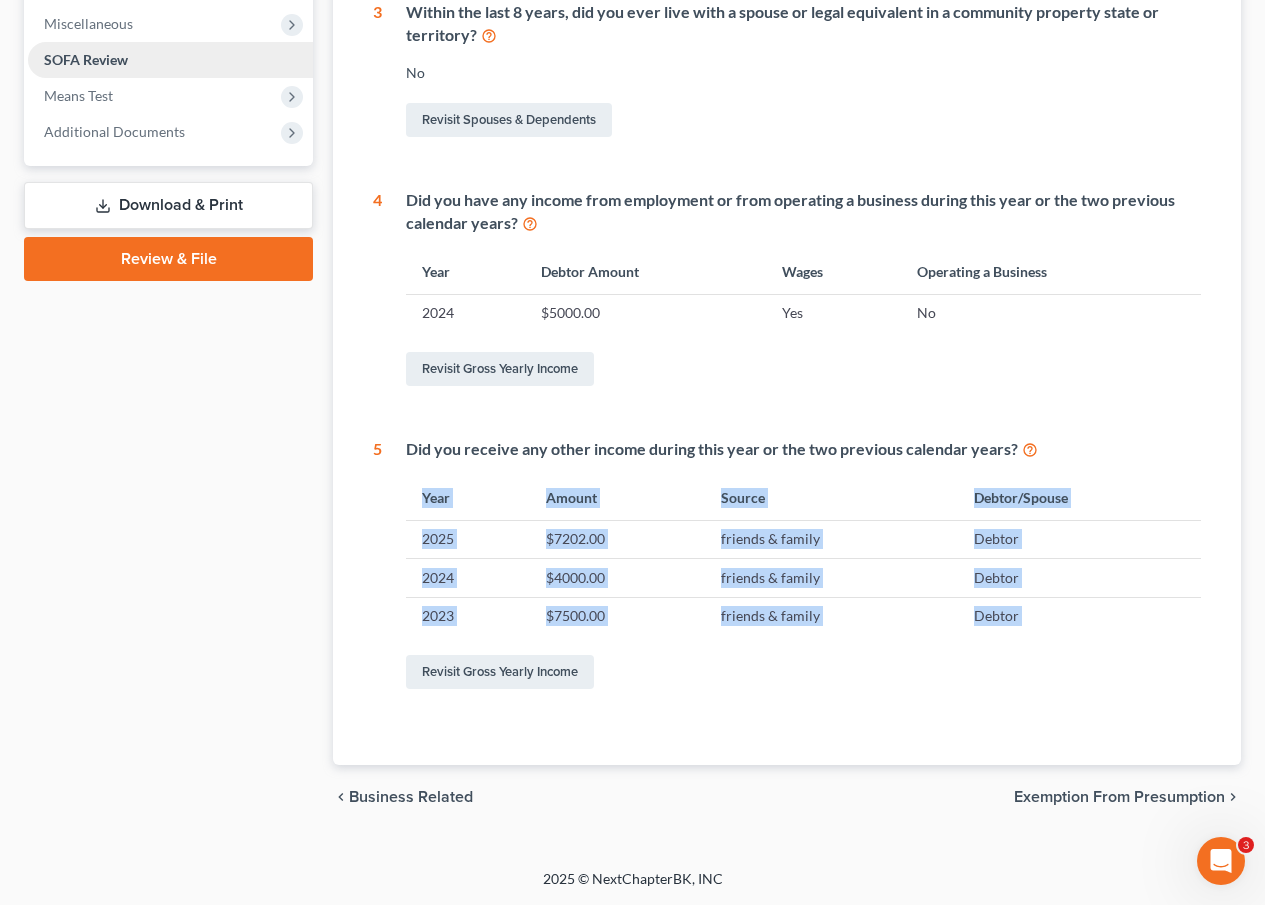 click on "SOFA Review" at bounding box center (86, 59) 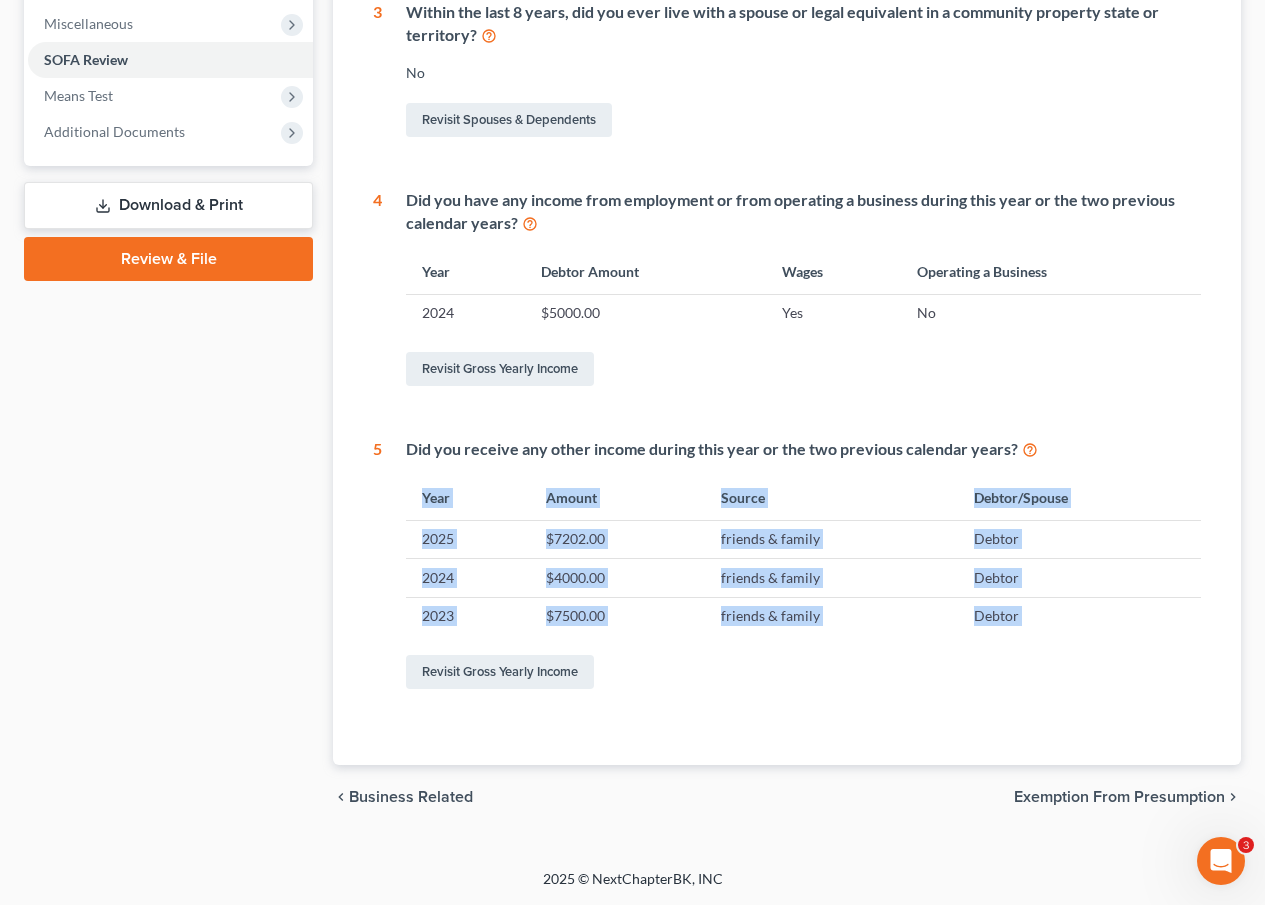 click on "Business Related" at bounding box center [411, 797] 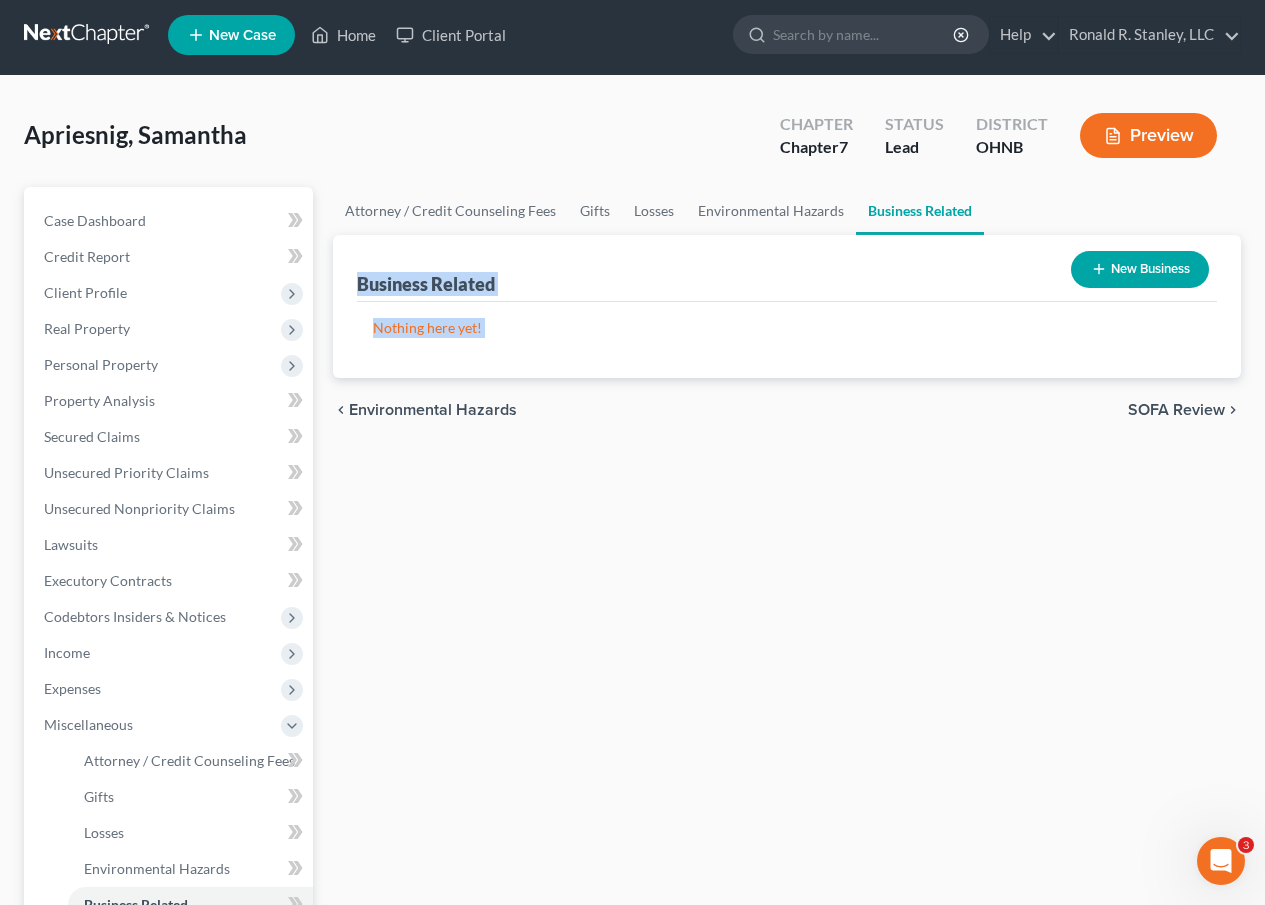 scroll, scrollTop: 0, scrollLeft: 0, axis: both 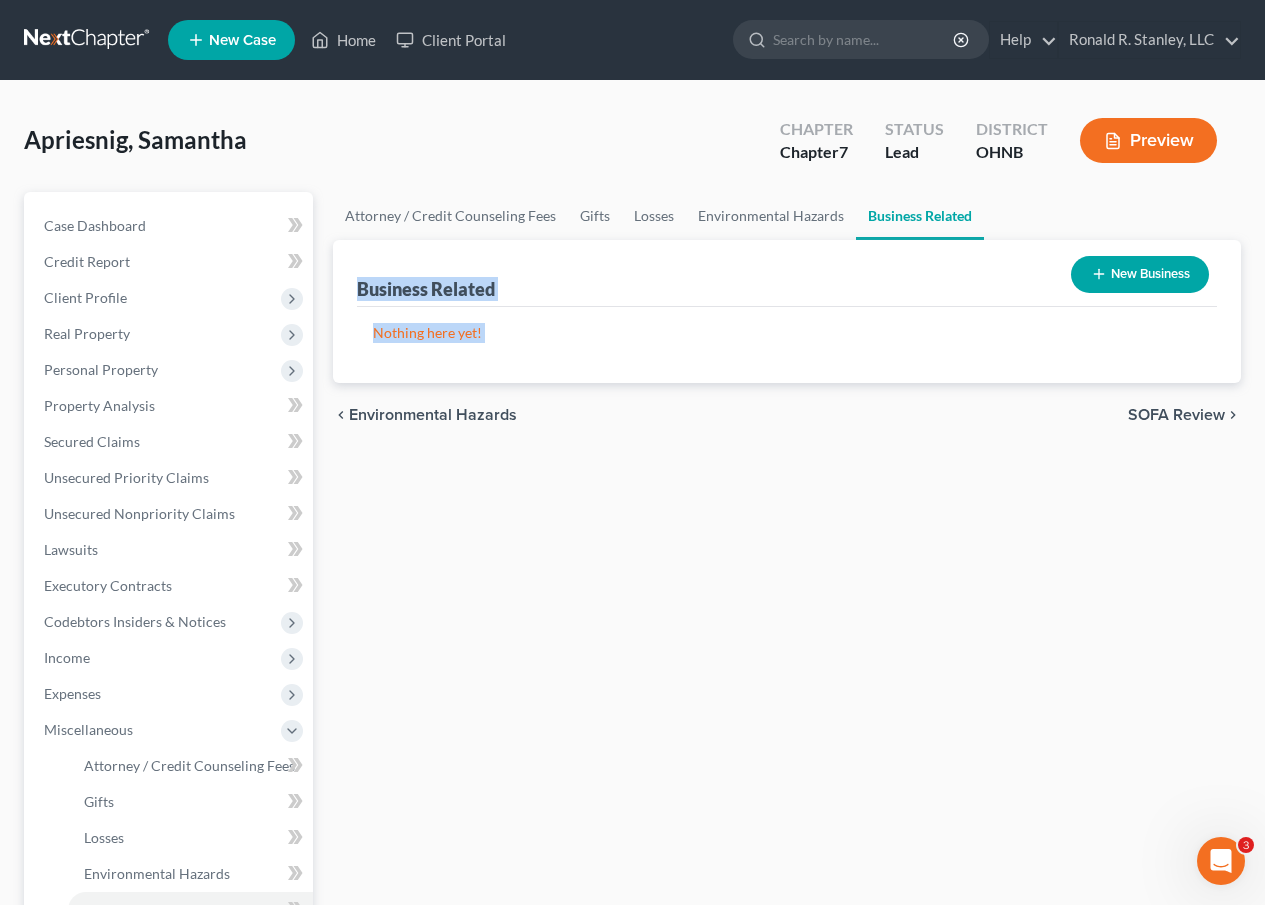 click on "Attorney / Credit Counseling Fees
Gifts
Losses
Environmental Hazards
Business Related
Business Related New Business
Nothing here yet!
Name
Location
chevron_left
Environmental Hazards
SOFA Review
chevron_right" at bounding box center [787, 679] 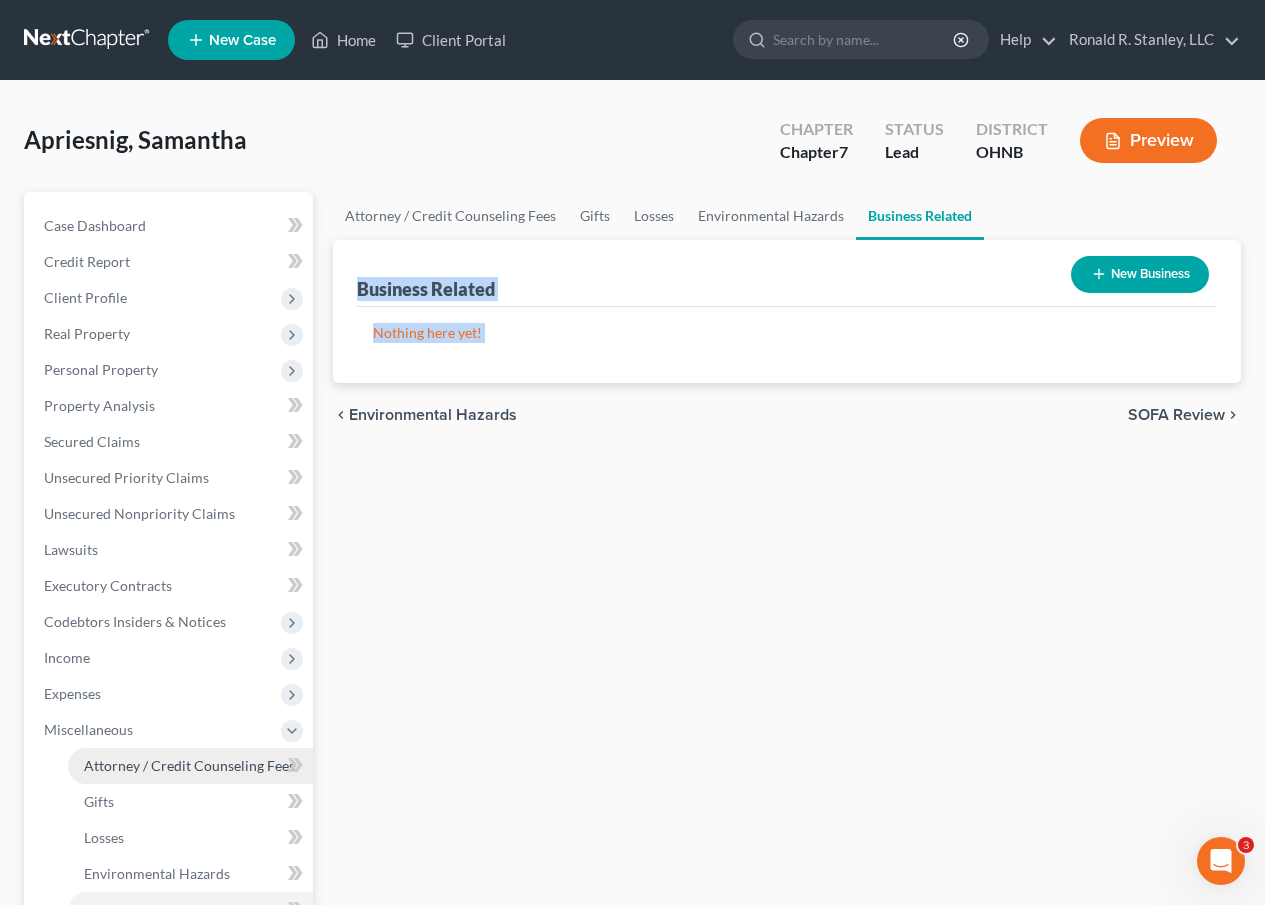 click on "Attorney / Credit Counseling Fees" at bounding box center (189, 765) 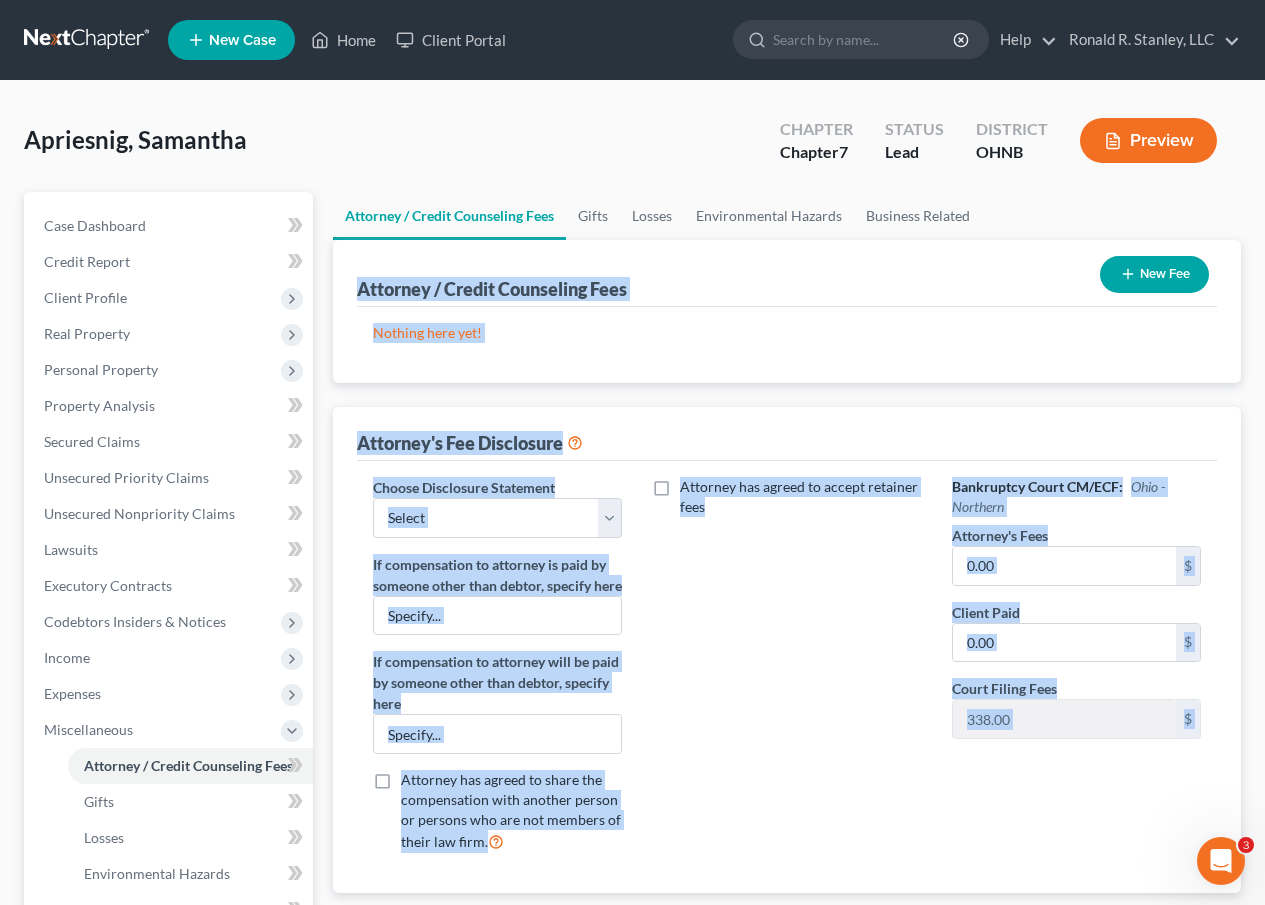 click on "New Fee" at bounding box center [1154, 274] 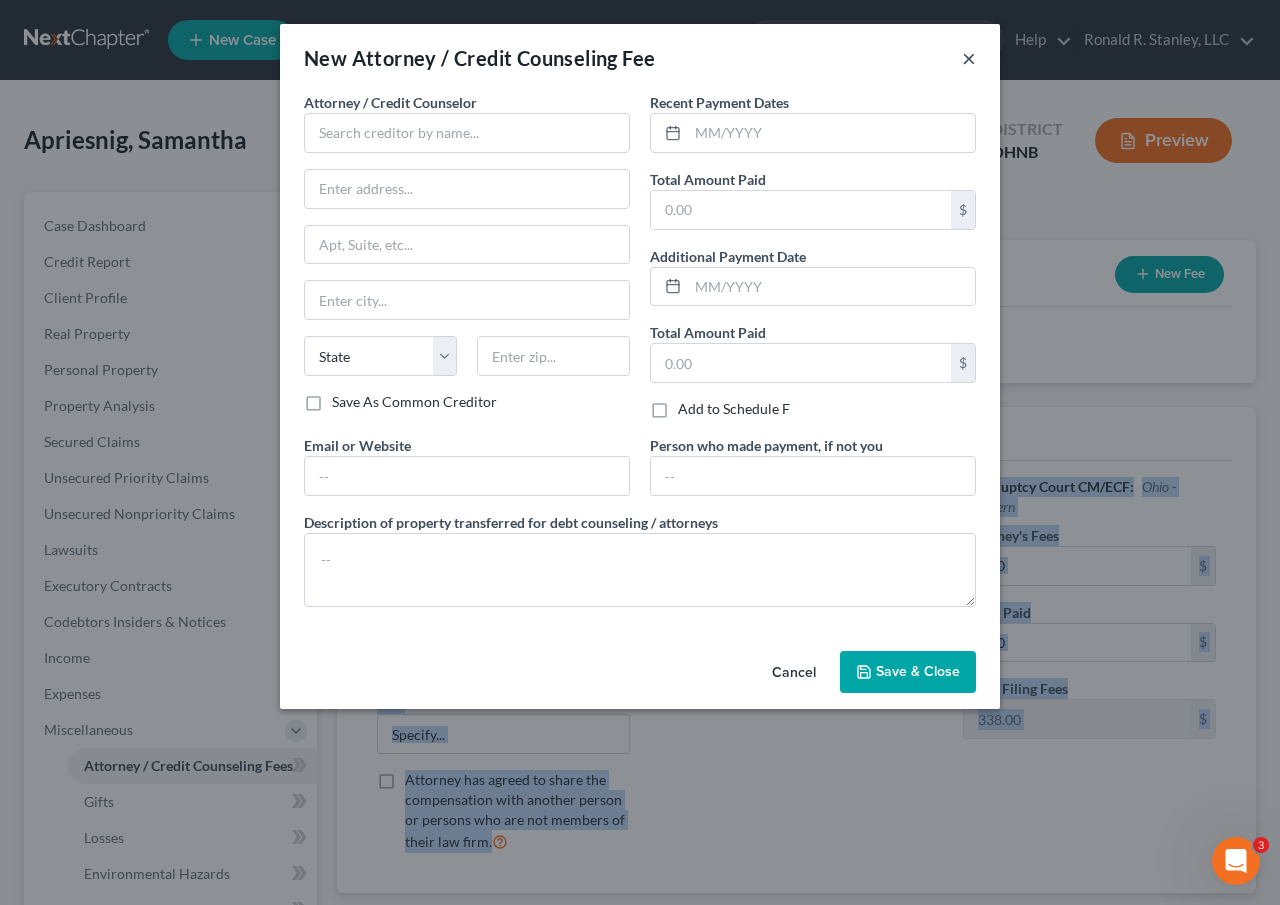 click on "×" at bounding box center (969, 58) 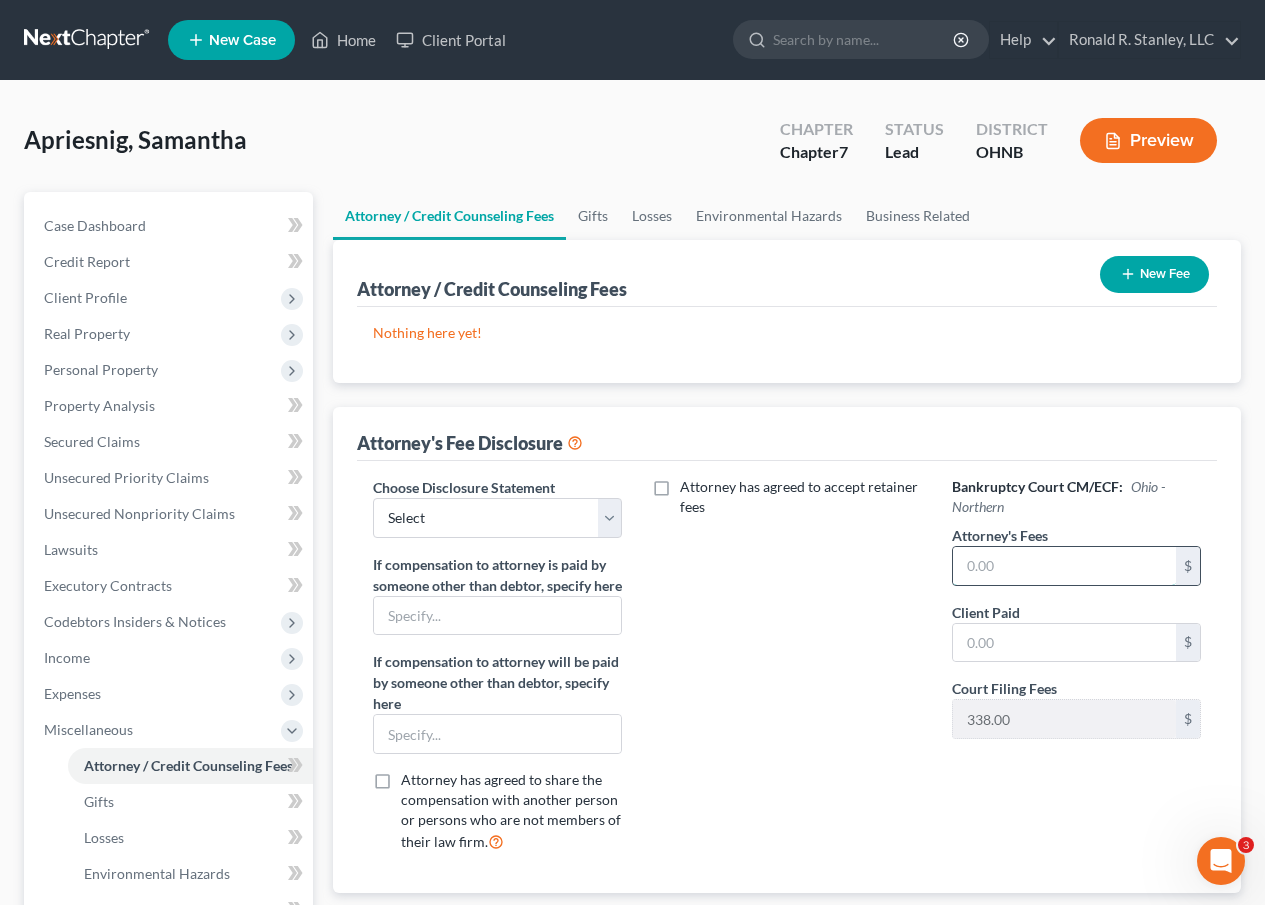 click at bounding box center (1064, 566) 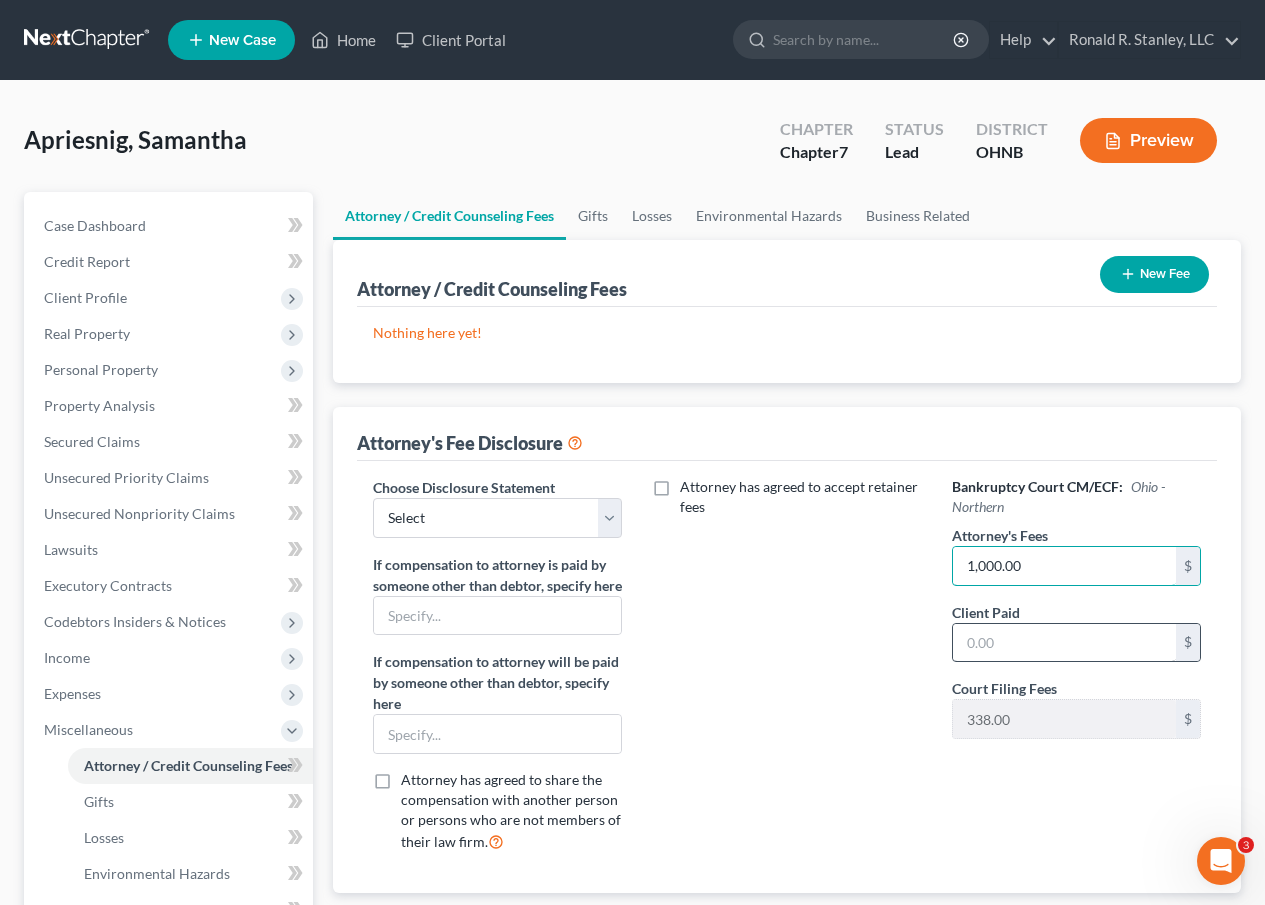 type on "1,000.00" 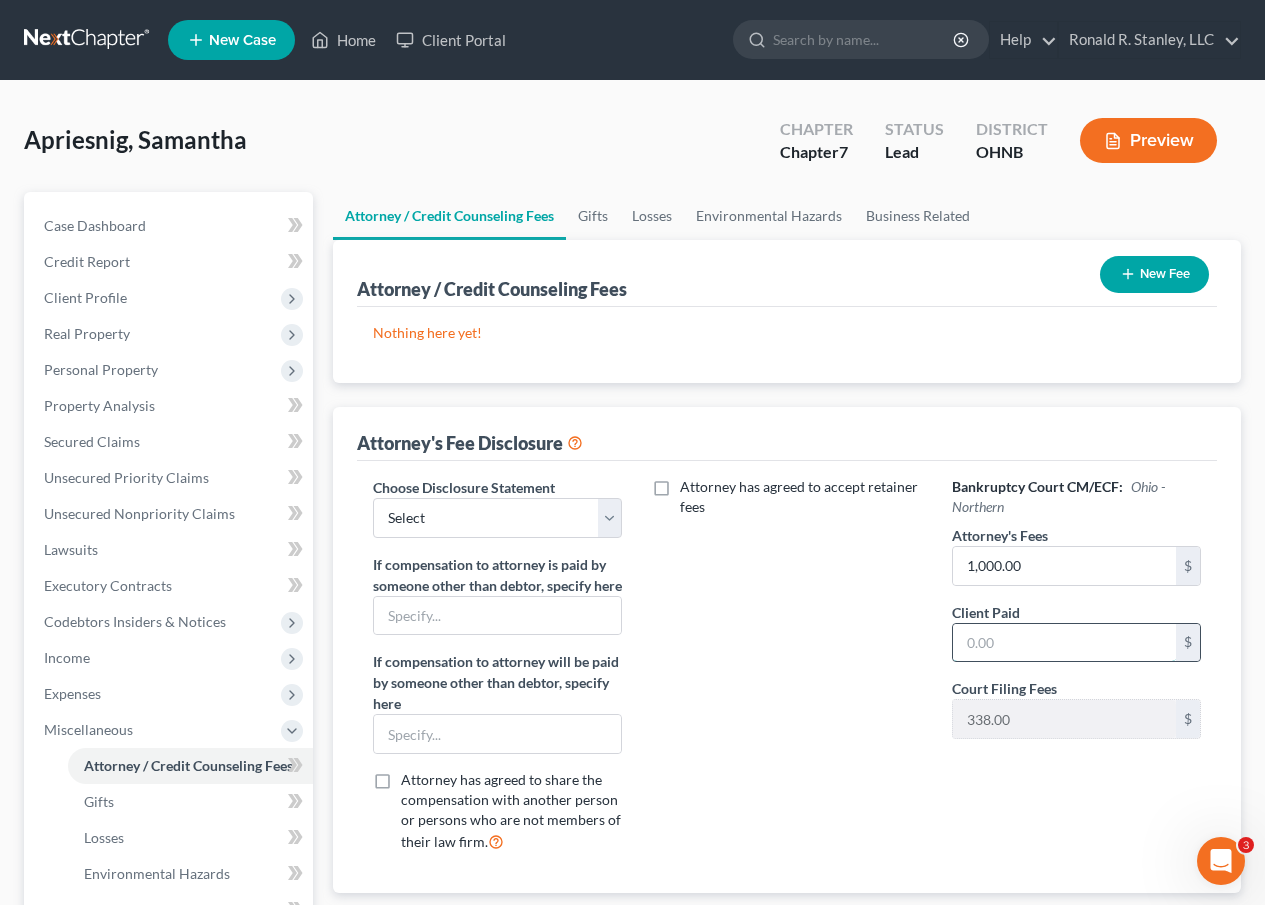 click at bounding box center (1064, 643) 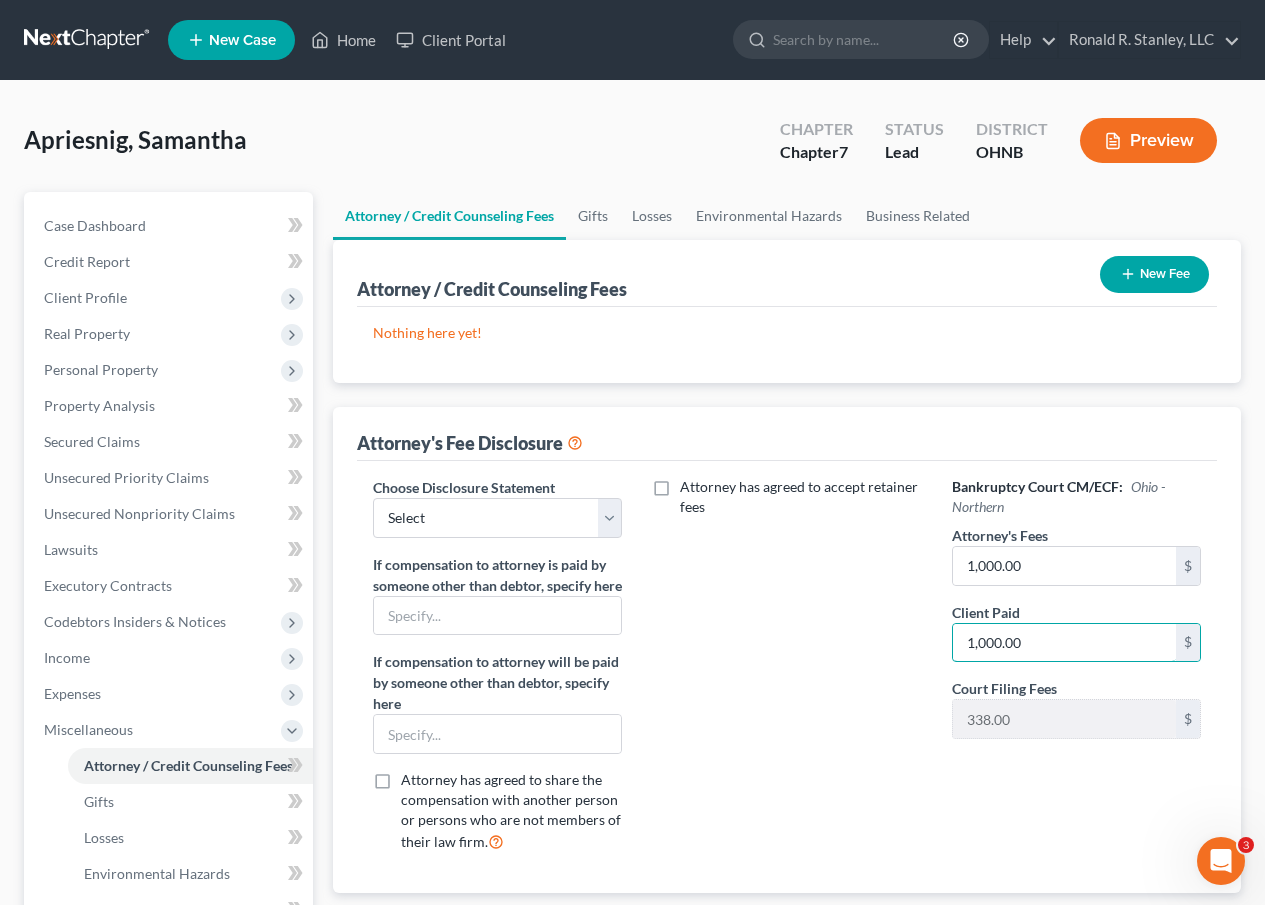 type on "1,000.00" 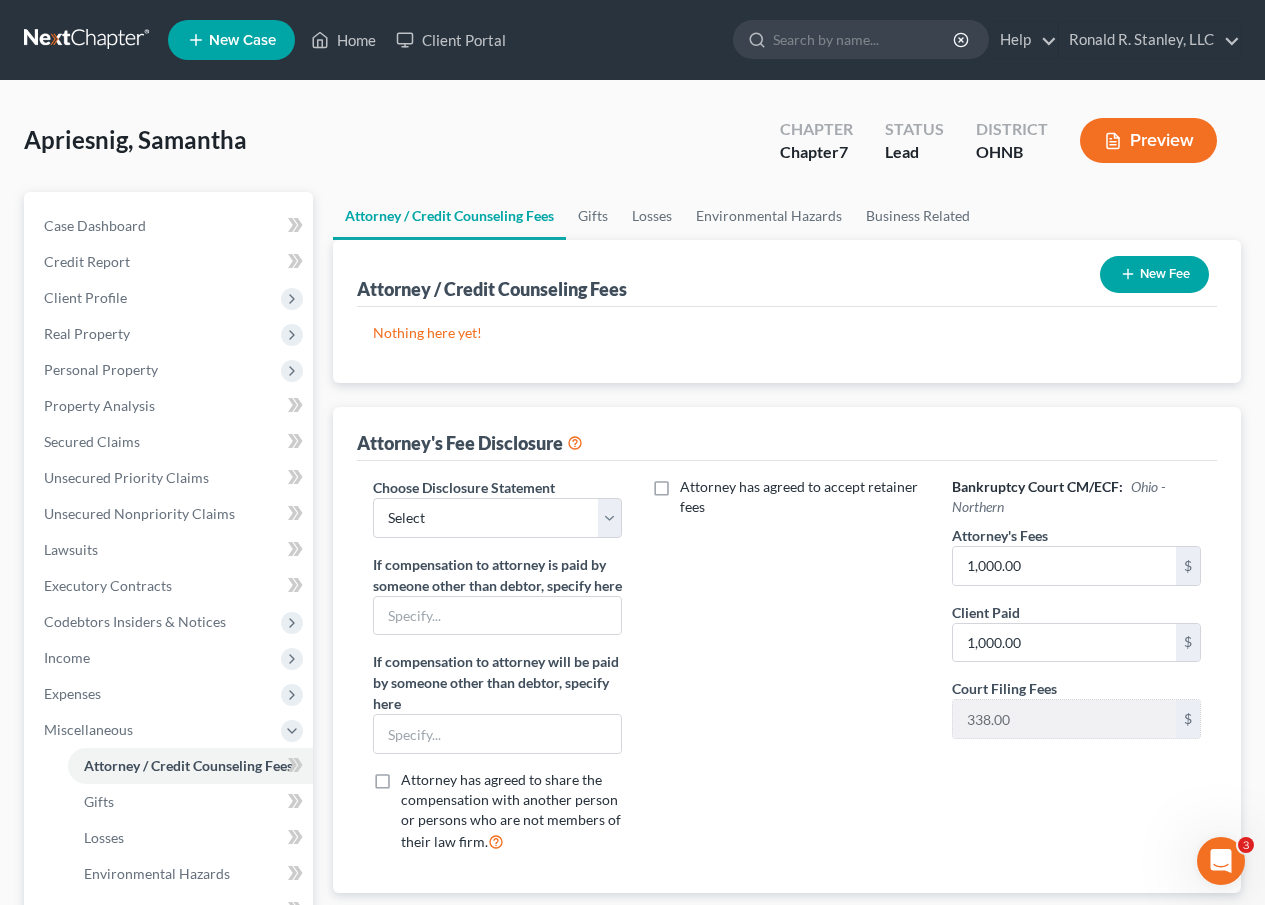 drag, startPoint x: 887, startPoint y: 494, endPoint x: 923, endPoint y: 649, distance: 159.12573 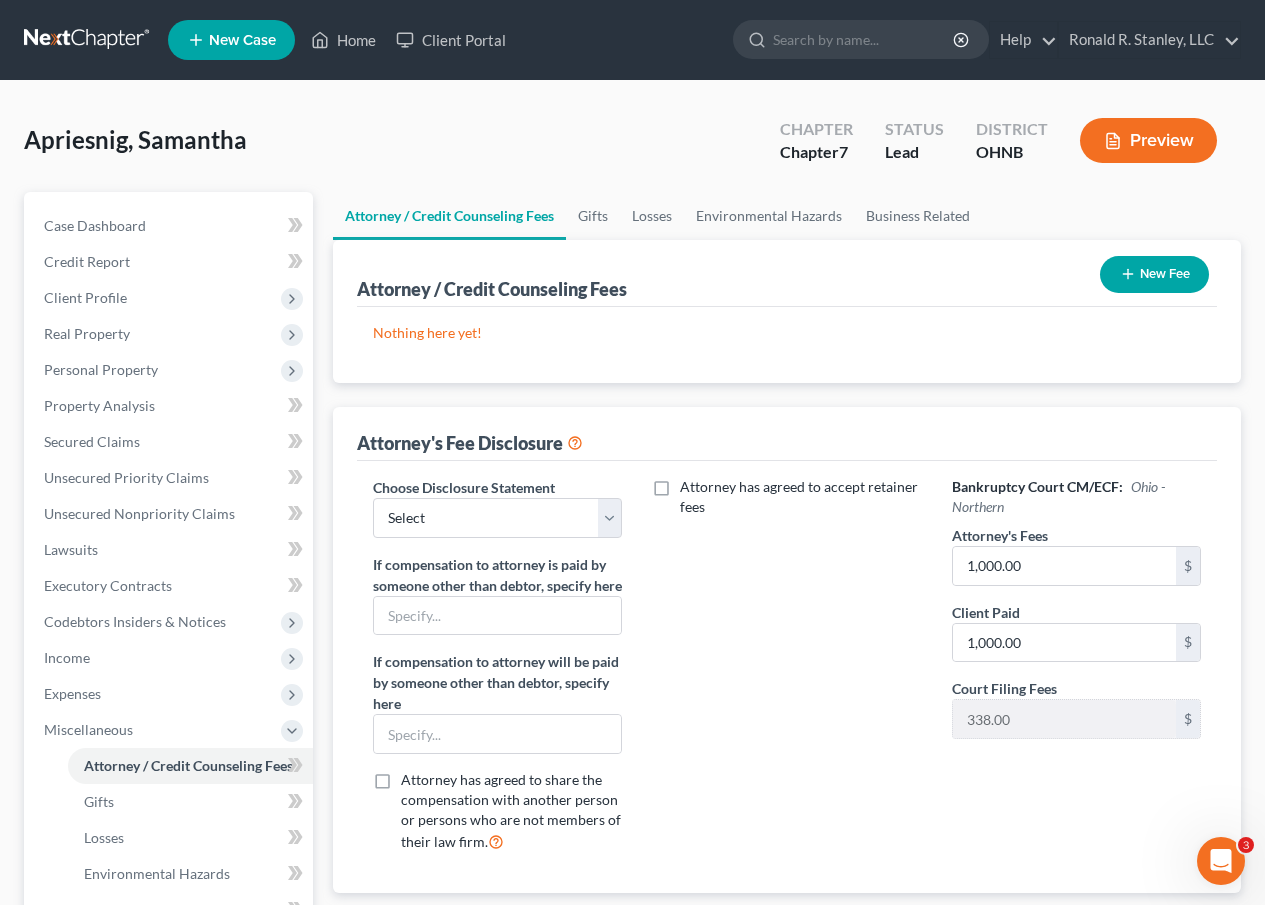drag, startPoint x: 764, startPoint y: 744, endPoint x: 581, endPoint y: 320, distance: 461.80624 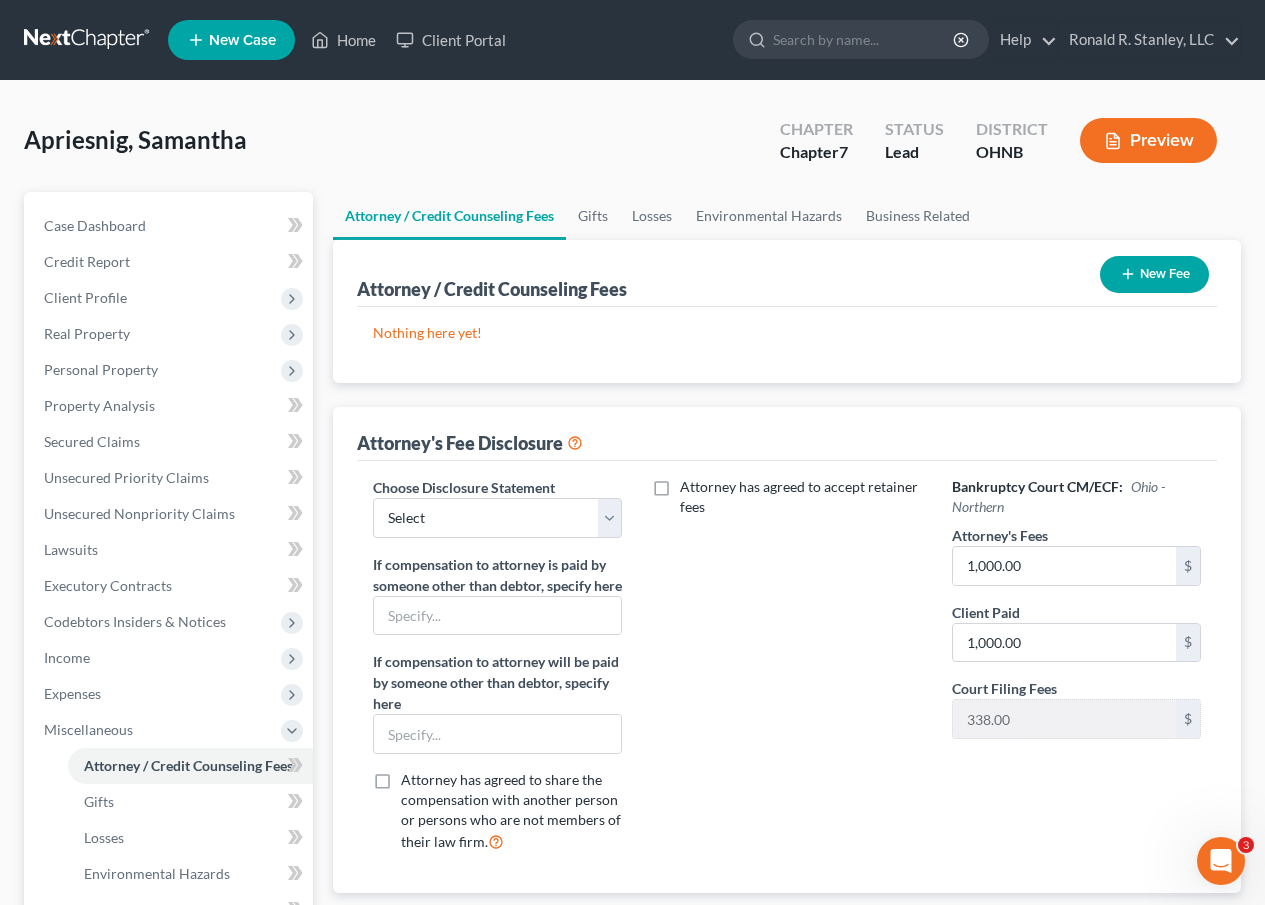 click on "New Fee" at bounding box center (1154, 274) 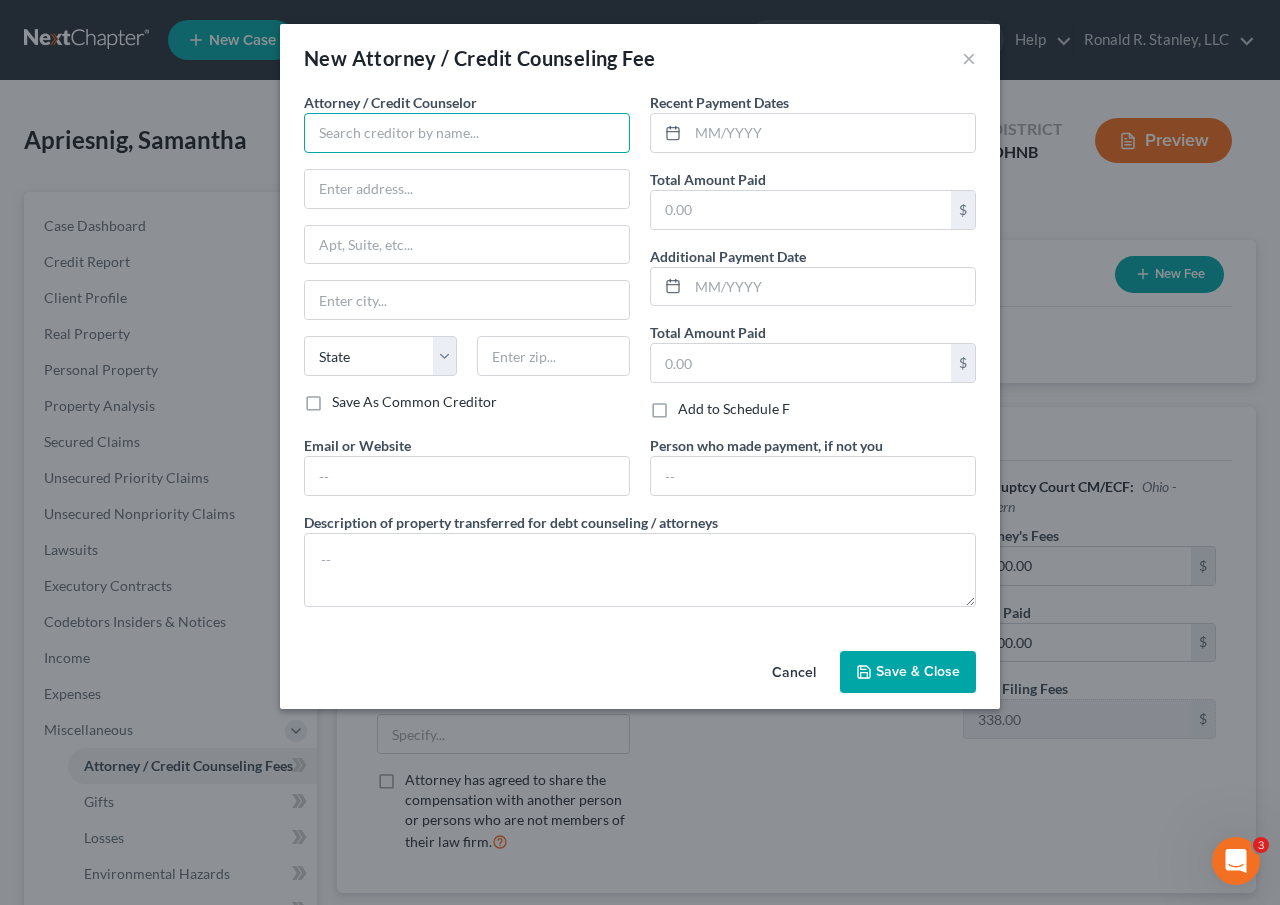 click at bounding box center (467, 133) 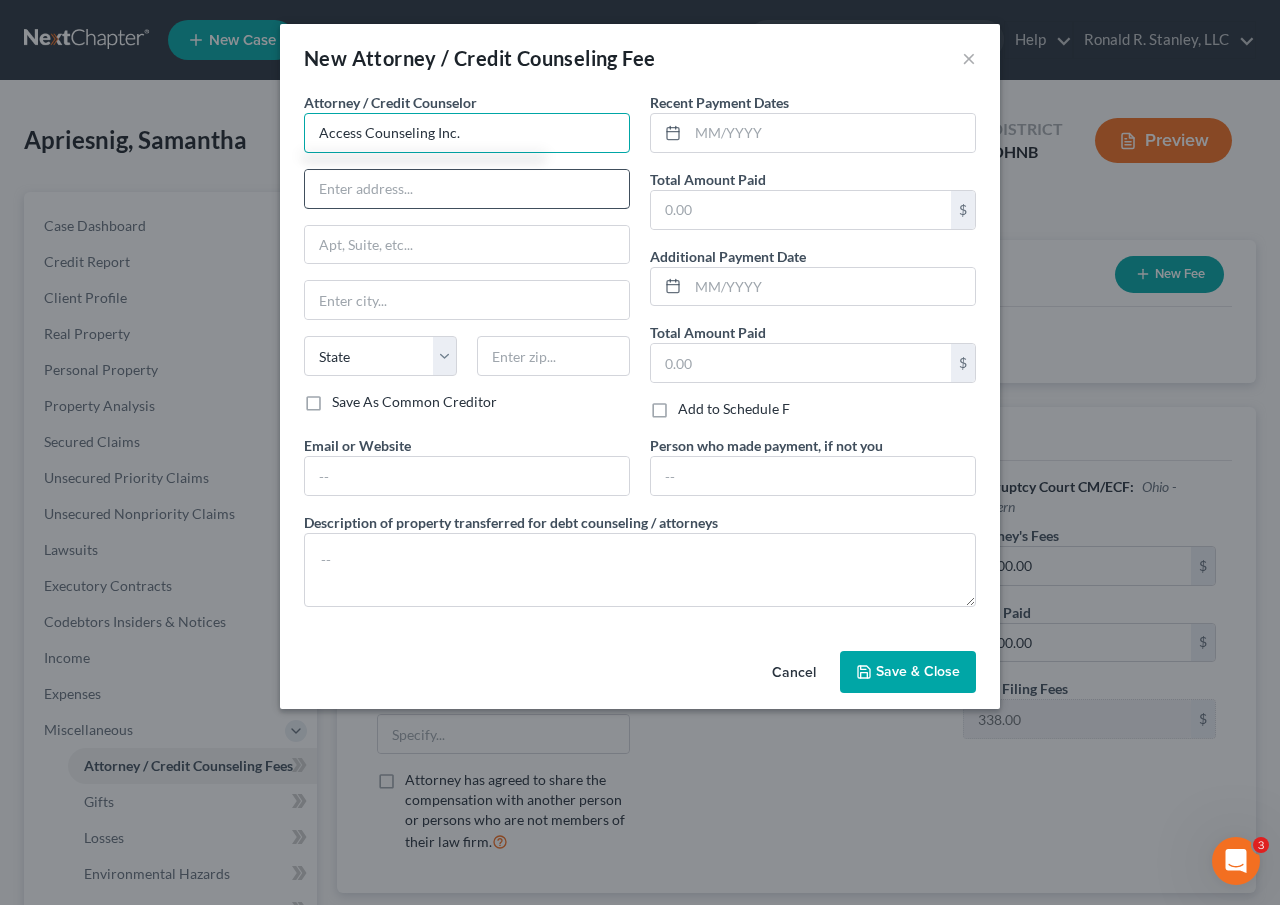 type on "Access Counseling Inc." 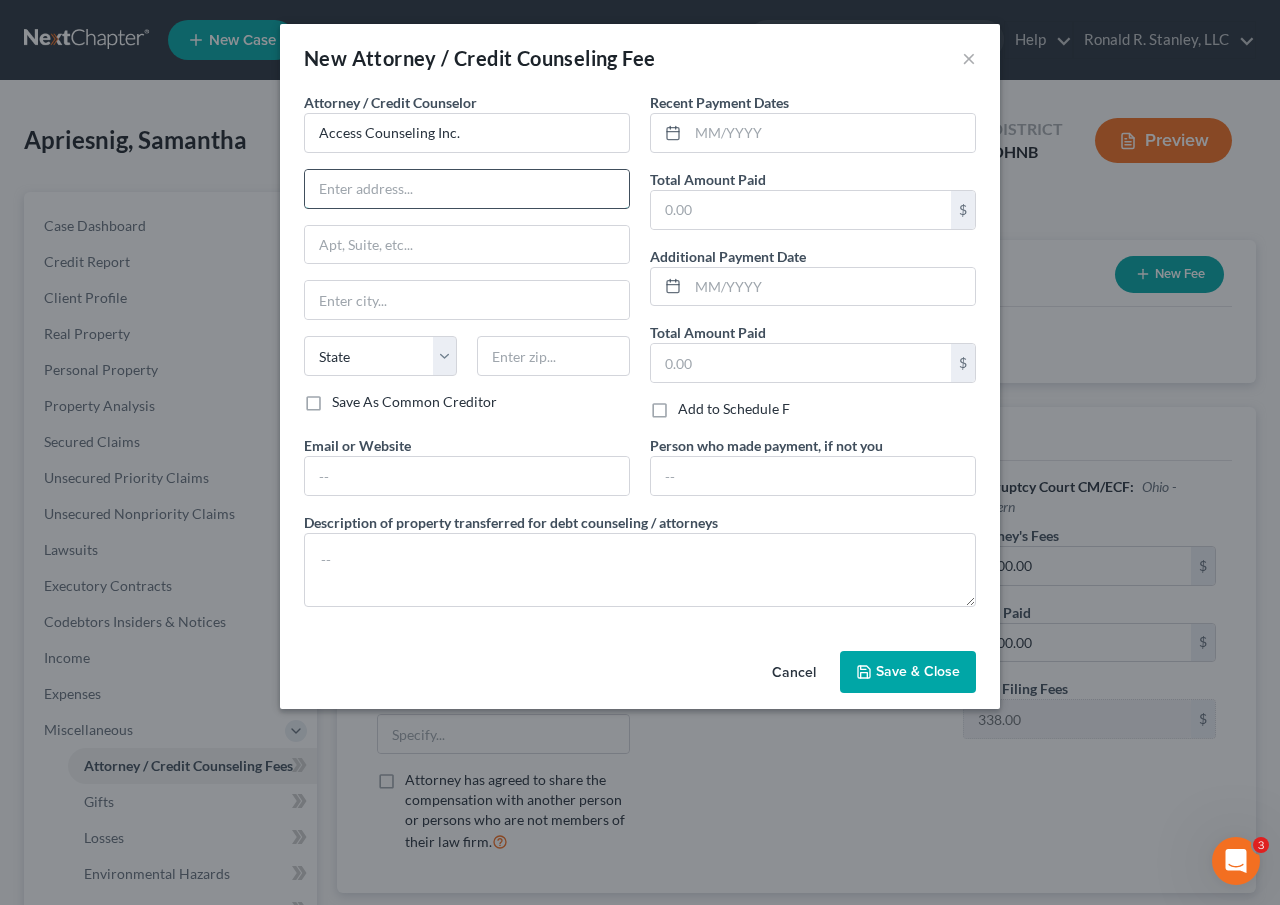 click at bounding box center (467, 189) 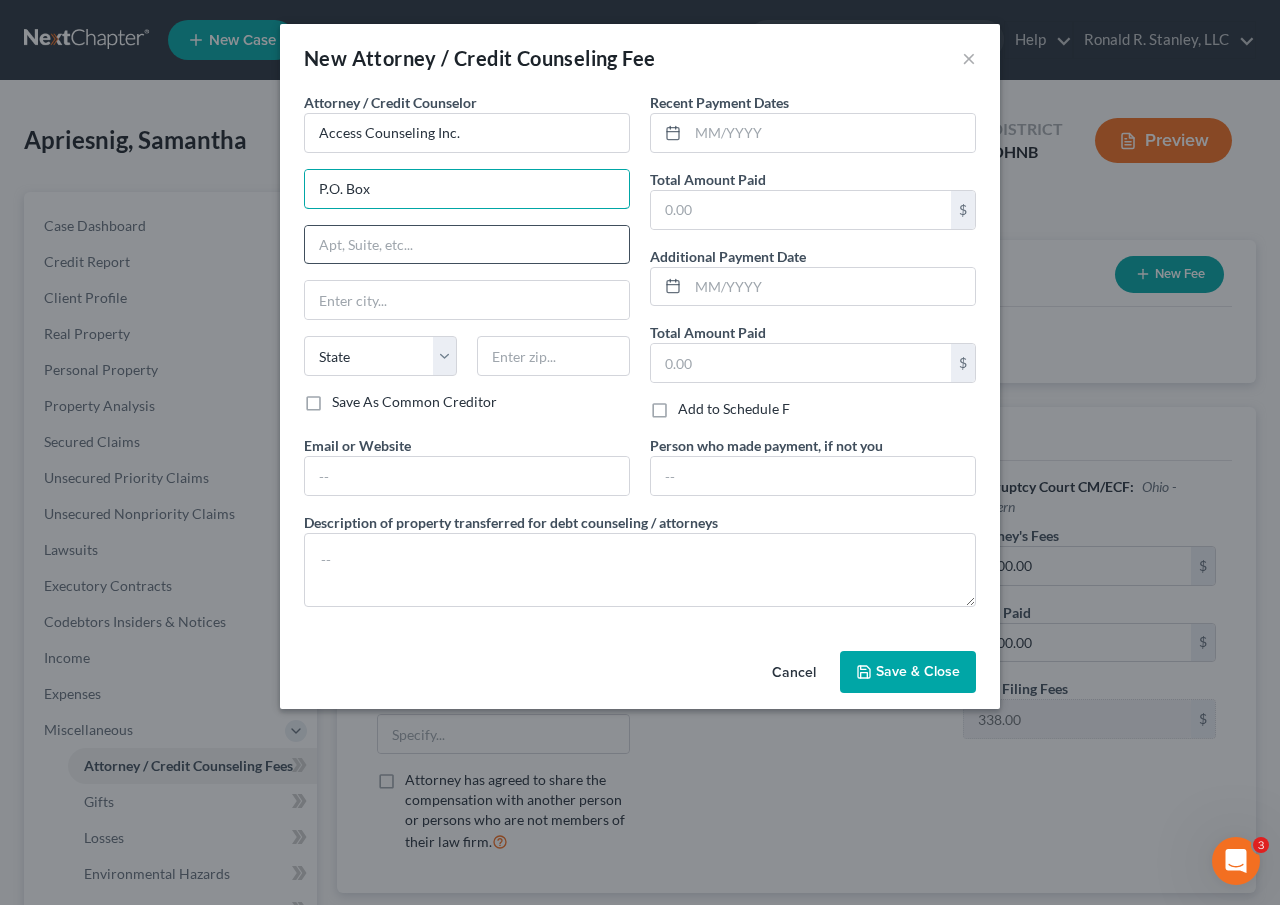 type on "P.O. Box 101675" 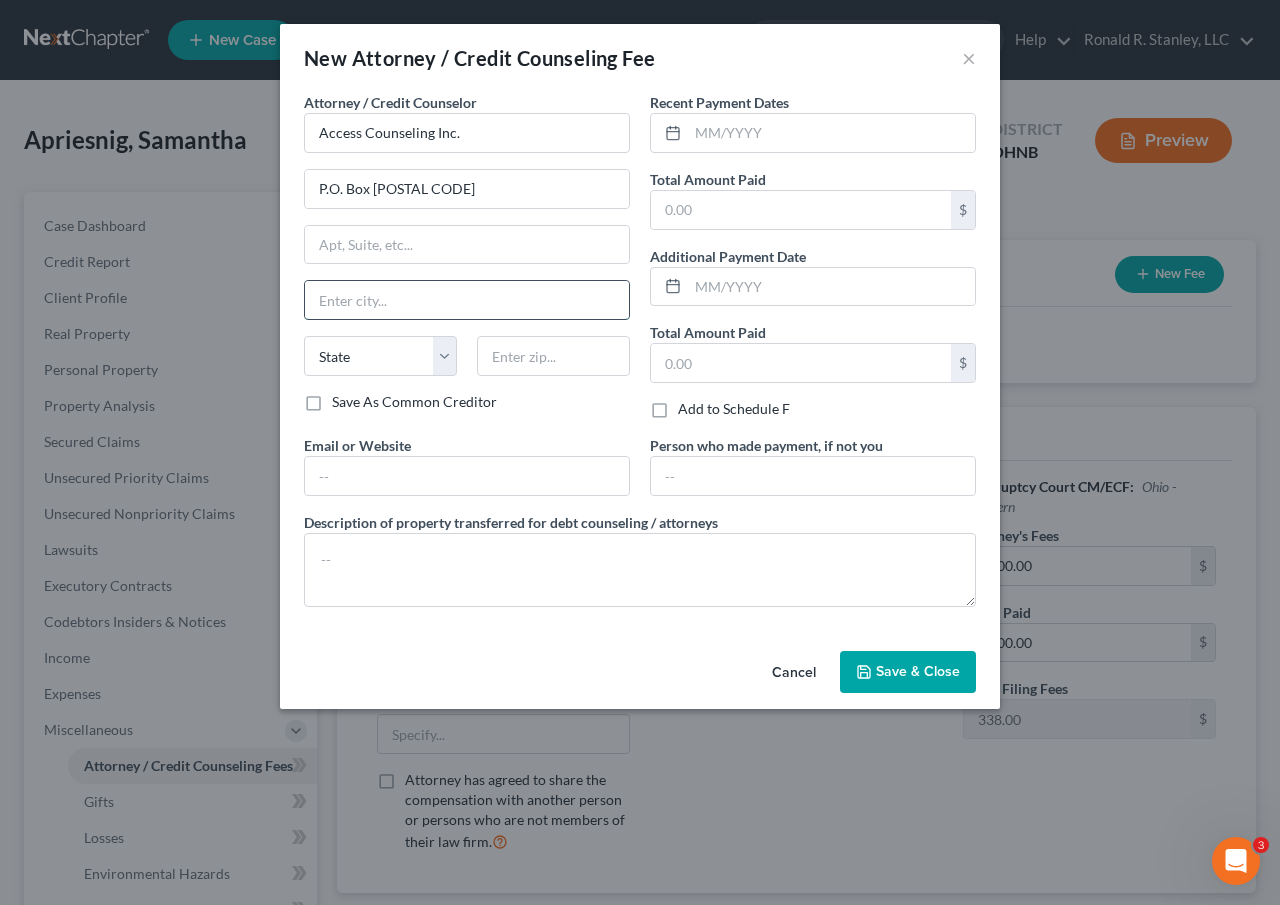 click at bounding box center (467, 300) 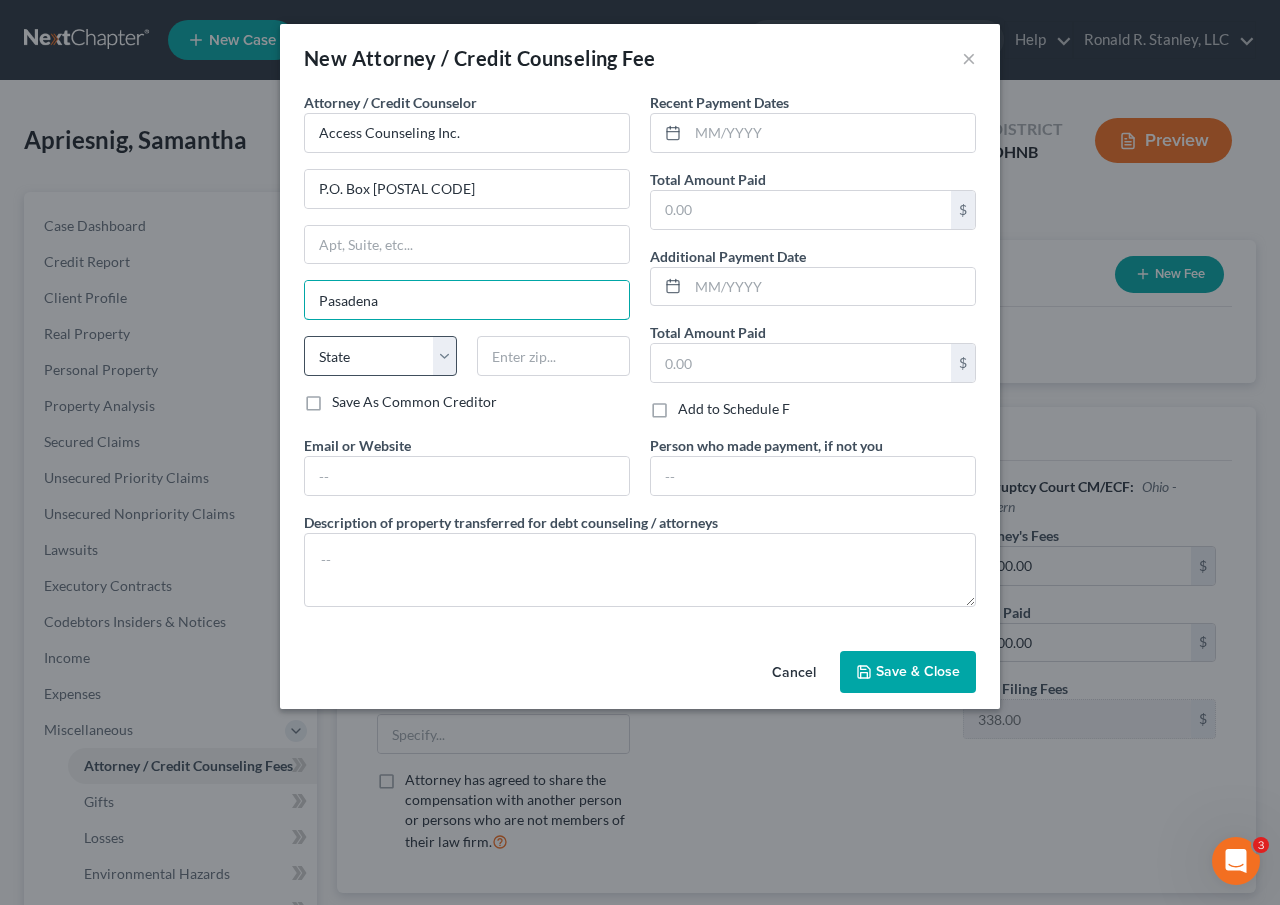 type on "Pasadena" 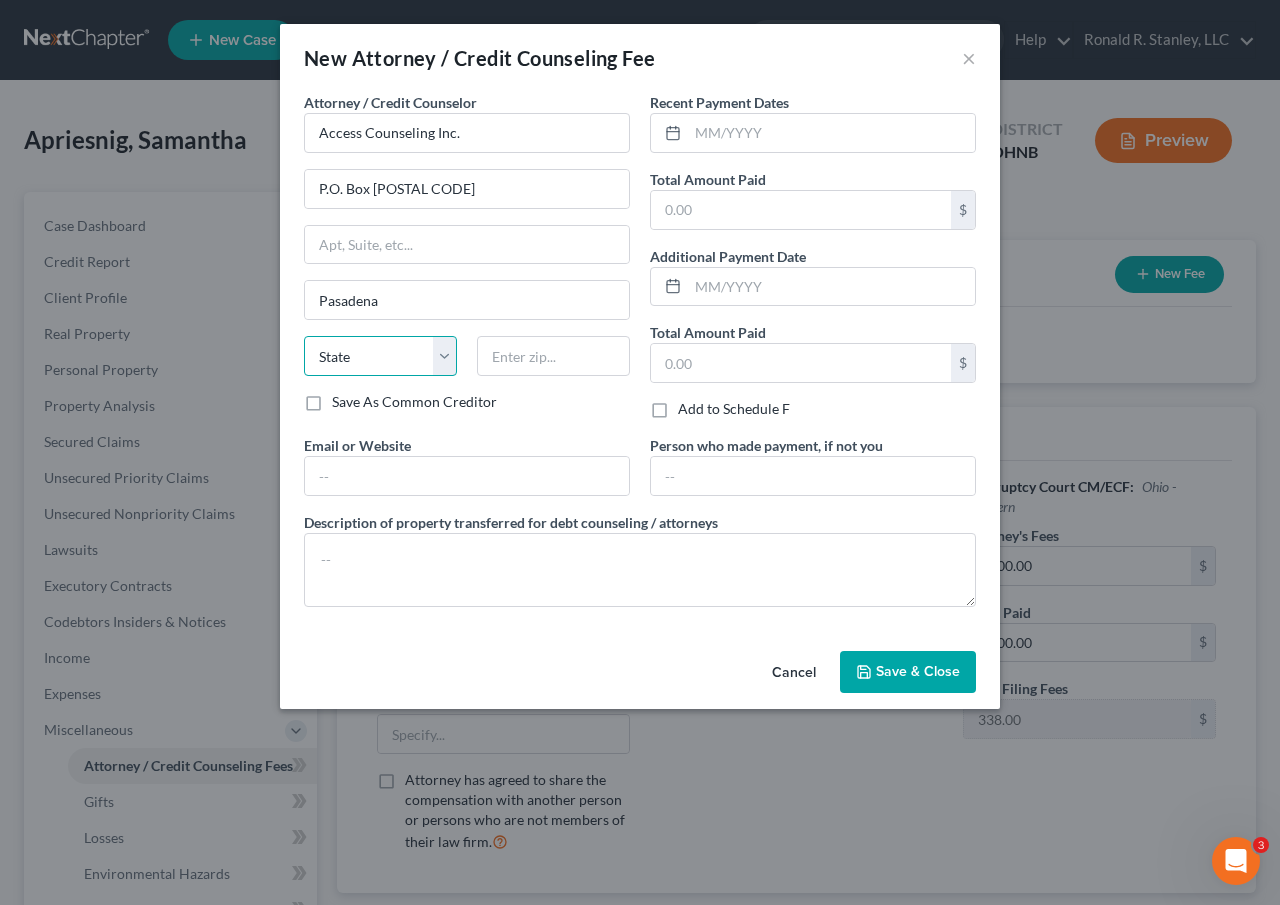 click on "State AL AK AR AZ CA CO CT DE DC FL GA GU HI ID IL IN IA KS KY LA ME MD MA MI MN MS MO MT NC ND NE NV NH NJ NM NY OH OK OR PA PR RI SC SD TN TX UT VI VA VT WA WV WI WY" at bounding box center [380, 356] 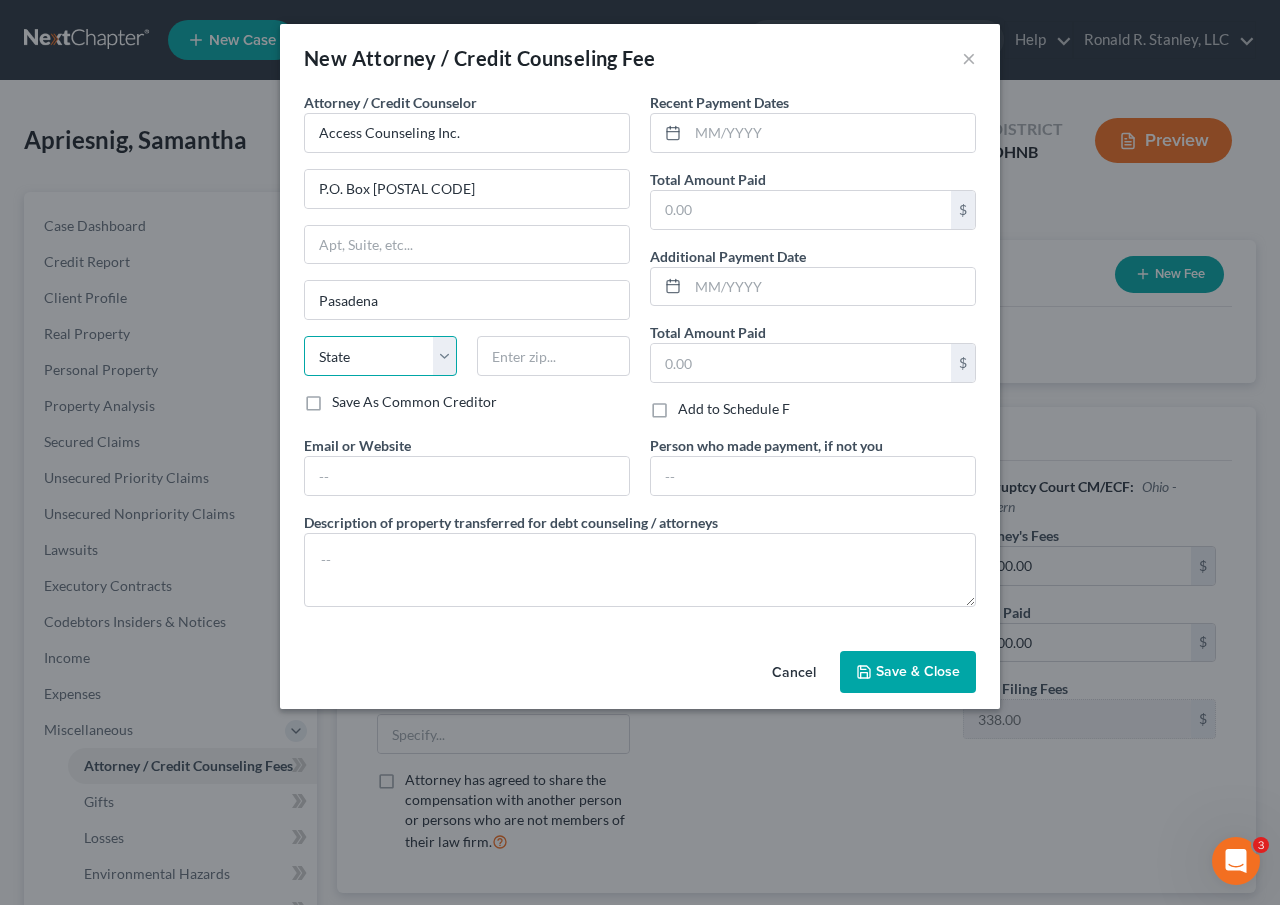 select on "4" 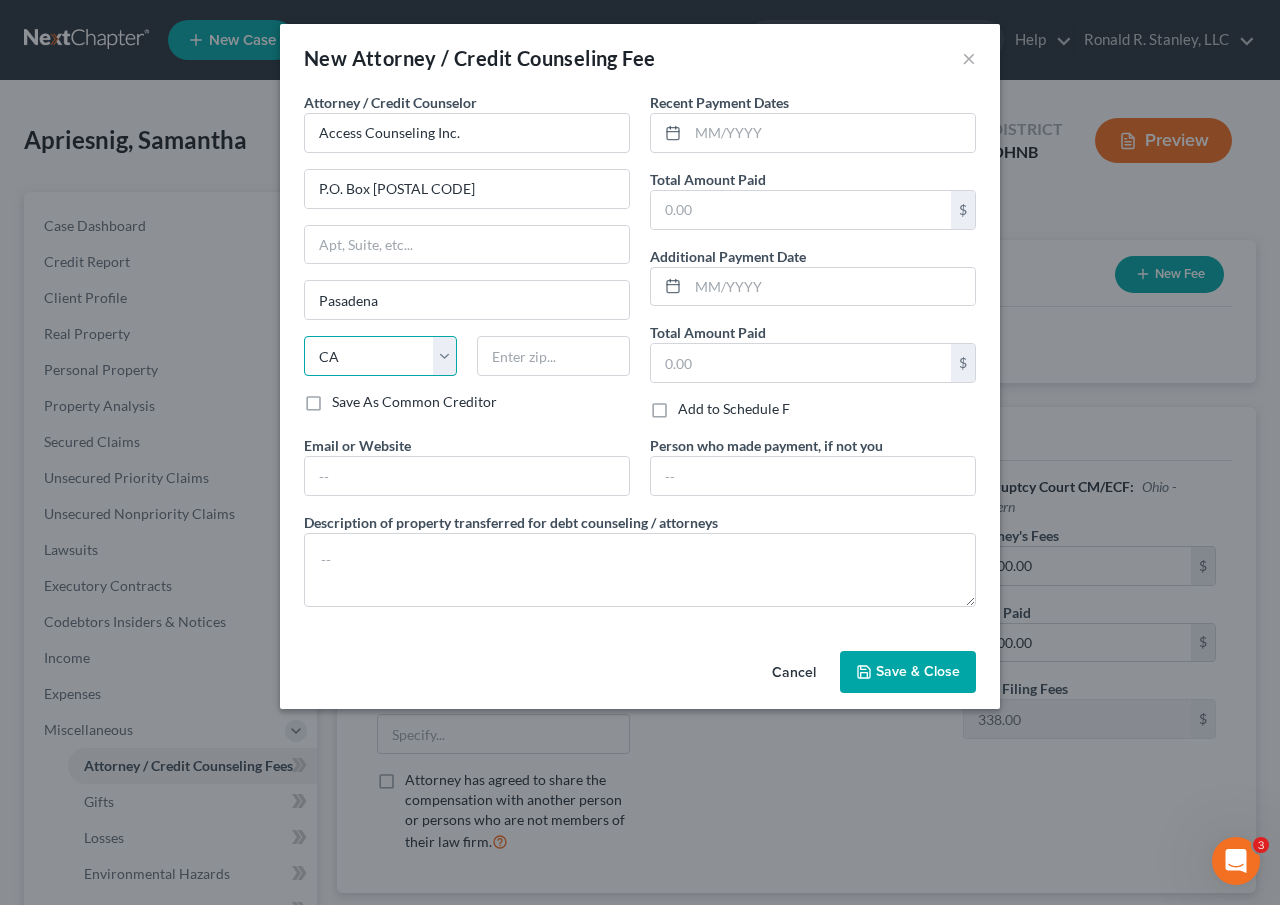 click on "State AL AK AR AZ CA CO CT DE DC FL GA GU HI ID IL IN IA KS KY LA ME MD MA MI MN MS MO MT NC ND NE NV NH NJ NM NY OH OK OR PA PR RI SC SD TN TX UT VI VA VT WA WV WI WY" at bounding box center (380, 356) 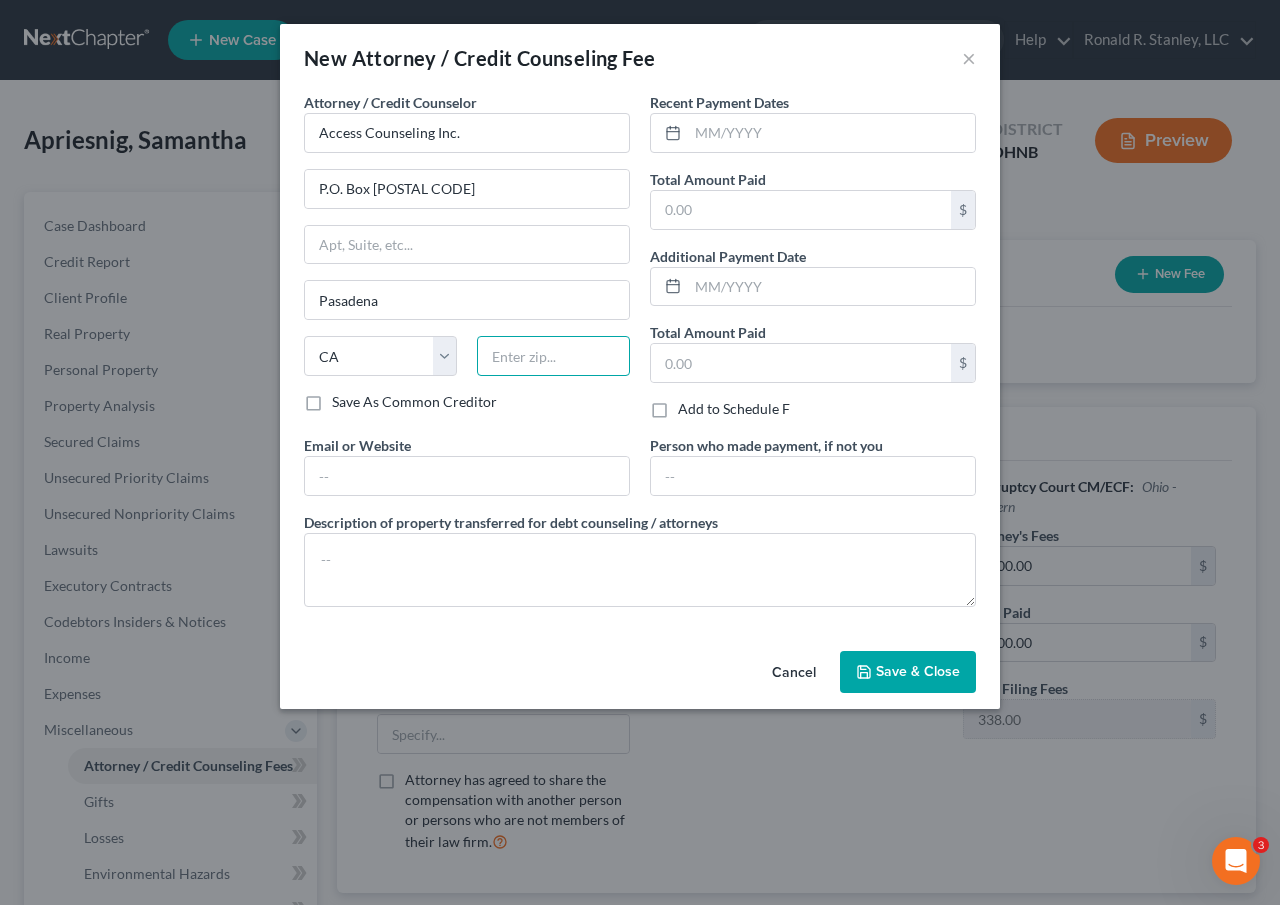 click at bounding box center [553, 356] 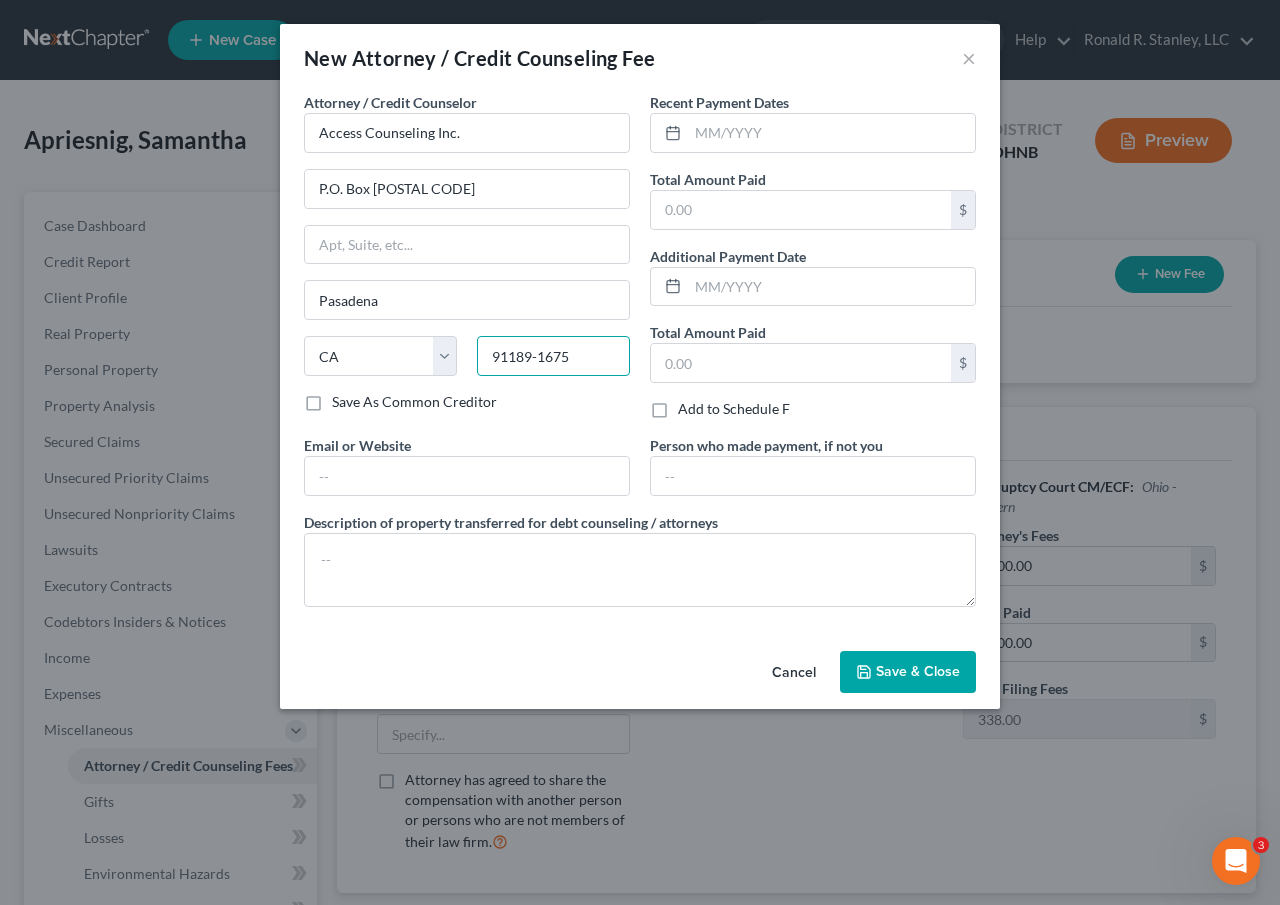 type on "91189-1675" 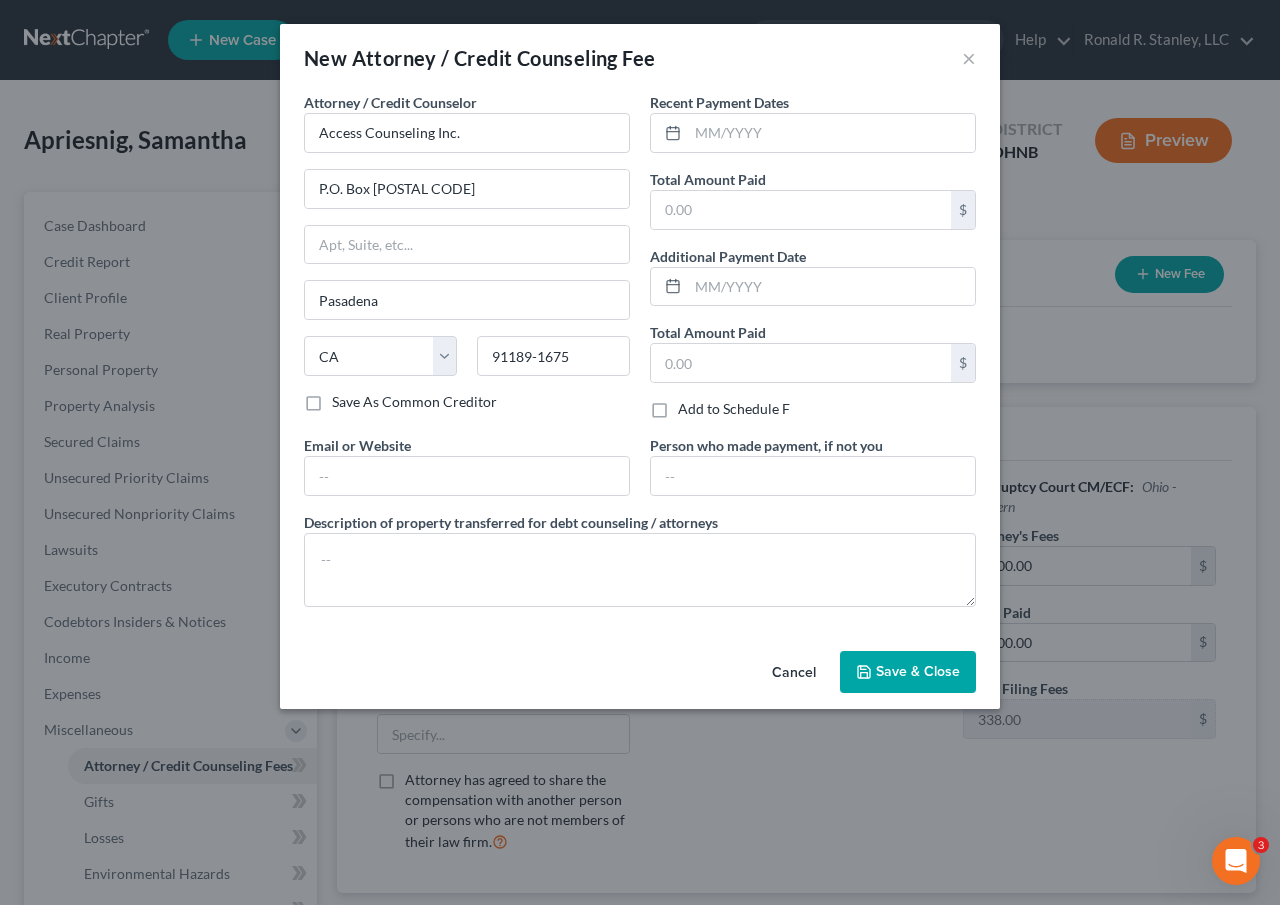 click on "Save As Common Creditor" at bounding box center (414, 402) 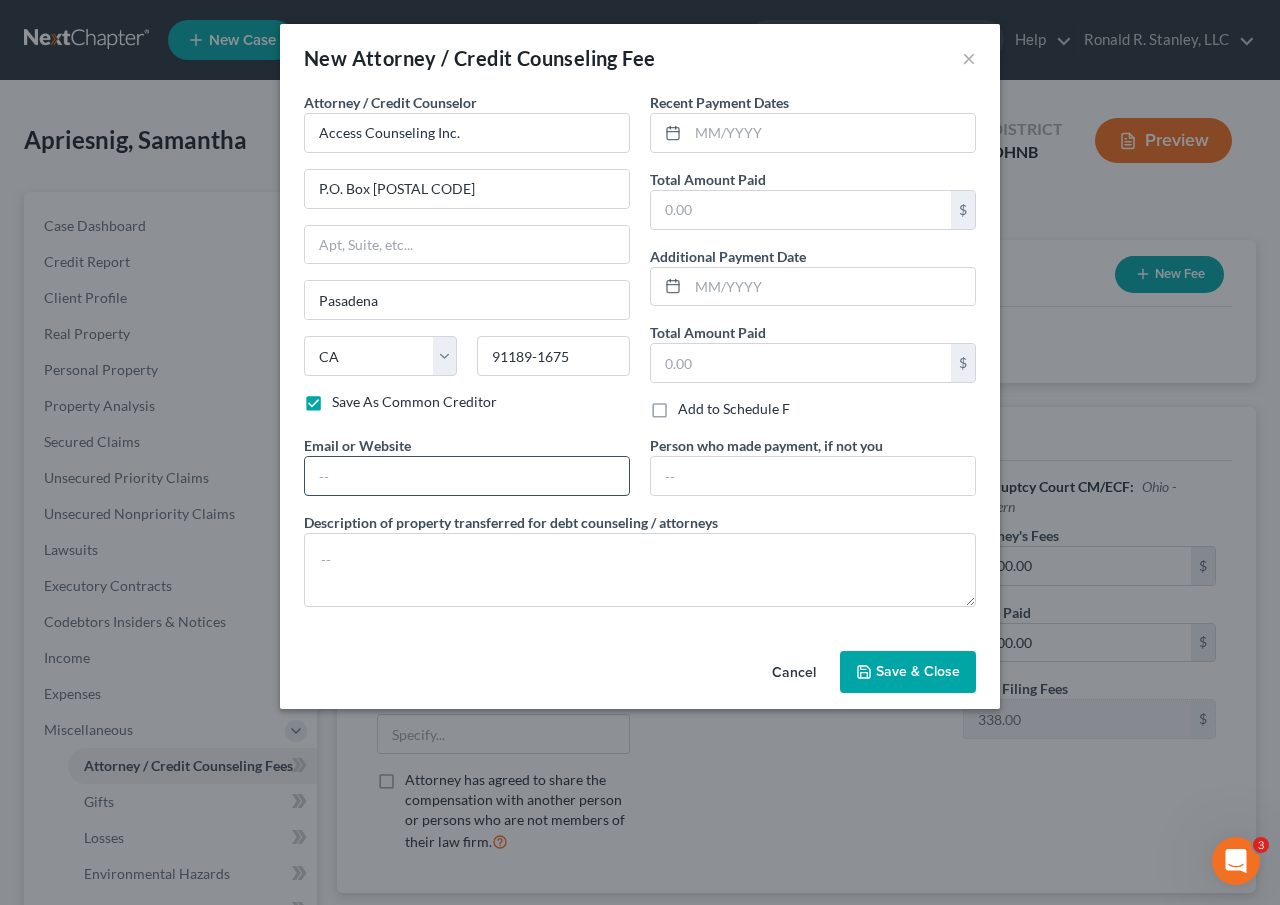 click at bounding box center [467, 476] 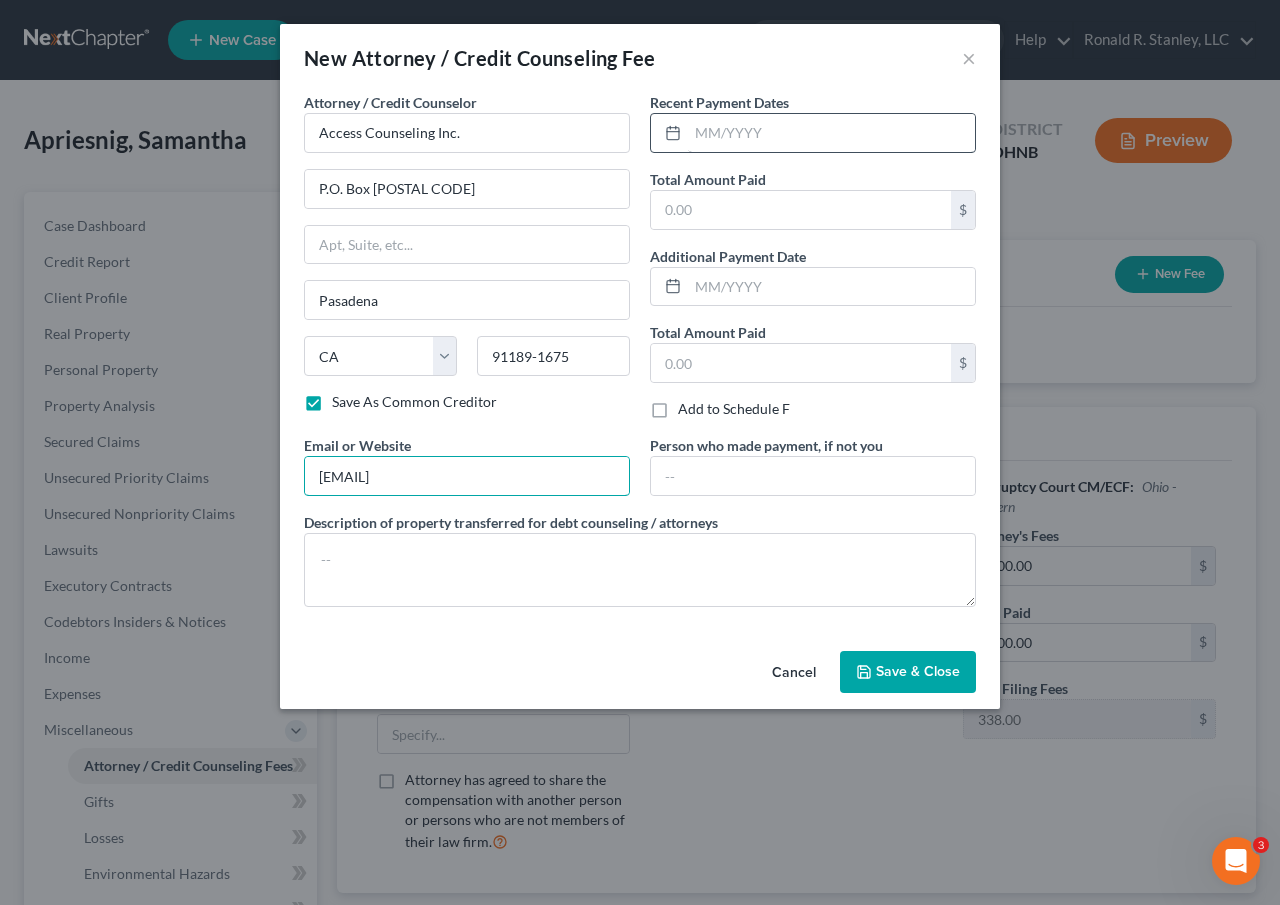 type on "admin@accesscounselinginc.org" 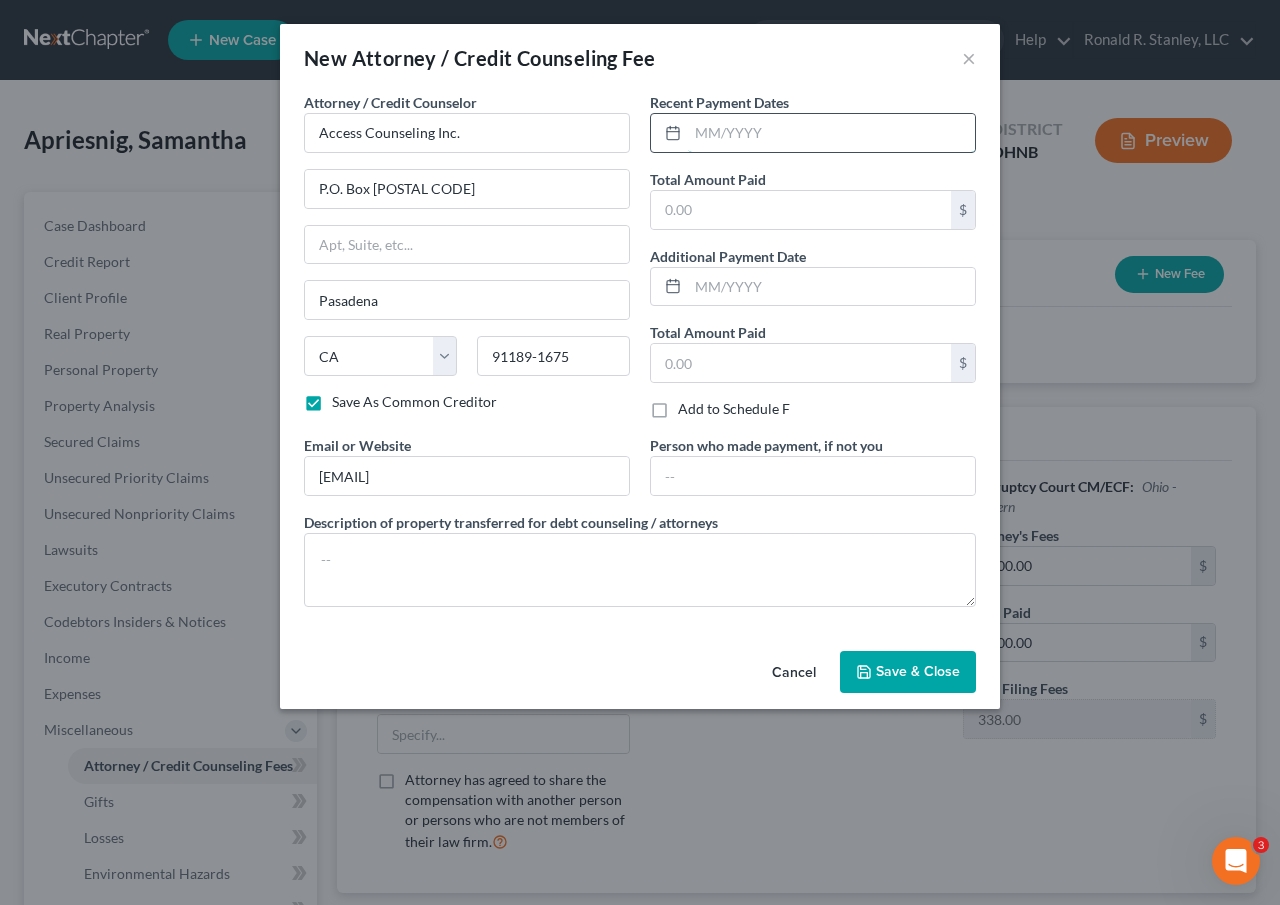 click at bounding box center [831, 133] 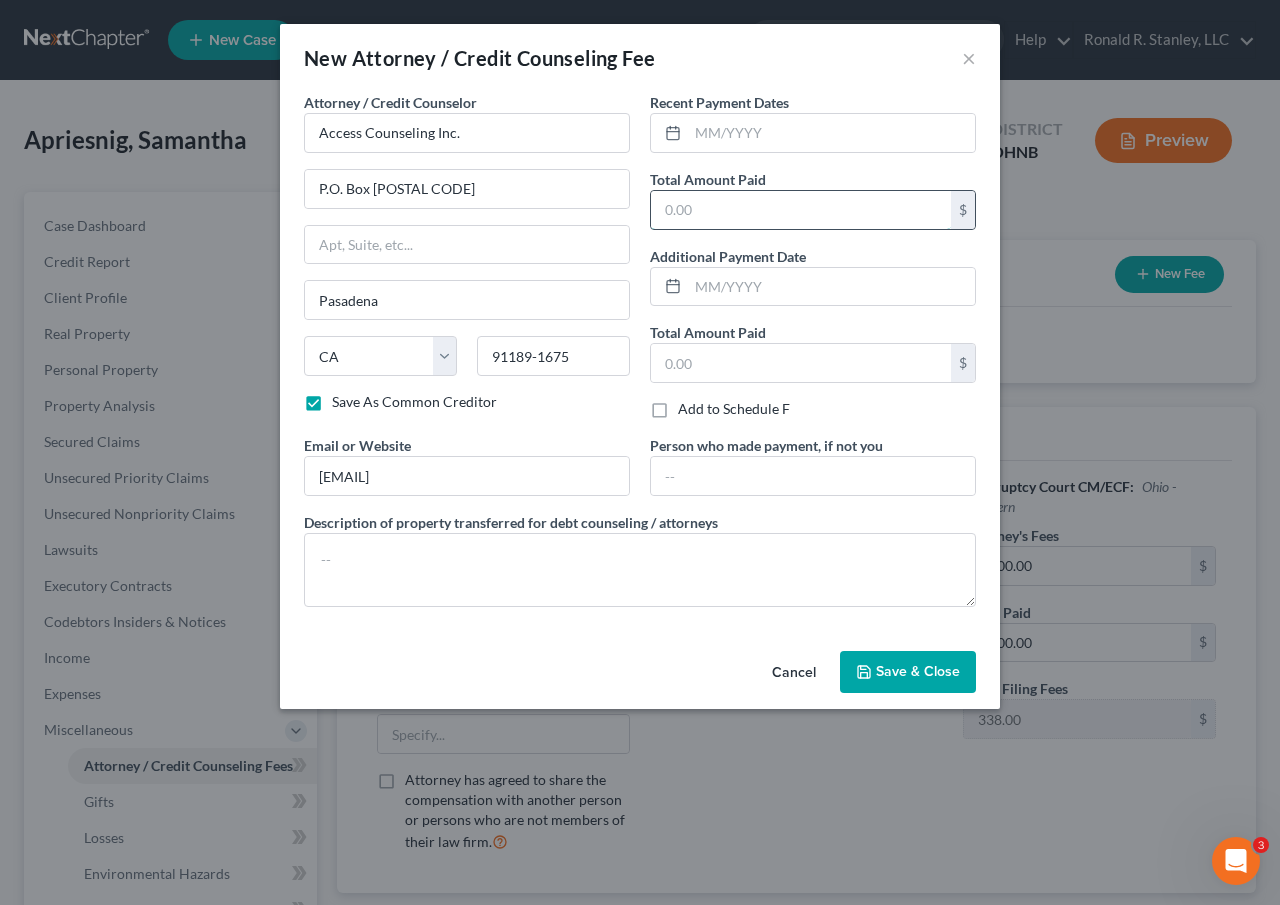 click at bounding box center [801, 210] 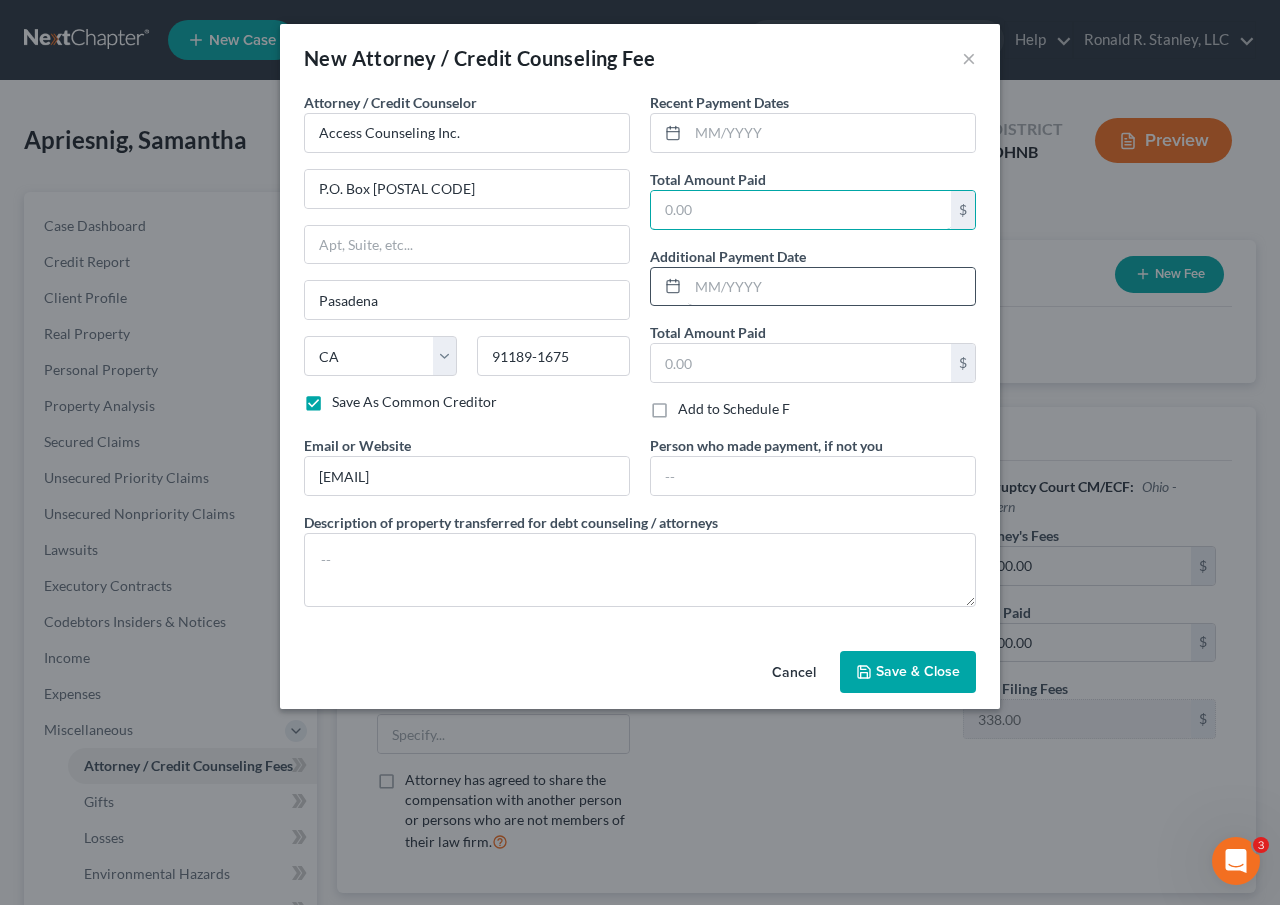 type on "14.95" 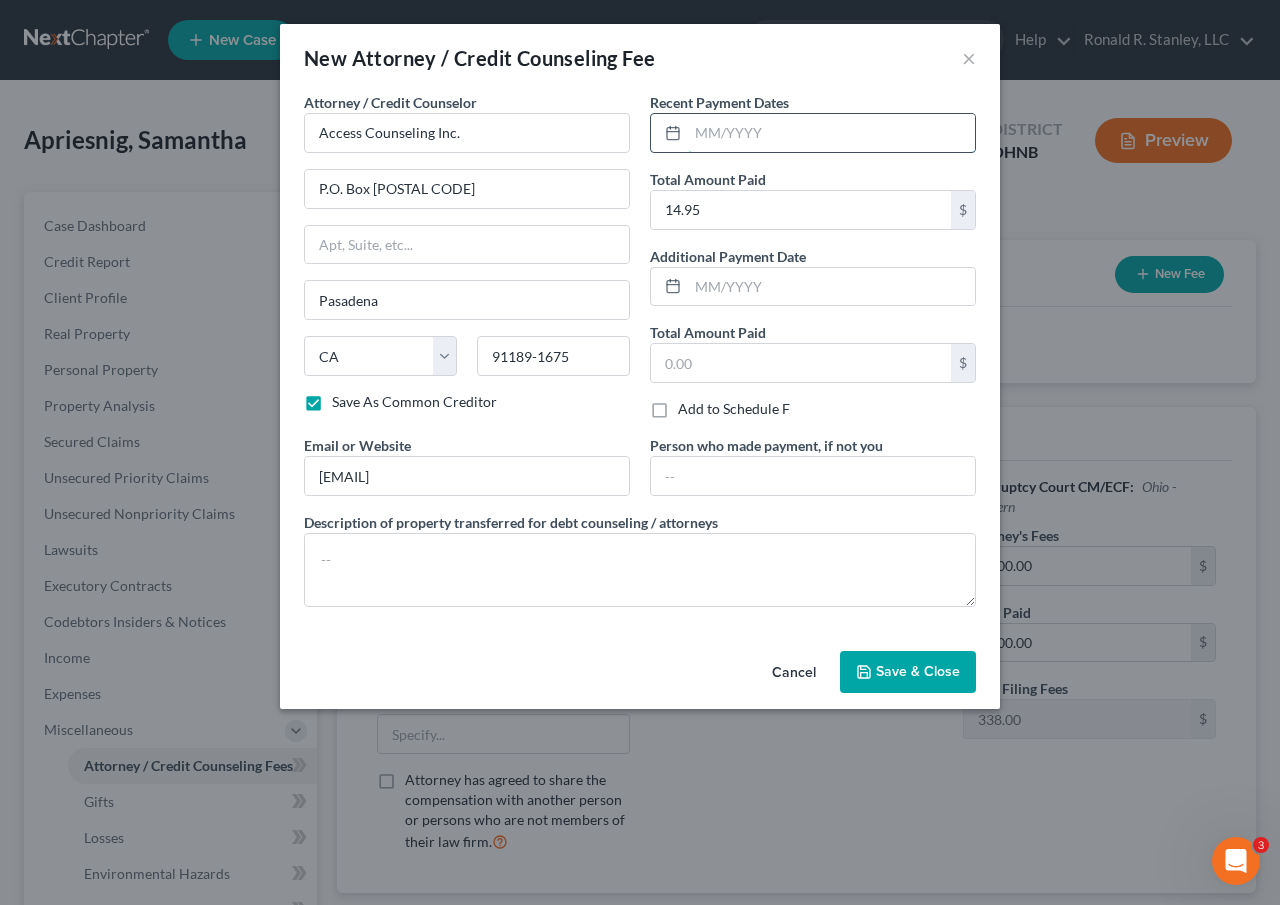 click at bounding box center (831, 133) 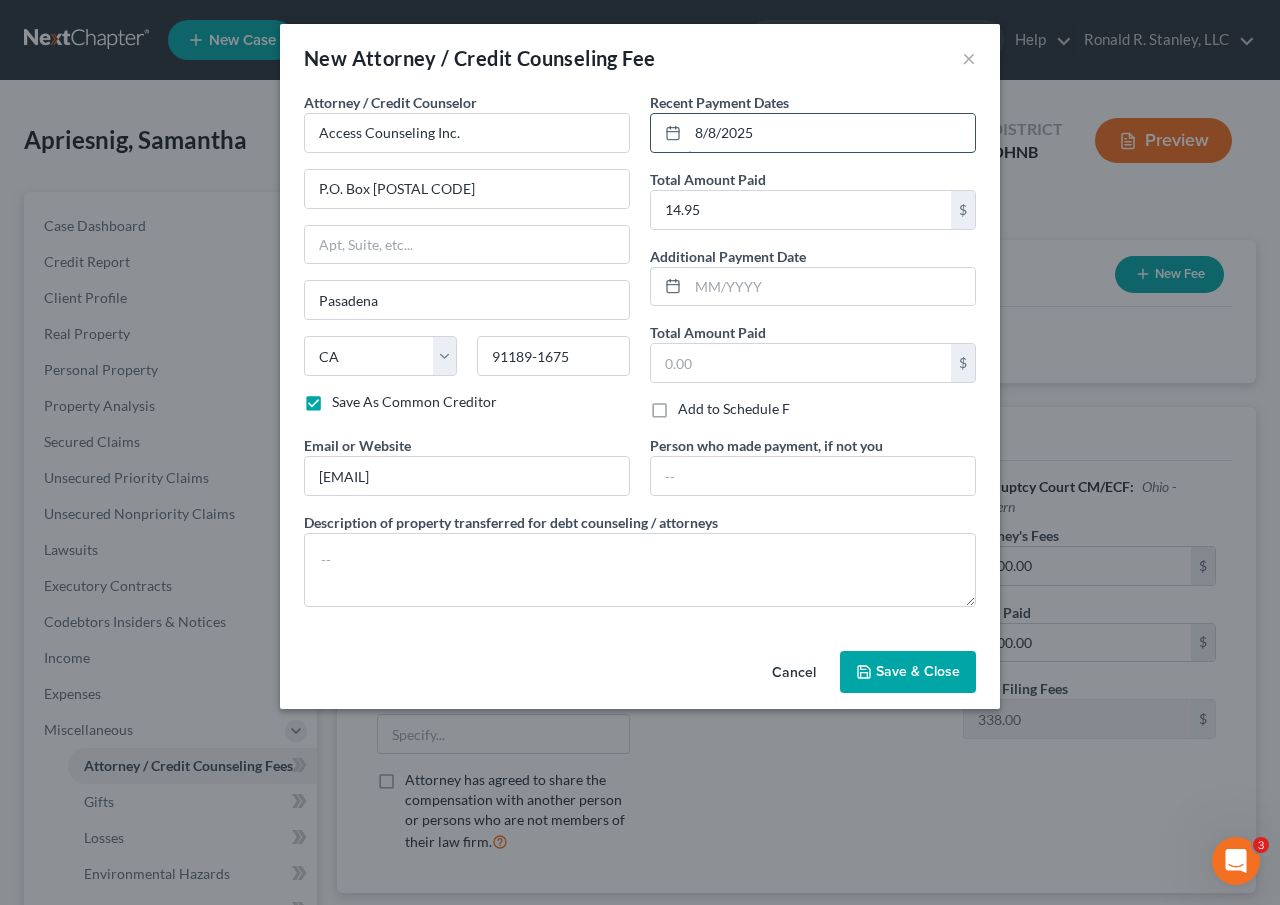 click on "8/8/2025" at bounding box center (831, 133) 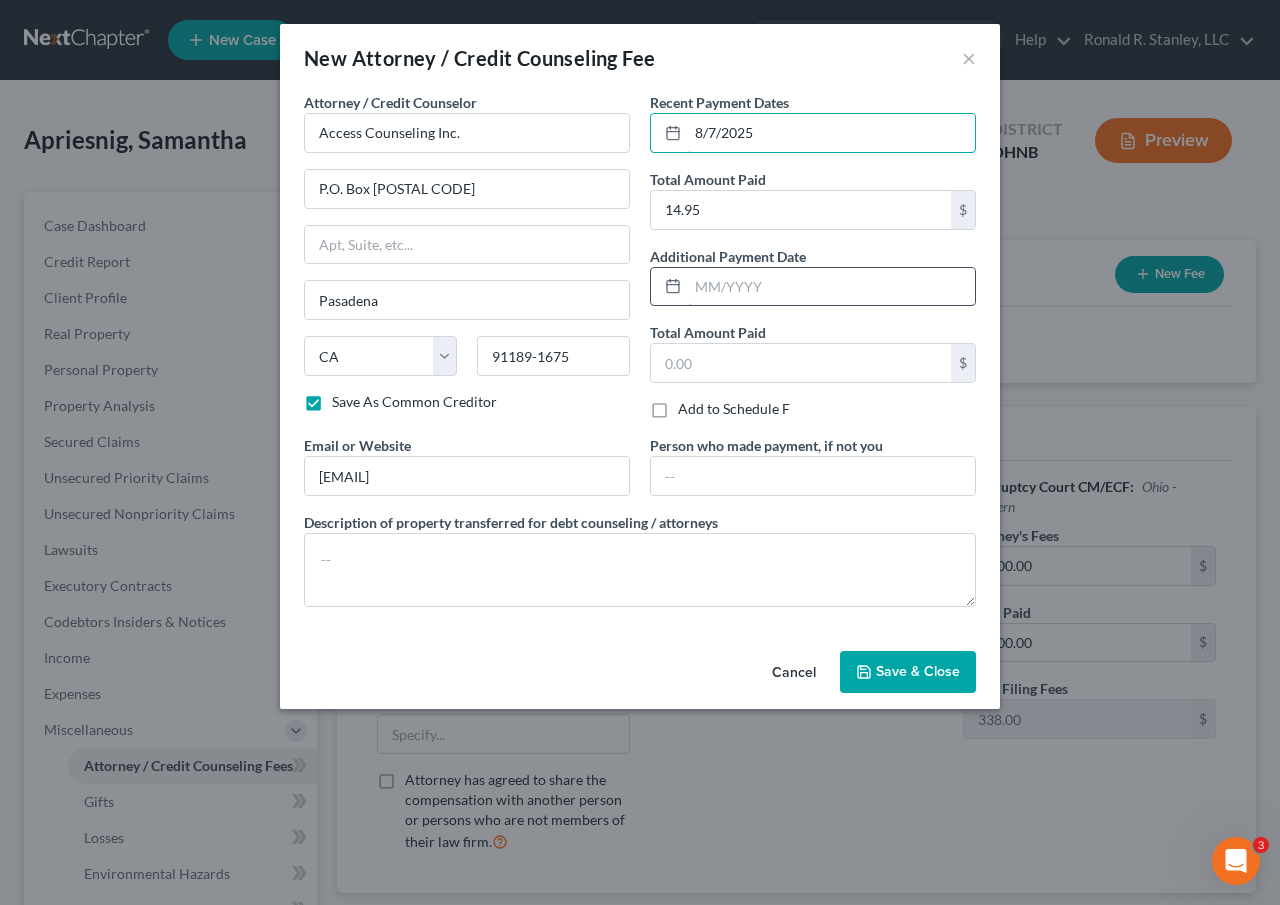 type on "8/7/2025" 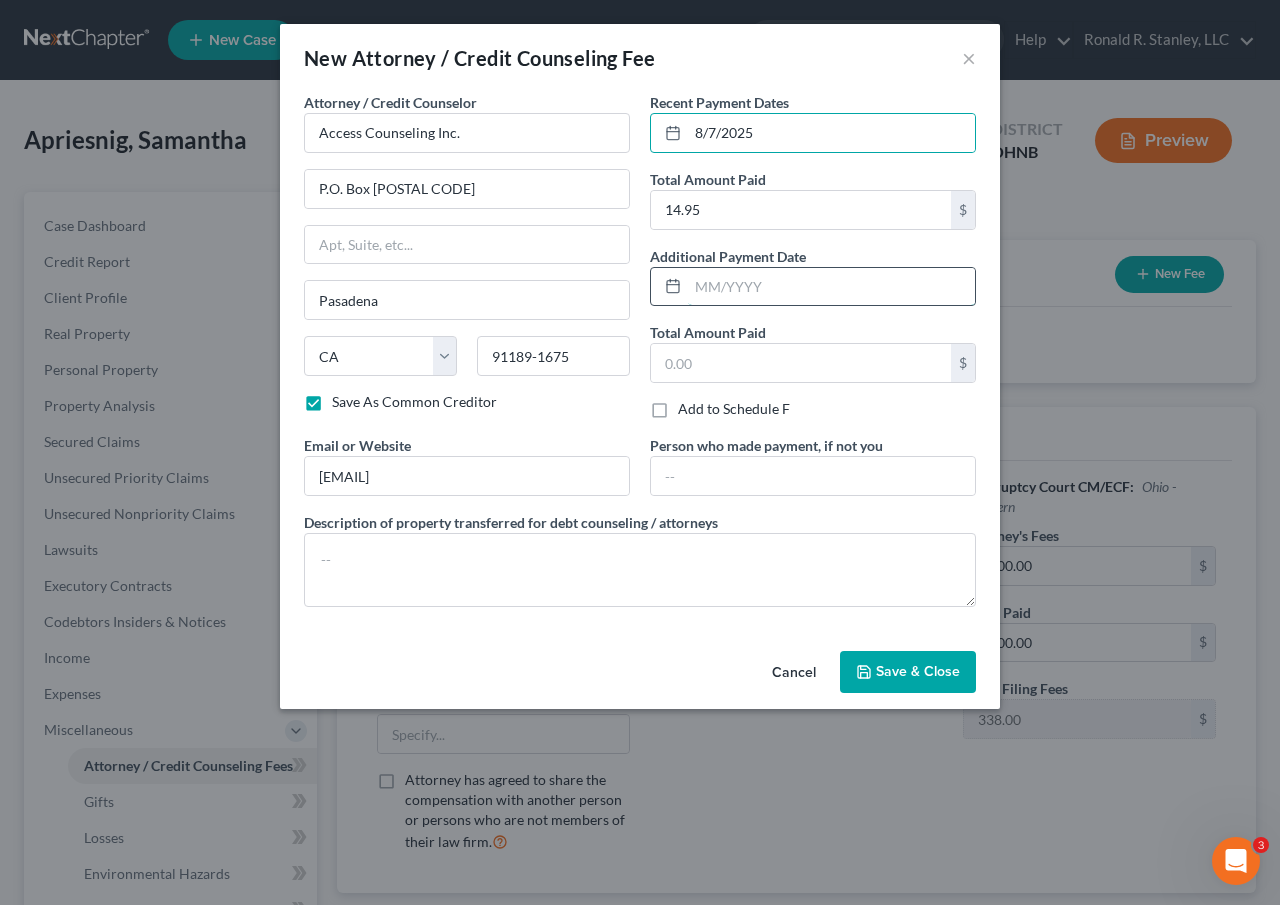 click at bounding box center [831, 287] 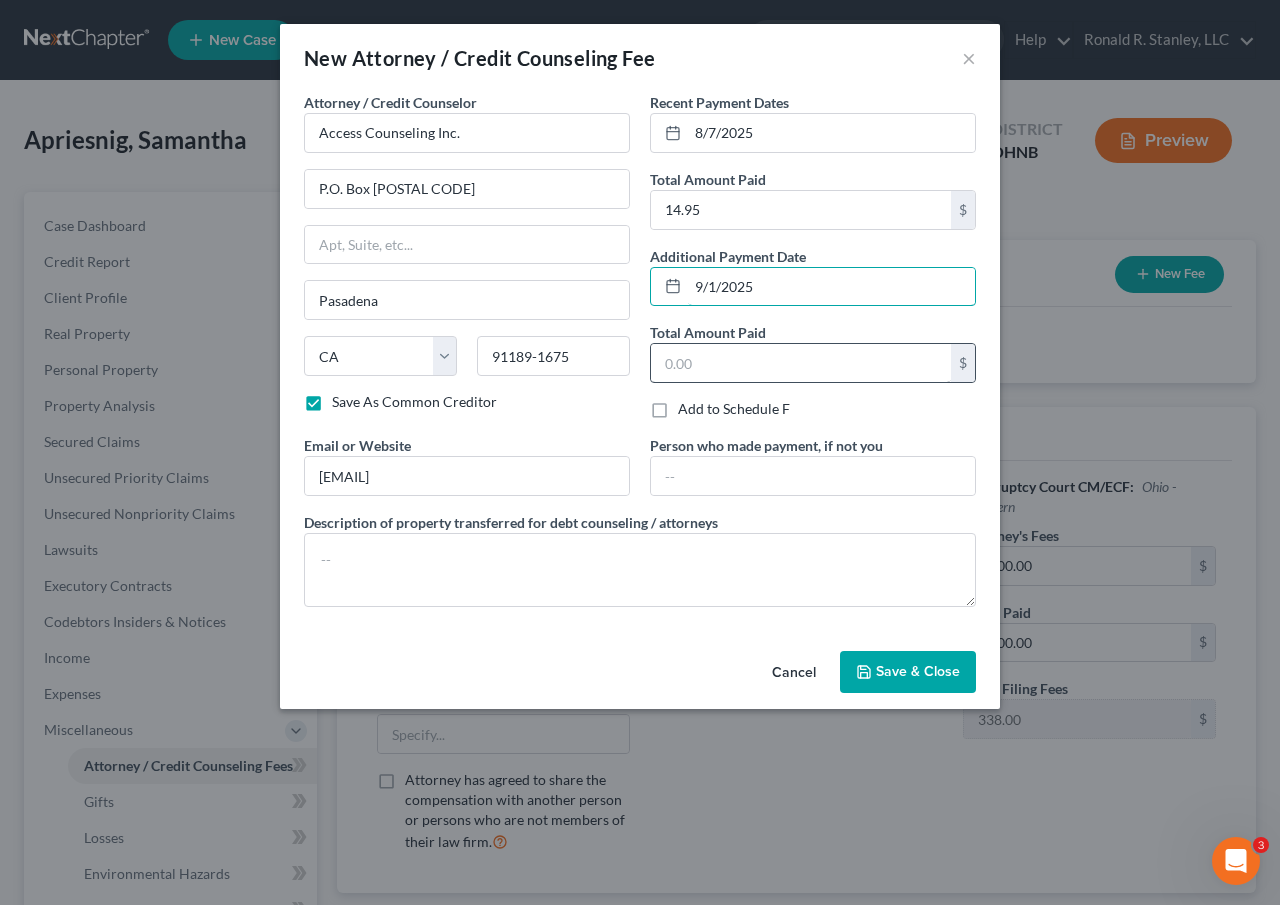 type on "9/1/2025" 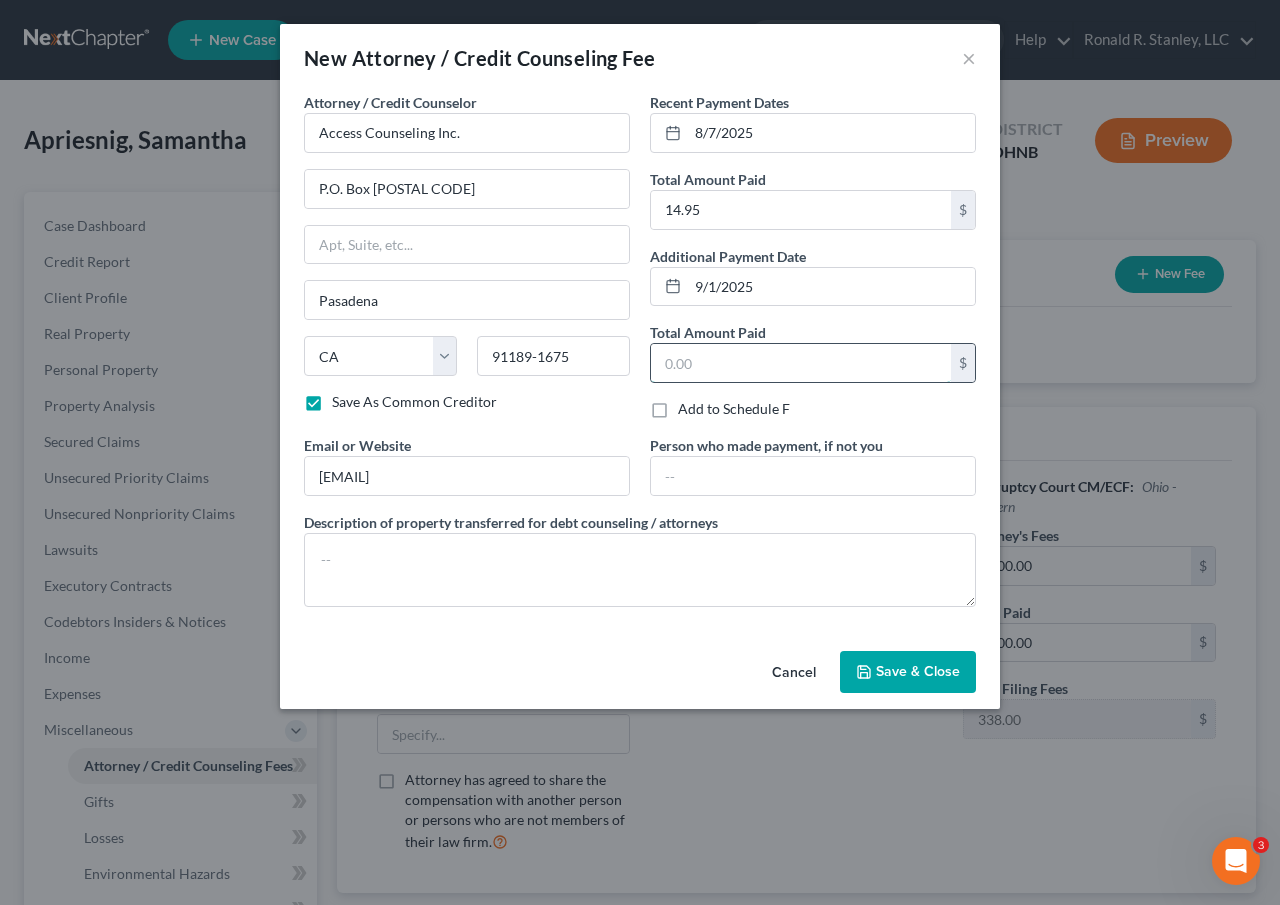 click at bounding box center (801, 363) 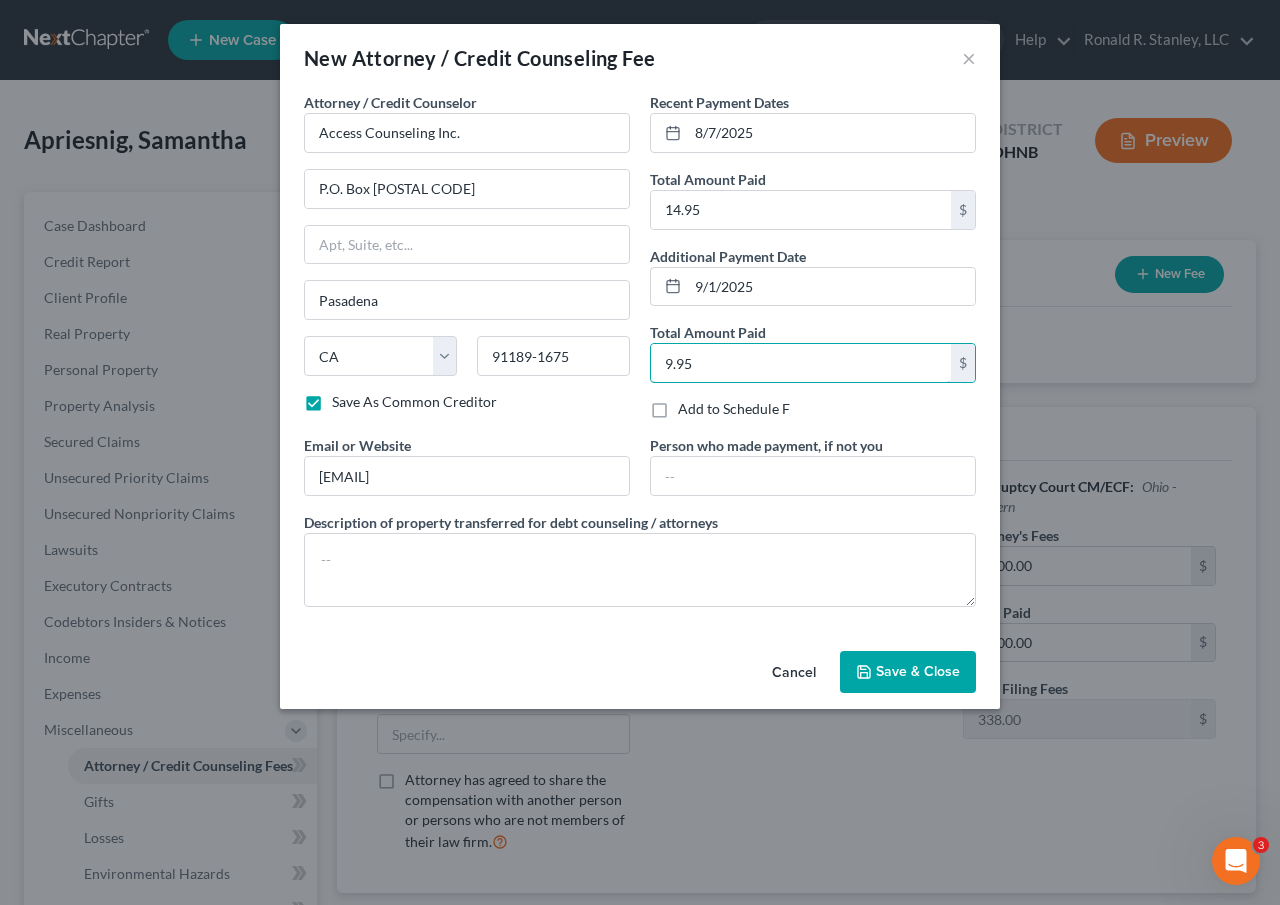 type on "9.95" 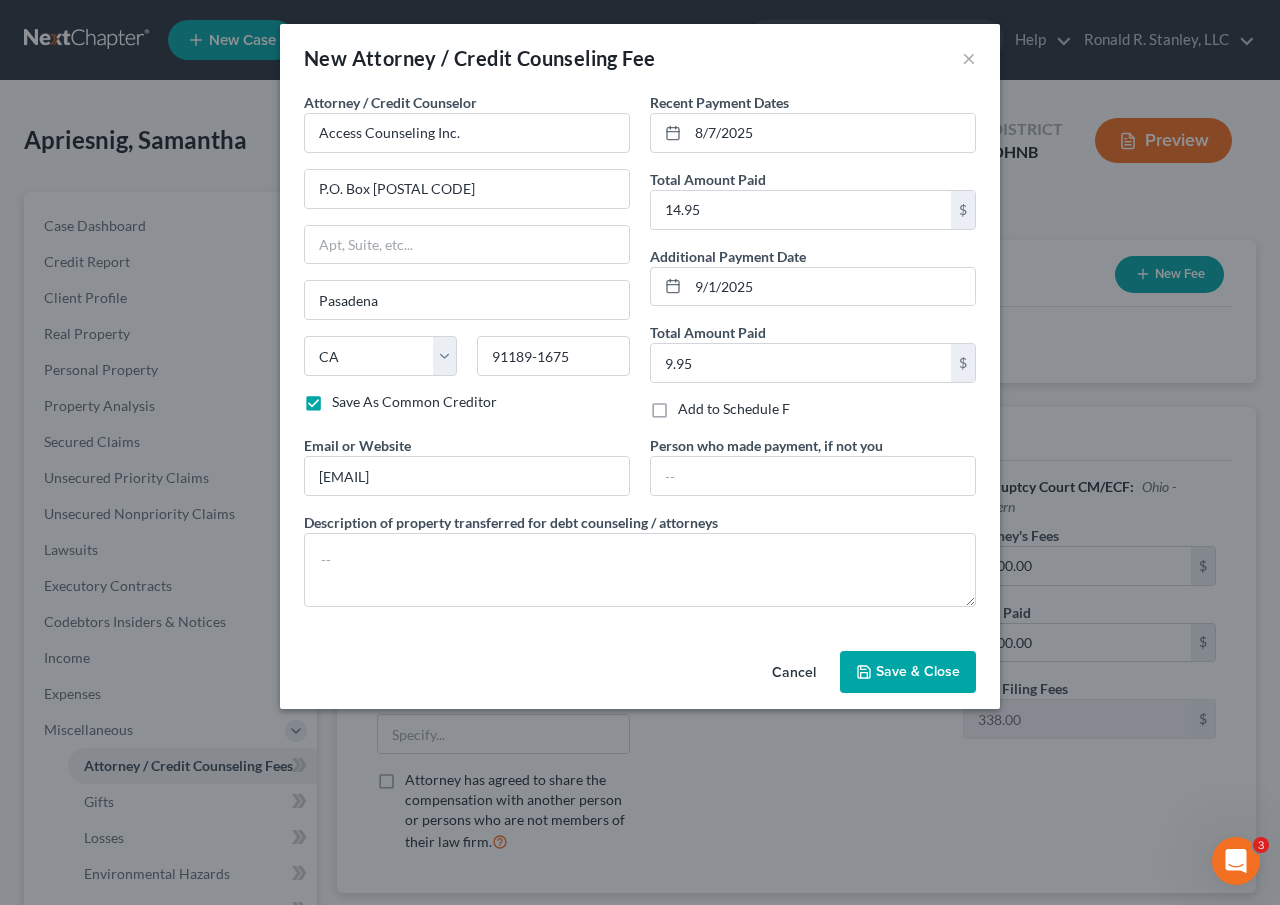 click on "Save & Close" at bounding box center (918, 671) 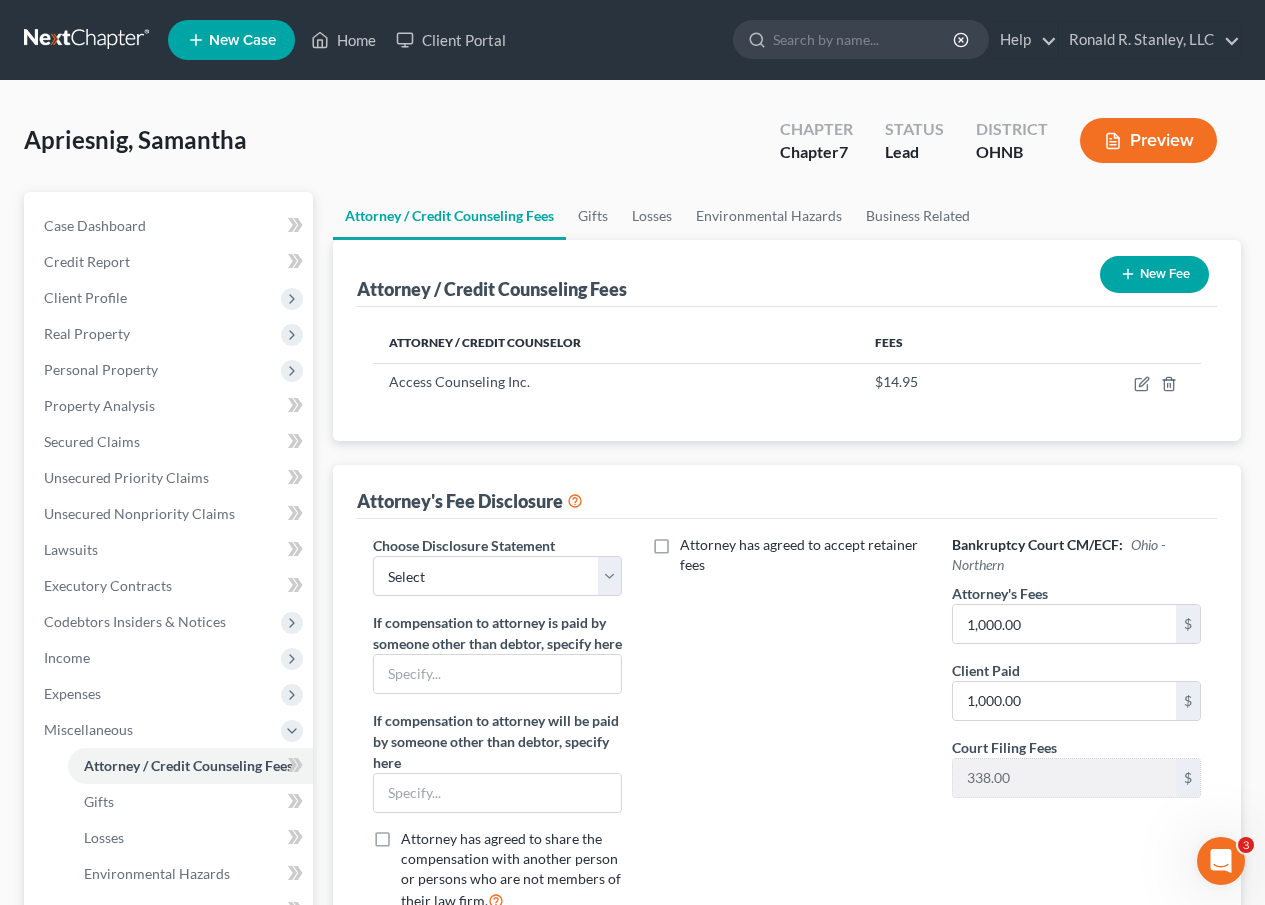 drag, startPoint x: 657, startPoint y: 624, endPoint x: 659, endPoint y: 886, distance: 262.00763 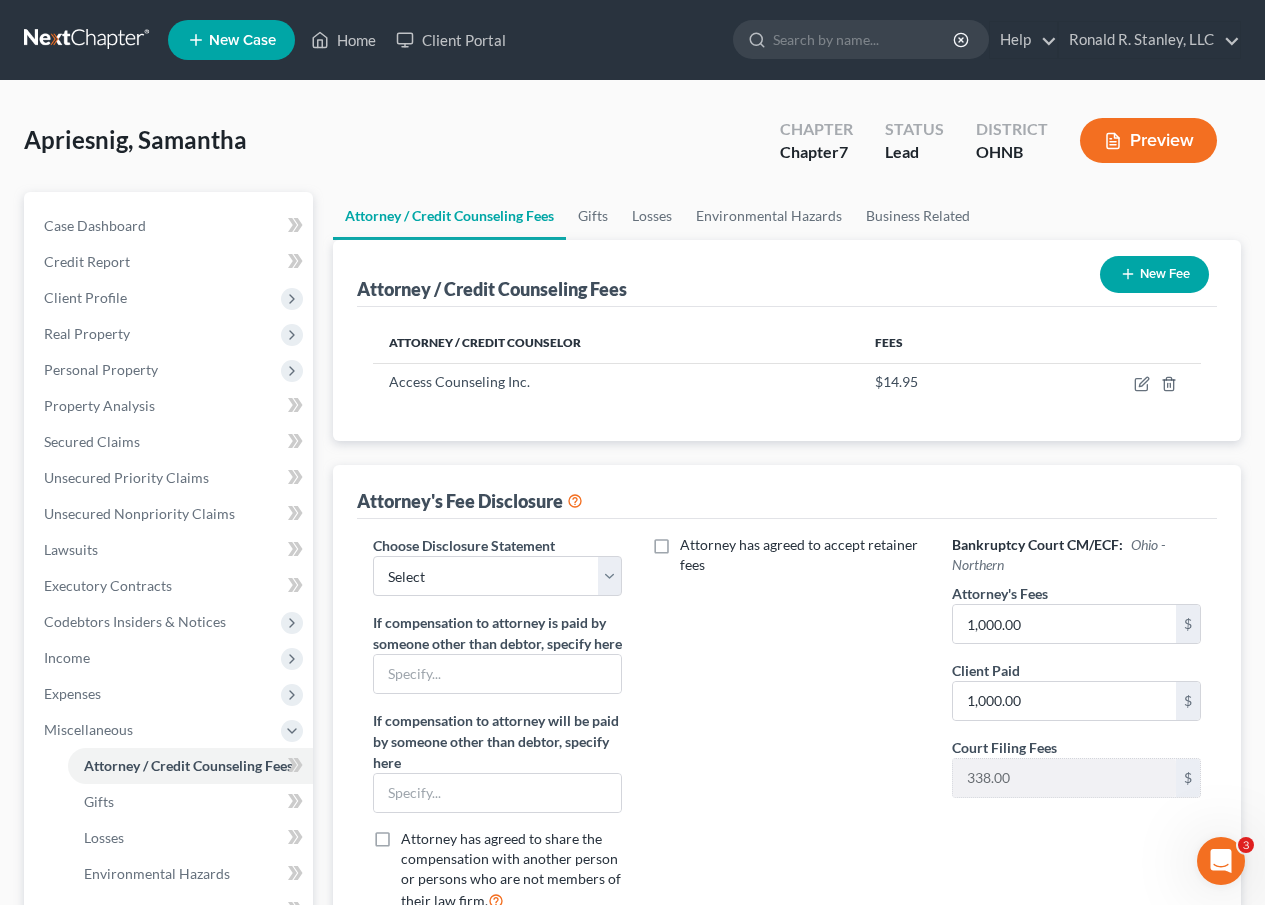 drag, startPoint x: 643, startPoint y: 640, endPoint x: 635, endPoint y: 708, distance: 68.46897 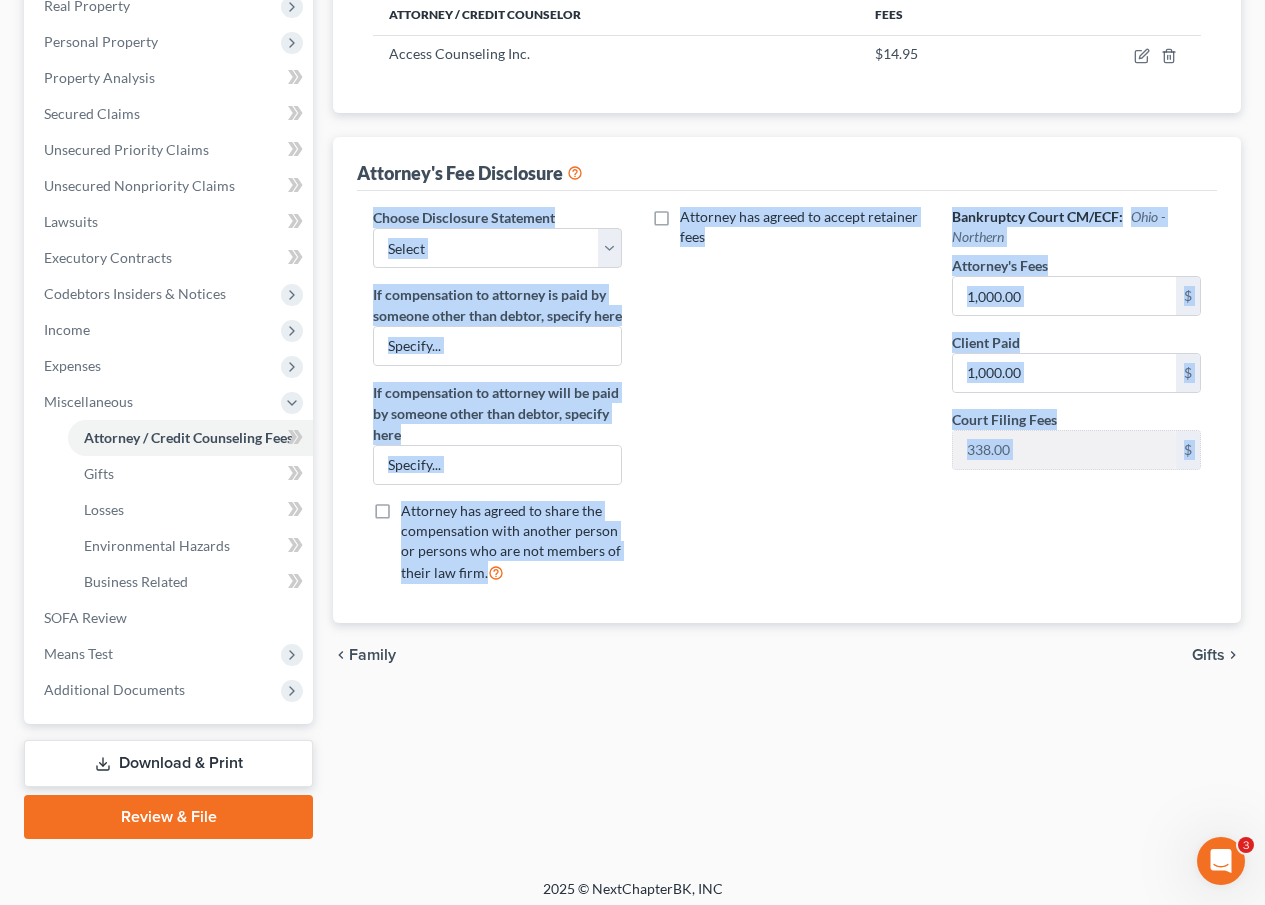 scroll, scrollTop: 338, scrollLeft: 0, axis: vertical 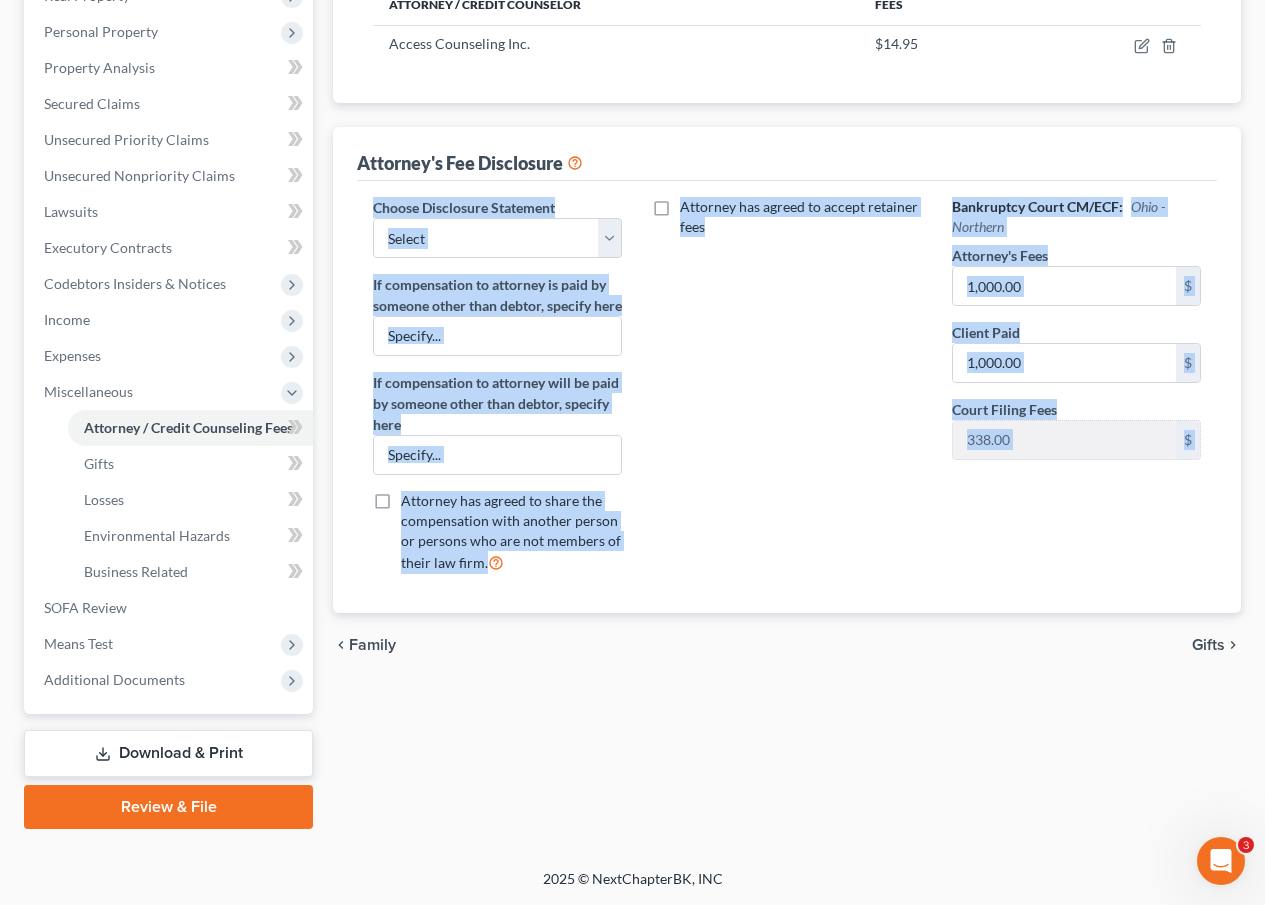 drag, startPoint x: 635, startPoint y: 708, endPoint x: 333, endPoint y: 886, distance: 350.55383 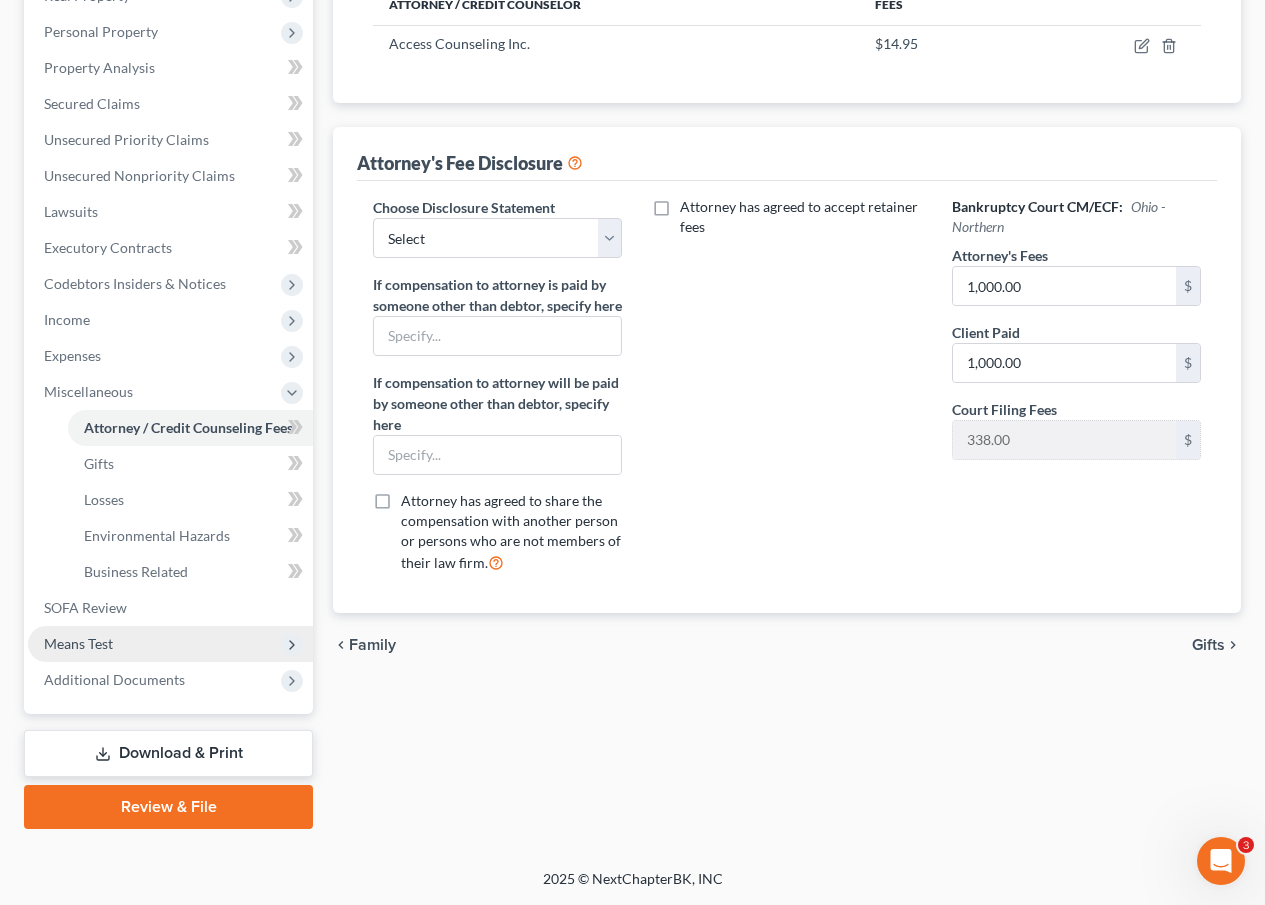 click on "Means Test" at bounding box center [170, 644] 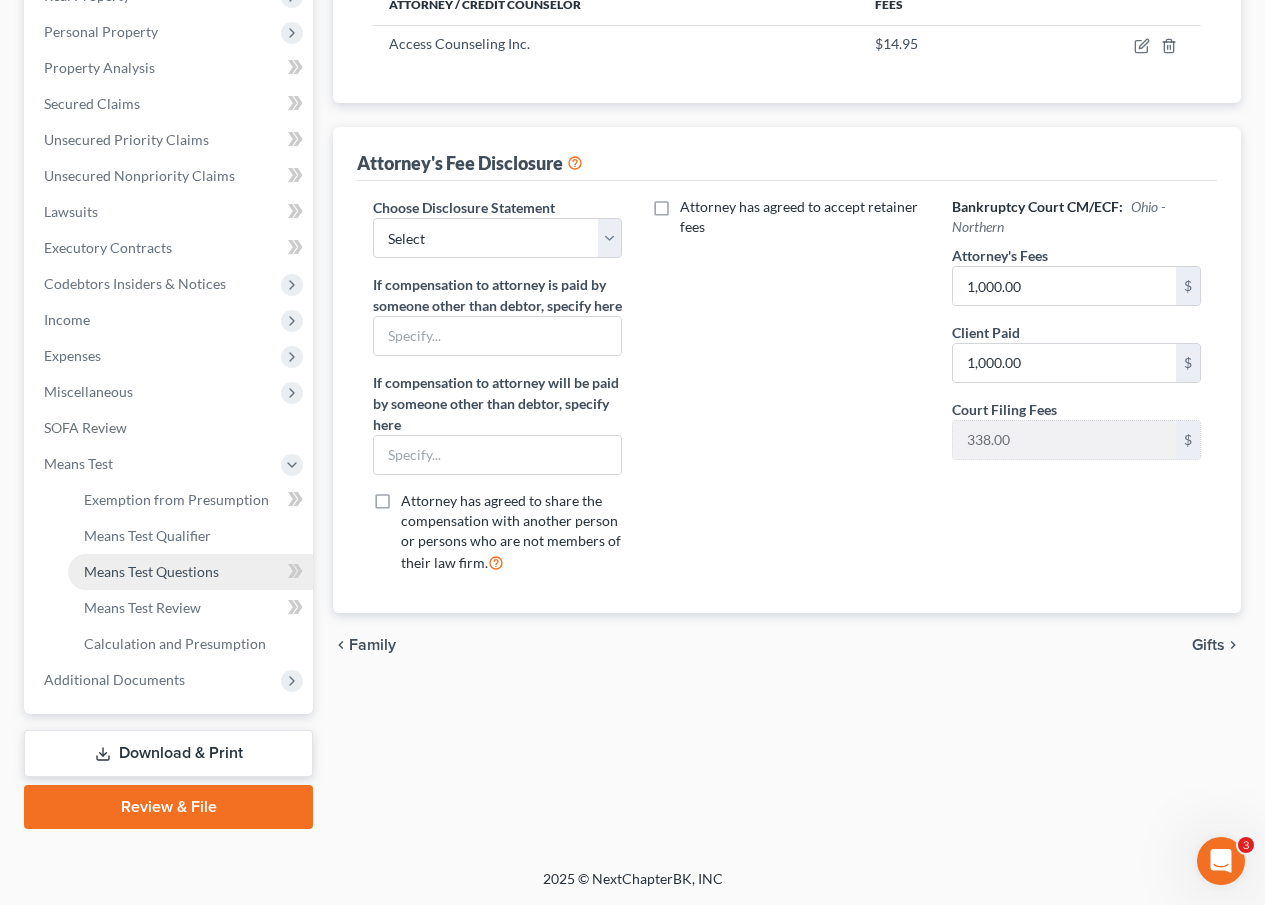 click on "Means Test Questions" at bounding box center [151, 571] 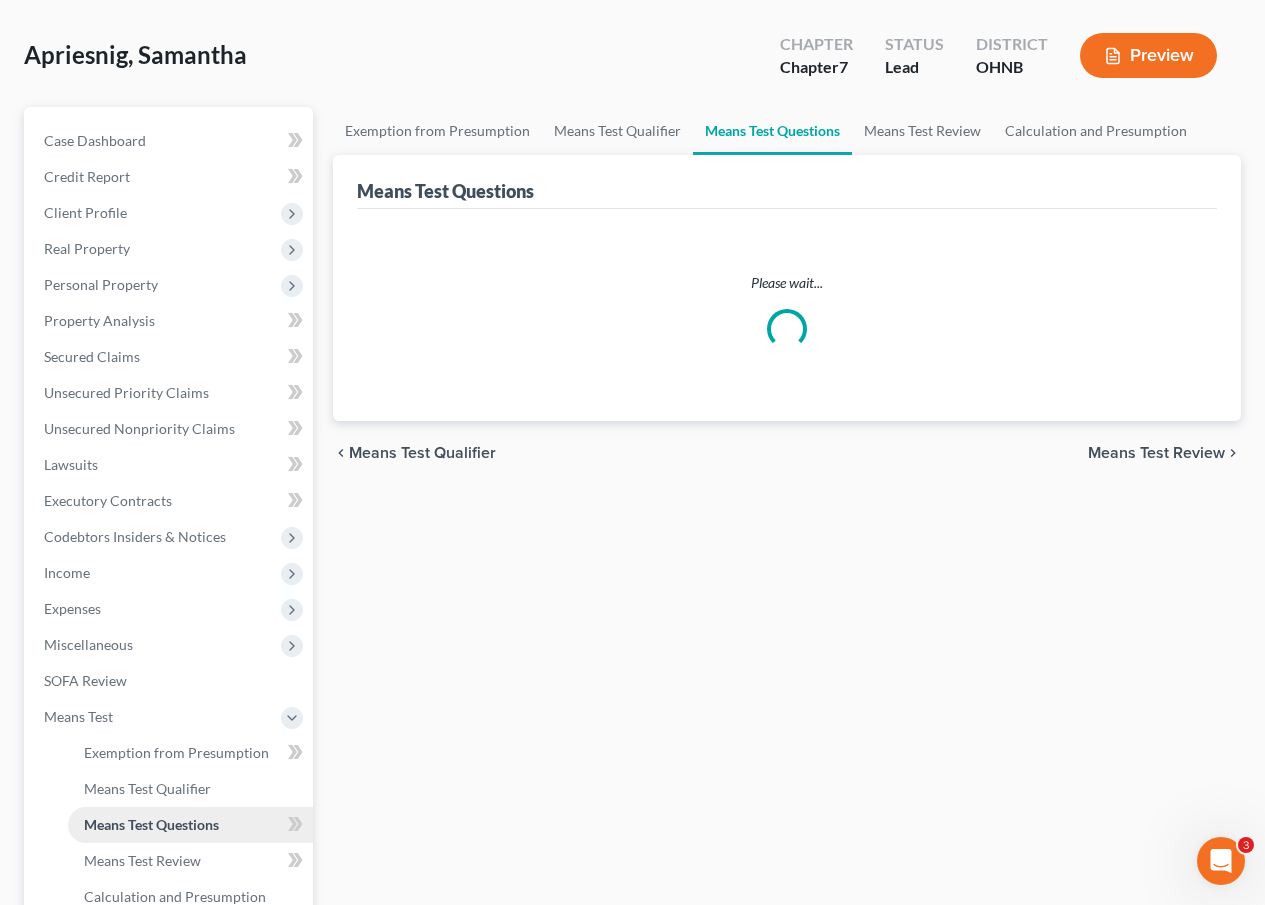 scroll, scrollTop: 0, scrollLeft: 0, axis: both 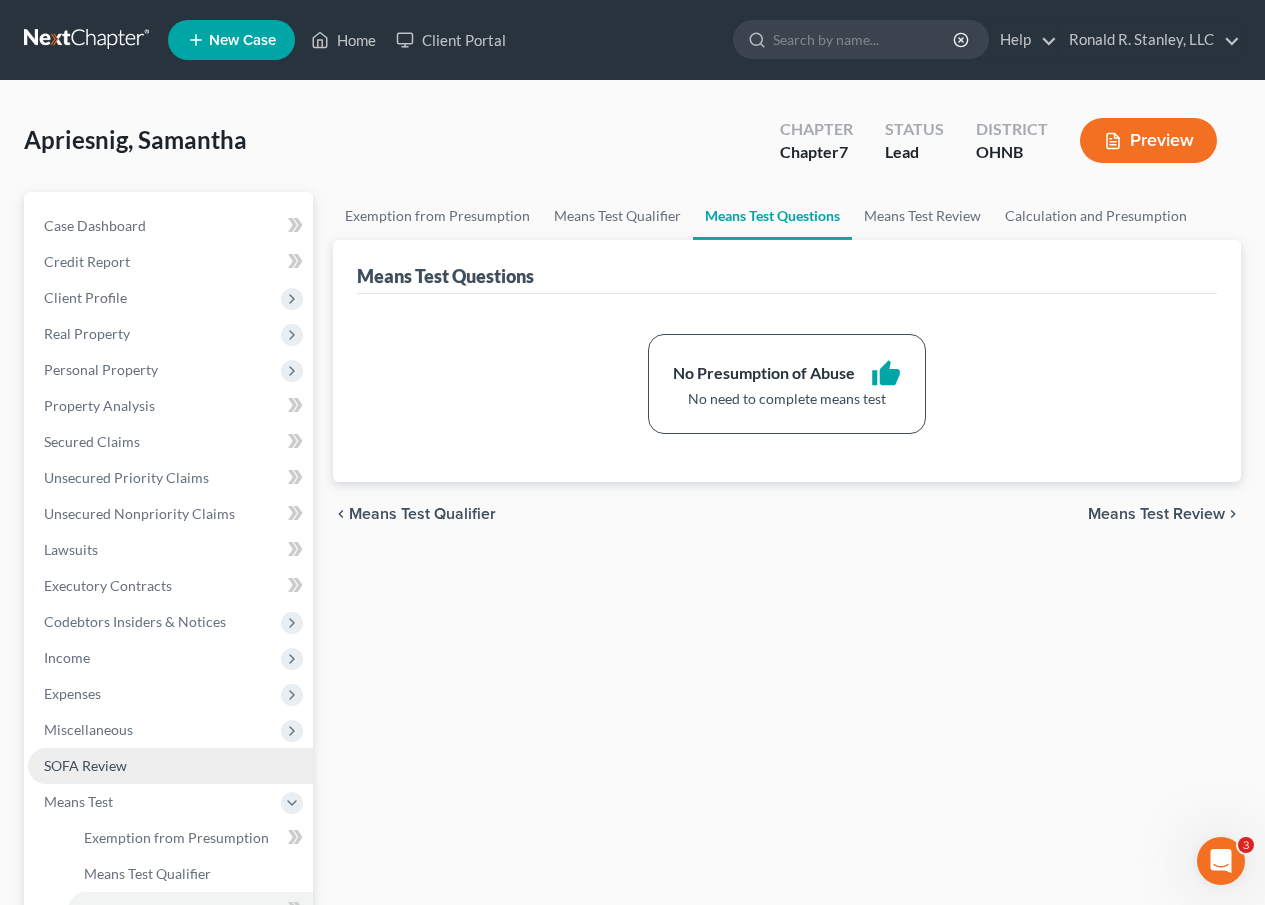 click on "SOFA Review" at bounding box center [85, 765] 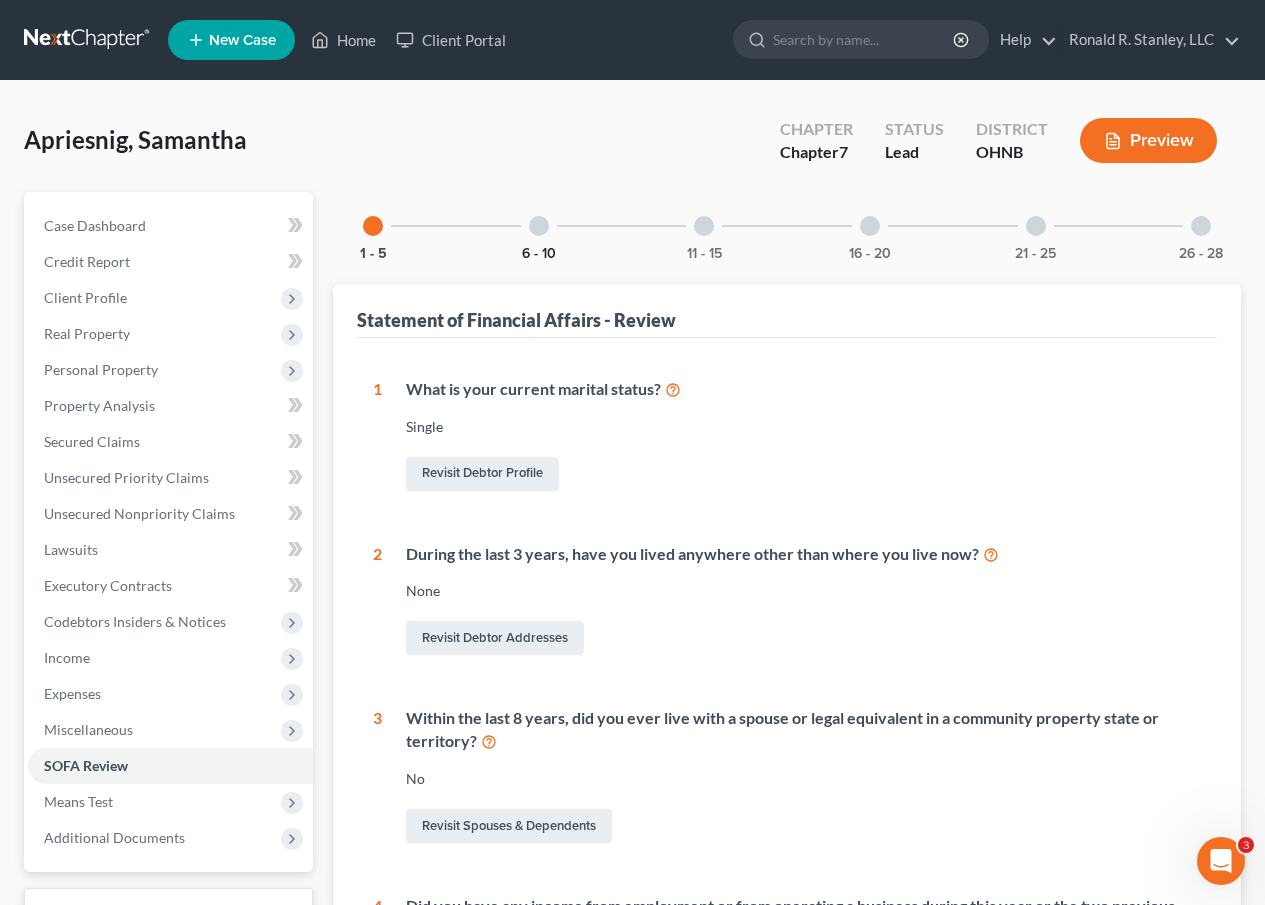 click on "6 - 10" at bounding box center (539, 254) 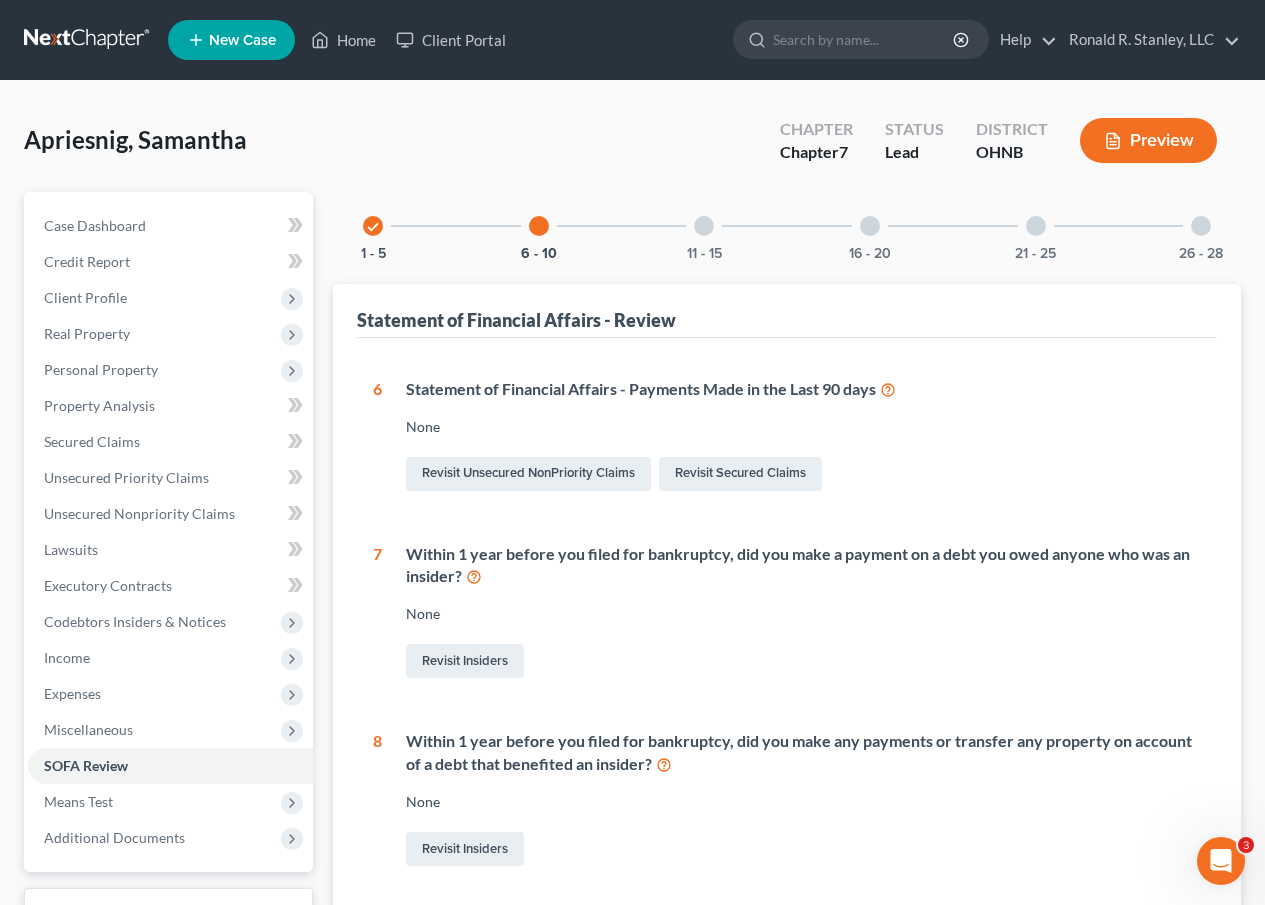drag, startPoint x: 354, startPoint y: 714, endPoint x: 372, endPoint y: 862, distance: 149.09058 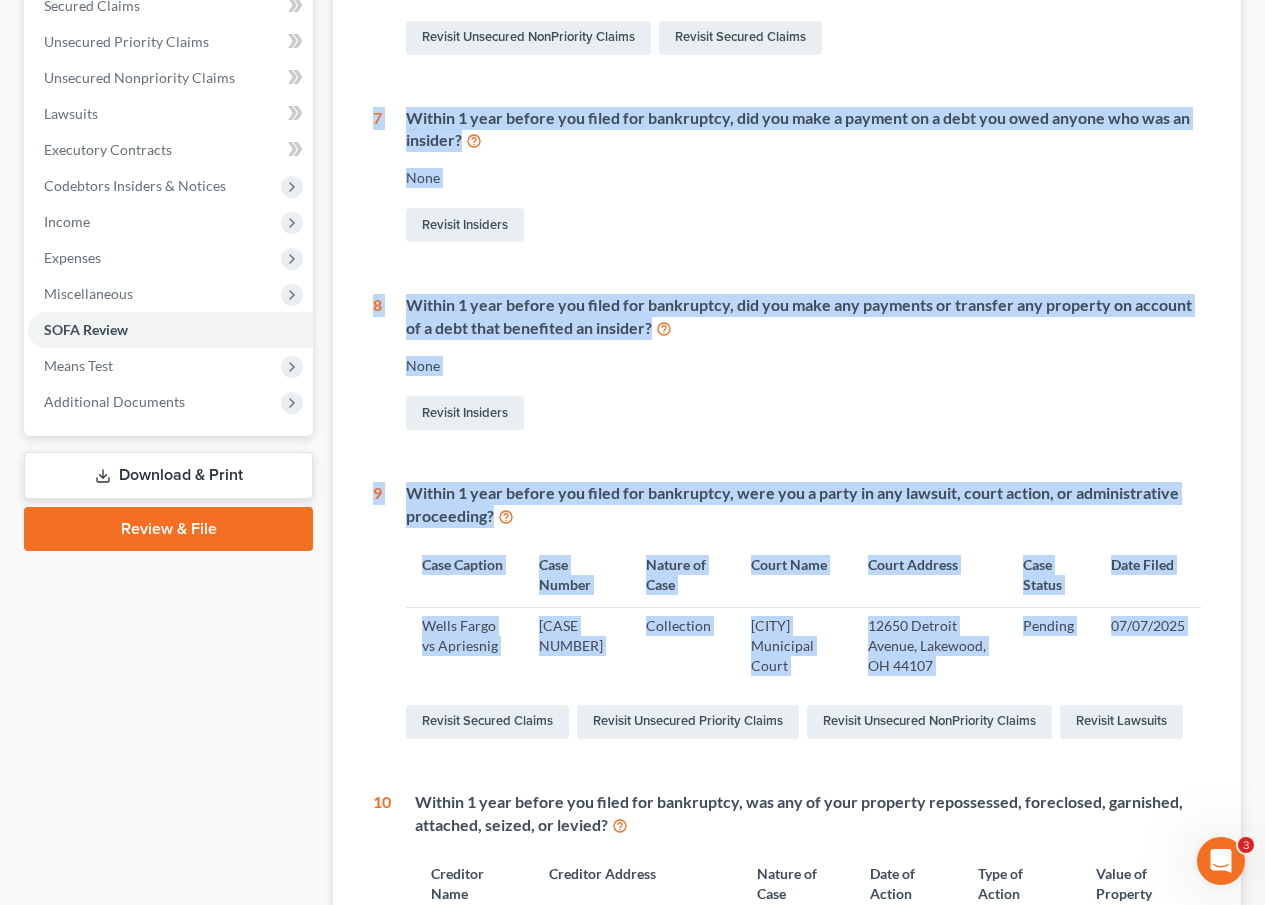 drag, startPoint x: 349, startPoint y: 652, endPoint x: 365, endPoint y: 886, distance: 234.54637 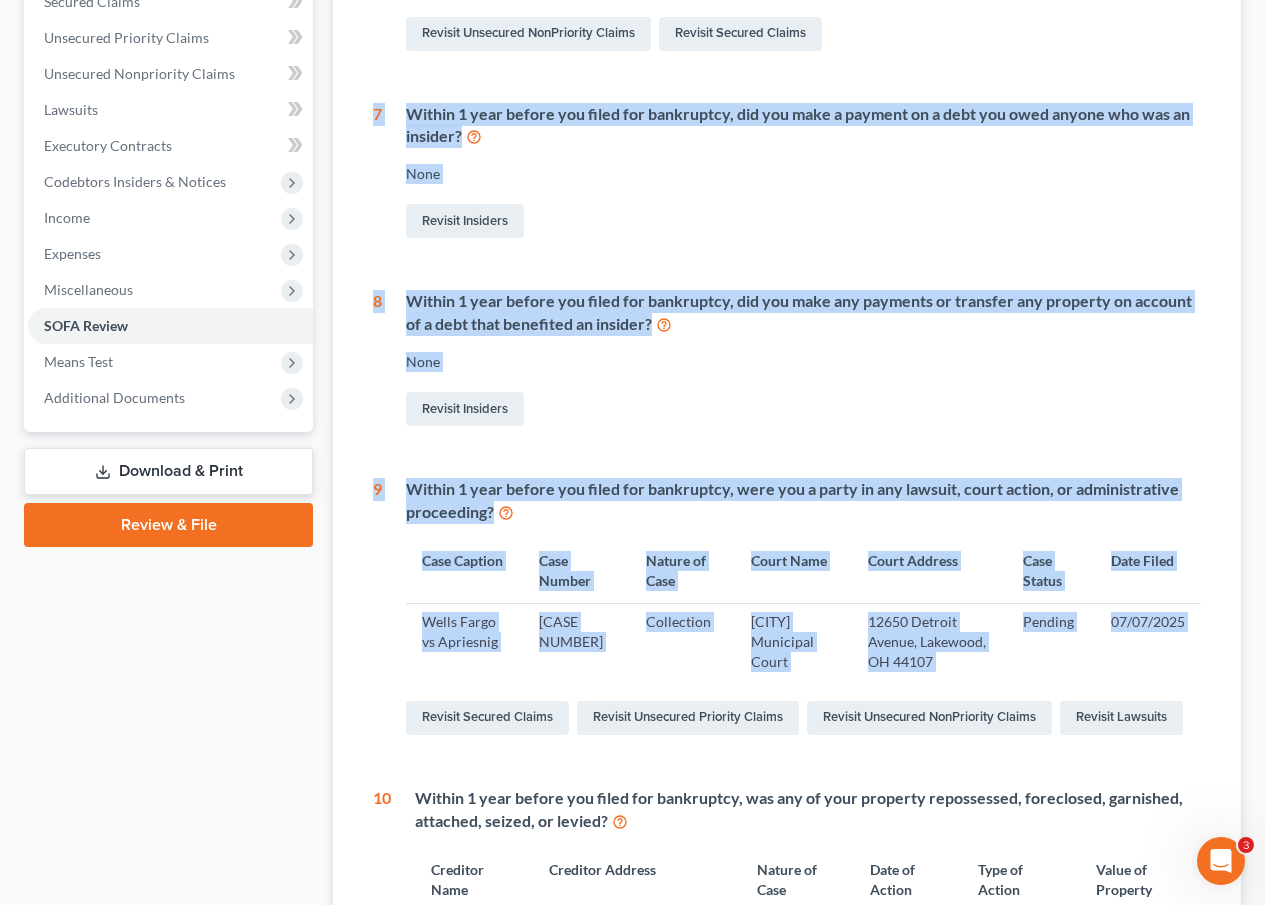 drag, startPoint x: 396, startPoint y: 602, endPoint x: 381, endPoint y: 592, distance: 18.027756 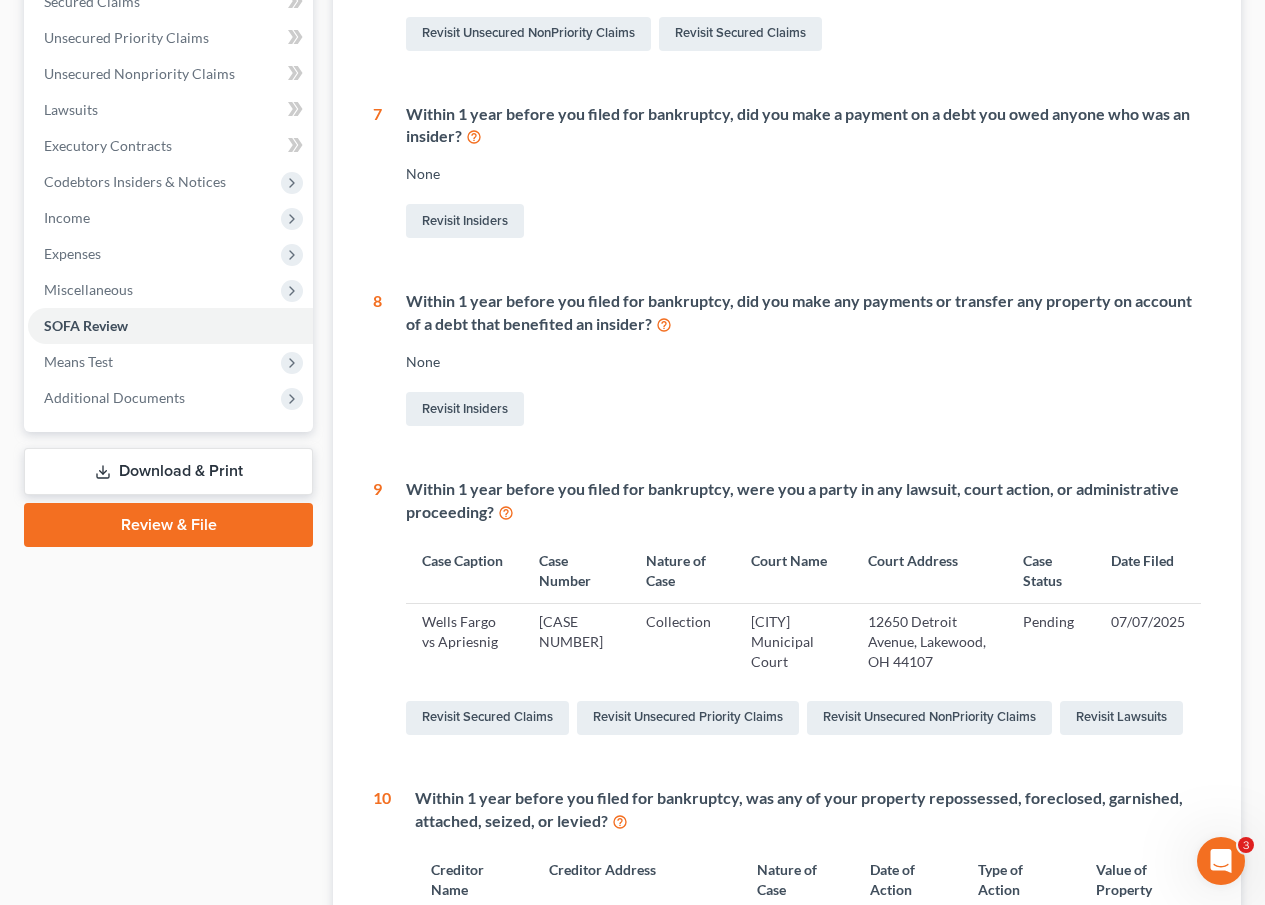 drag, startPoint x: 355, startPoint y: 796, endPoint x: 363, endPoint y: 841, distance: 45.705578 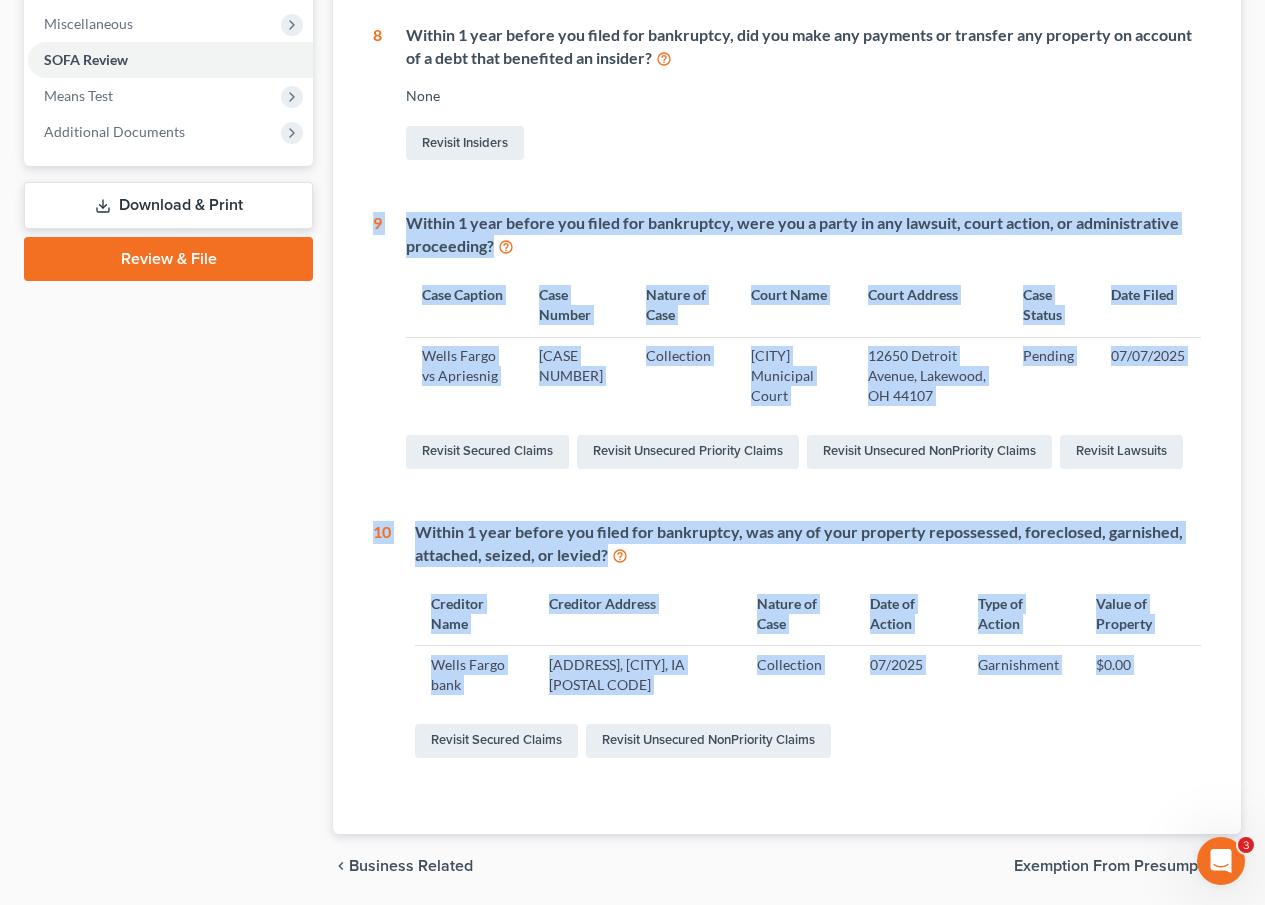drag, startPoint x: 353, startPoint y: 750, endPoint x: 375, endPoint y: 886, distance: 137.76791 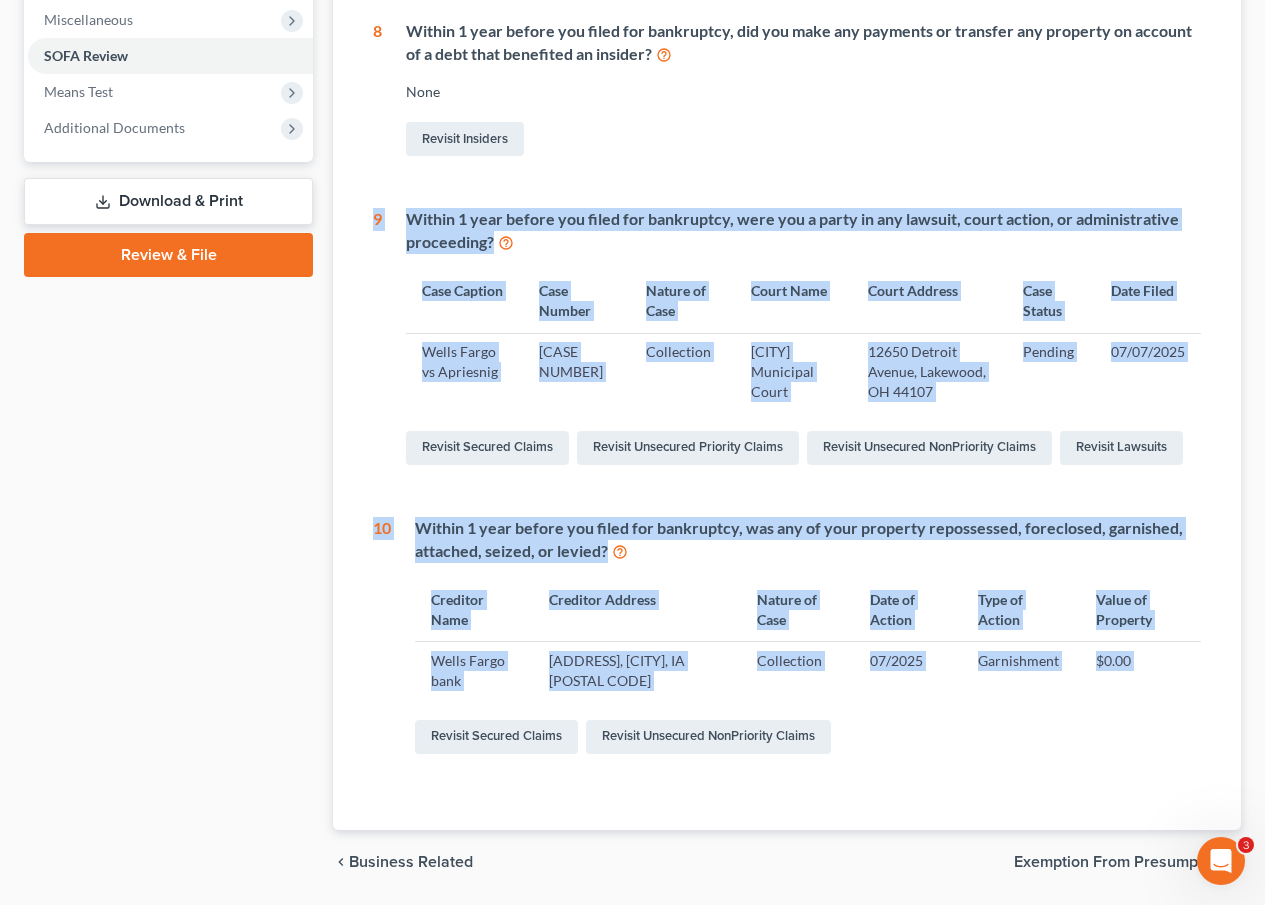 click on "1 What is your current marital status? Single Revisit Debtor Profile 2 During the last 3 years, have you lived anywhere other than where you live now?  None Revisit Debtor Addresses 3 Within the last 8 years, did you ever live with a spouse or legal equivalent in a community property state or territory? No Revisit Spouses & Dependents 4 Did you have any income from employment or from operating a business during this year or the two previous calendar years? Year Debtor Amount Wages Operating a Business 2024 $5000.00 Yes No Revisit Gross Yearly Income 5 Did you receive any other income during this year or the two previous calendar years? Year Amount Source Debtor/Spouse 2025 $7202.00 friends & family Debtor 2024 $4000.00 friends & family Debtor 2023 $7500.00 friends & family Debtor Revisit Gross Yearly Income 6 Statement of Financial Affairs - Payments Made in the Last 90 days None Revisit Unsecured NonPriority Claims Revisit Secured Claims 7 None Revisit Insiders 8 None Revisit Insiders 9 Case Caption" at bounding box center (787, 229) 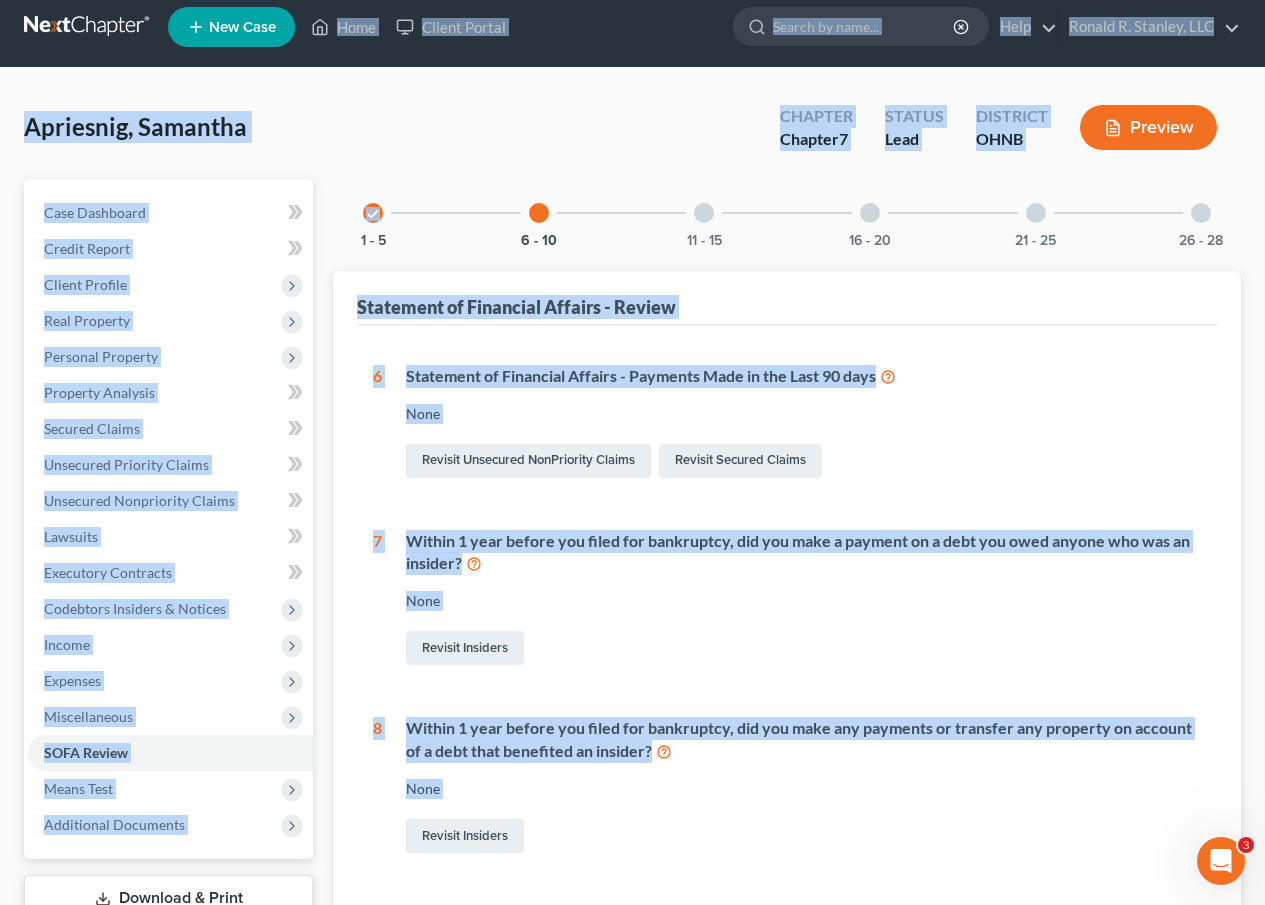 scroll, scrollTop: 0, scrollLeft: 0, axis: both 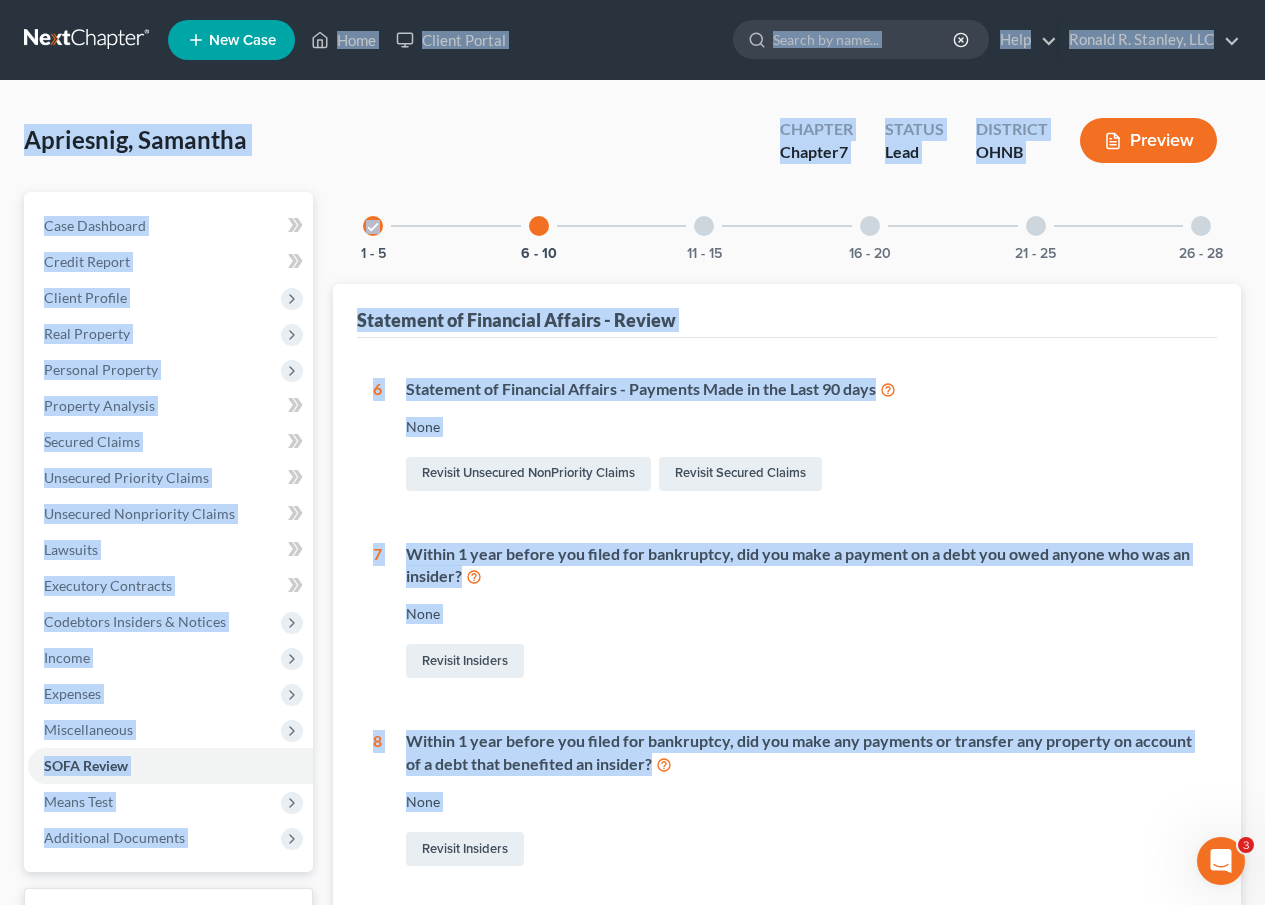 drag, startPoint x: 368, startPoint y: 187, endPoint x: 349, endPoint y: -9, distance: 196.91876 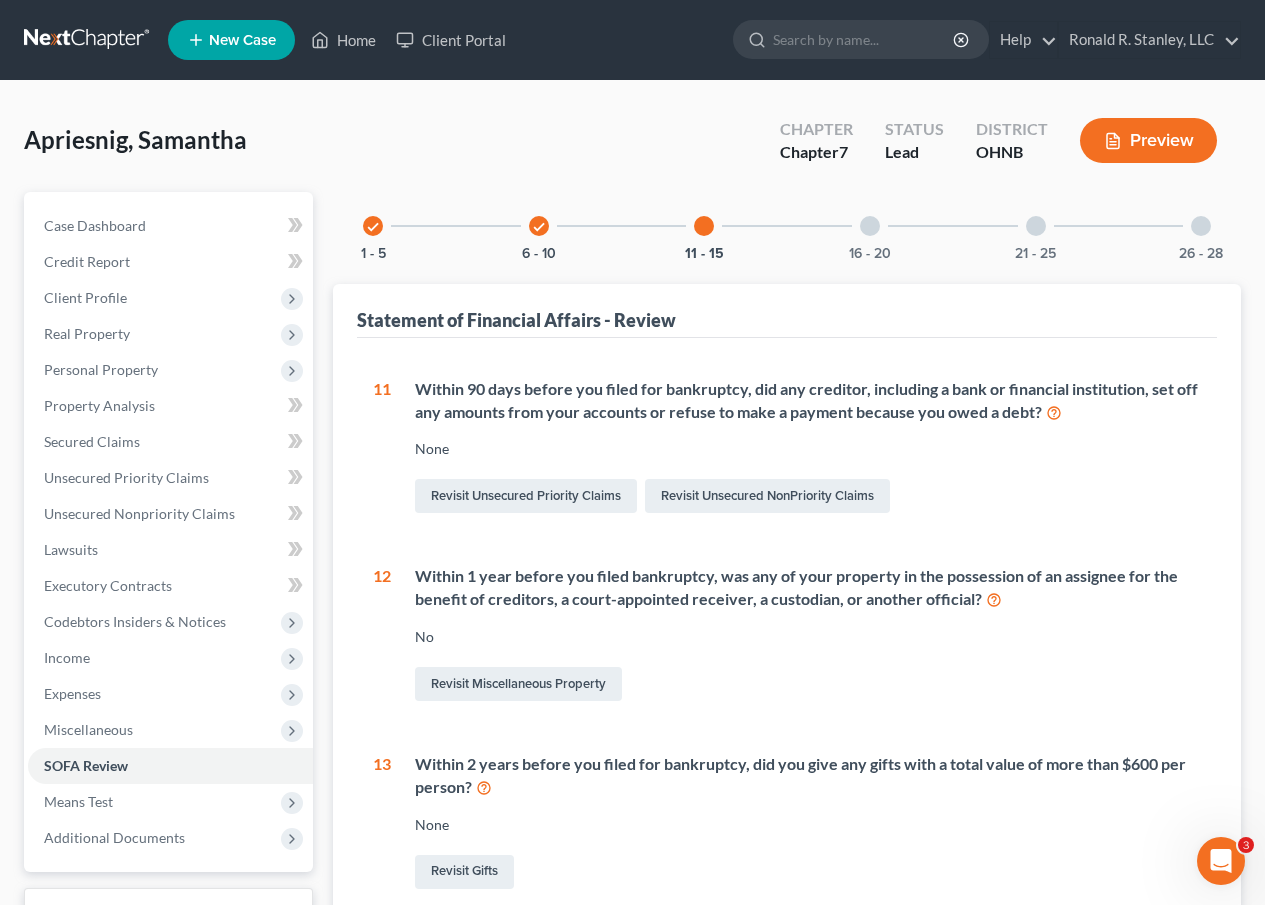 drag, startPoint x: 355, startPoint y: 761, endPoint x: 367, endPoint y: 795, distance: 36.05551 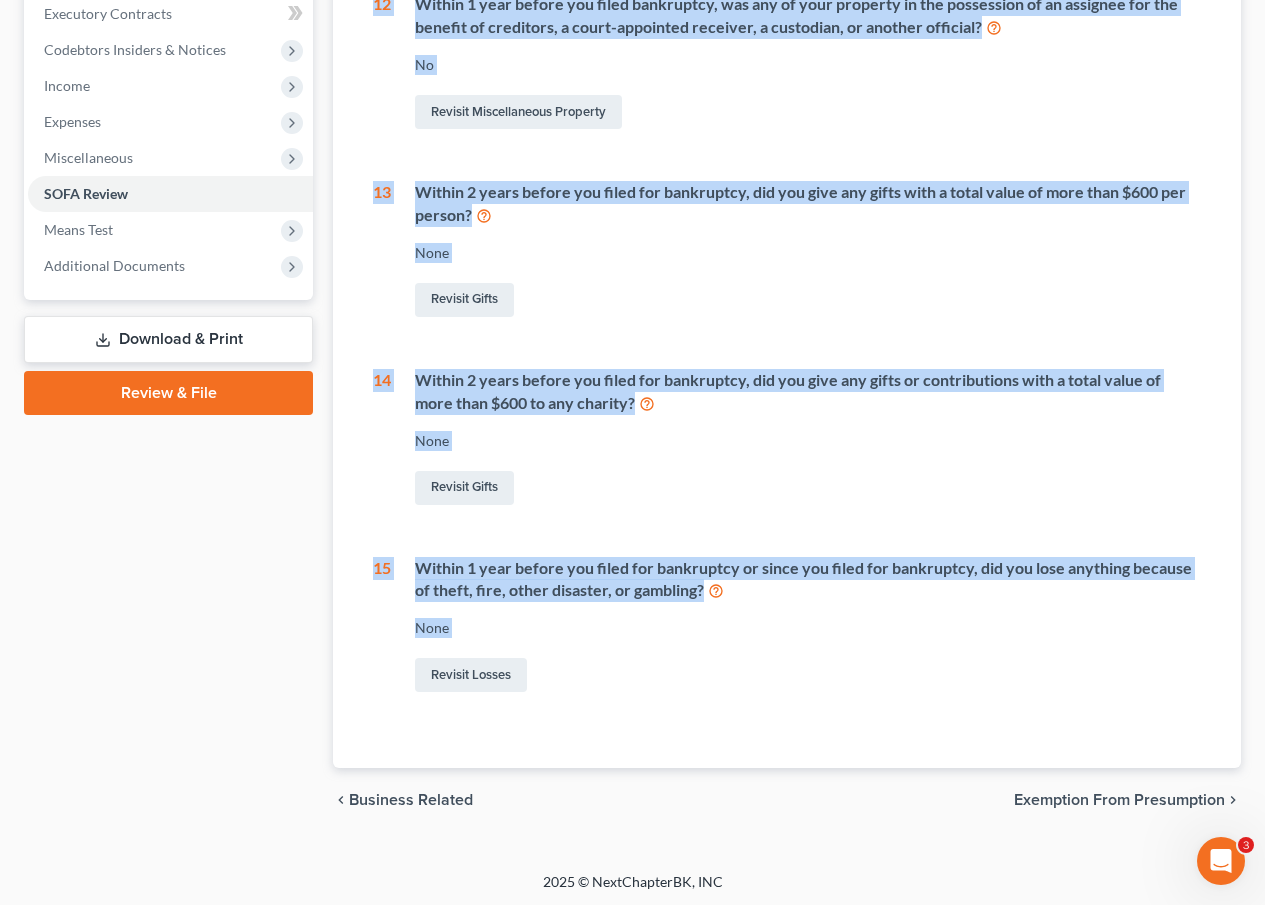 scroll, scrollTop: 575, scrollLeft: 0, axis: vertical 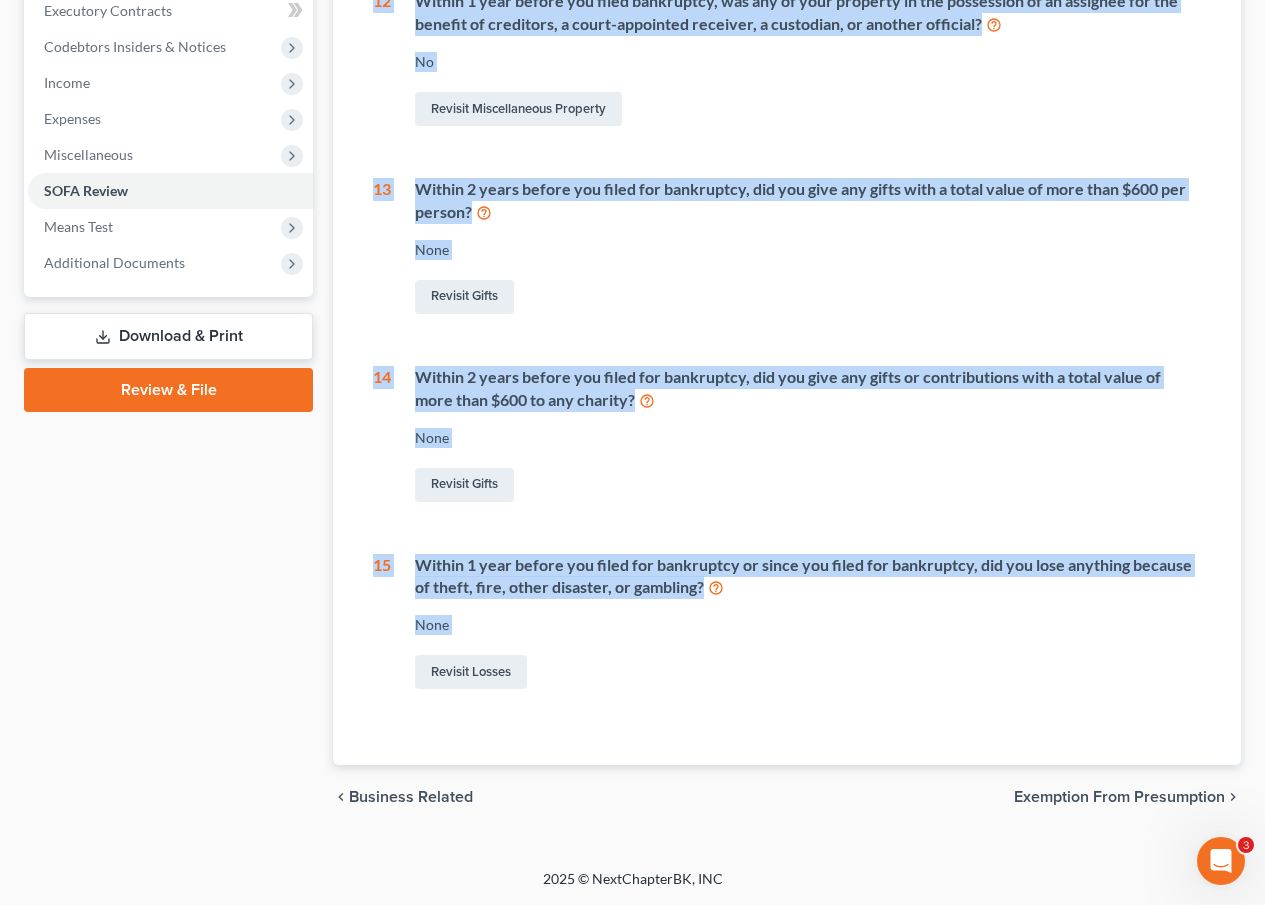 drag, startPoint x: 361, startPoint y: 654, endPoint x: 366, endPoint y: 886, distance: 232.05388 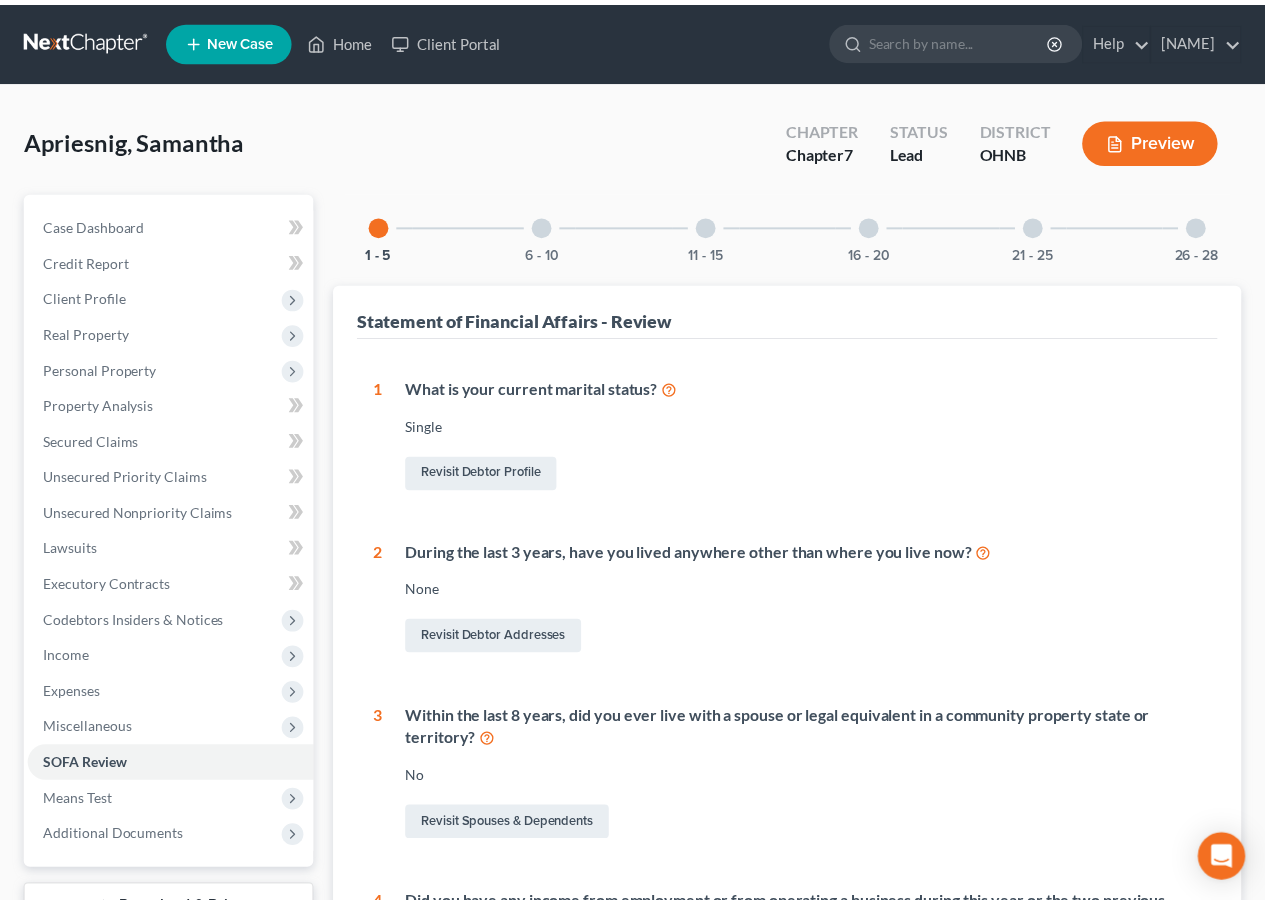 scroll, scrollTop: 575, scrollLeft: 0, axis: vertical 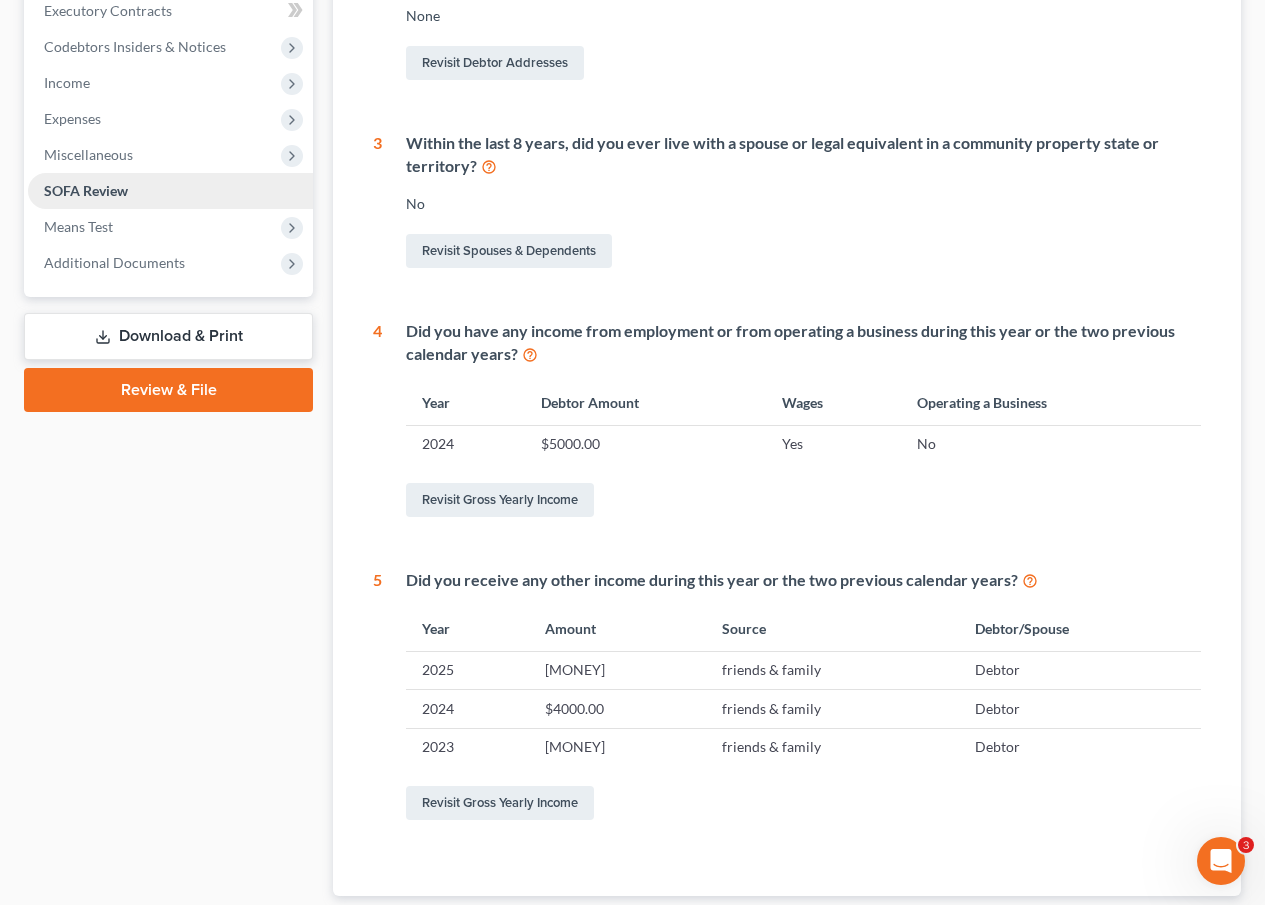 click on "SOFA Review" at bounding box center [86, 190] 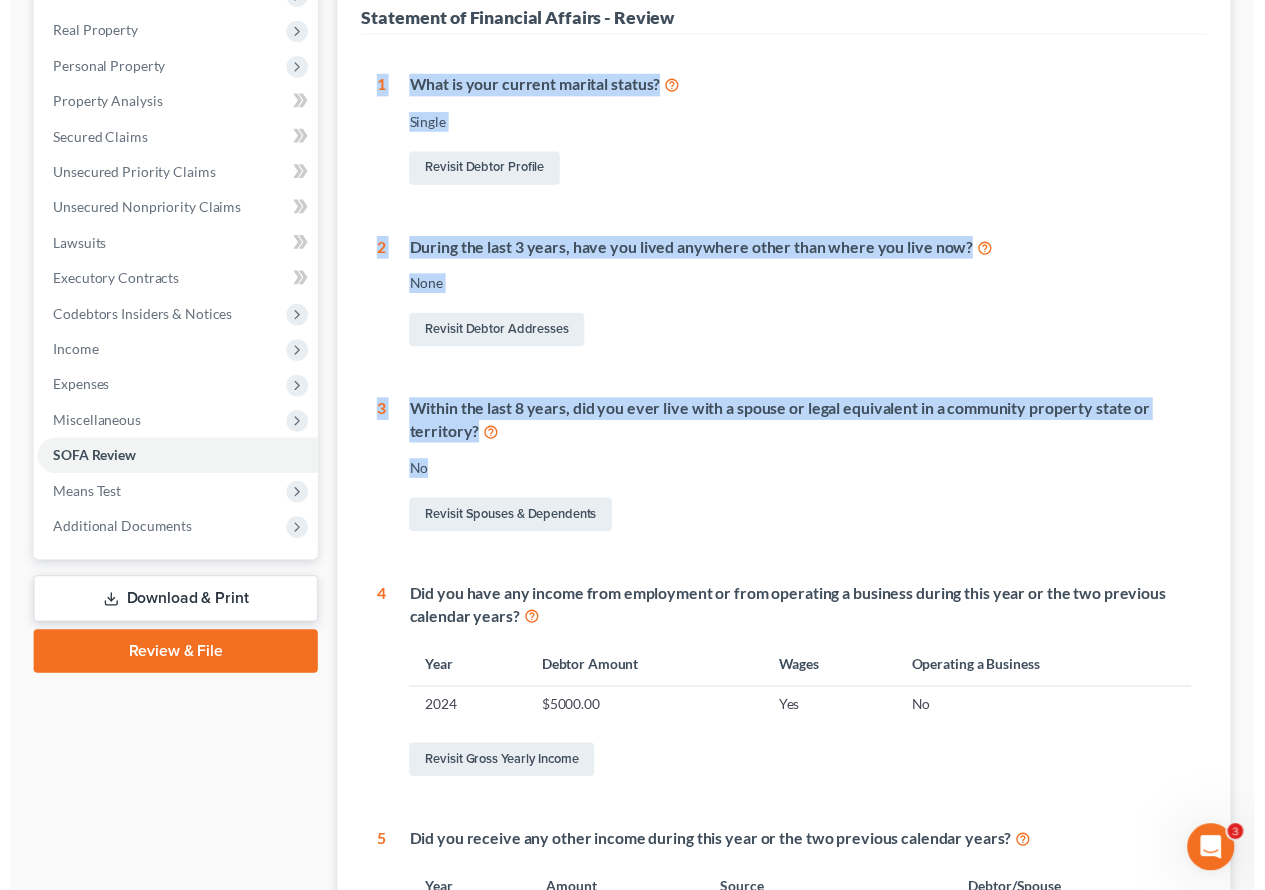scroll, scrollTop: 0, scrollLeft: 0, axis: both 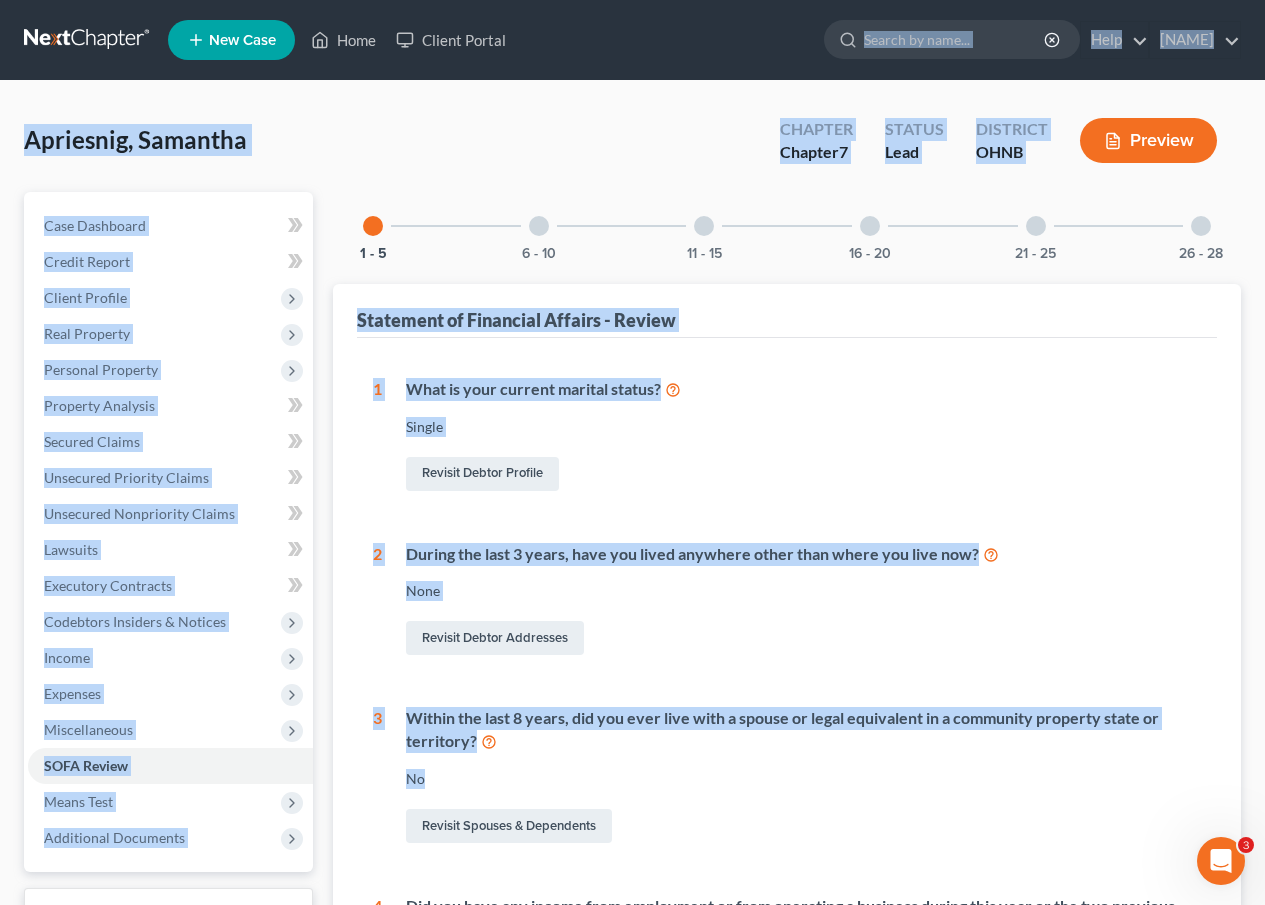 drag, startPoint x: 757, startPoint y: 212, endPoint x: 738, endPoint y: -15, distance: 227.79376 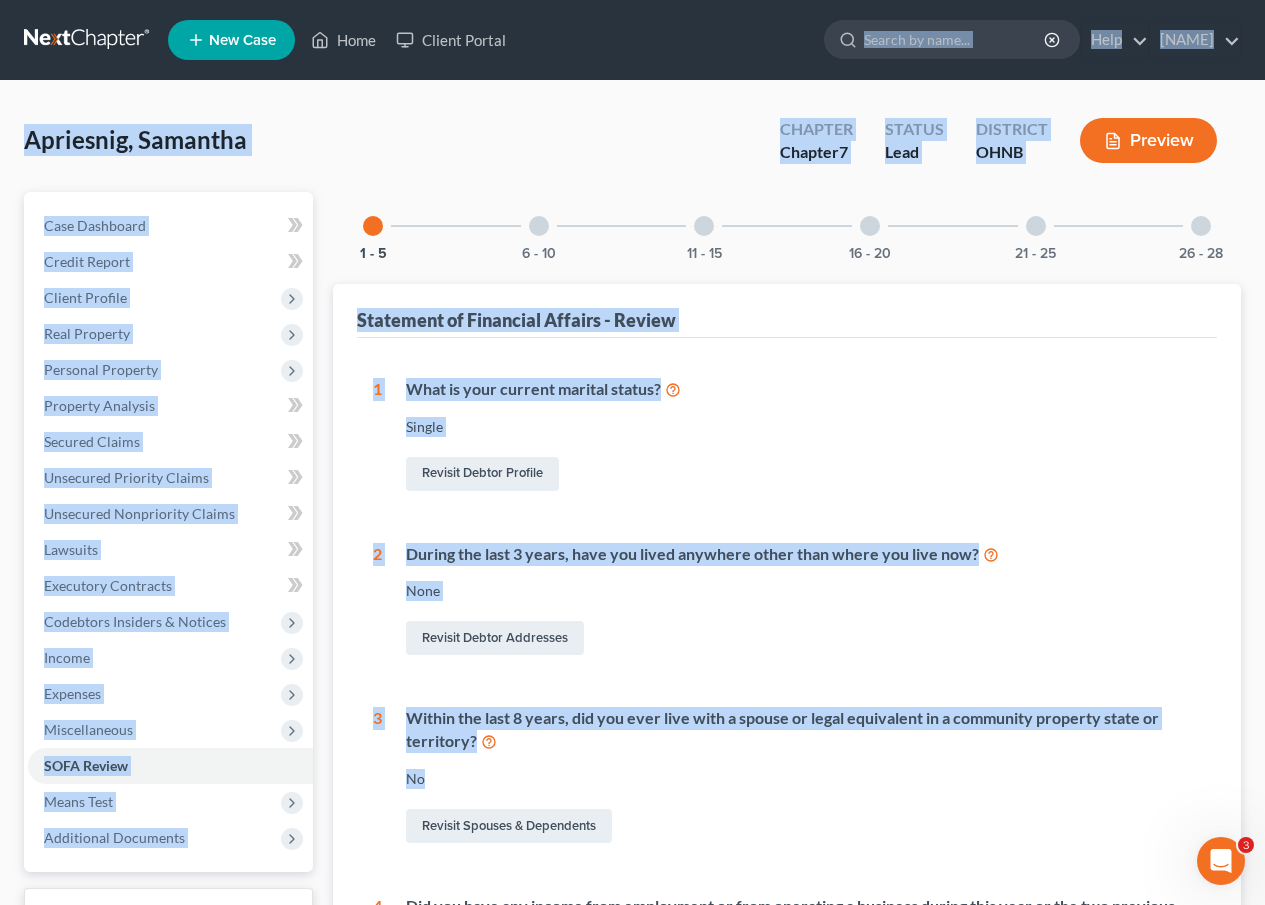 click at bounding box center [539, 226] 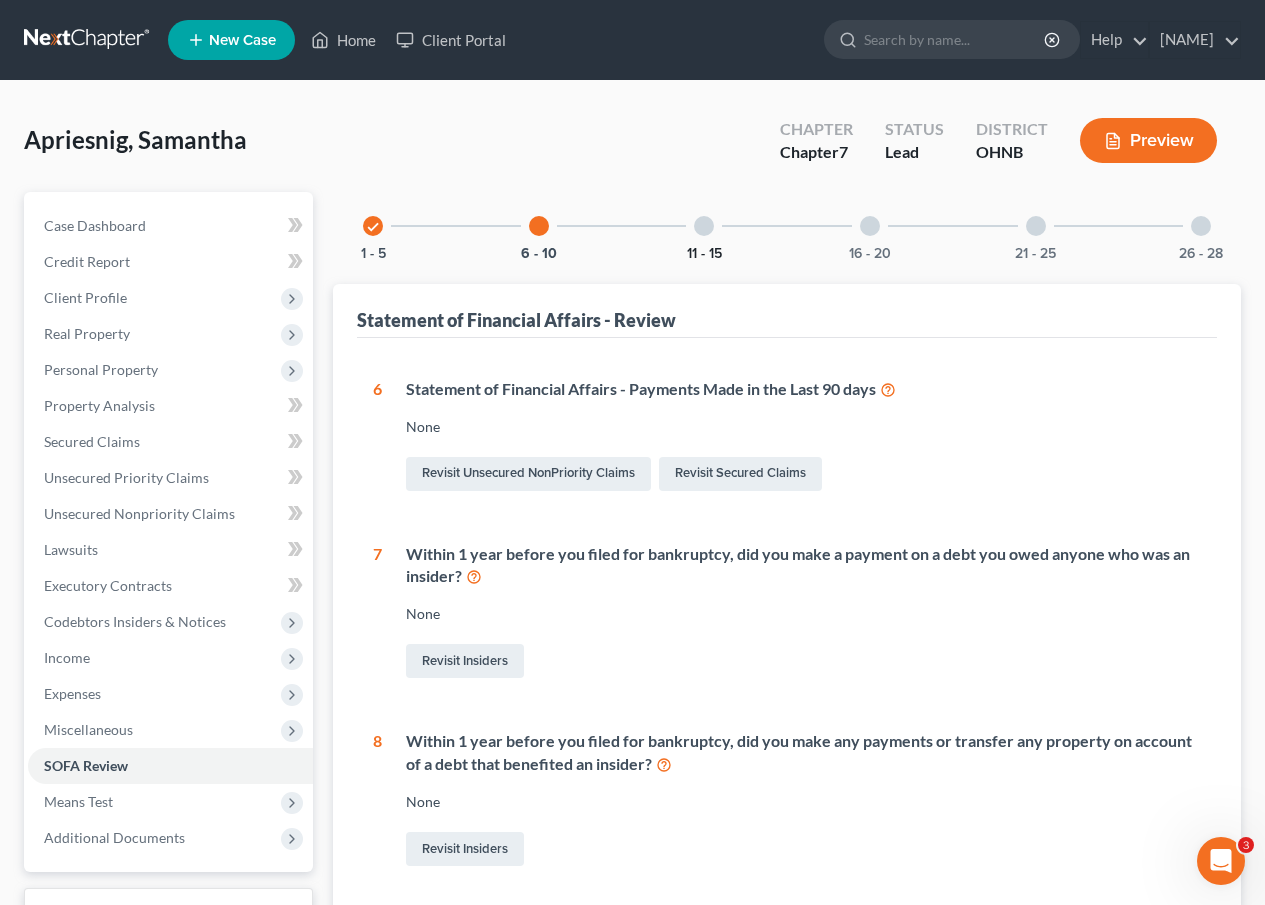 click on "11 - 15" at bounding box center [704, 254] 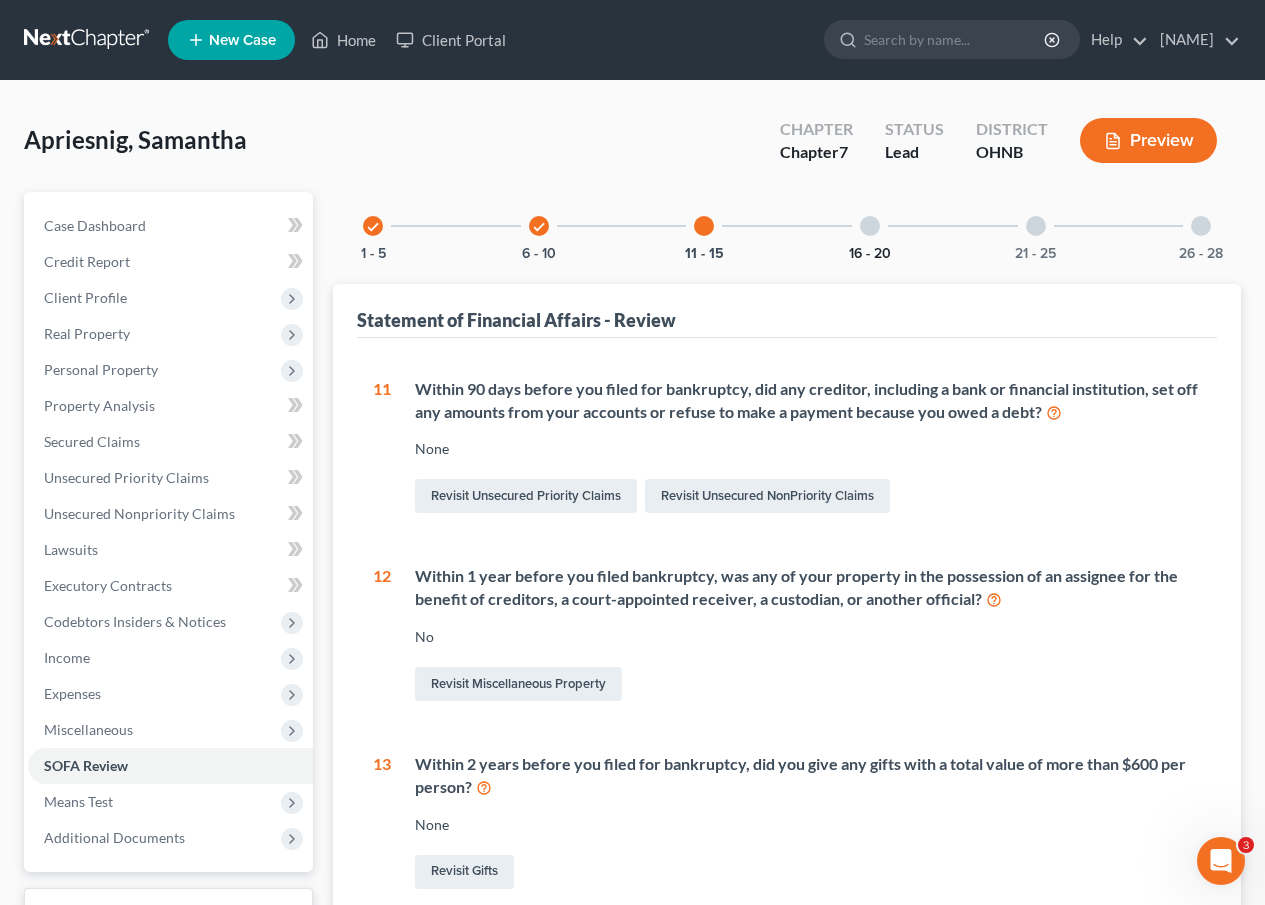 click on "16 - 20" at bounding box center [870, 254] 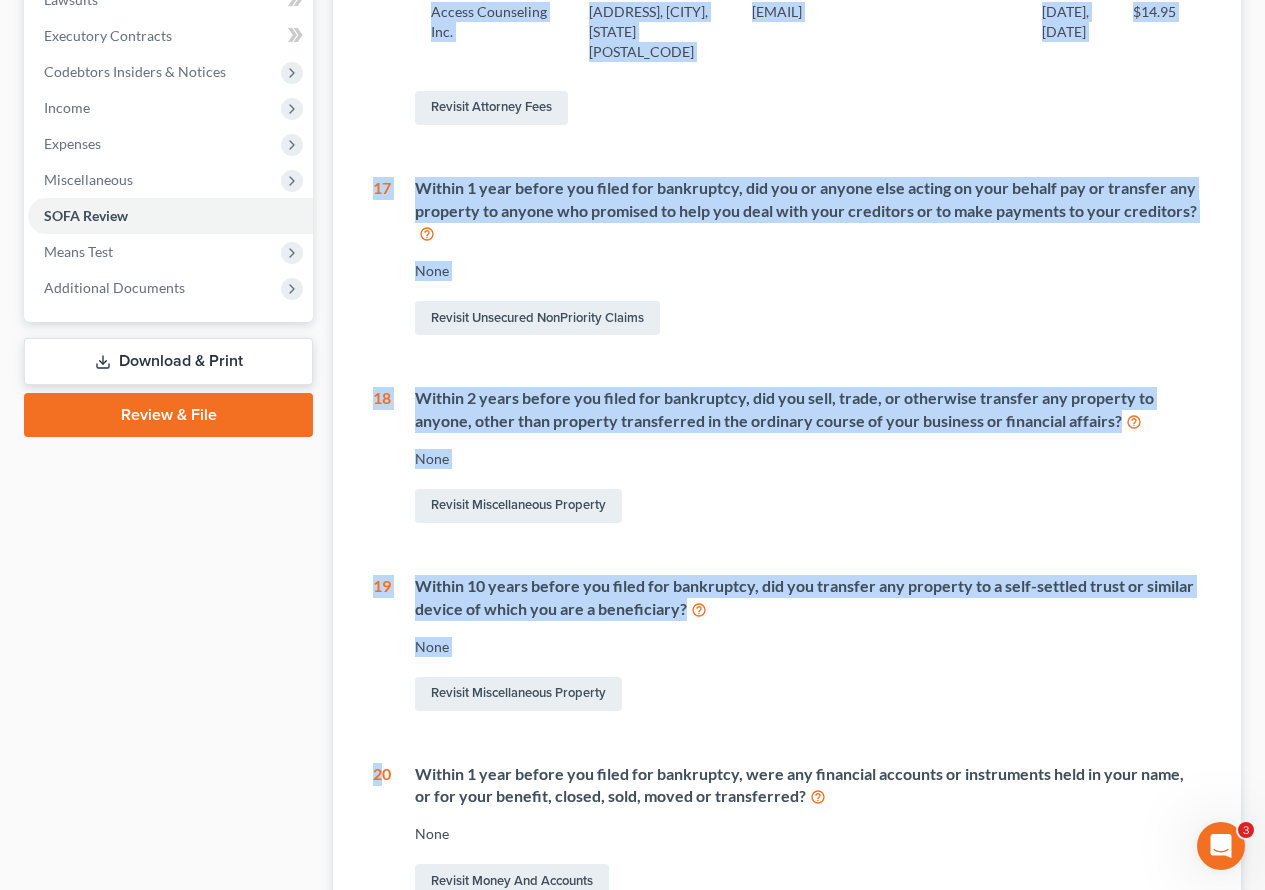 scroll, scrollTop: 664, scrollLeft: 0, axis: vertical 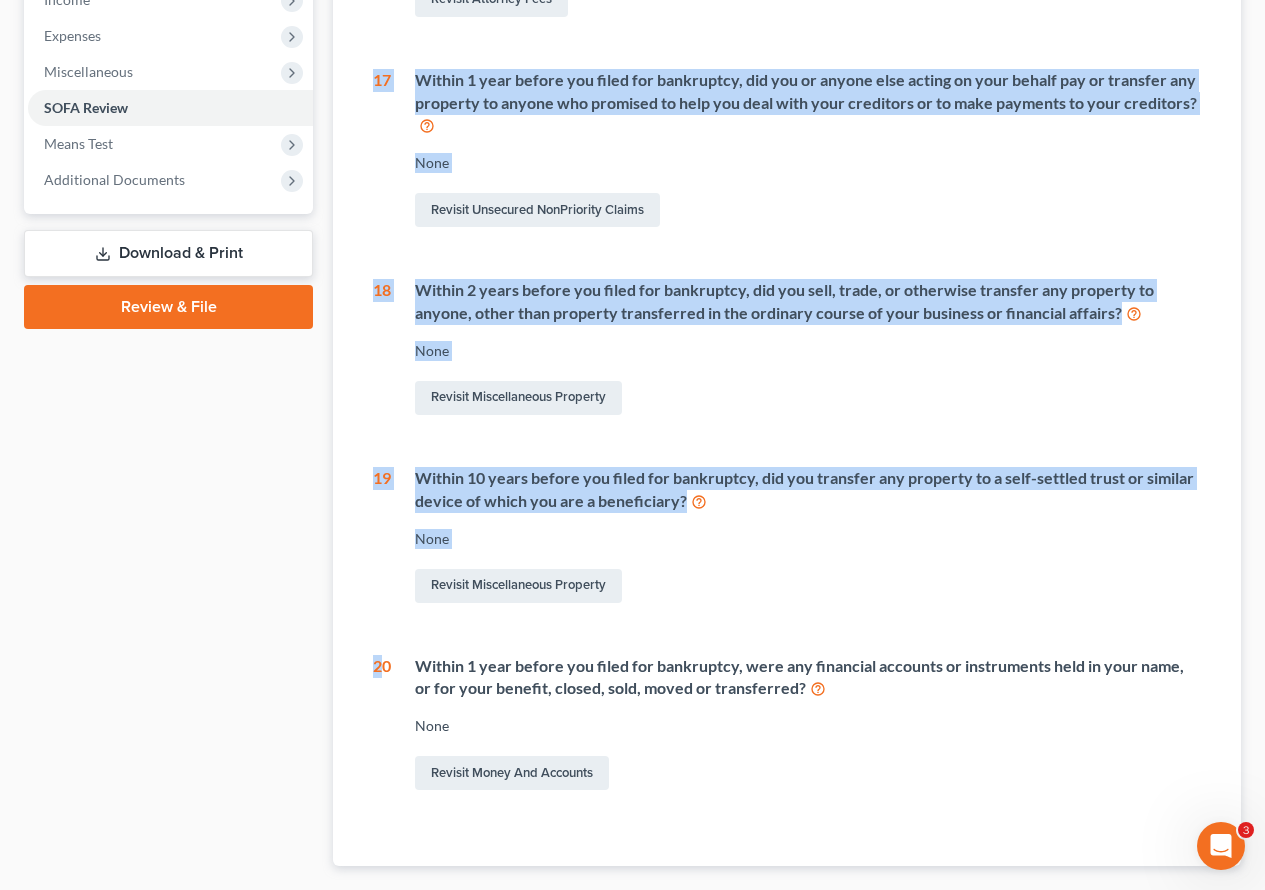 drag, startPoint x: 378, startPoint y: 437, endPoint x: 403, endPoint y: 863, distance: 426.73294 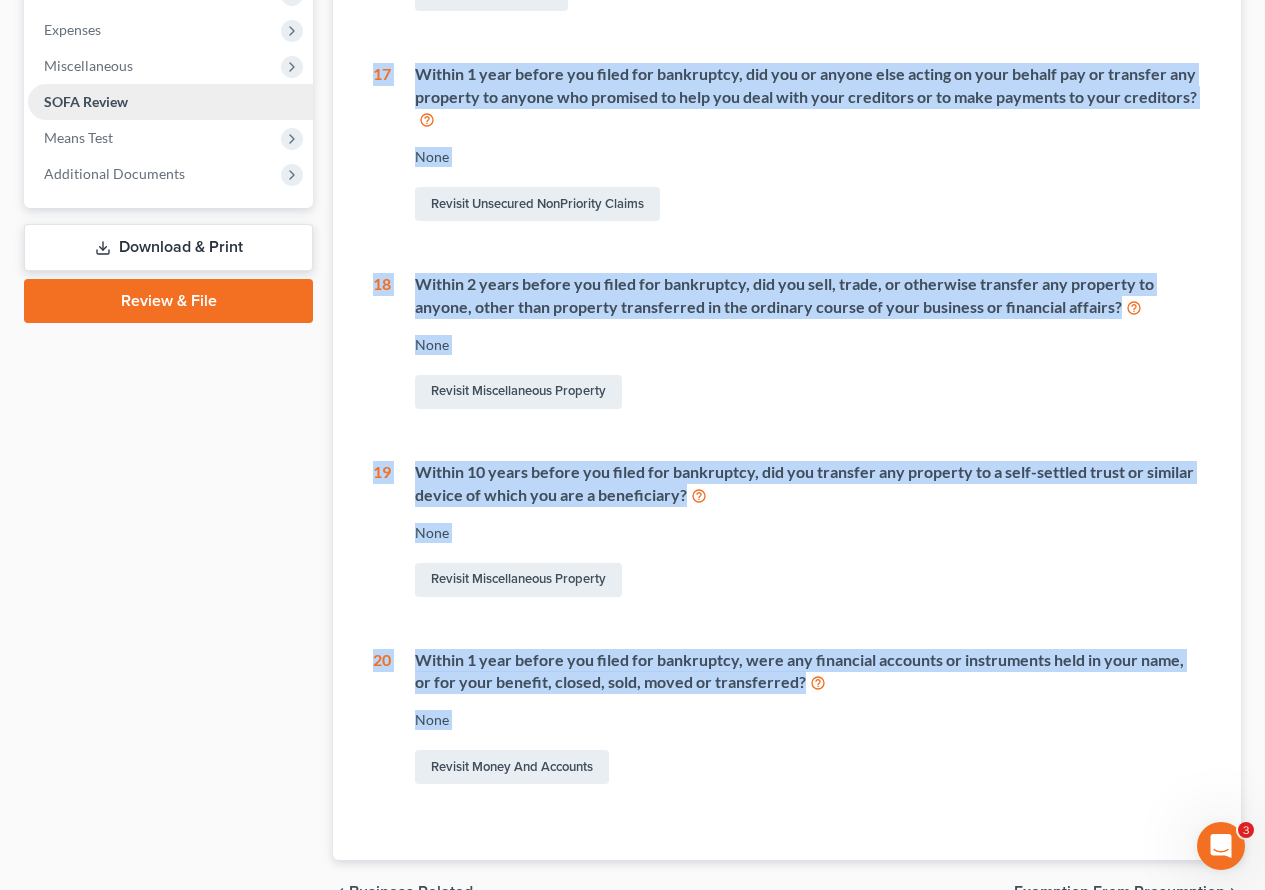 click on "SOFA Review" at bounding box center [170, 102] 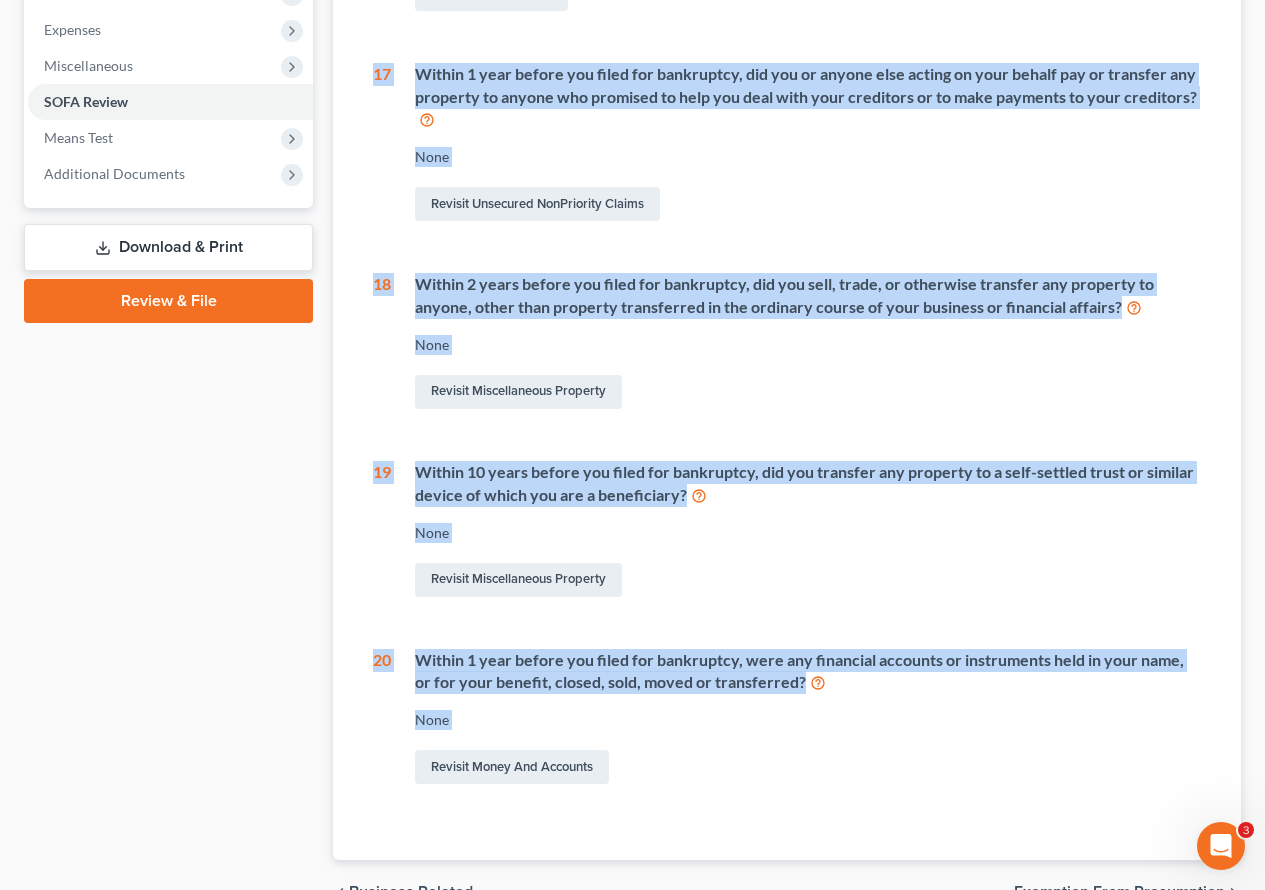 click on "check 1 - 5 check 6 - 10 check 11 - 15 16 - 20 21 - 25 26 - 28 Statement of Financial Affairs - Review
1 What is your current marital status? Single Revisit Debtor Profile 2 During the last 3 years, have you lived anywhere other than where you live now?  None Revisit Debtor Addresses 3 Within the last 8 years, did you ever live with a spouse or legal equivalent in a community property state or territory? No Revisit Spouses & Dependents 4 Did you have any income from employment or from operating a business during this year or the two previous calendar years? Year Debtor Amount Wages Operating a Business 2024 $5000.00 Yes No Revisit Gross Yearly Income 5 Did you receive any other income during this year or the two previous calendar years? Year Amount Source Debtor/Spouse 2025 $7202.00 friends & family Debtor 2024 $4000.00 friends & family Debtor 2023 $7500.00 friends & family Debtor Revisit Gross Yearly Income 6 Statement of Financial Affairs - Payments Made in the Last 90 days None 7 None 8 None 9 10" at bounding box center (787, 226) 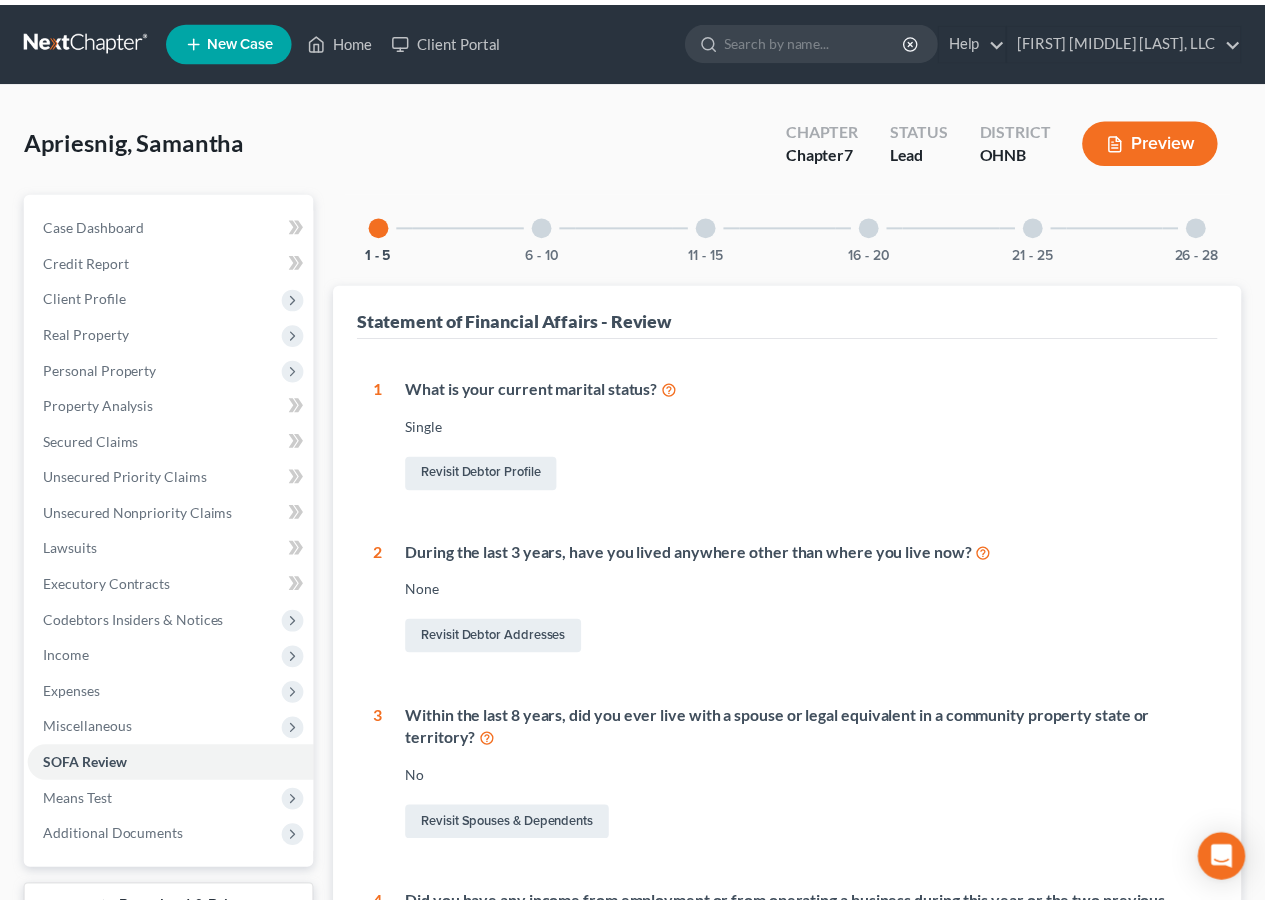 scroll, scrollTop: 664, scrollLeft: 0, axis: vertical 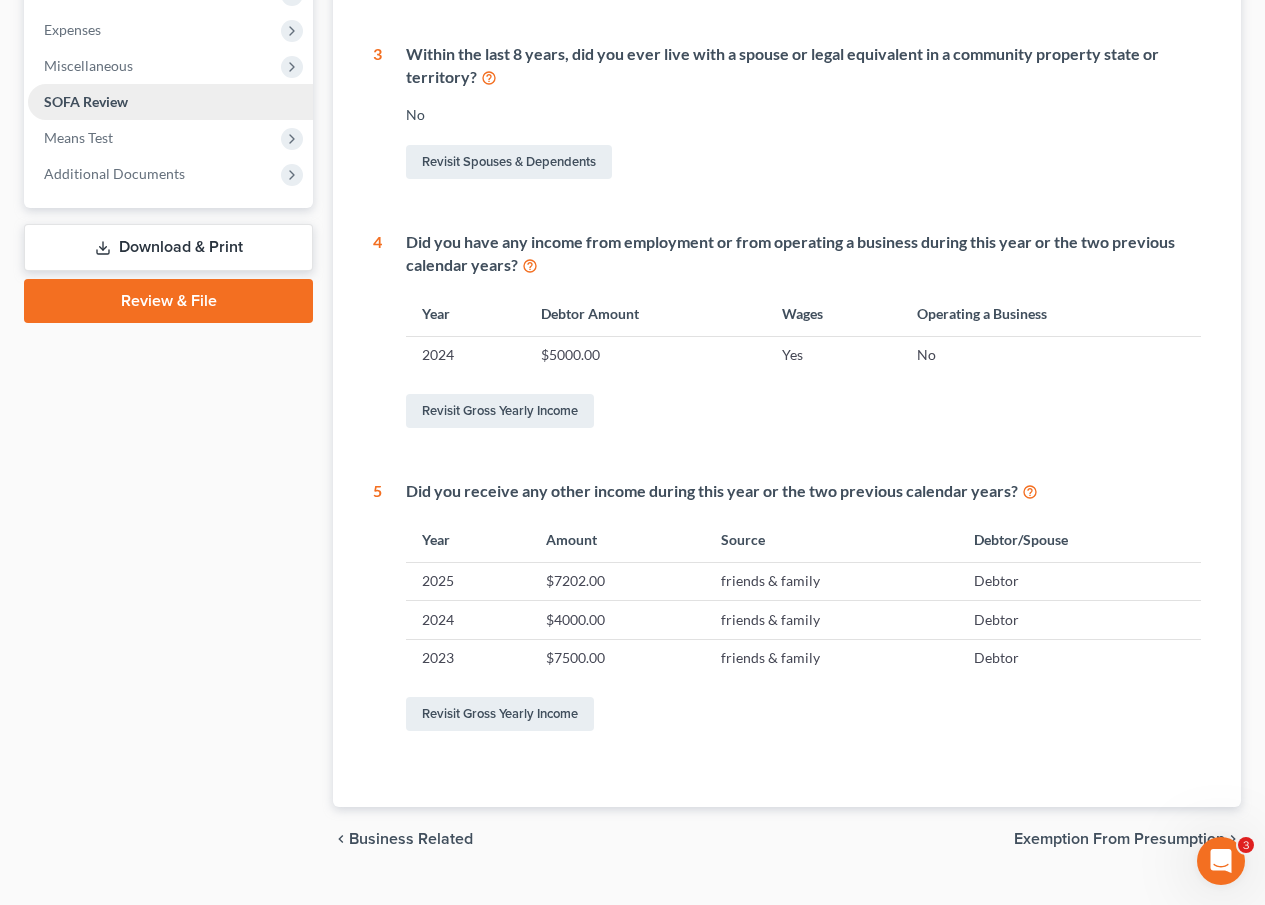 click on "SOFA Review" at bounding box center [86, 101] 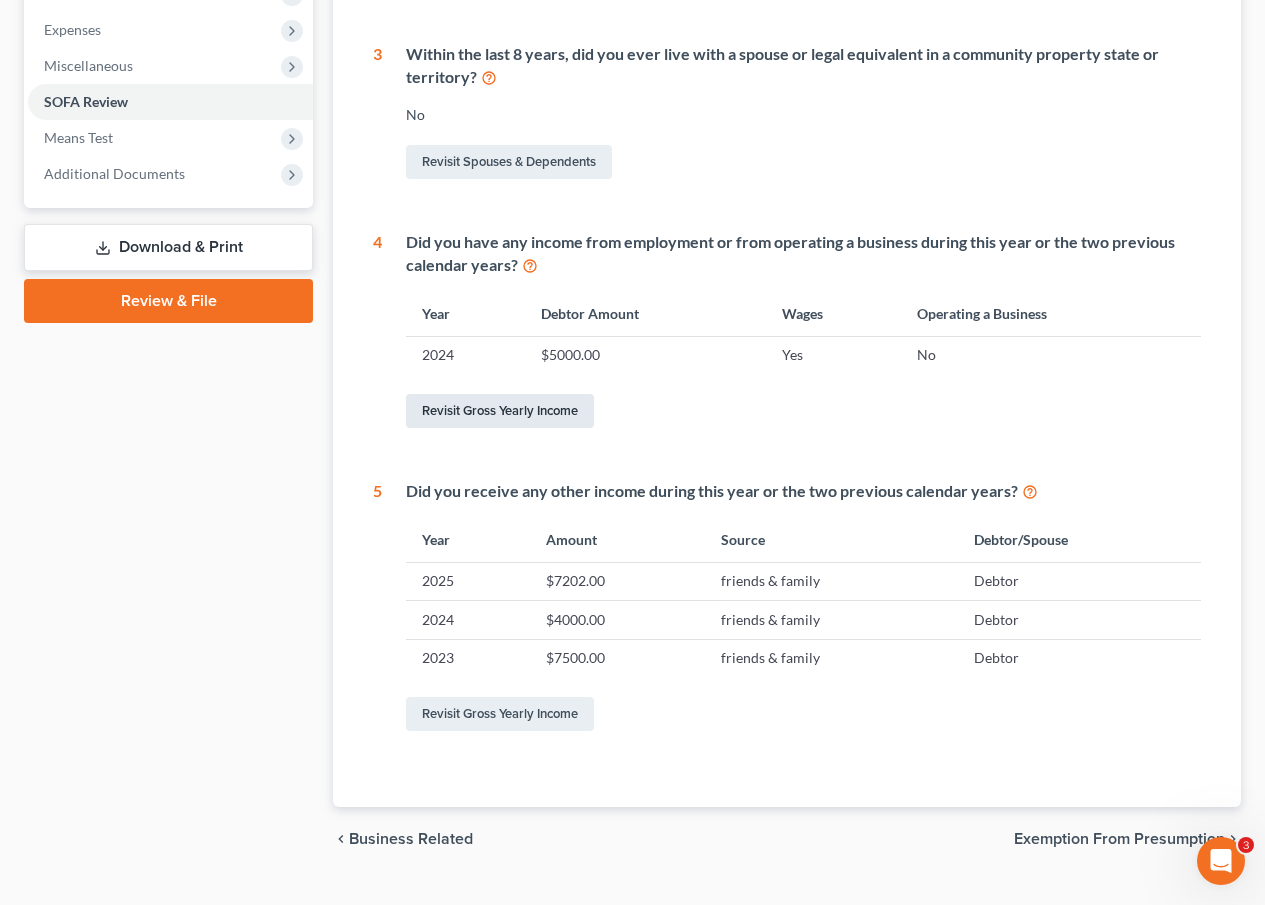 scroll, scrollTop: 564, scrollLeft: 0, axis: vertical 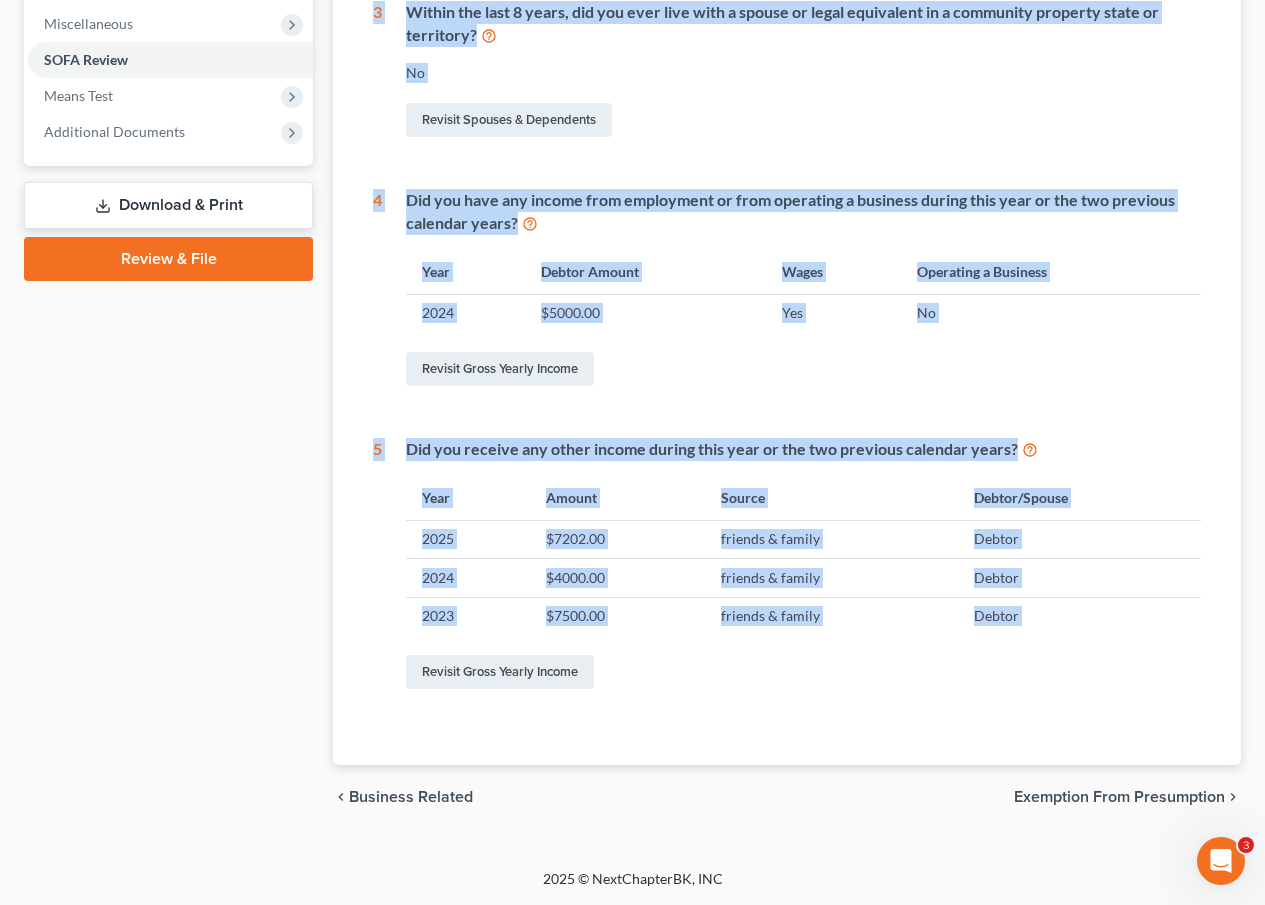 drag, startPoint x: 347, startPoint y: 202, endPoint x: 495, endPoint y: 886, distance: 699.82855 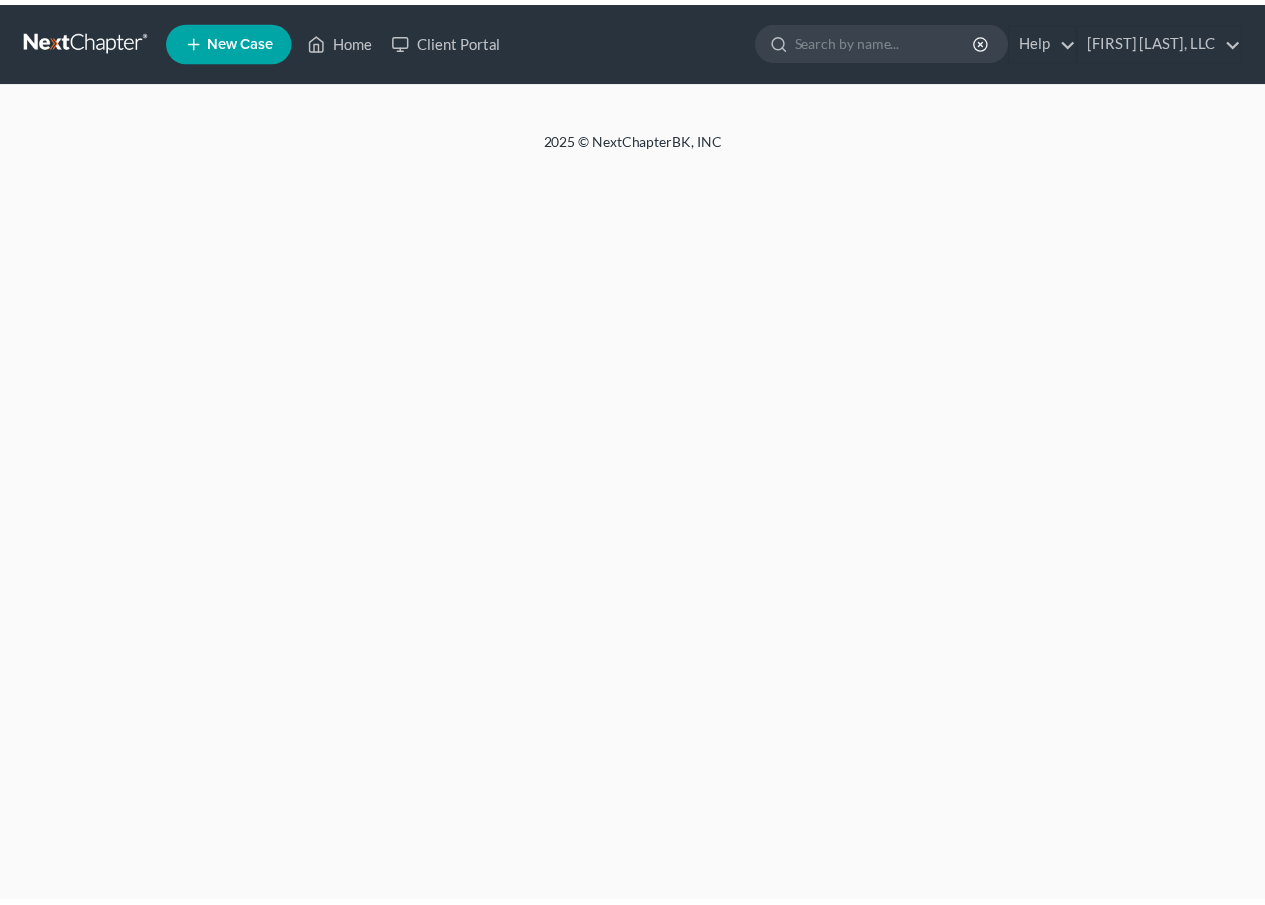 scroll, scrollTop: 0, scrollLeft: 0, axis: both 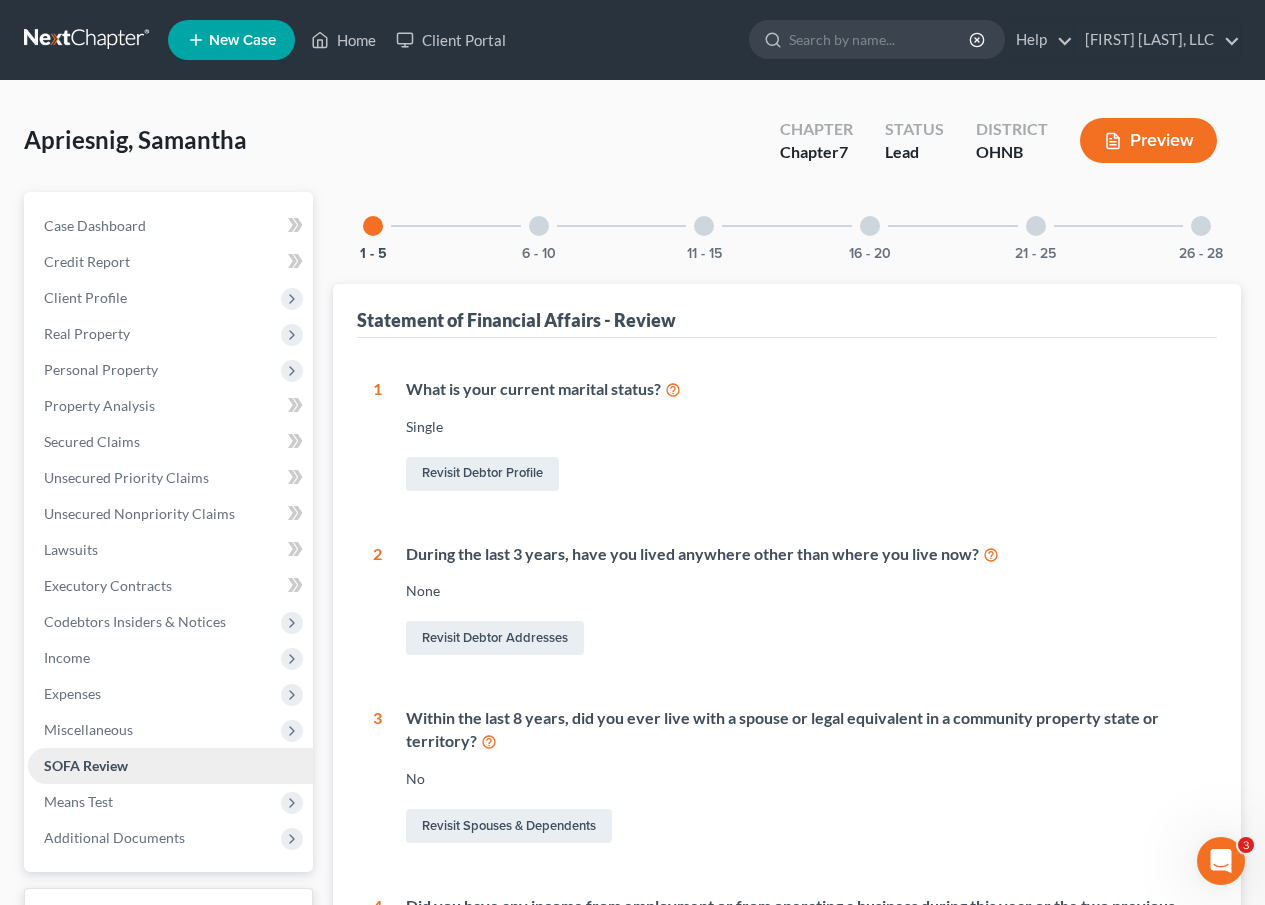 click on "SOFA Review" at bounding box center (86, 765) 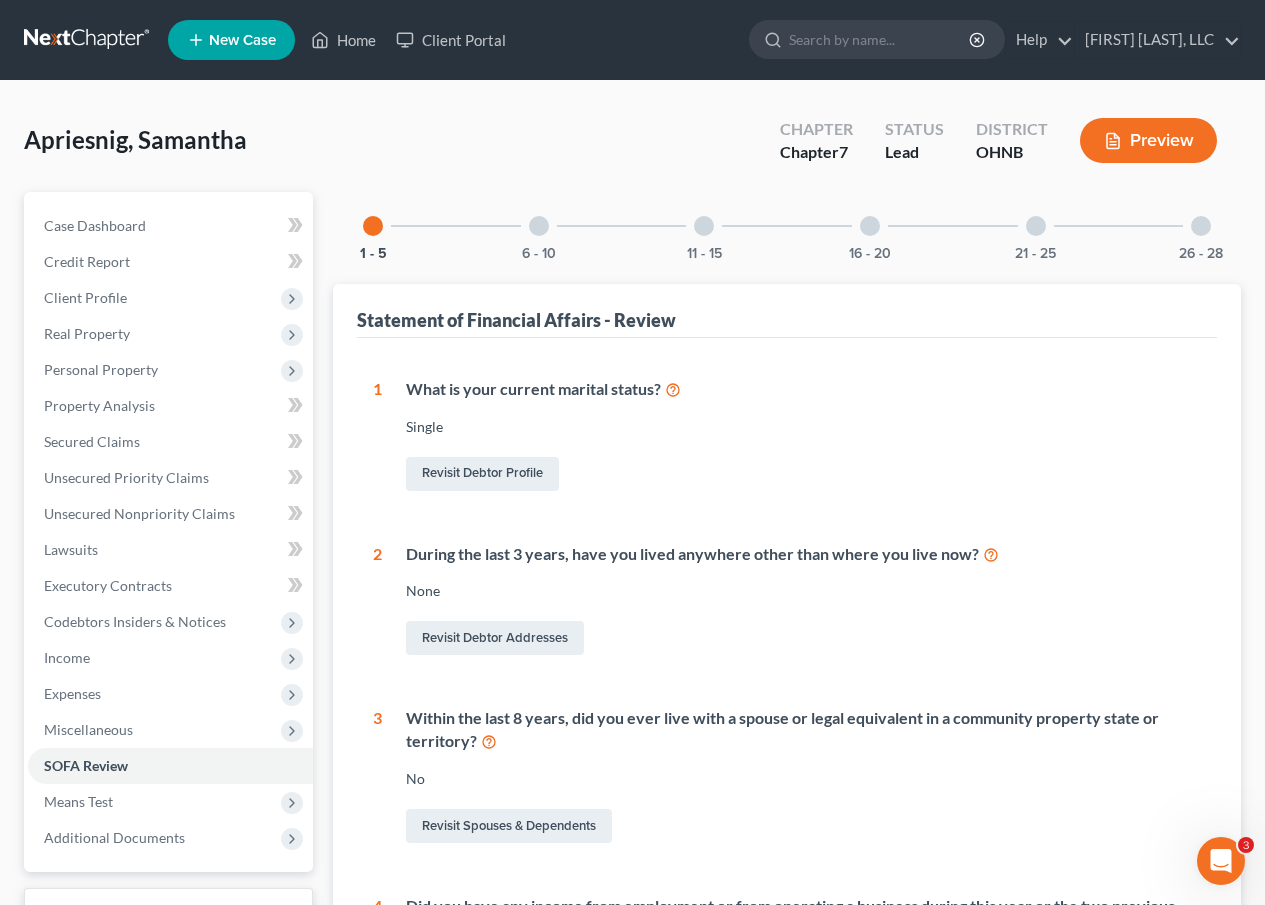 click on "6 - 10" at bounding box center (539, 226) 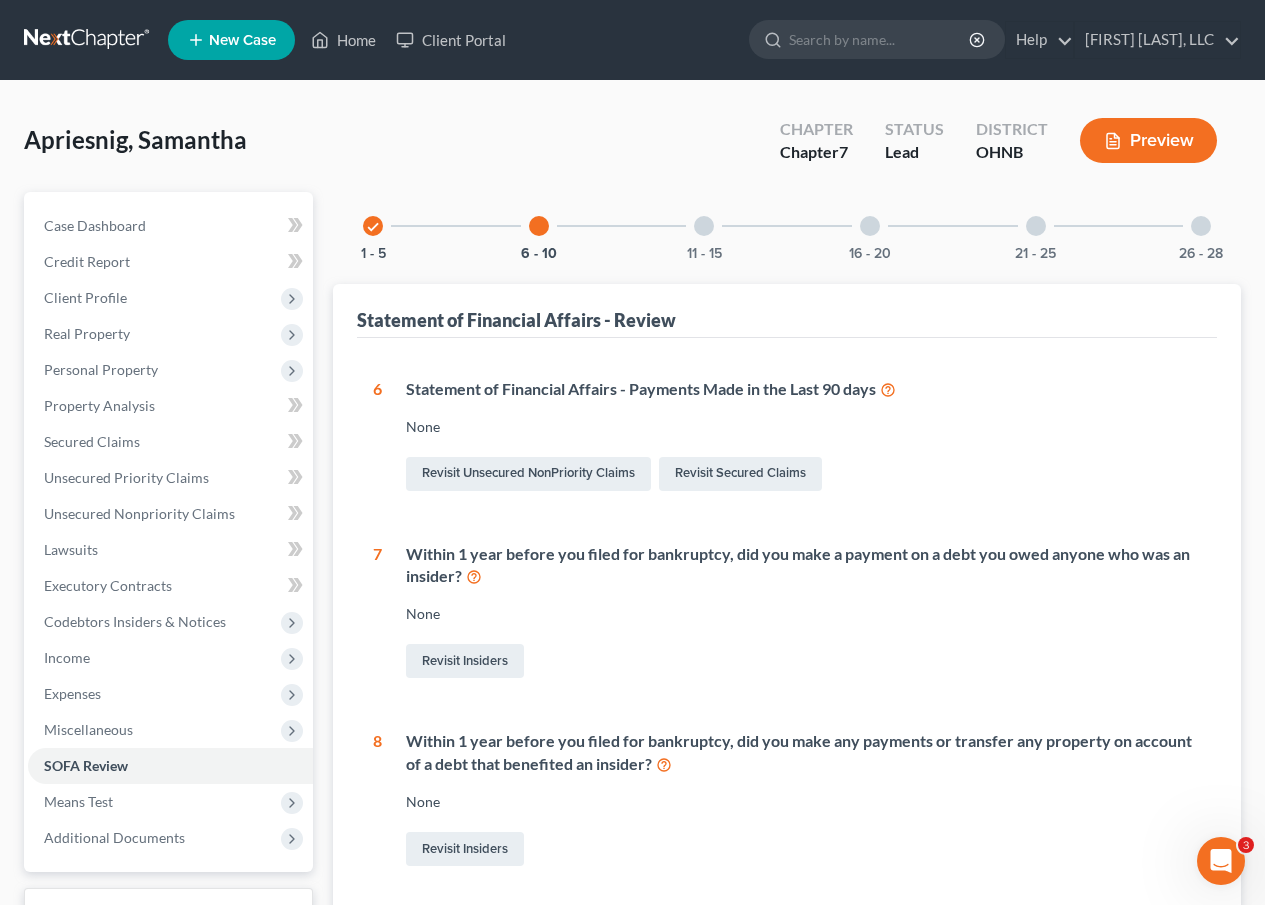 click at bounding box center [704, 226] 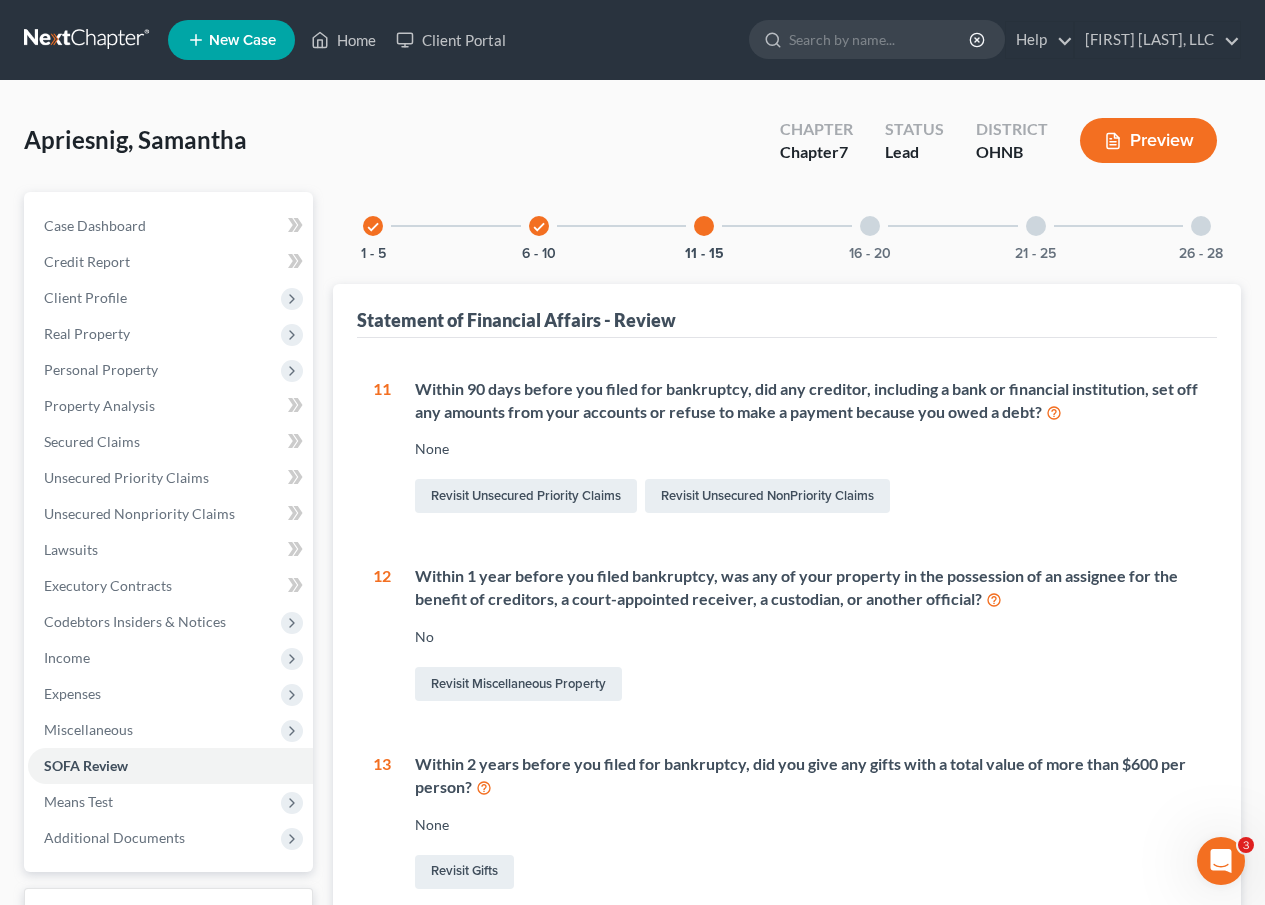 click at bounding box center [870, 226] 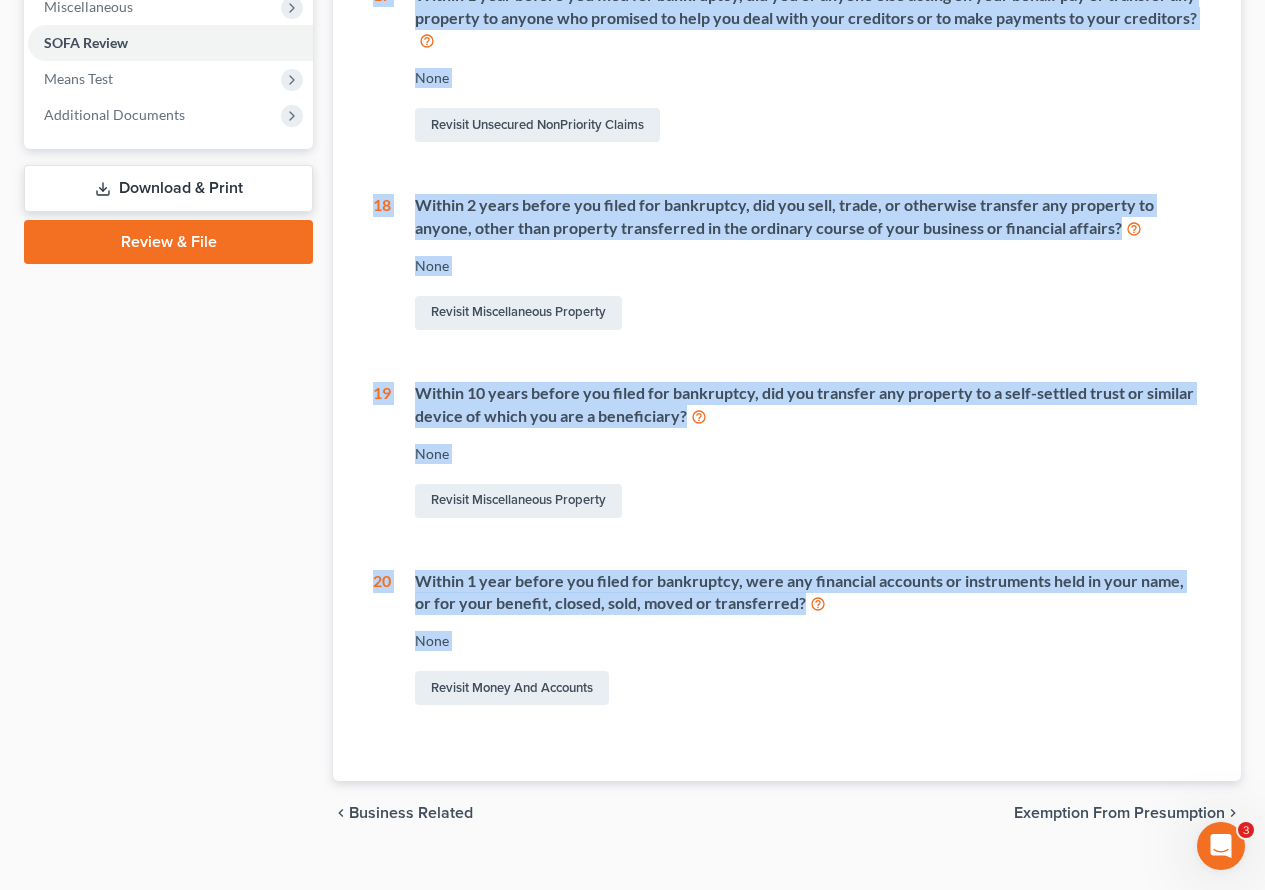 scroll, scrollTop: 774, scrollLeft: 0, axis: vertical 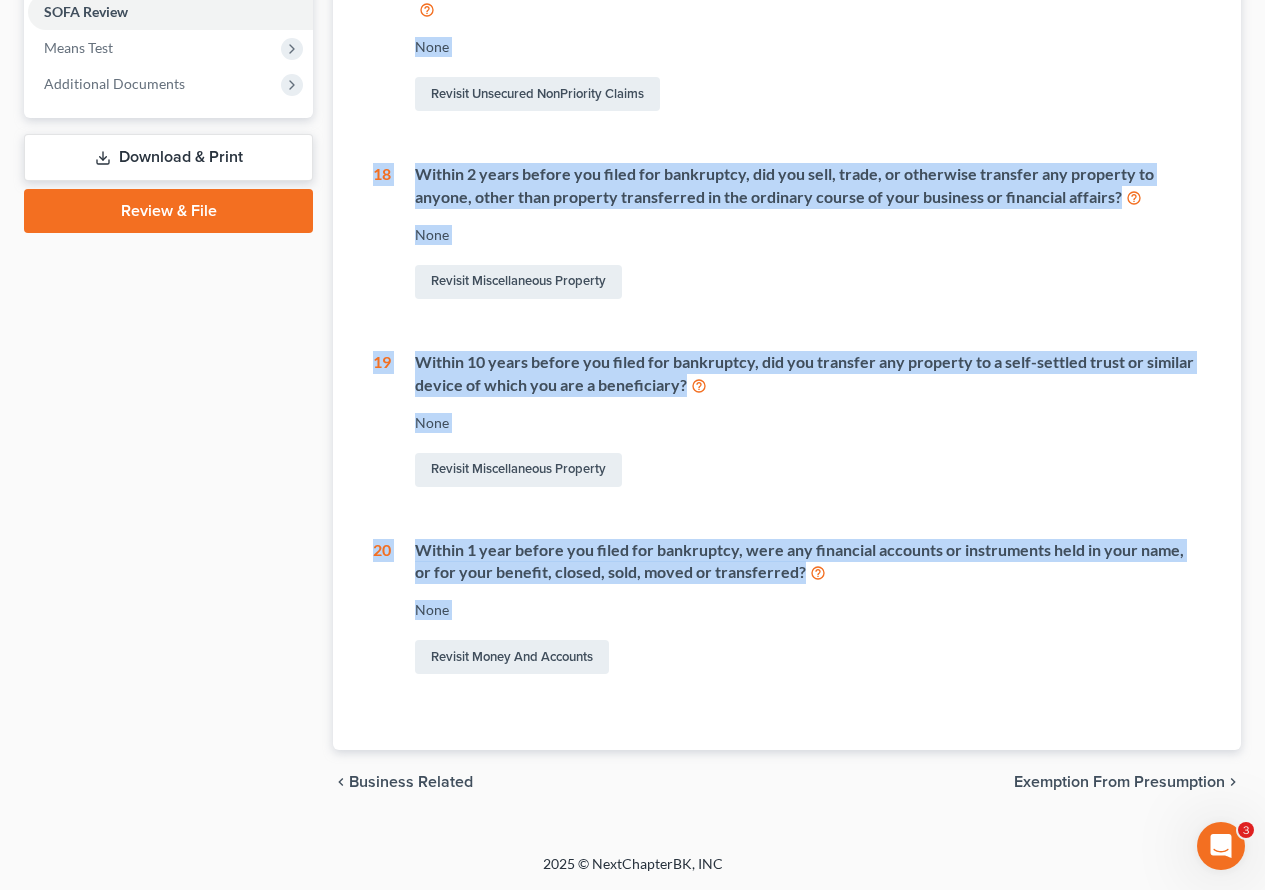 drag, startPoint x: 355, startPoint y: 370, endPoint x: 382, endPoint y: 872, distance: 502.7256 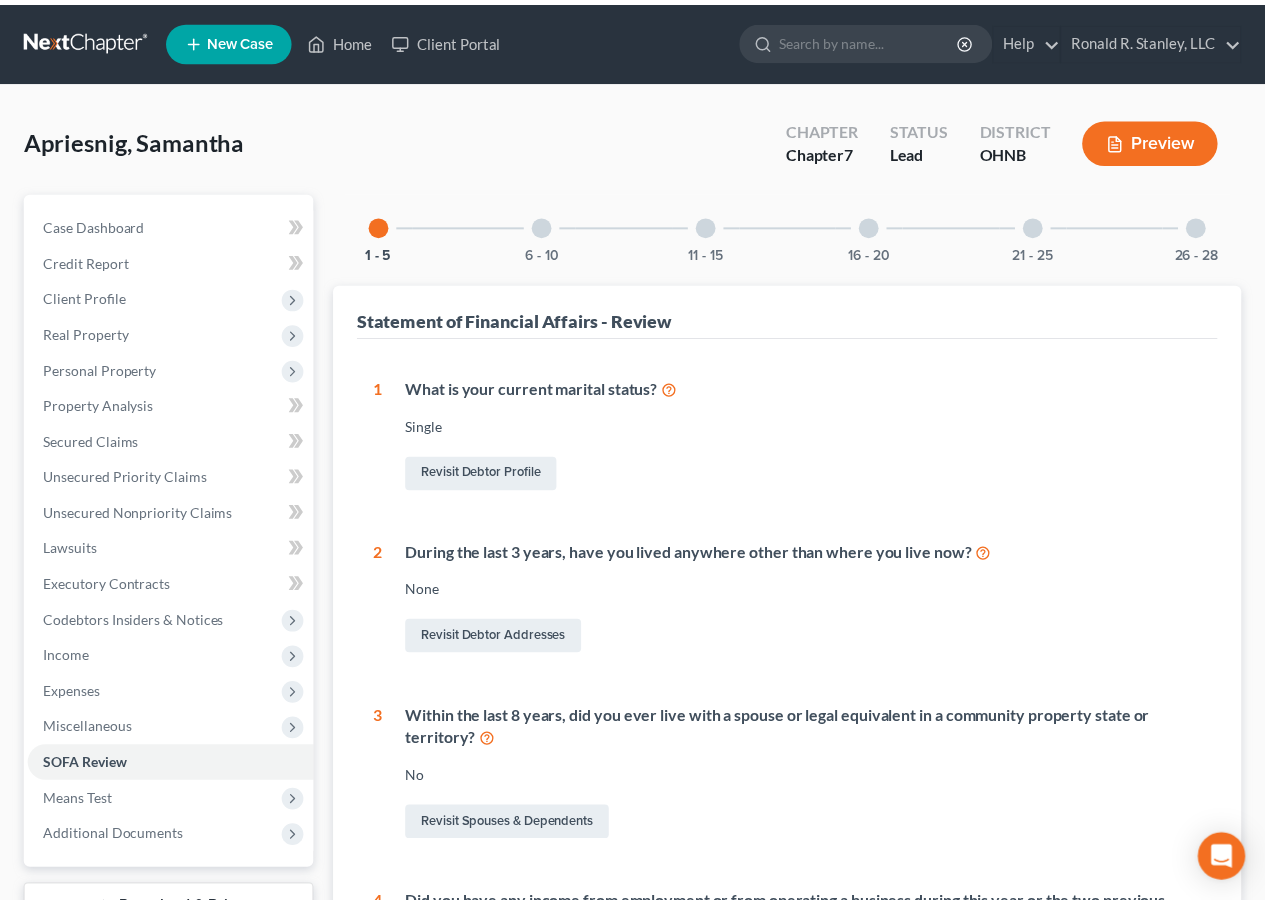 scroll, scrollTop: 706, scrollLeft: 0, axis: vertical 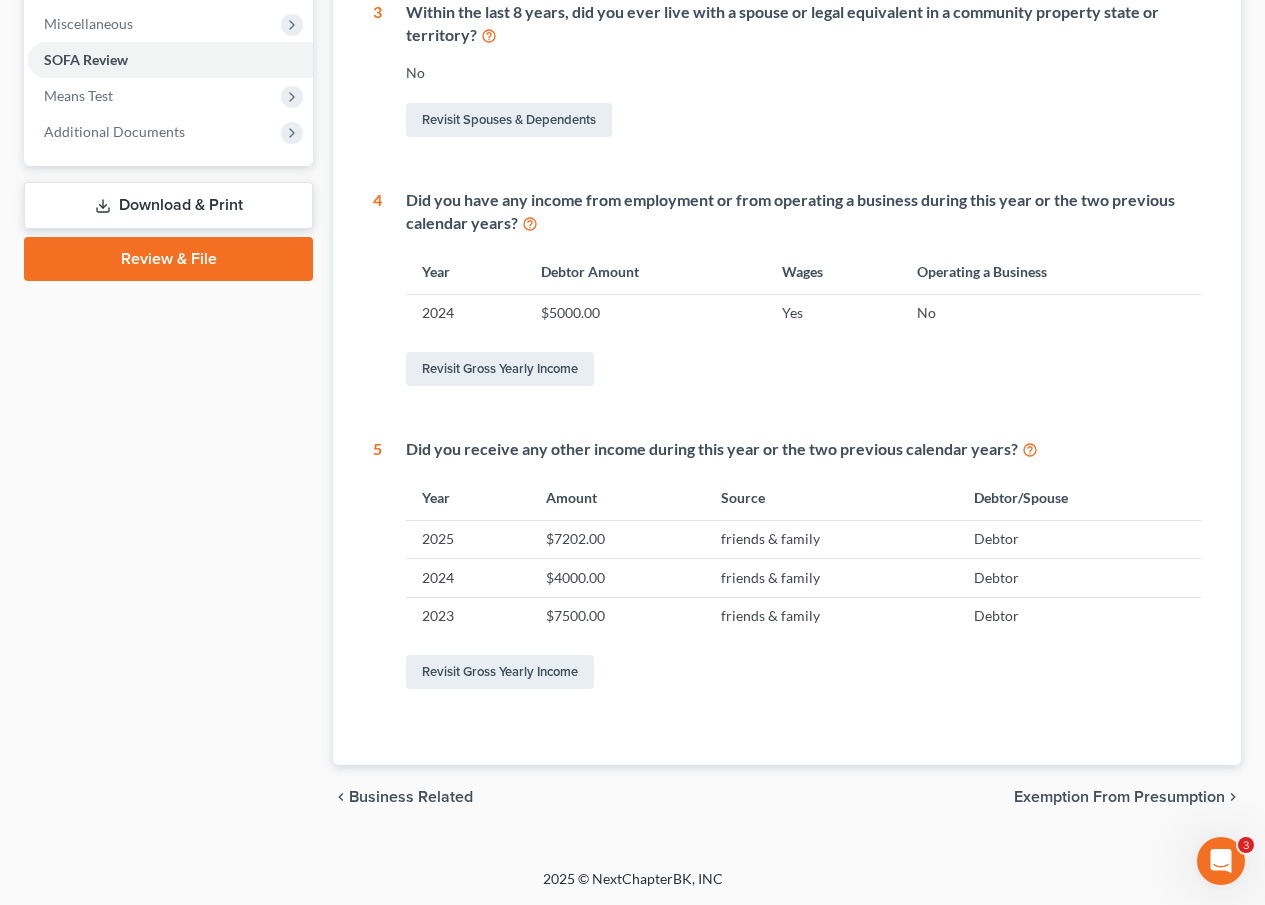 click on "1 What is your current marital status? Single Revisit Debtor Profile 2 During the last 3 years, have you lived anywhere other than where you live now?  None Revisit Debtor Addresses 3 Within the last 8 years, did you ever live with a spouse or legal equivalent in a community property state or territory? No Revisit Spouses & Dependents 4 Did you have any income from employment or from operating a business during this year or the two previous calendar years? Year Debtor Amount Wages Operating a Business 2024 $5000.00 Yes No Revisit Gross Yearly Income 5 Did you receive any other income during this year or the two previous calendar years? Year Amount Source Debtor/Spouse 2025 $7202.00 friends & family Debtor 2024 $4000.00 friends & family Debtor 2023 $7500.00 friends & family Debtor Revisit Gross Yearly Income" at bounding box center [787, 182] 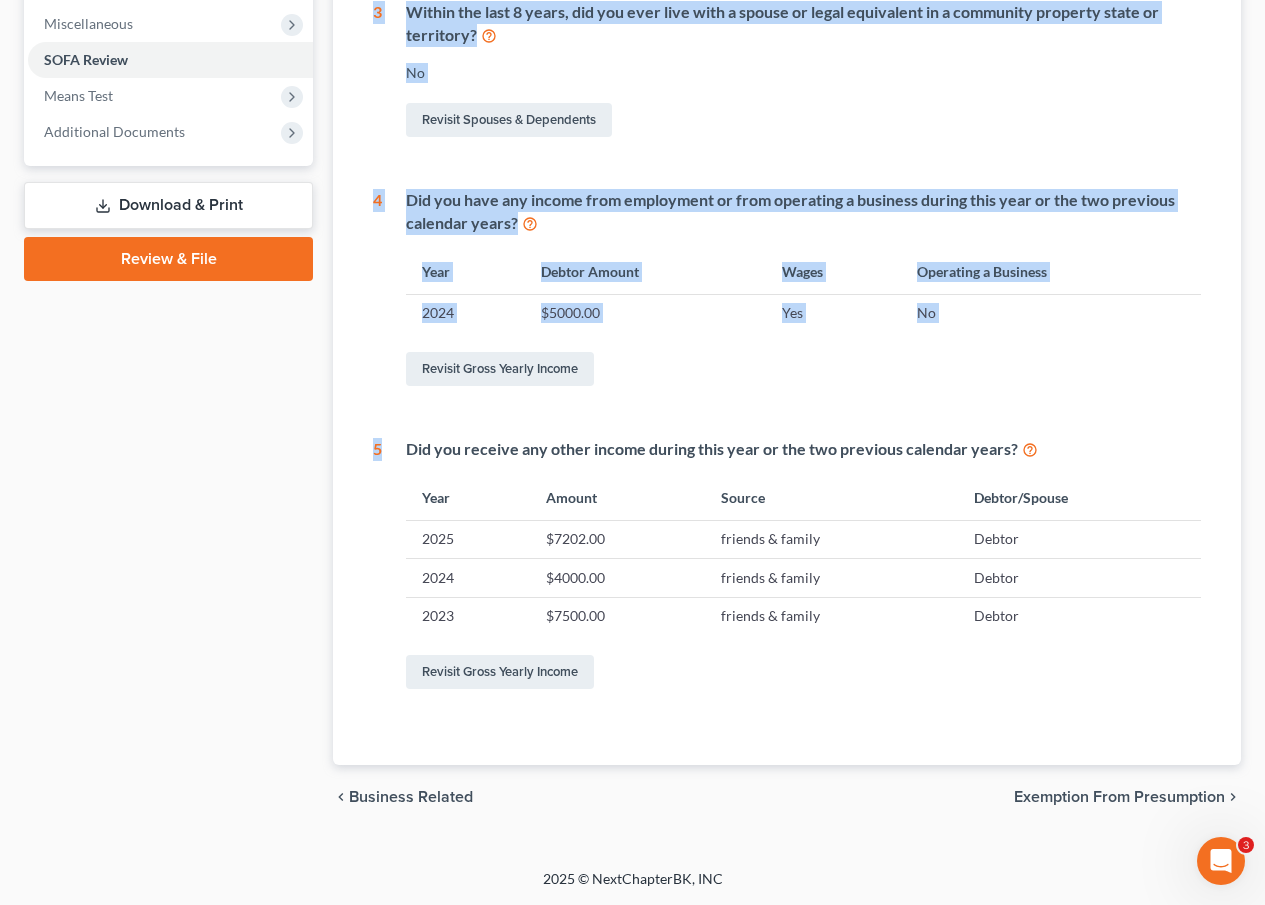 drag, startPoint x: 349, startPoint y: 78, endPoint x: 379, endPoint y: 428, distance: 351.28336 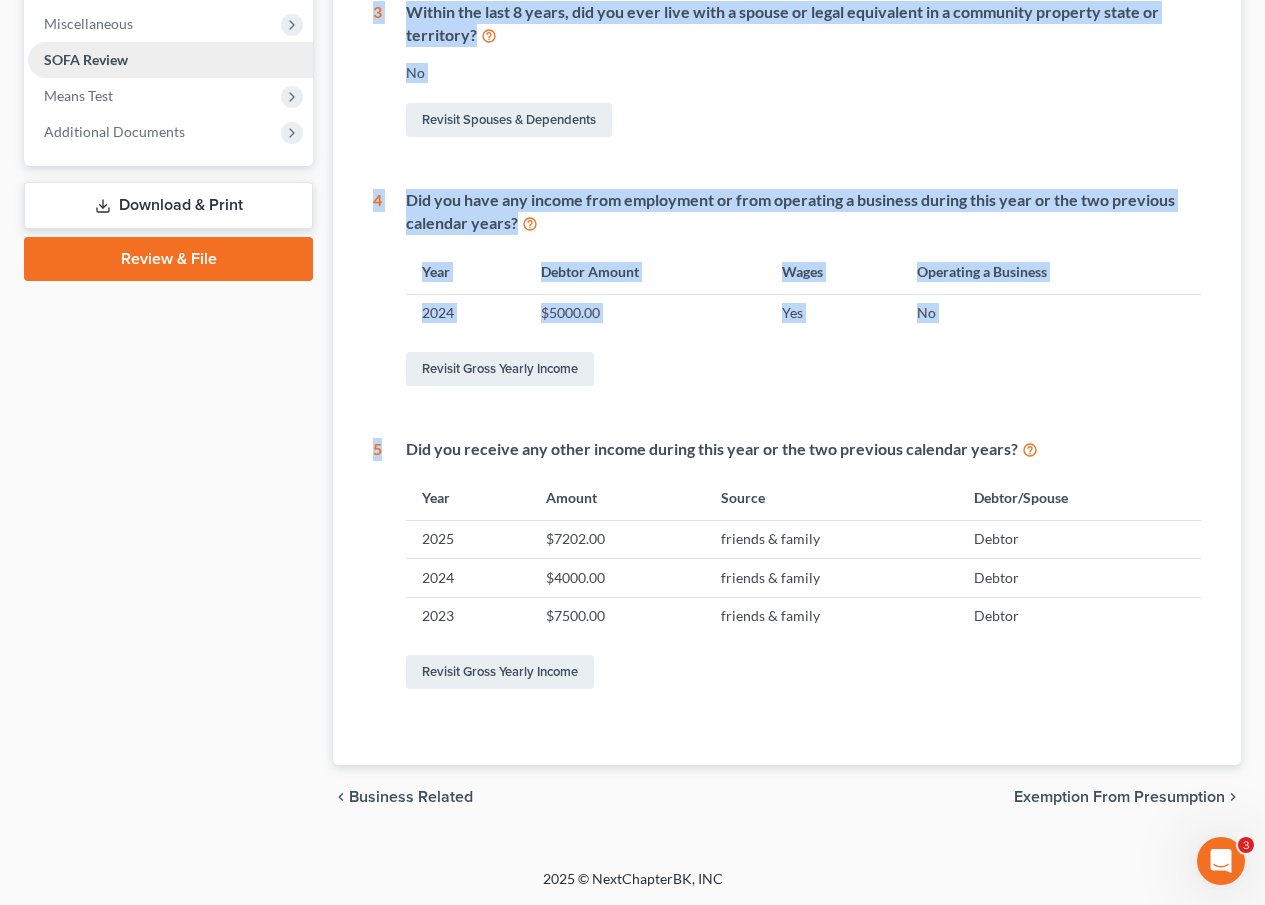 click on "SOFA Review" at bounding box center (86, 59) 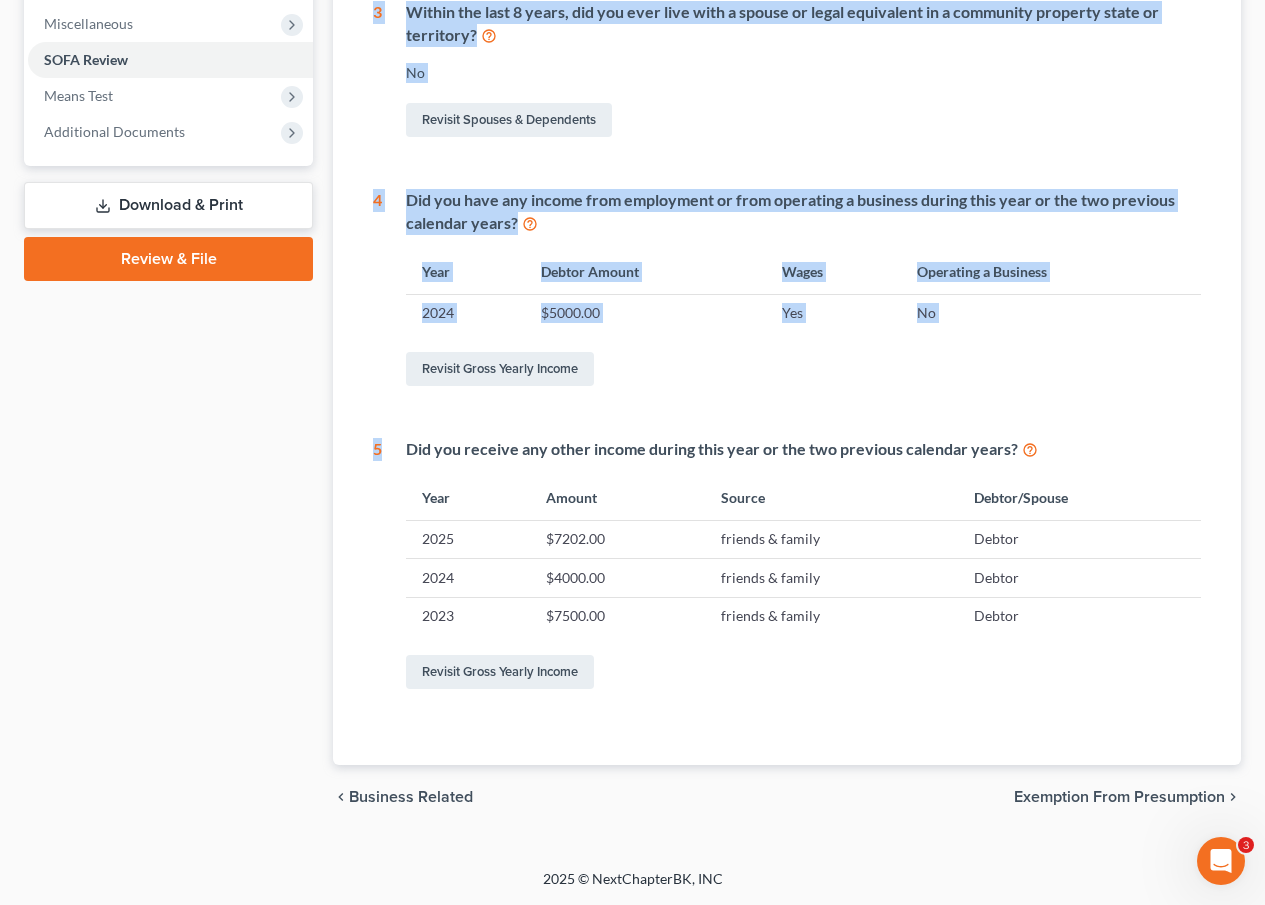 click on "1 What is your current marital status? Single Revisit Debtor Profile 2 During the last 3 years, have you lived anywhere other than where you live now?  None Revisit Debtor Addresses 3 Within the last 8 years, did you ever live with a spouse or legal equivalent in a community property state or territory? No Revisit Spouses & Dependents 4 Did you have any income from employment or from operating a business during this year or the two previous calendar years? Year Debtor Amount Wages Operating a Business 2024 $5000.00 Yes No Revisit Gross Yearly Income 5 Did you receive any other income during this year or the two previous calendar years? Year Amount Source Debtor/Spouse 2025 $7202.00 friends & family Debtor 2024 $4000.00 friends & family Debtor 2023 $7500.00 friends & family Debtor Revisit Gross Yearly Income 6 Statement of Financial Affairs - Payments Made in the Last 90 days None Revisit Unsecured NonPriority Claims Revisit Secured Claims 7 None Revisit Insiders 8 None Revisit Insiders 9 Case Caption" at bounding box center [787, 198] 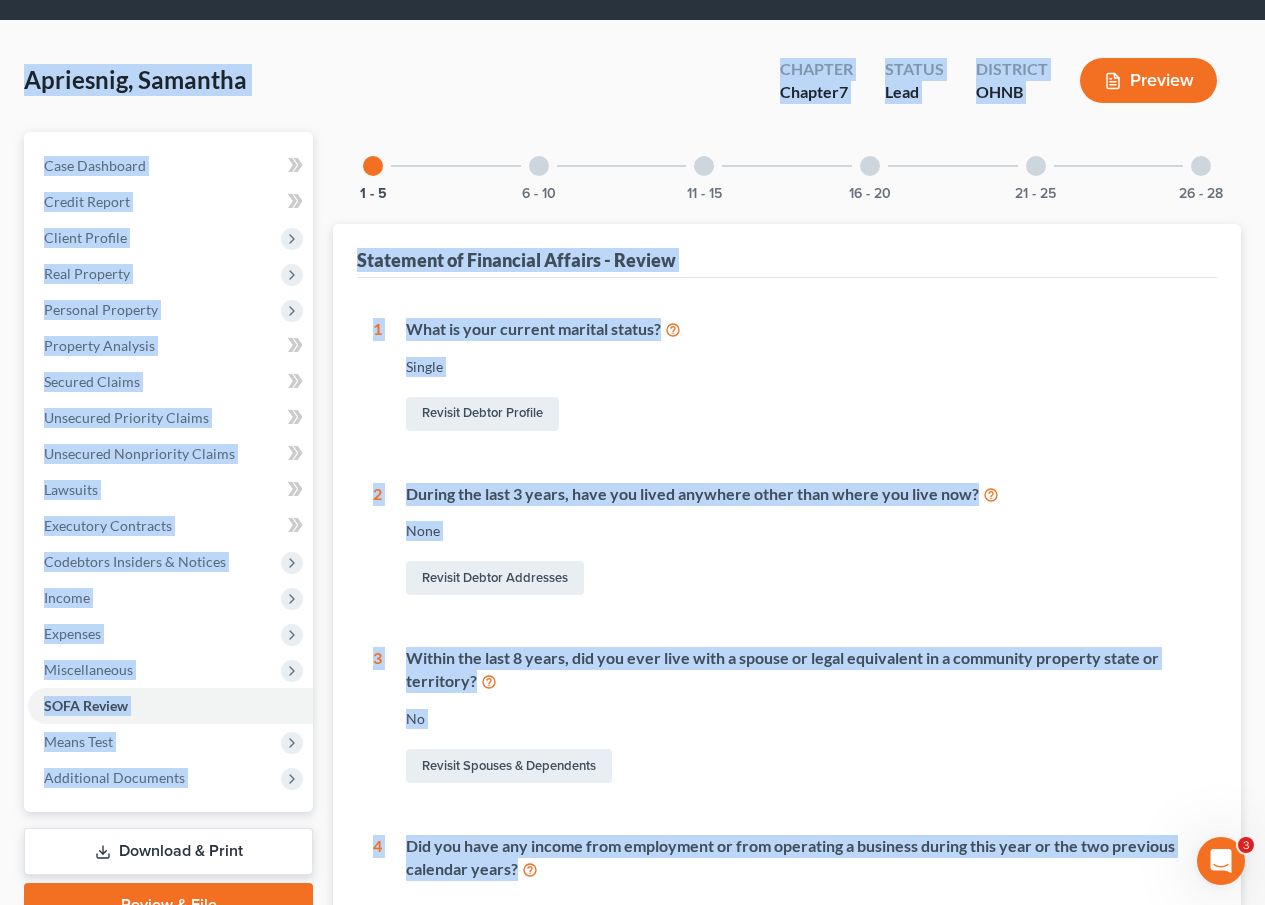 scroll, scrollTop: 0, scrollLeft: 0, axis: both 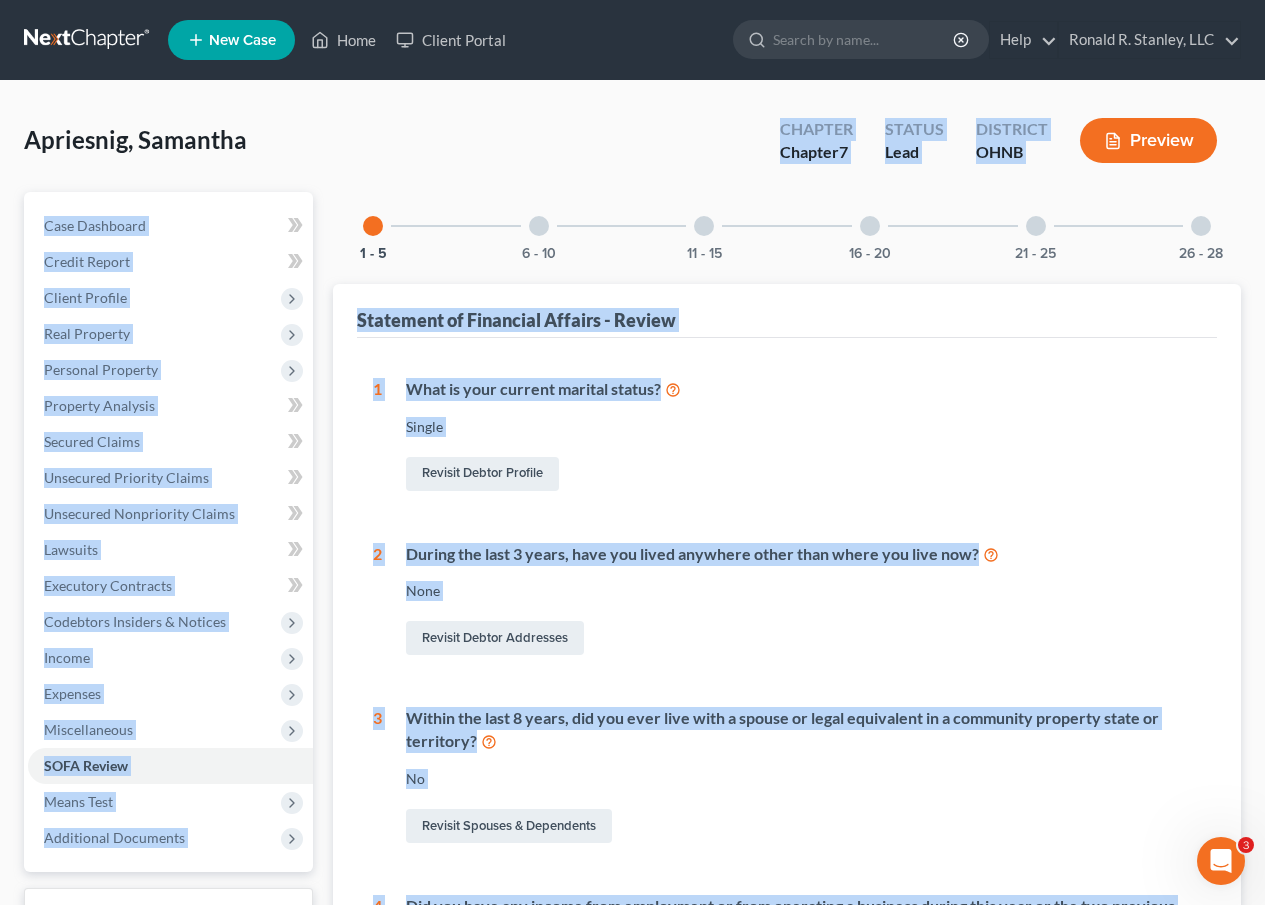 drag, startPoint x: 407, startPoint y: 416, endPoint x: 432, endPoint y: 160, distance: 257.2178 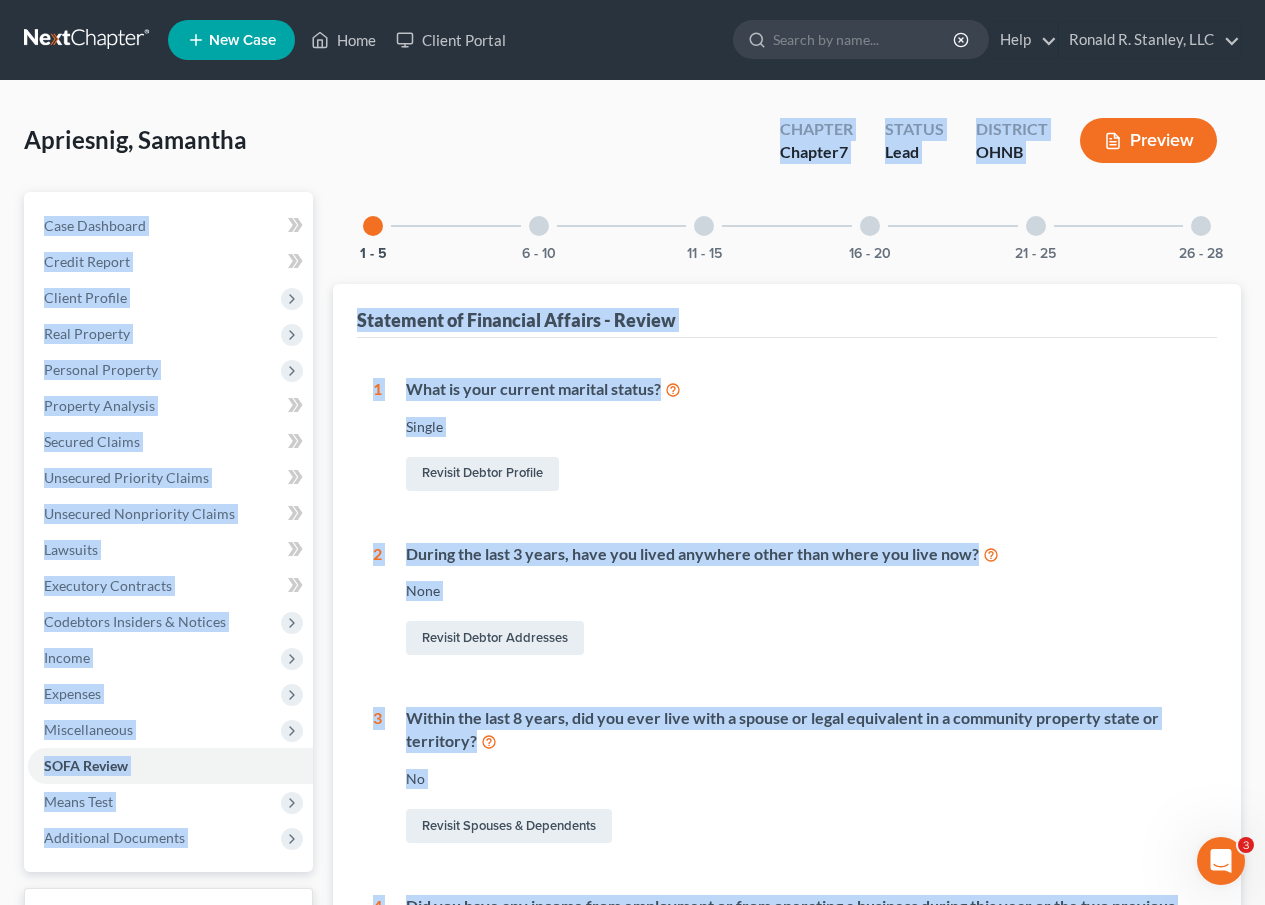 click at bounding box center (539, 226) 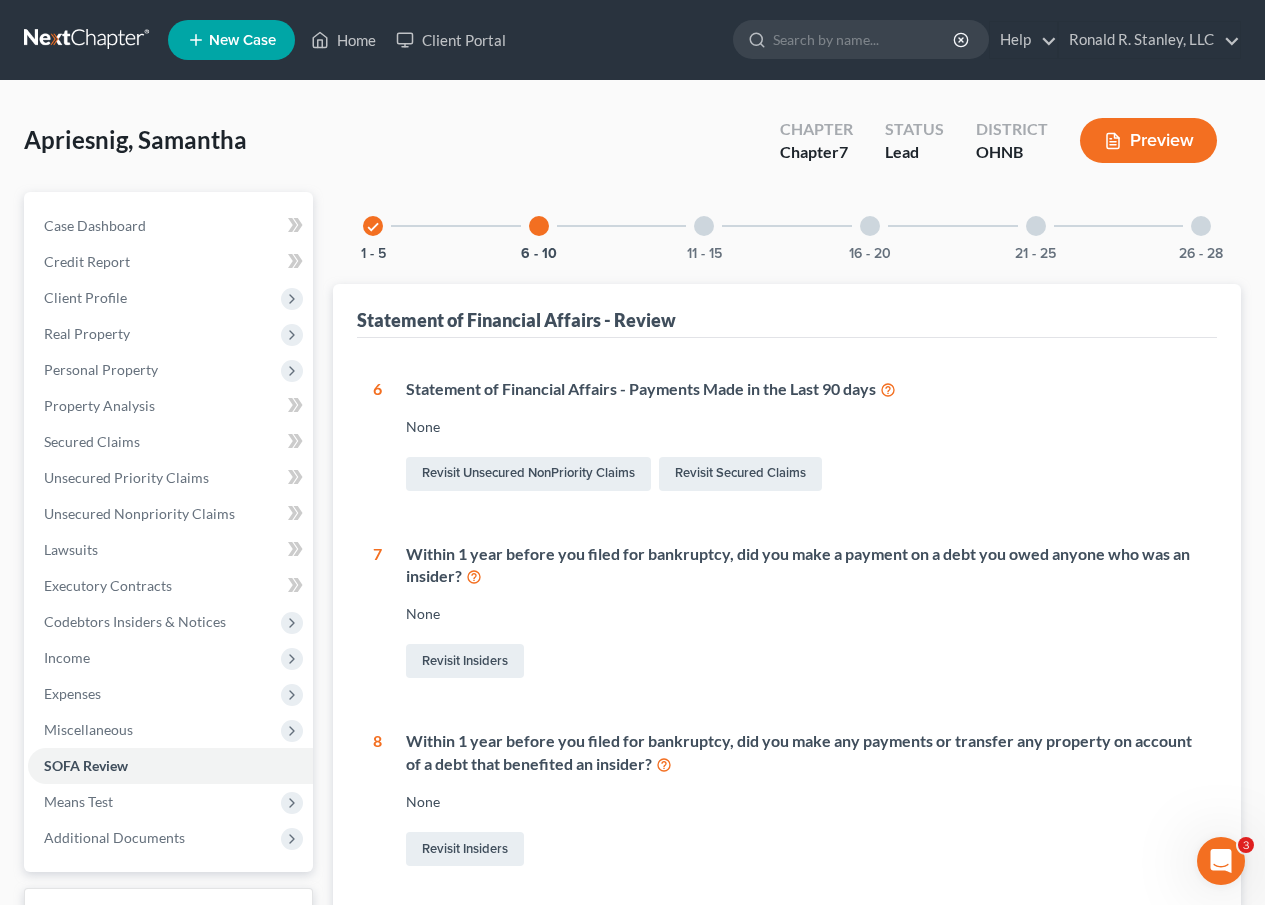click at bounding box center (704, 226) 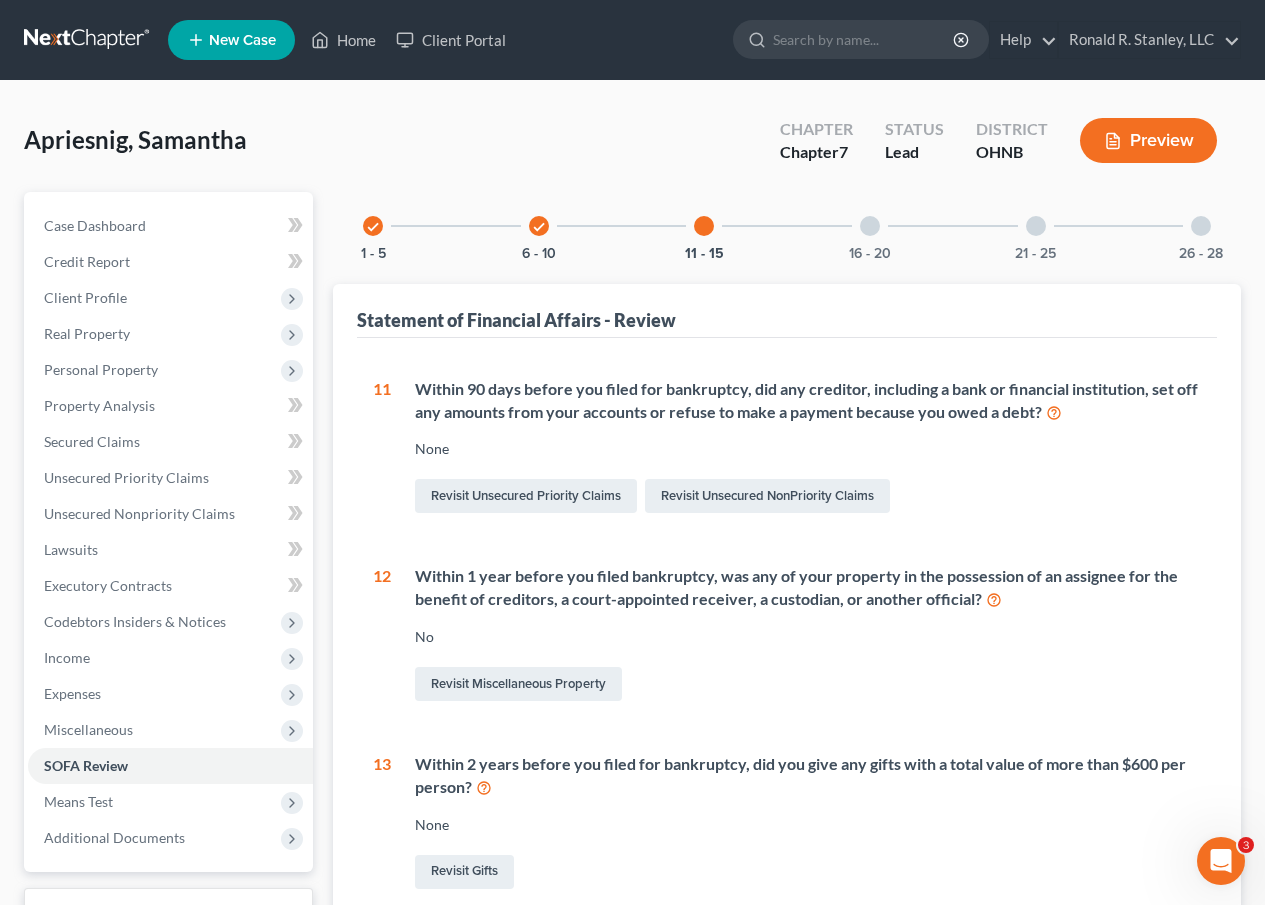 click at bounding box center (870, 226) 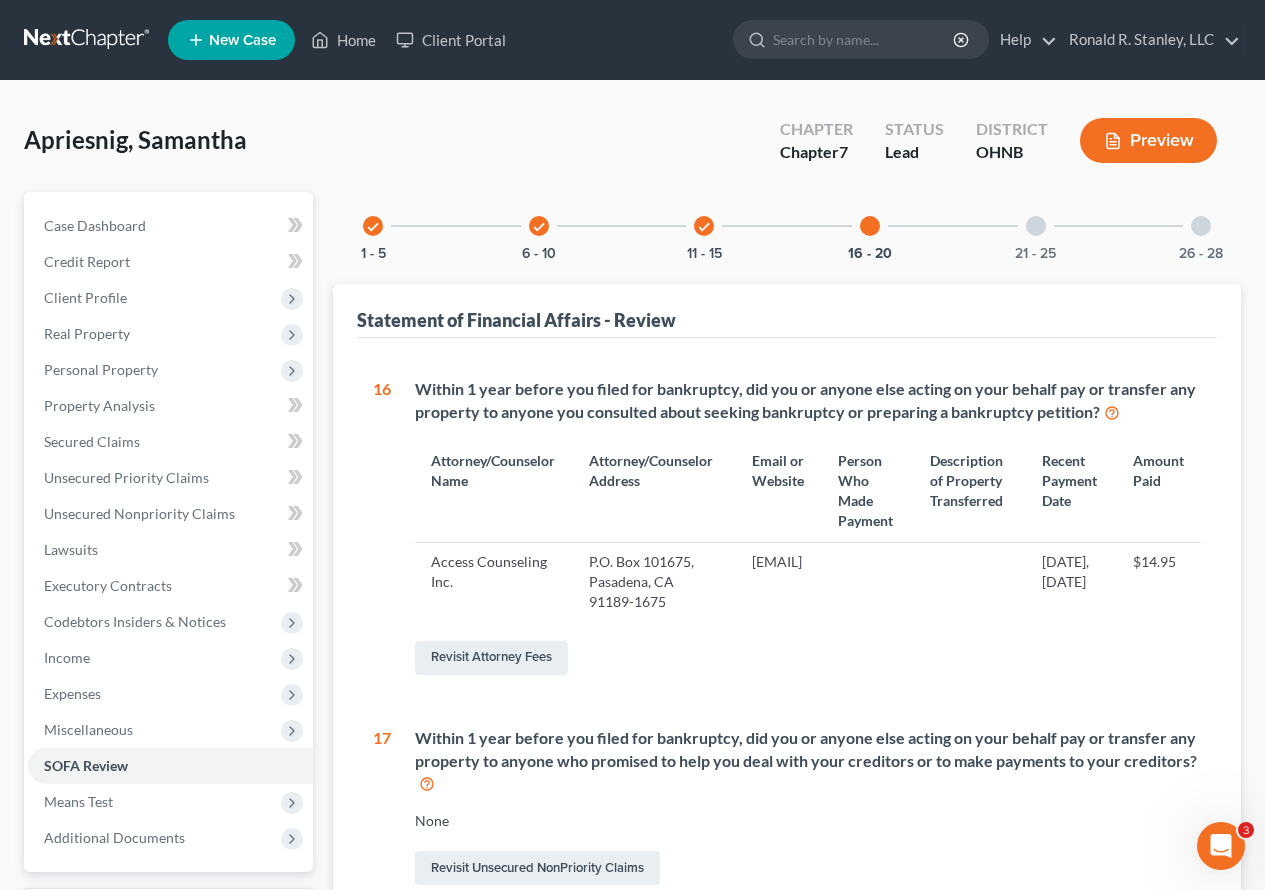 click at bounding box center (1036, 226) 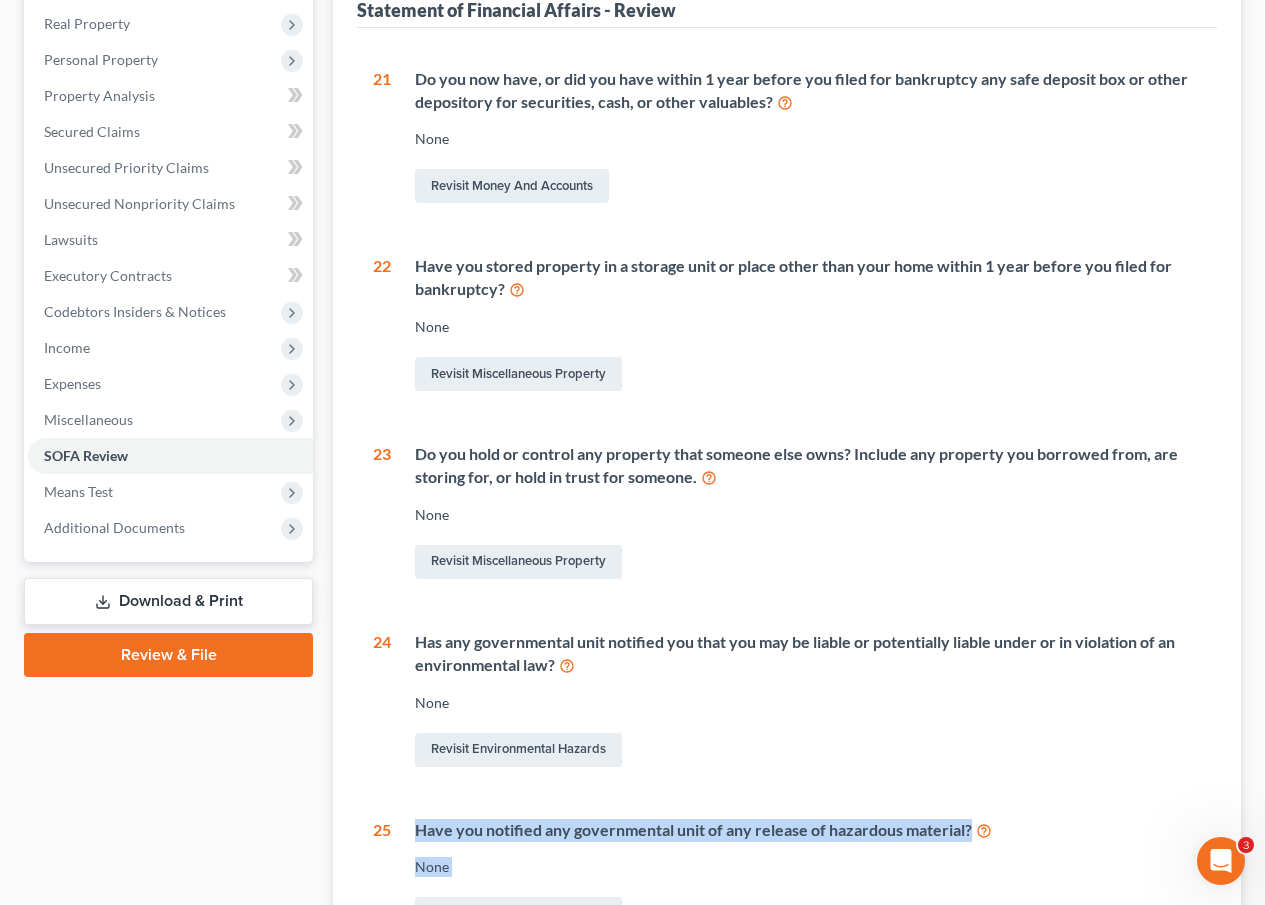 scroll, scrollTop: 312, scrollLeft: 0, axis: vertical 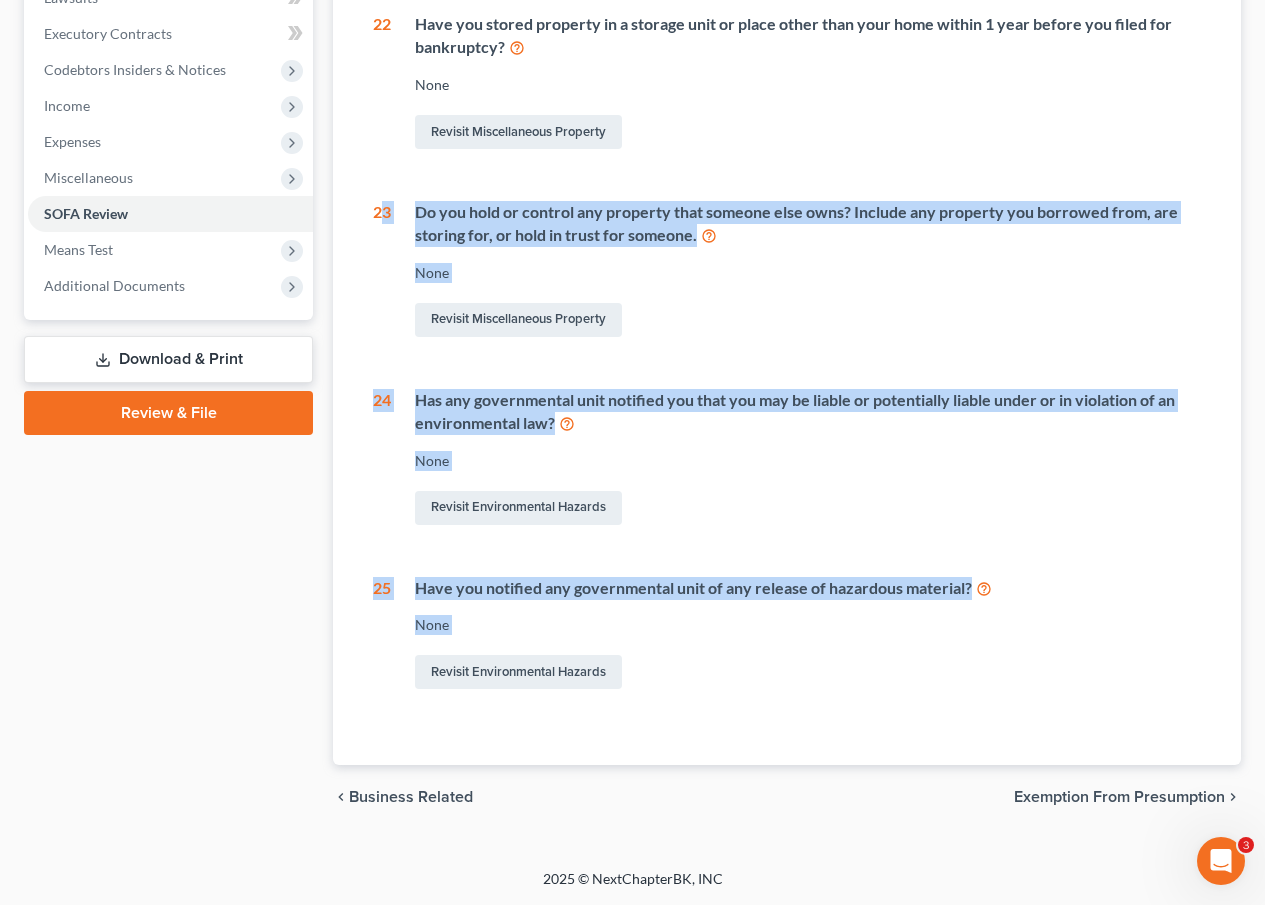 drag, startPoint x: 393, startPoint y: 886, endPoint x: 412, endPoint y: 886, distance: 19 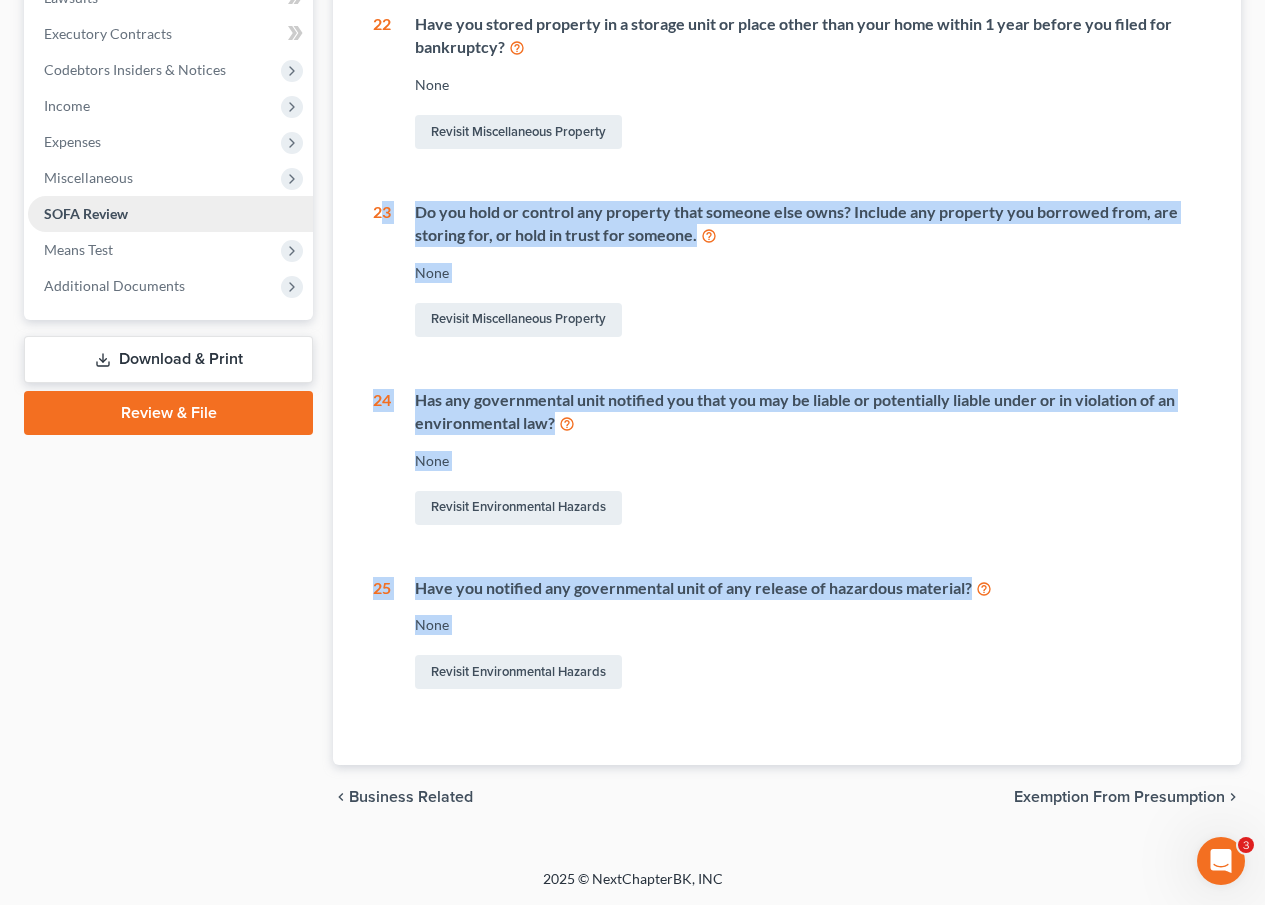 click on "SOFA Review" at bounding box center [86, 213] 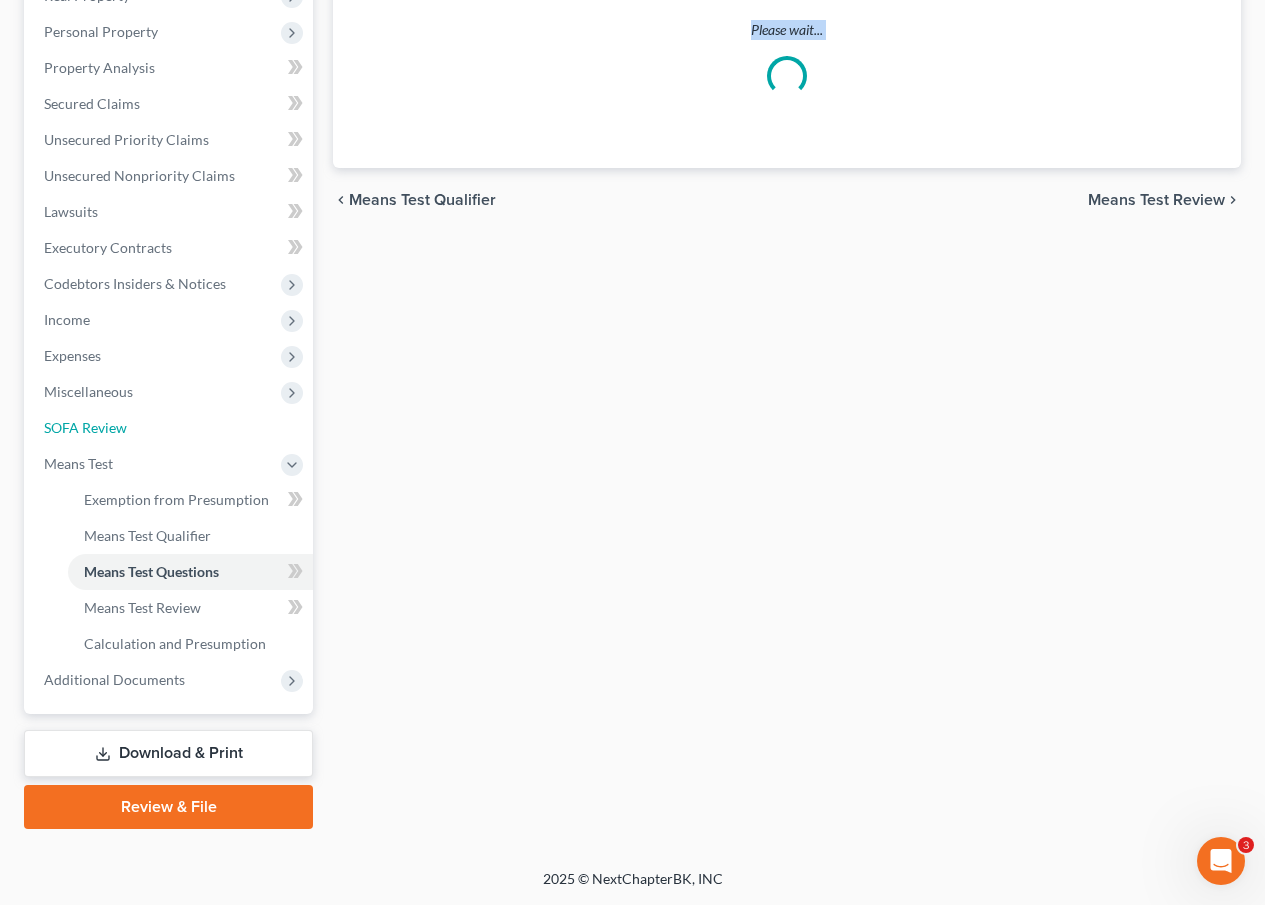 scroll, scrollTop: 0, scrollLeft: 0, axis: both 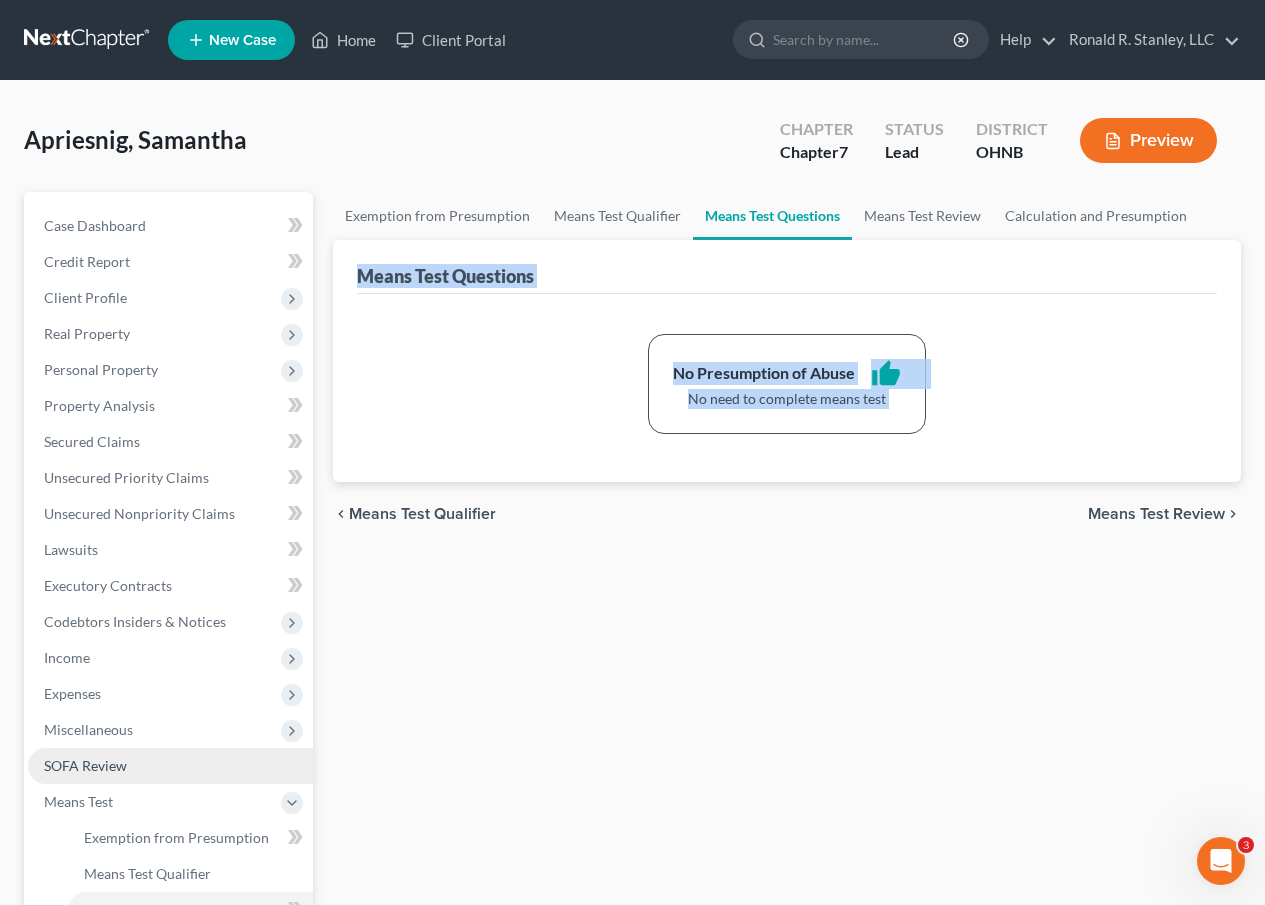 click on "SOFA Review" at bounding box center [85, 765] 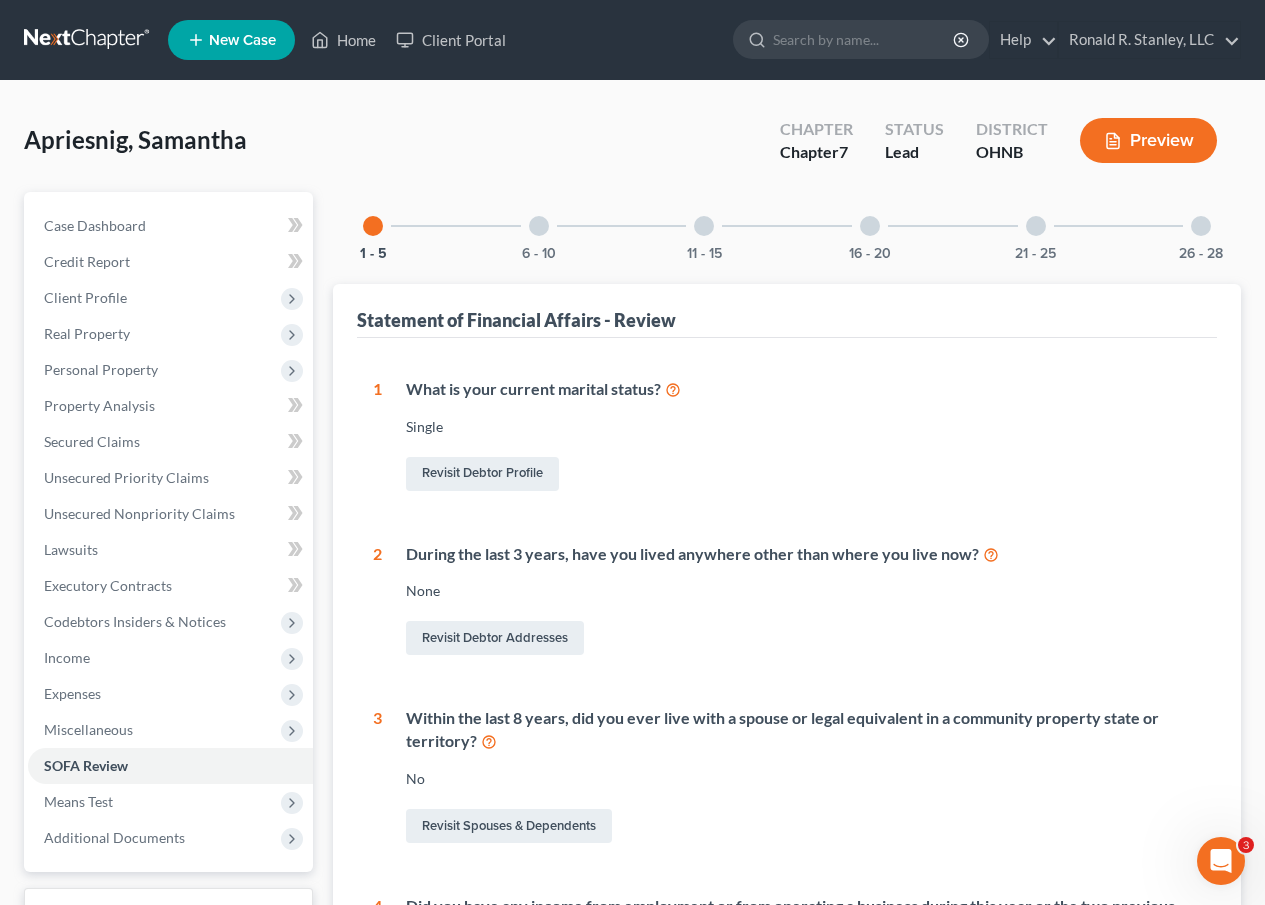 click on "6 - 10" at bounding box center (539, 226) 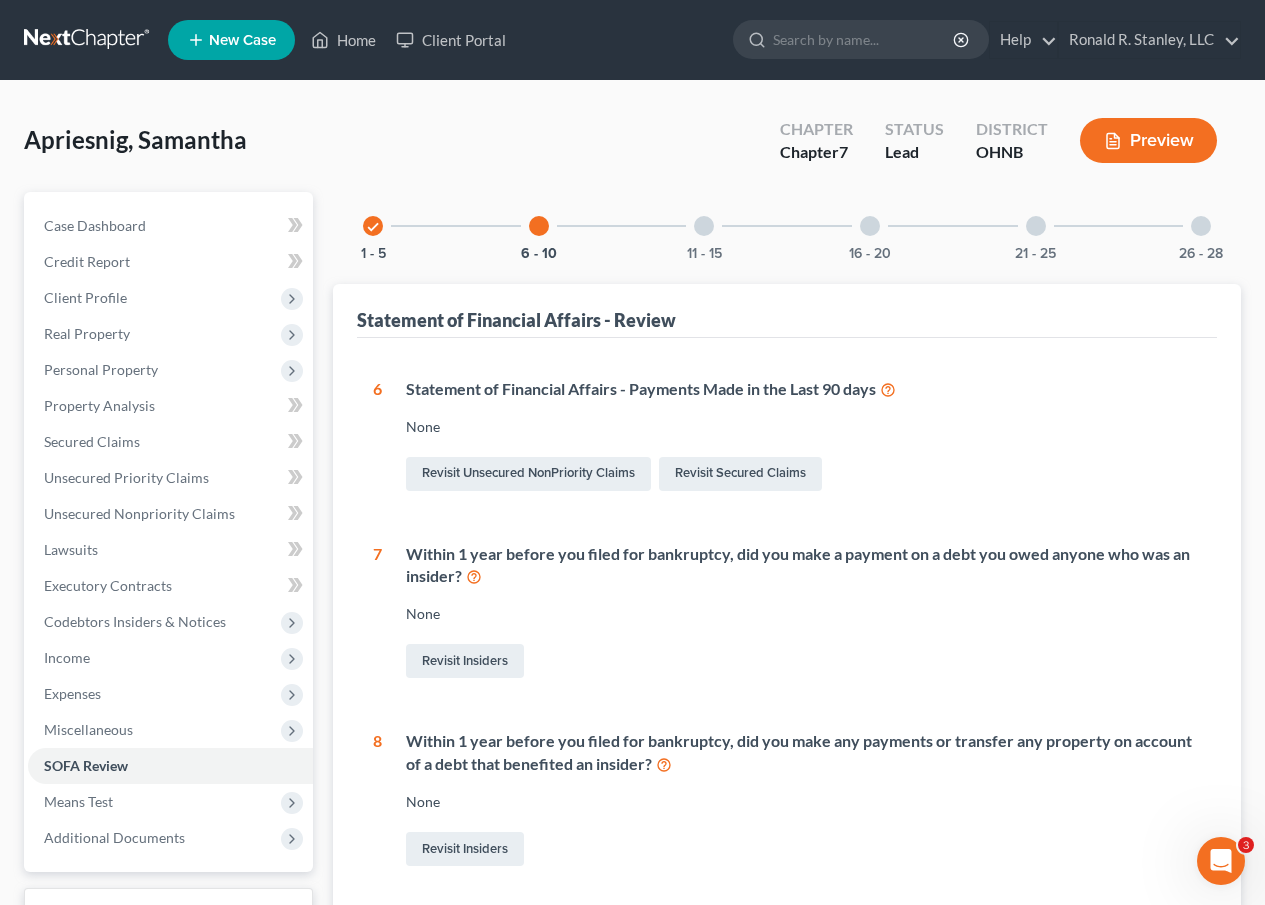 drag, startPoint x: 700, startPoint y: 227, endPoint x: 738, endPoint y: 227, distance: 38 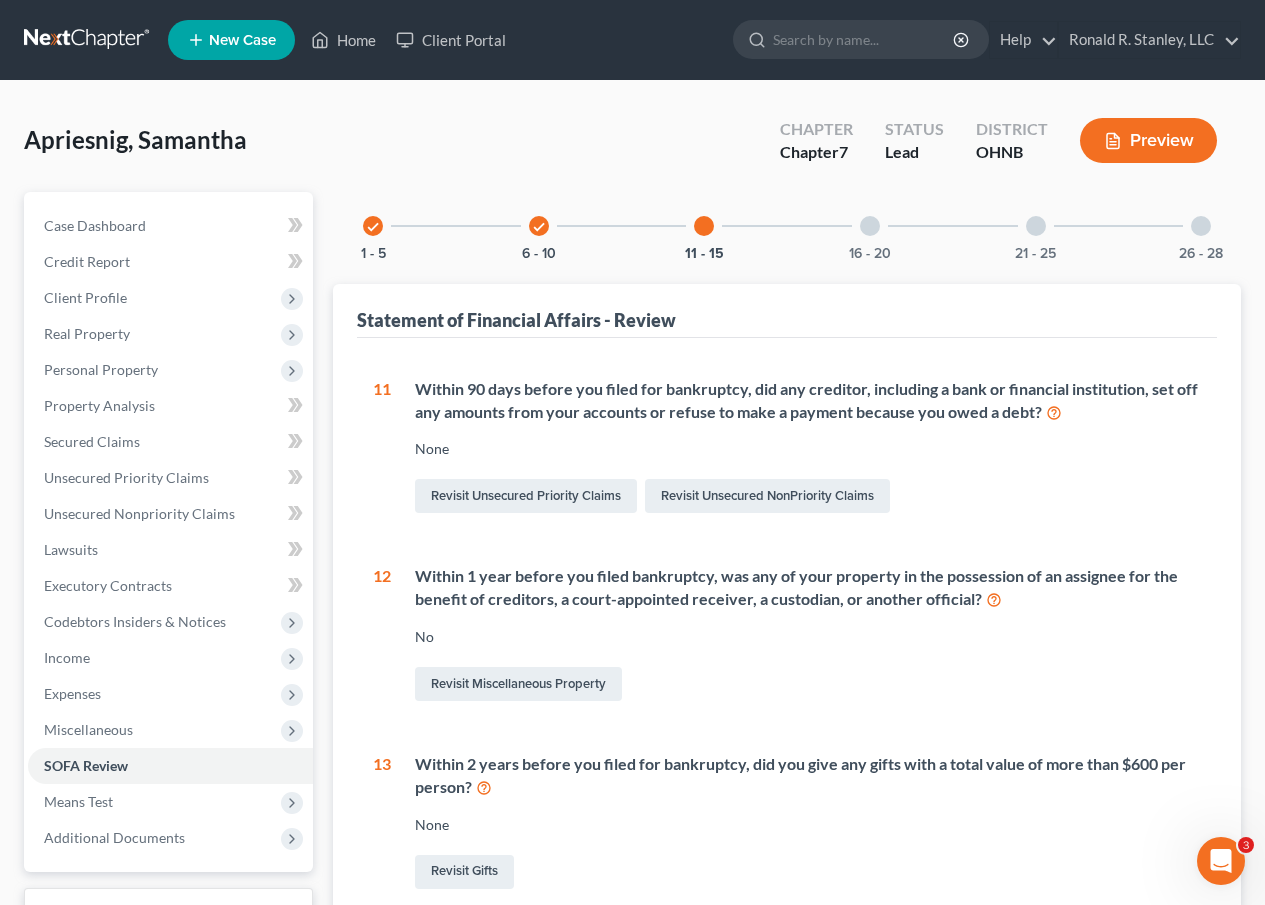 click at bounding box center (870, 226) 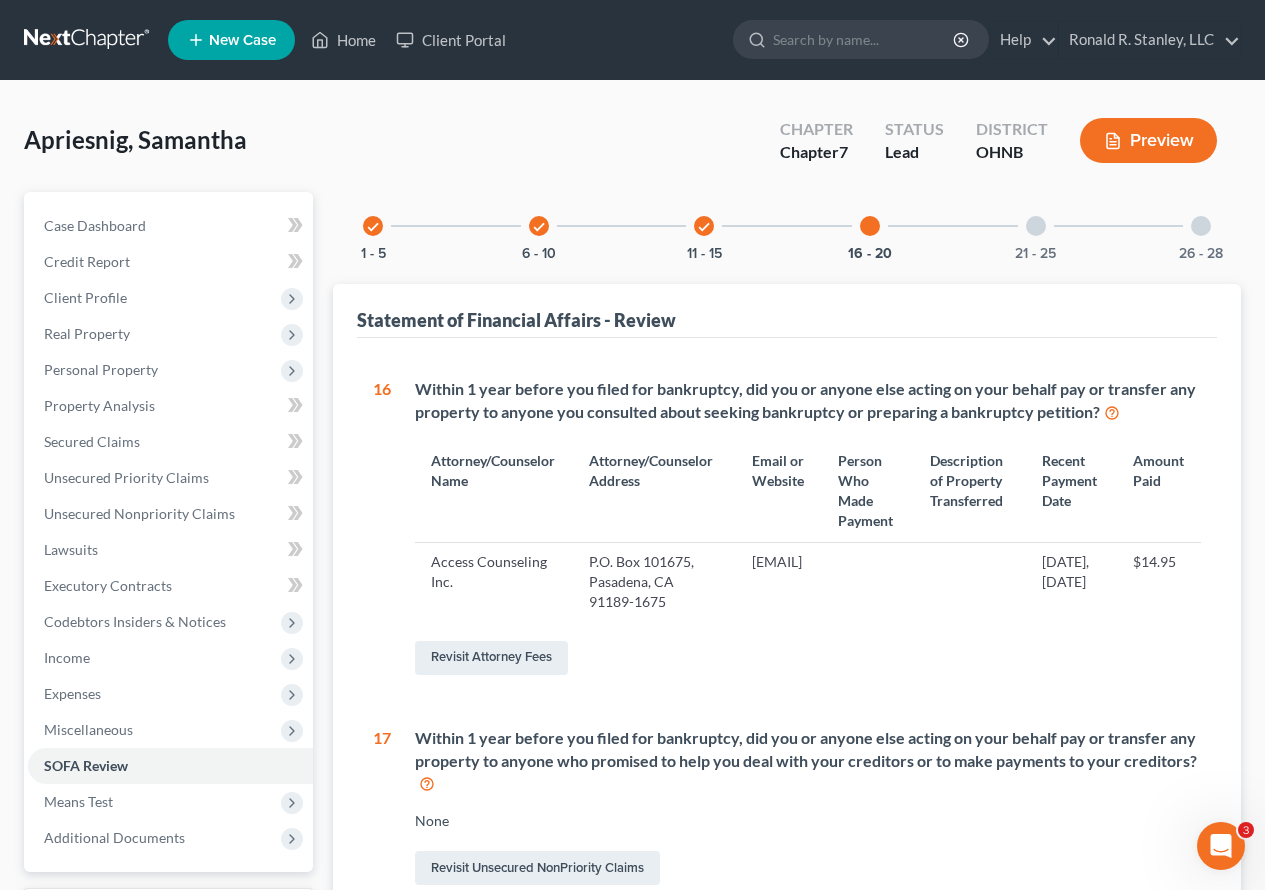 click at bounding box center (1036, 226) 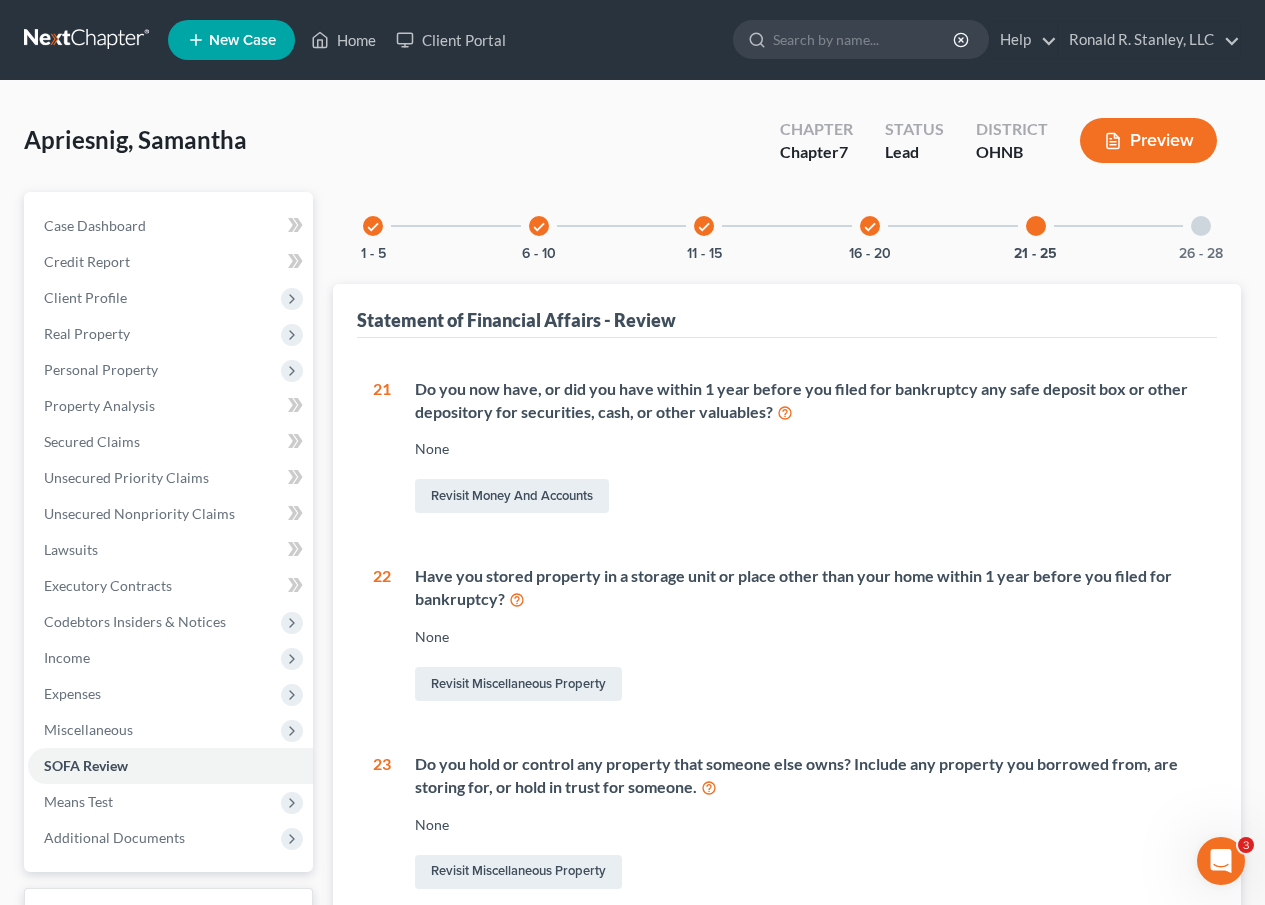 click at bounding box center [1201, 226] 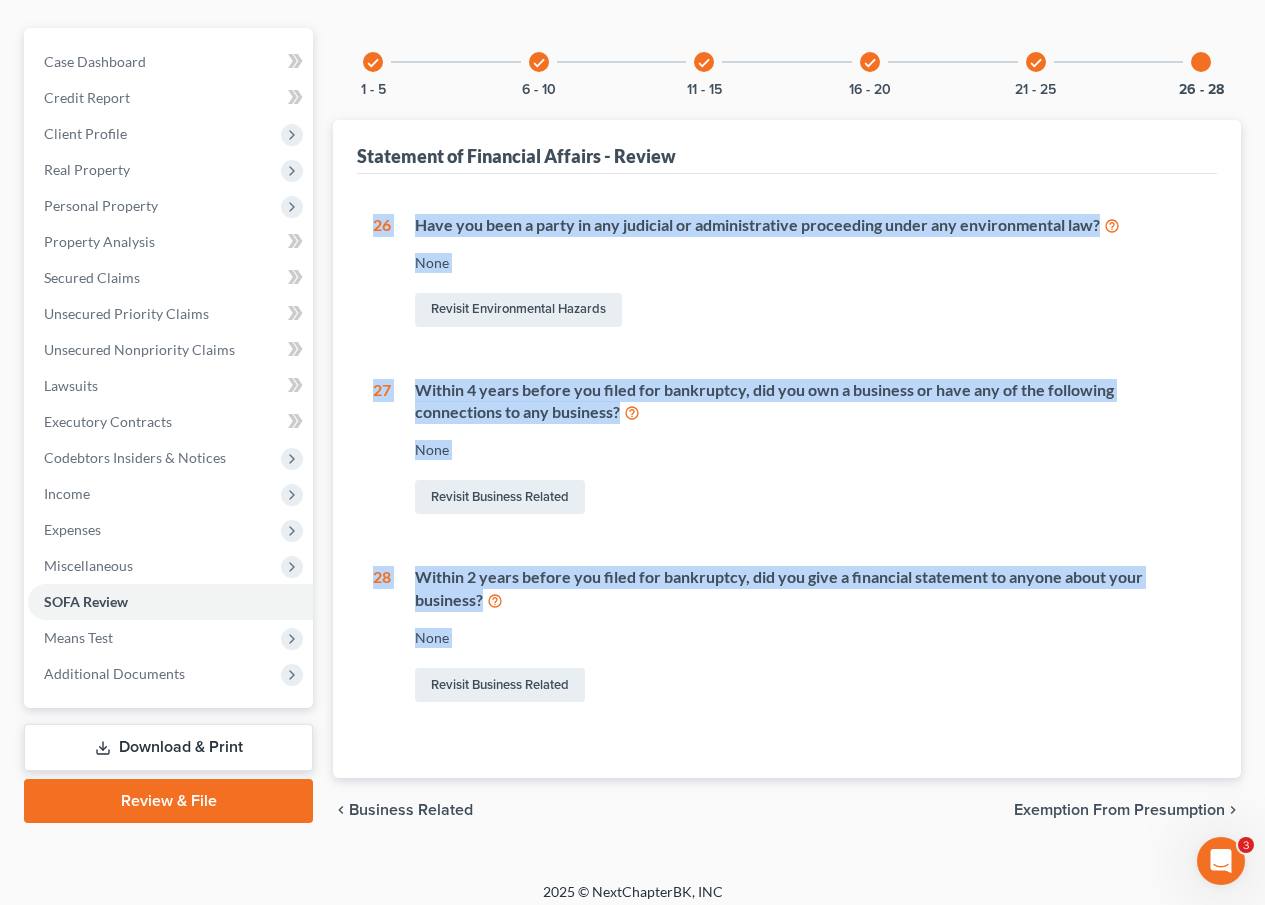 scroll, scrollTop: 177, scrollLeft: 0, axis: vertical 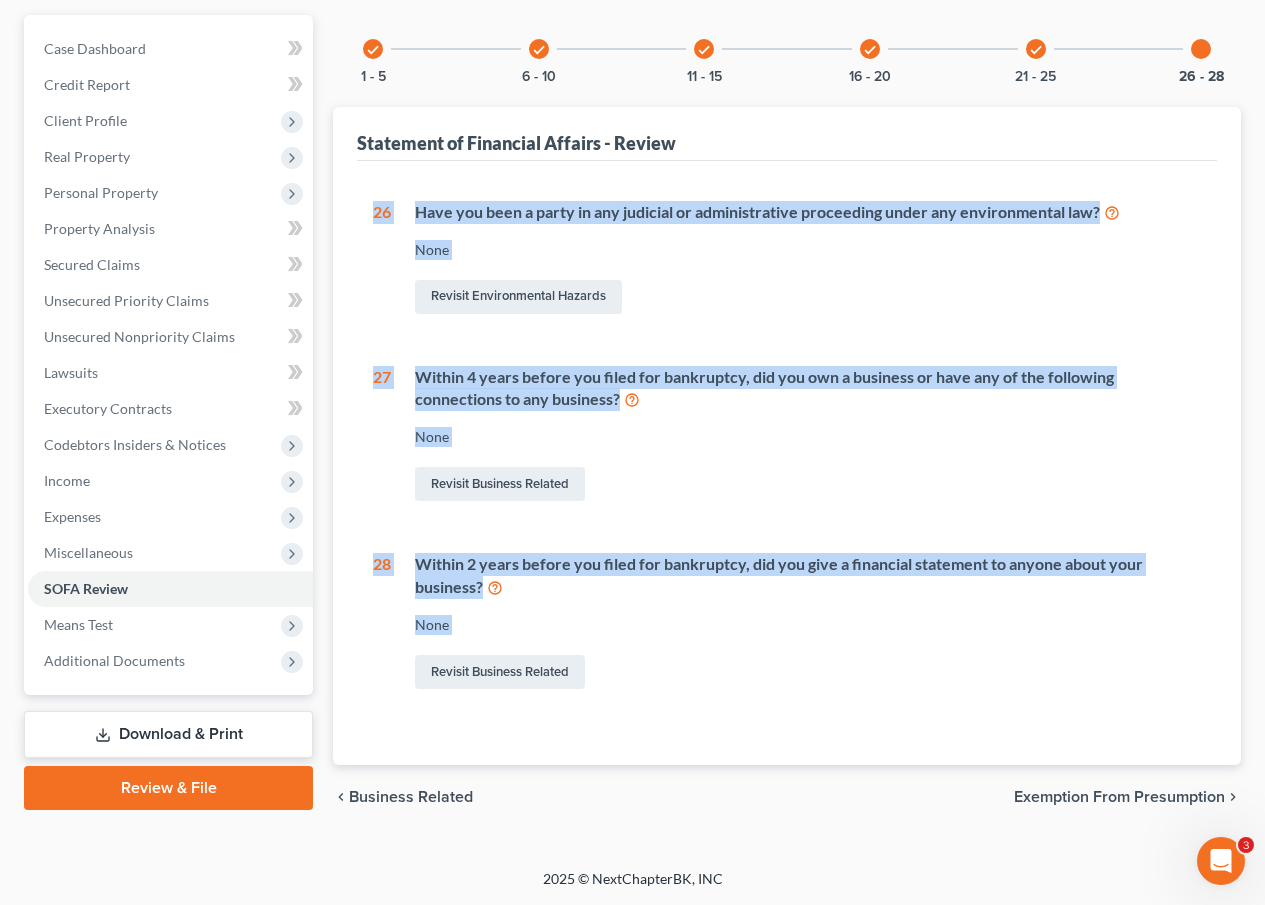 drag, startPoint x: 358, startPoint y: 356, endPoint x: 387, endPoint y: 886, distance: 530.7928 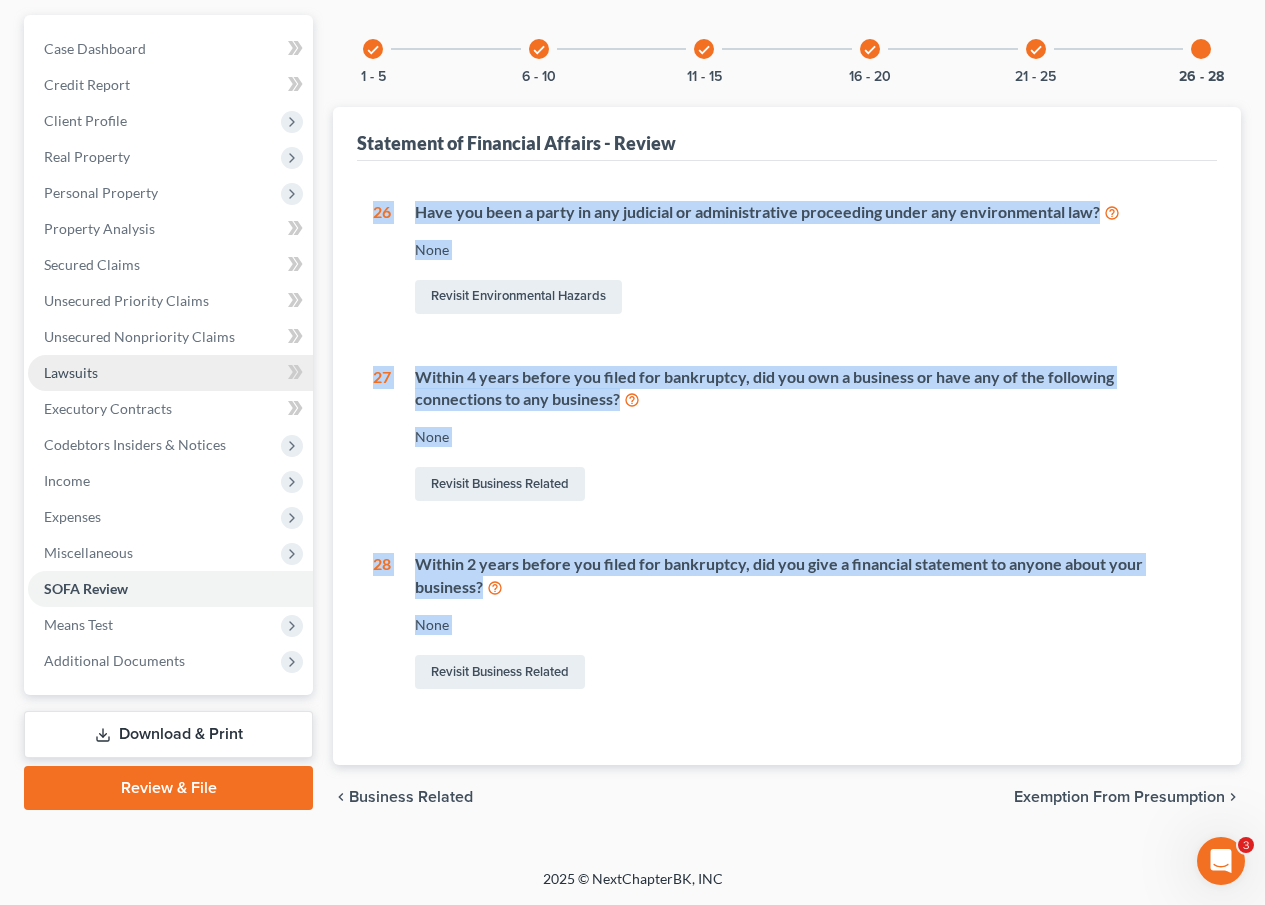 click on "Lawsuits" at bounding box center (170, 373) 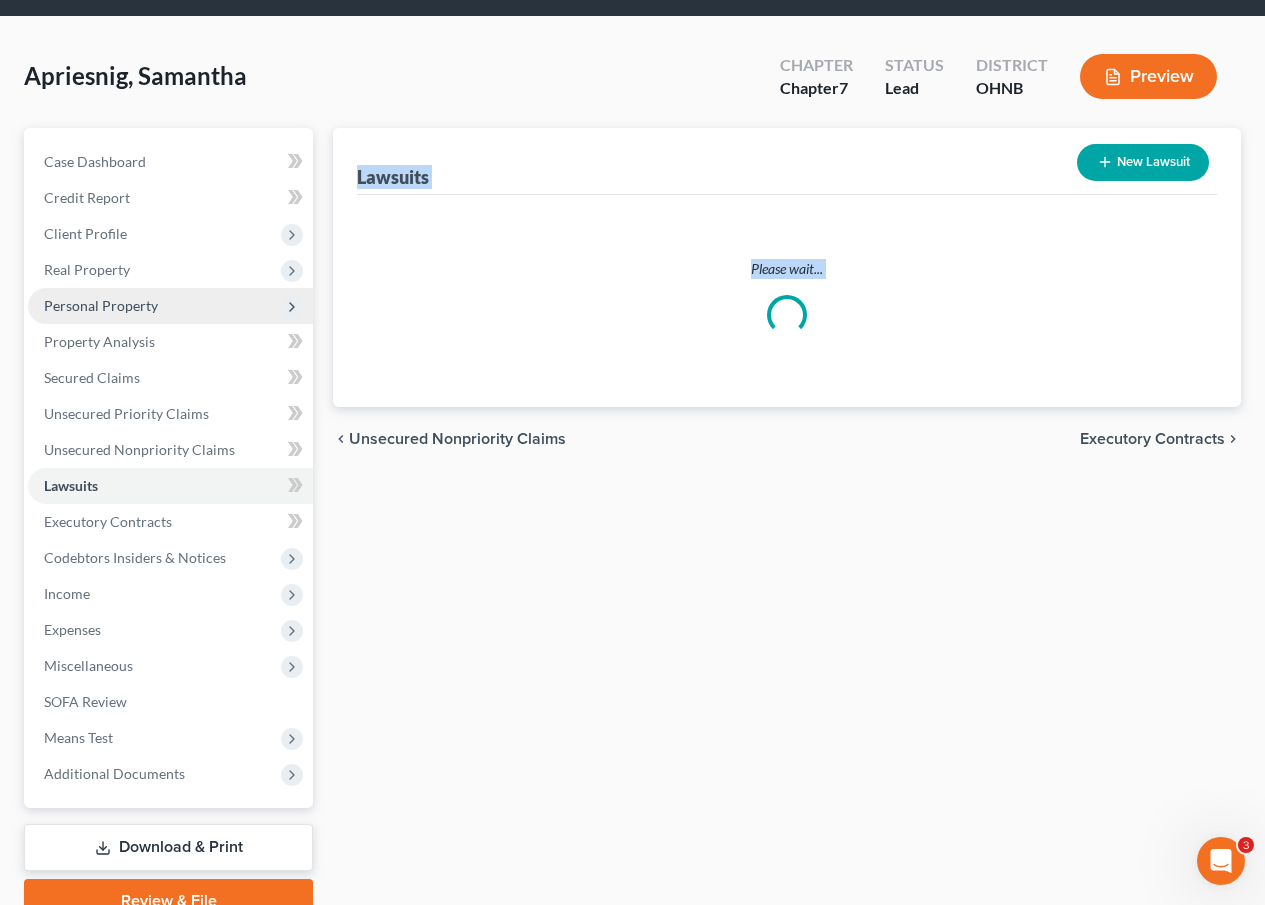 scroll, scrollTop: 0, scrollLeft: 0, axis: both 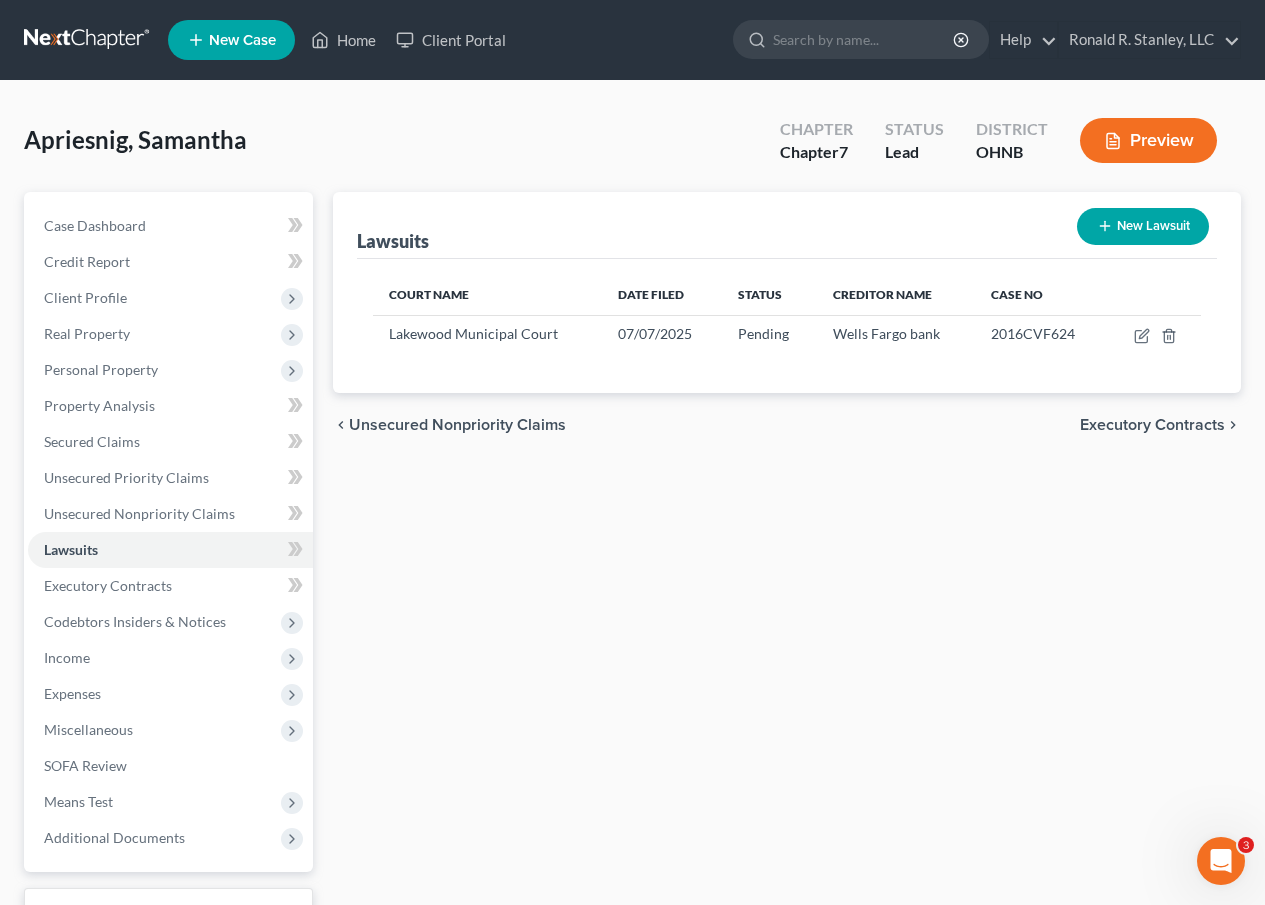 click on "Apriesnig, Samantha Upgraded Chapter Chapter  7 Status Lead District OHNB Preview" at bounding box center (632, 148) 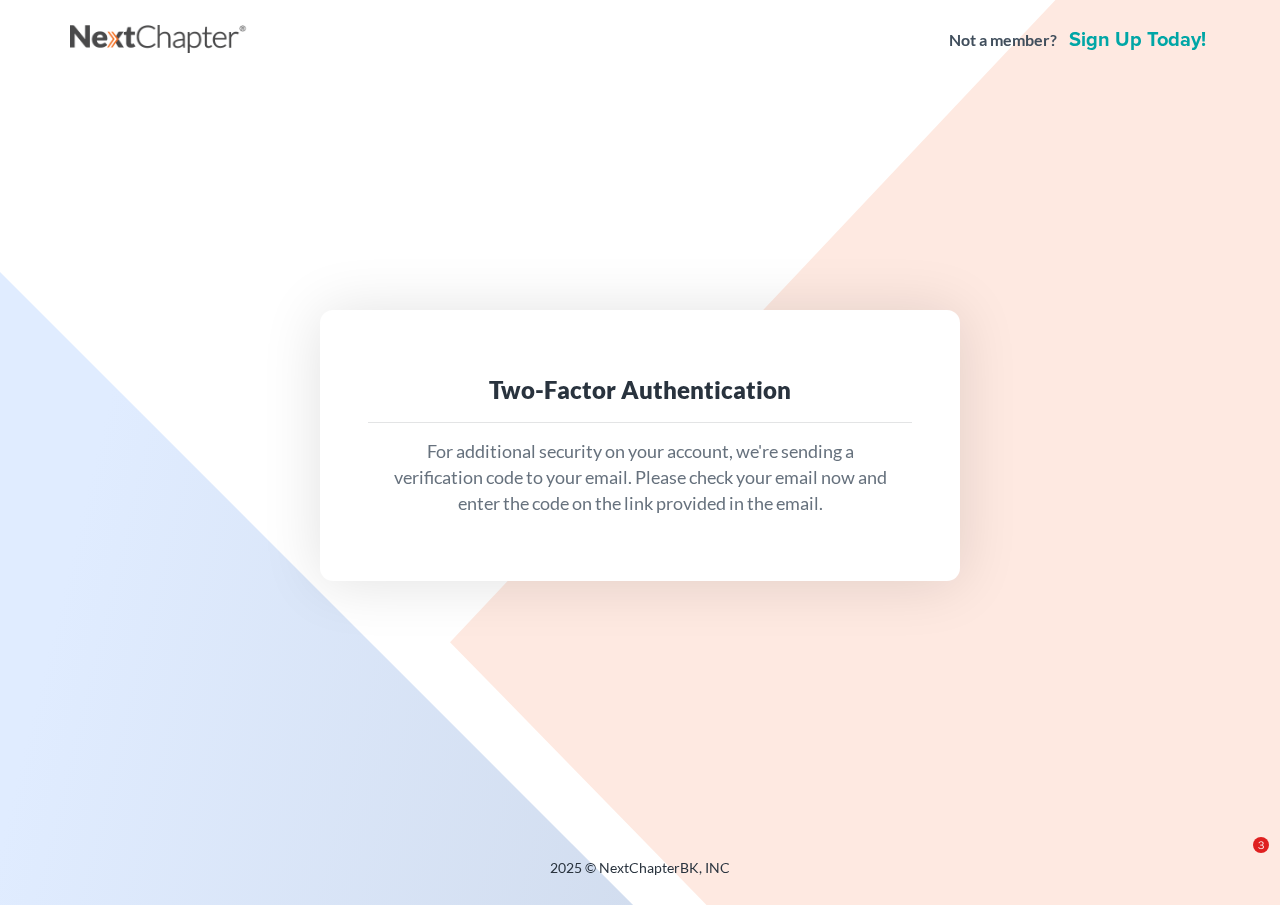 scroll, scrollTop: 0, scrollLeft: 0, axis: both 